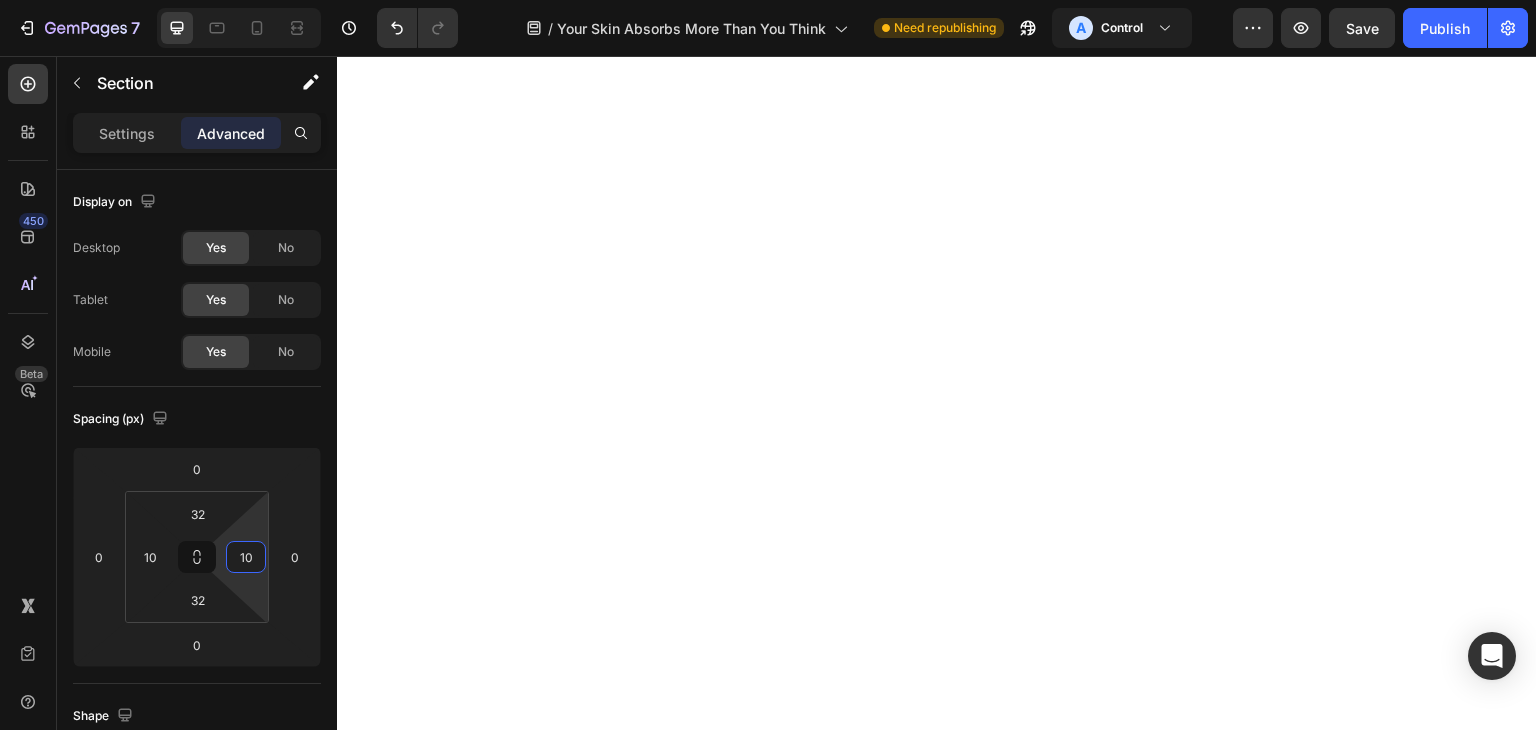 scroll, scrollTop: 0, scrollLeft: 0, axis: both 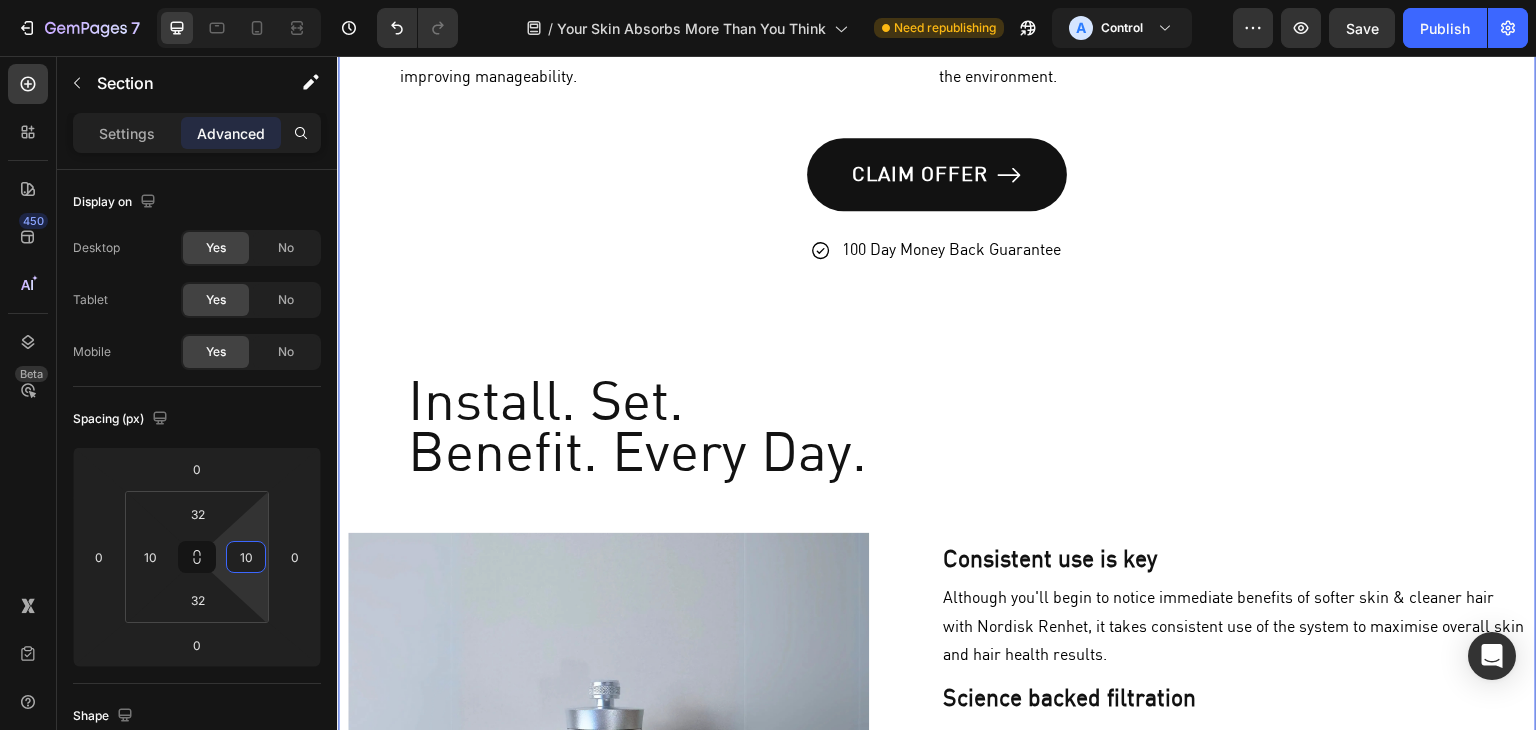 type on "10" 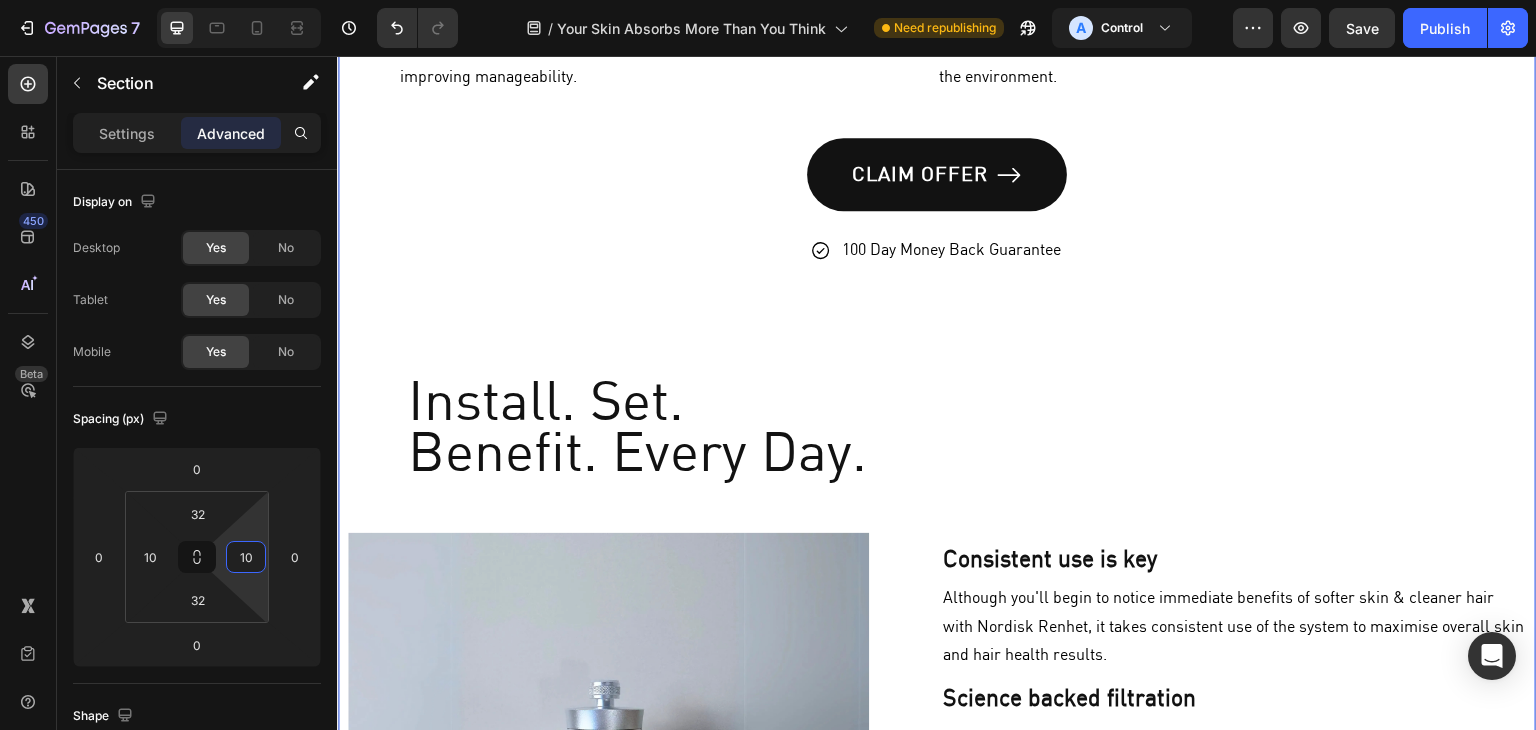 click on "Transform Your Shower, Transform Your Skin Heading Row Image Image Row Nordisk Renhet's Advanced Filtration enhances softeness and relieves eczema. Text Block Image Row Skin Hydration Heading Row Reduces minerals for better moisture absorption, leaving skin softer and less dry. Text Block Row Image Row Eczema Relief Heading Row Soothes sensitive skin by removing irritants, promoting a calmer complexion. Text Block Row Image Row Enhanced Skincare Heading Row Allows skincare products to absorb more effectively be removing chlorine and heavy metals. Text Block Row Row Row Image Skin Hydration Heading Reduces minerals for better moisture absorption, leaving skin softer and less dry. Text Block Row Row Image Eczema Relief Heading Soothes sensitive skin by removing irritants, promoting a calmer complexion. Text Block Row Row Image Enhanced Skincare Heading Allows skincare products to absorb more effectively be removing chlorine and heavy metals. Text Block Row Row Image Hair Health Heading Text Block Row Row Image" at bounding box center (937, 387) 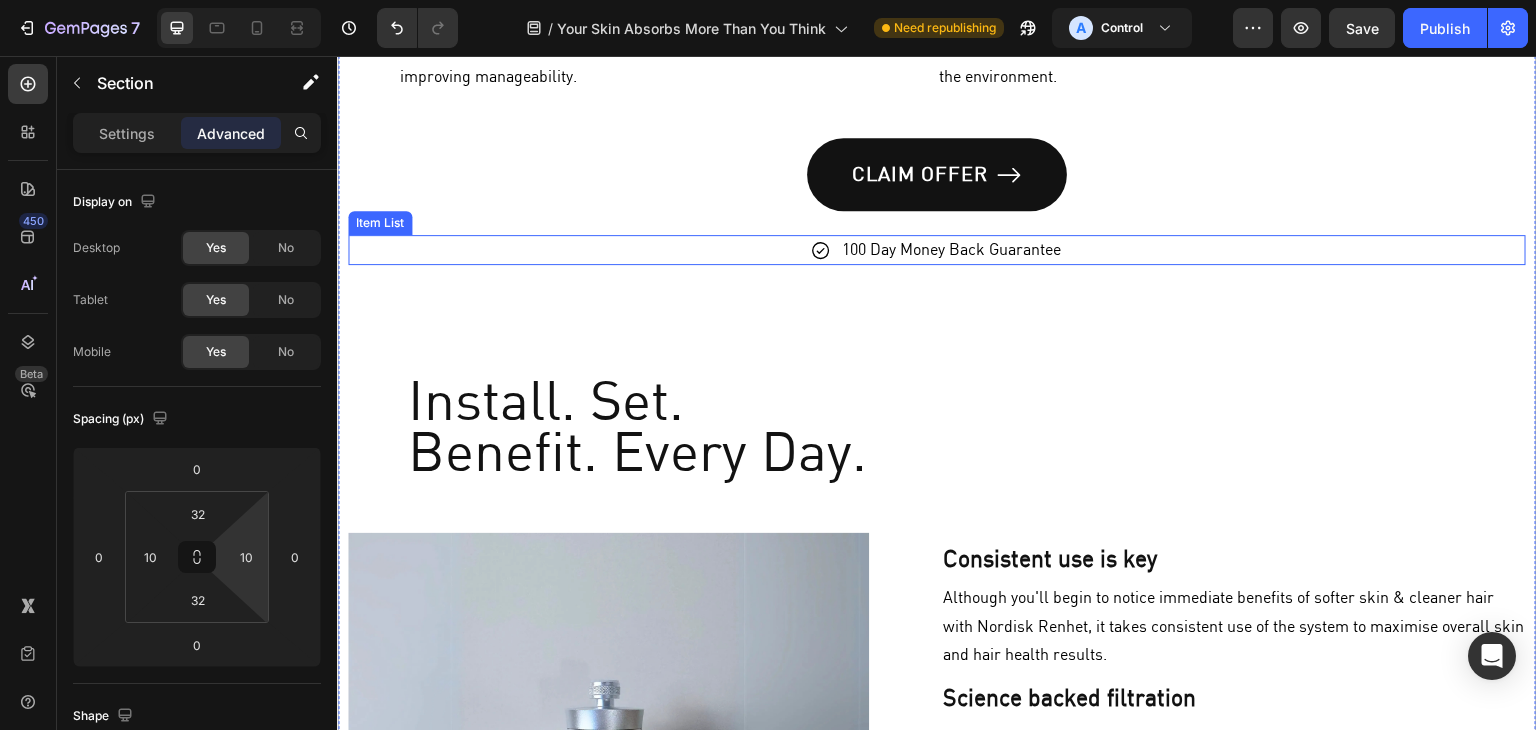 scroll, scrollTop: 5700, scrollLeft: 0, axis: vertical 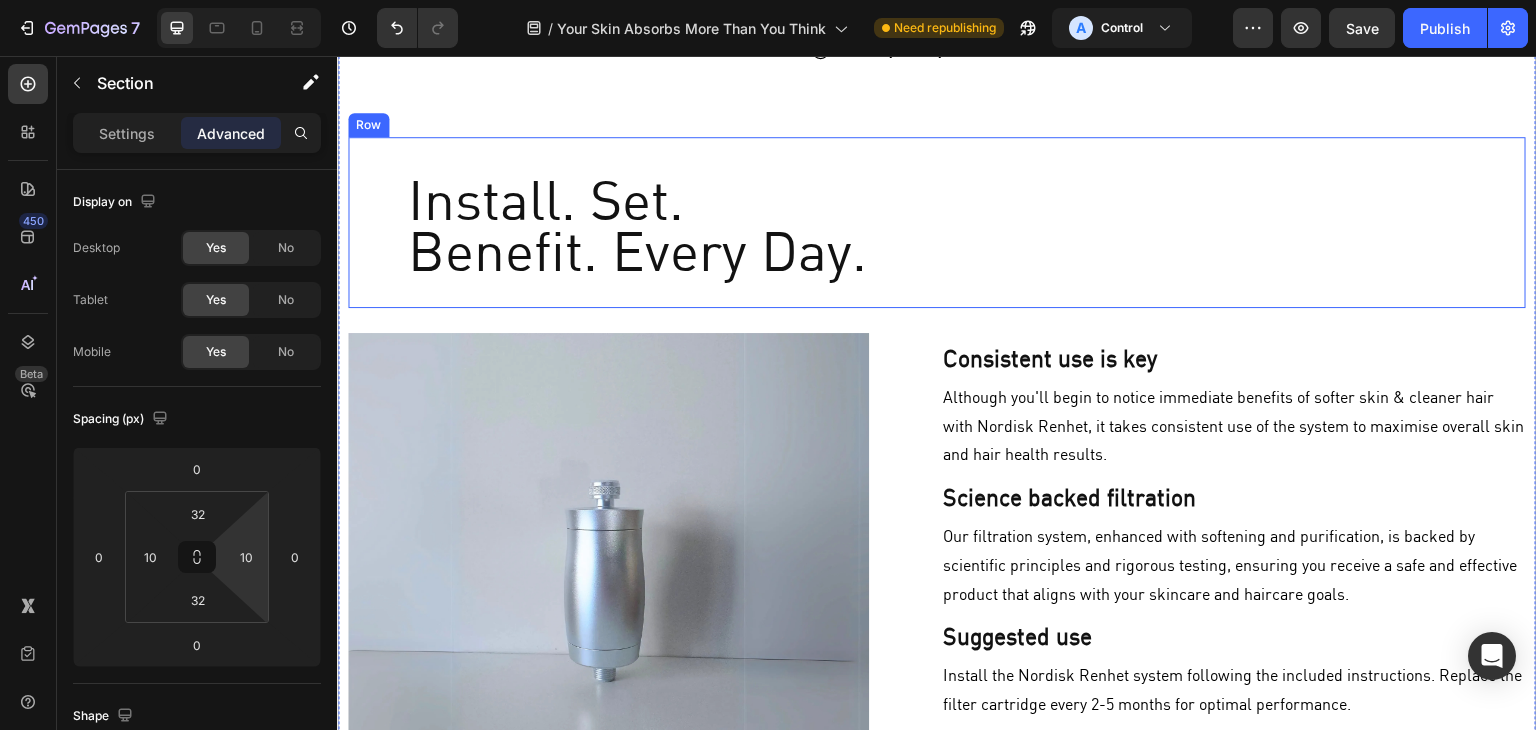 click on "Install. Set.  Benefit. Every Day. Heading" at bounding box center (937, 222) 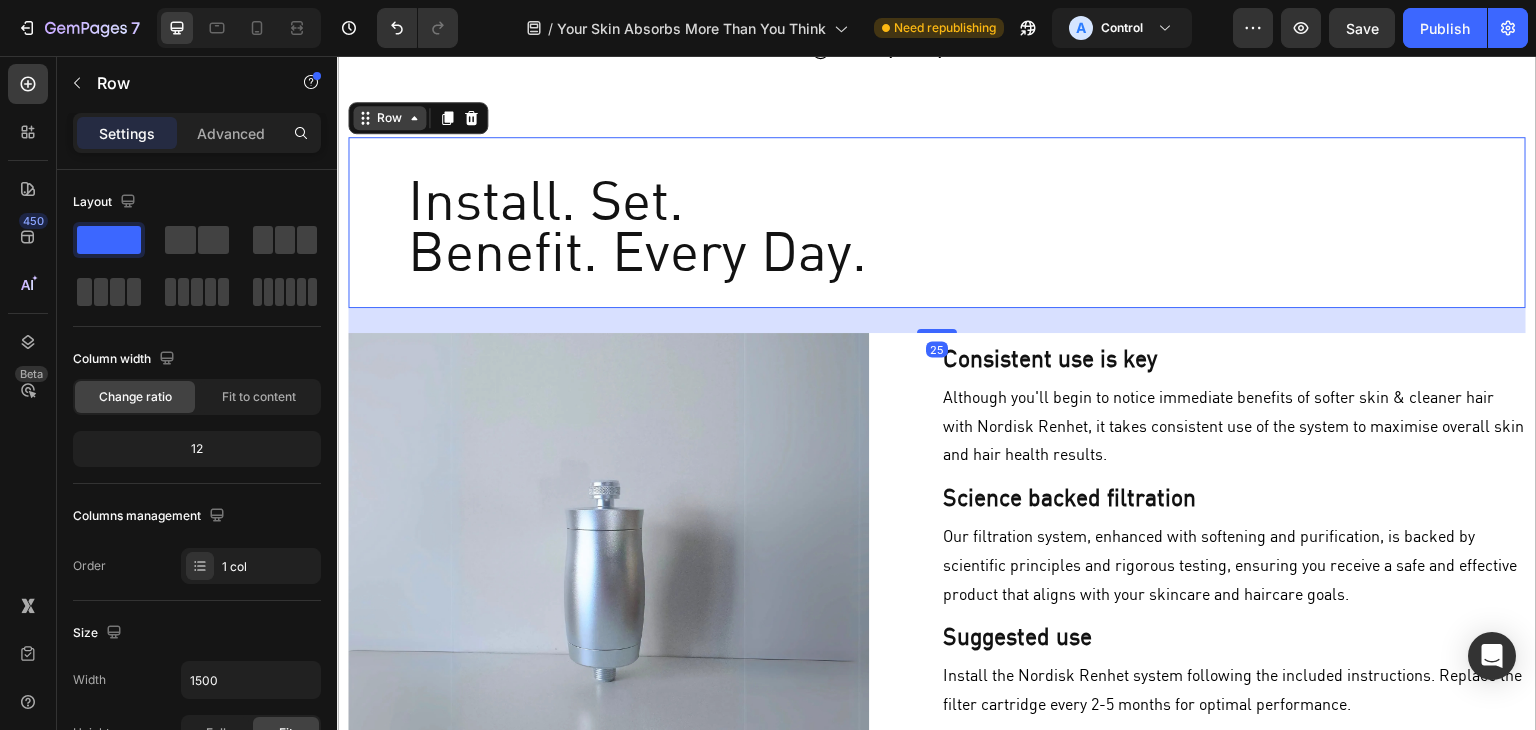 click on "Row" at bounding box center (389, 118) 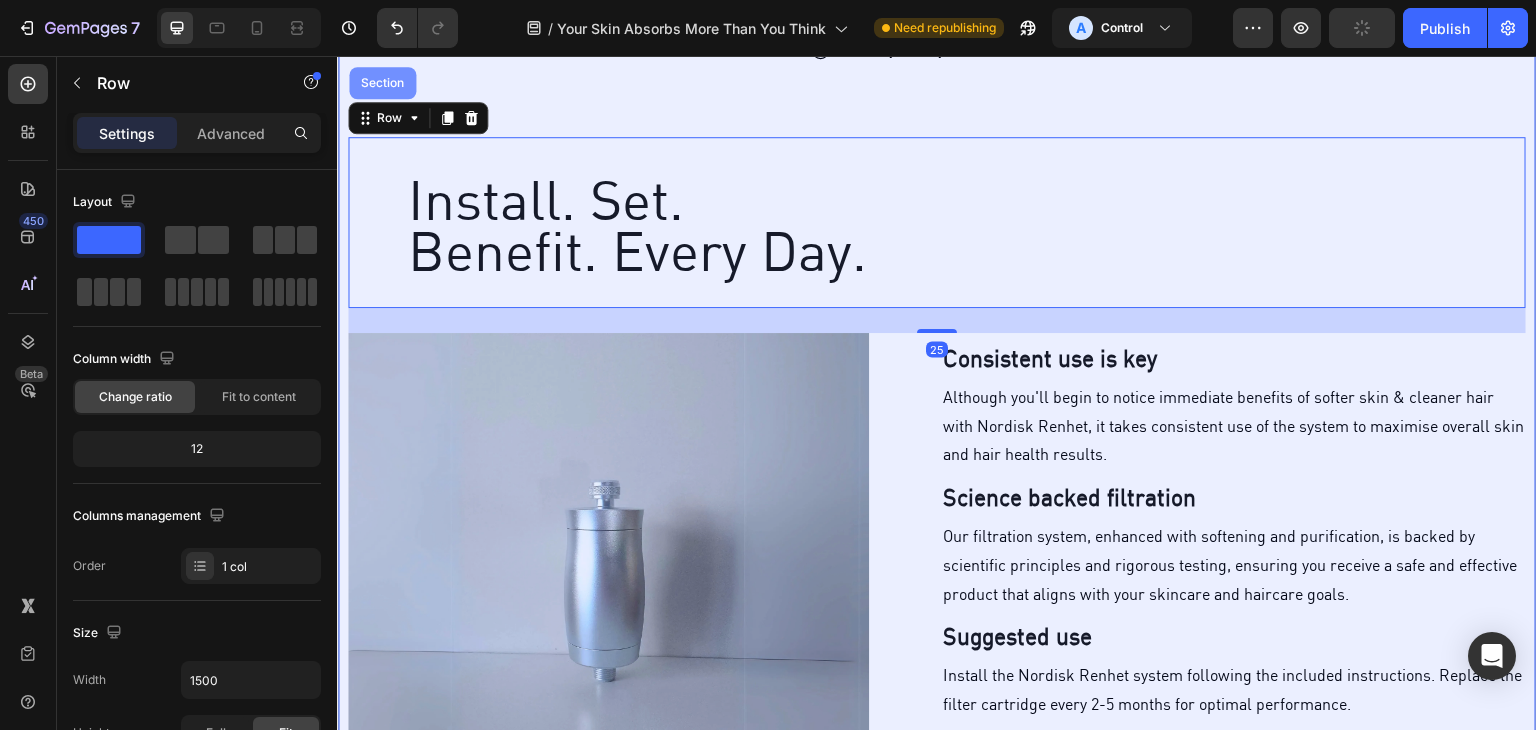 click on "Section" at bounding box center [382, 83] 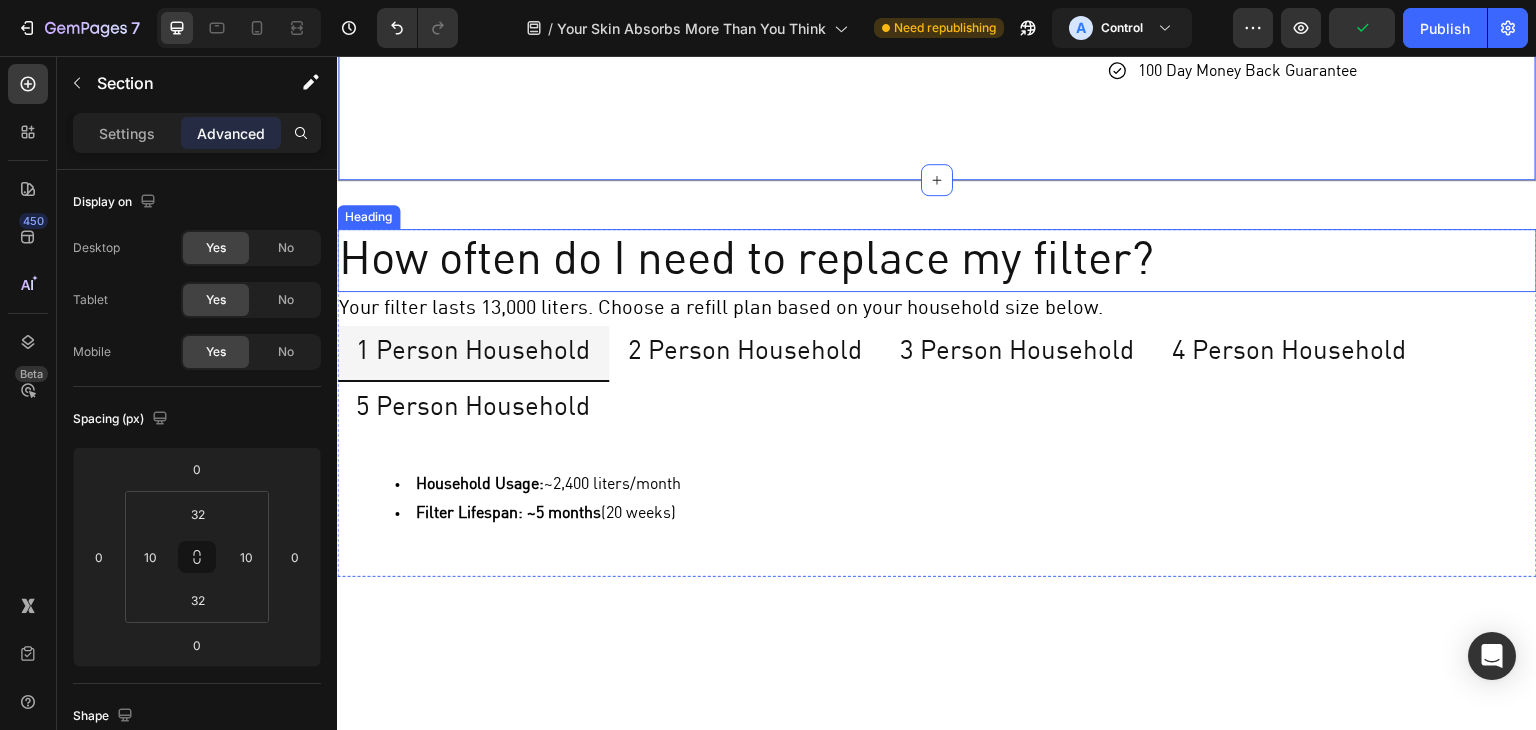 scroll, scrollTop: 6700, scrollLeft: 0, axis: vertical 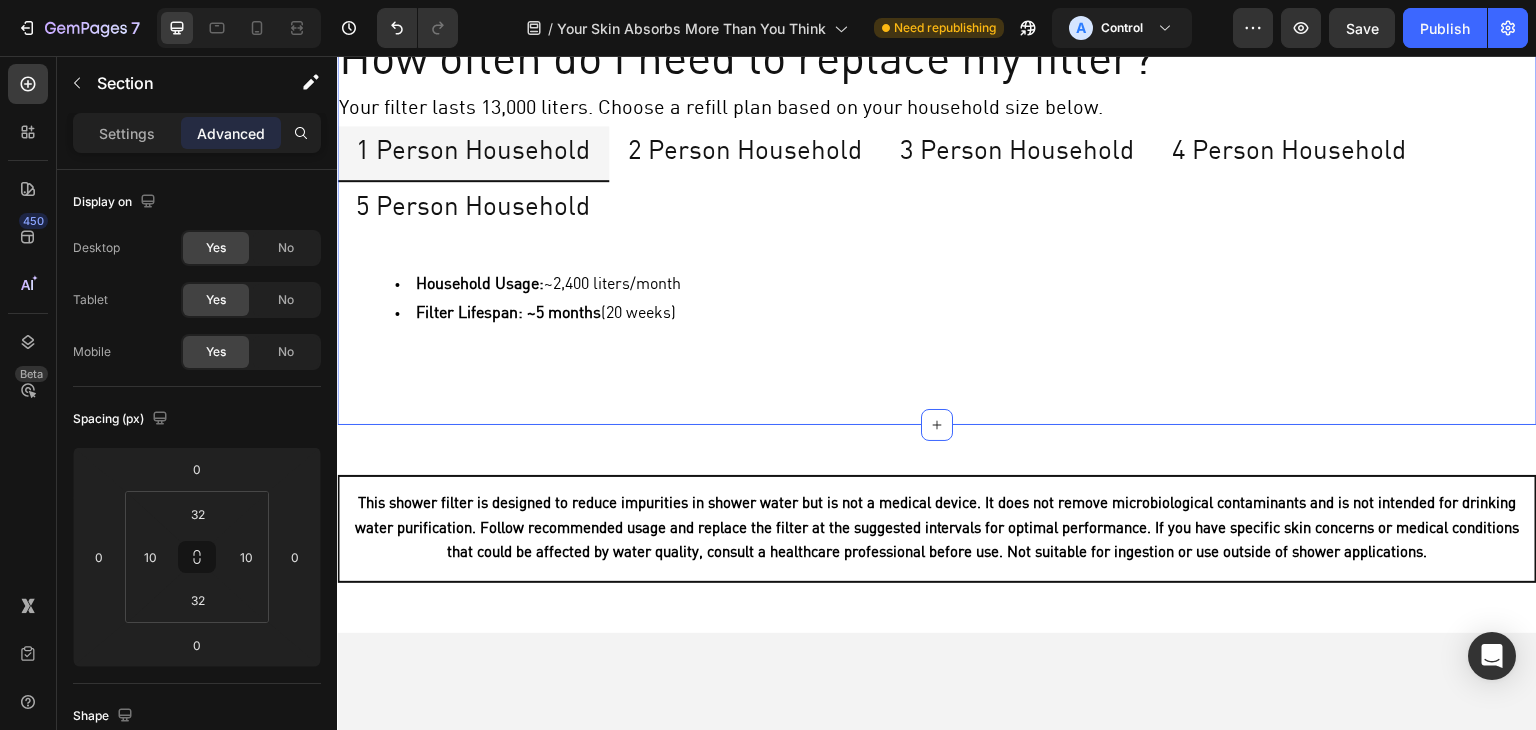 click on "Keep Your Filtration at Peak Performance Heading Your shower filter works hard to remove impurities, but over time, its effectiveness declines. Regular replacements ensure: Text Block
Icon Consistent Filtration Heading Keeps blocking chlorine, heavy metals & impurities. Text Block Row Row
Icon Healthier Skin & Hair Heading No sudden return of irritation or dryness Text Block Row Row
Icon Optimized Water Flow Heading Prevents buildup that can reduce pressure Text Block Row Row Row Row How often should you replace? Heading Your filter lasts 13,000 liters. Choose a refill plan based on your household size below: Text Block How often do I need to replace my filter? Heading Your filter lasts 13,000 liters. Choose a refill plan based on your household size below. Text Block 1 Person Household 2 Person Household 3 Person Household 4 Person Household 5 Person Household Household Usage:  ~2,400 liters/month Filter Lifespan:   ~5 months  (20 weeks) Text Block   (12 weeks)" at bounding box center (937, 203) 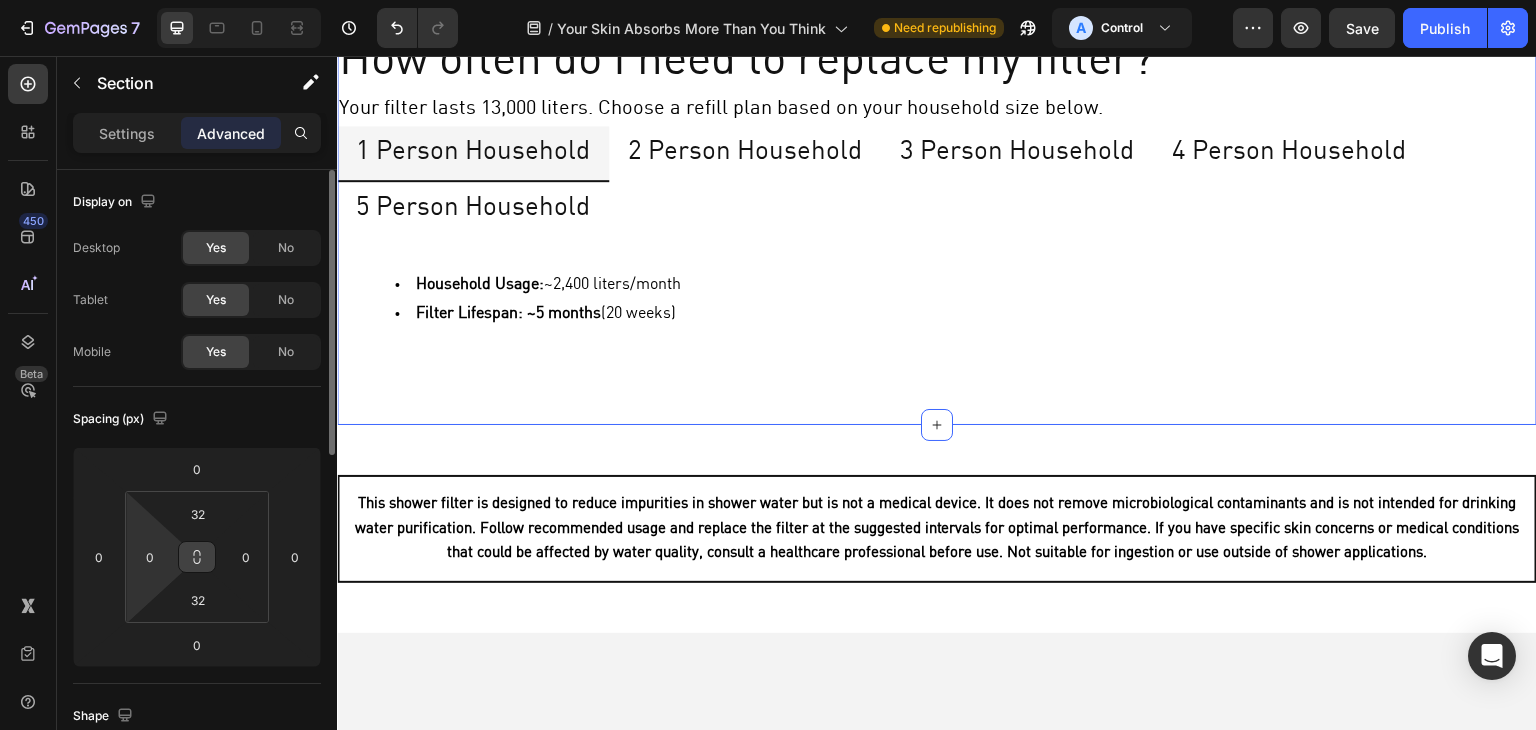 click on "0" at bounding box center (150, 557) 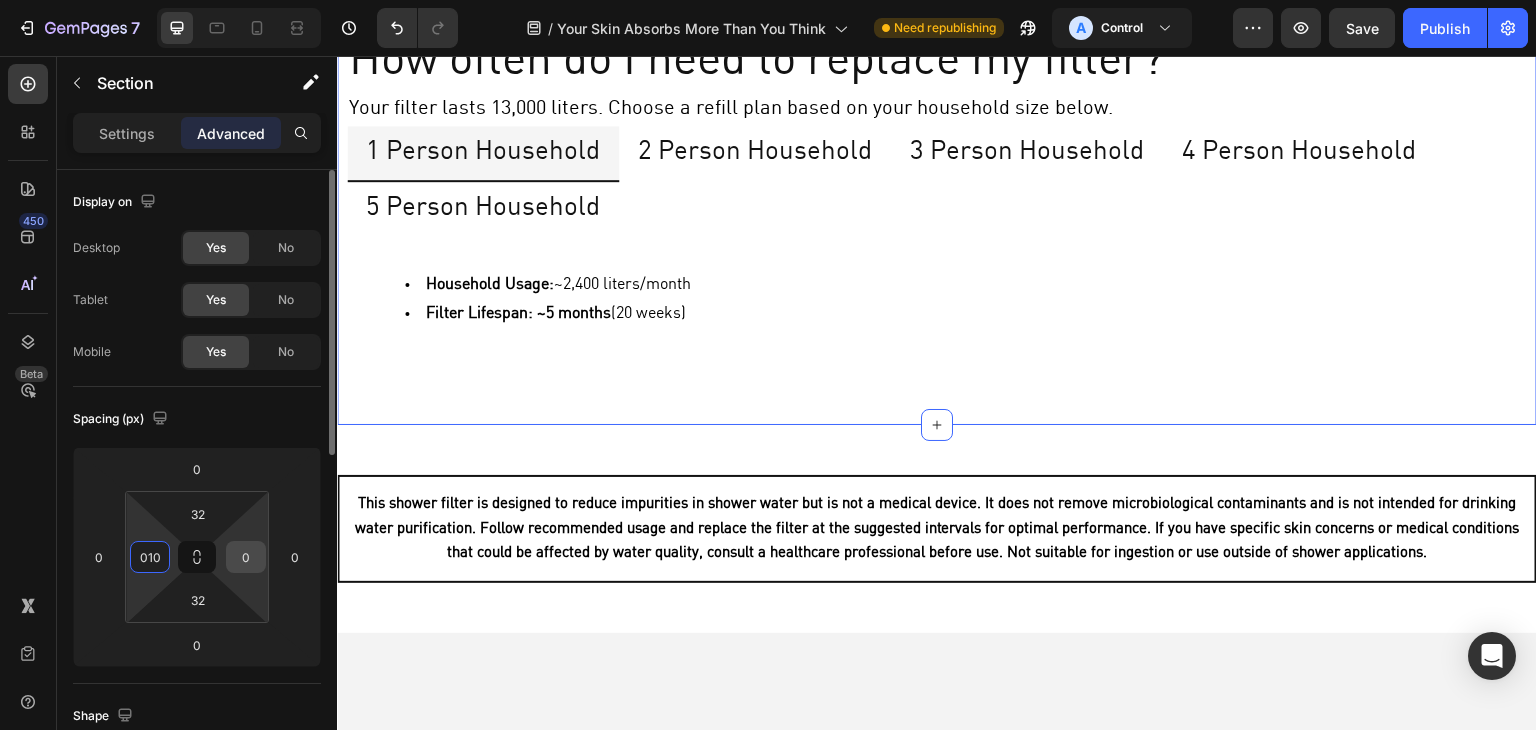 type on "10" 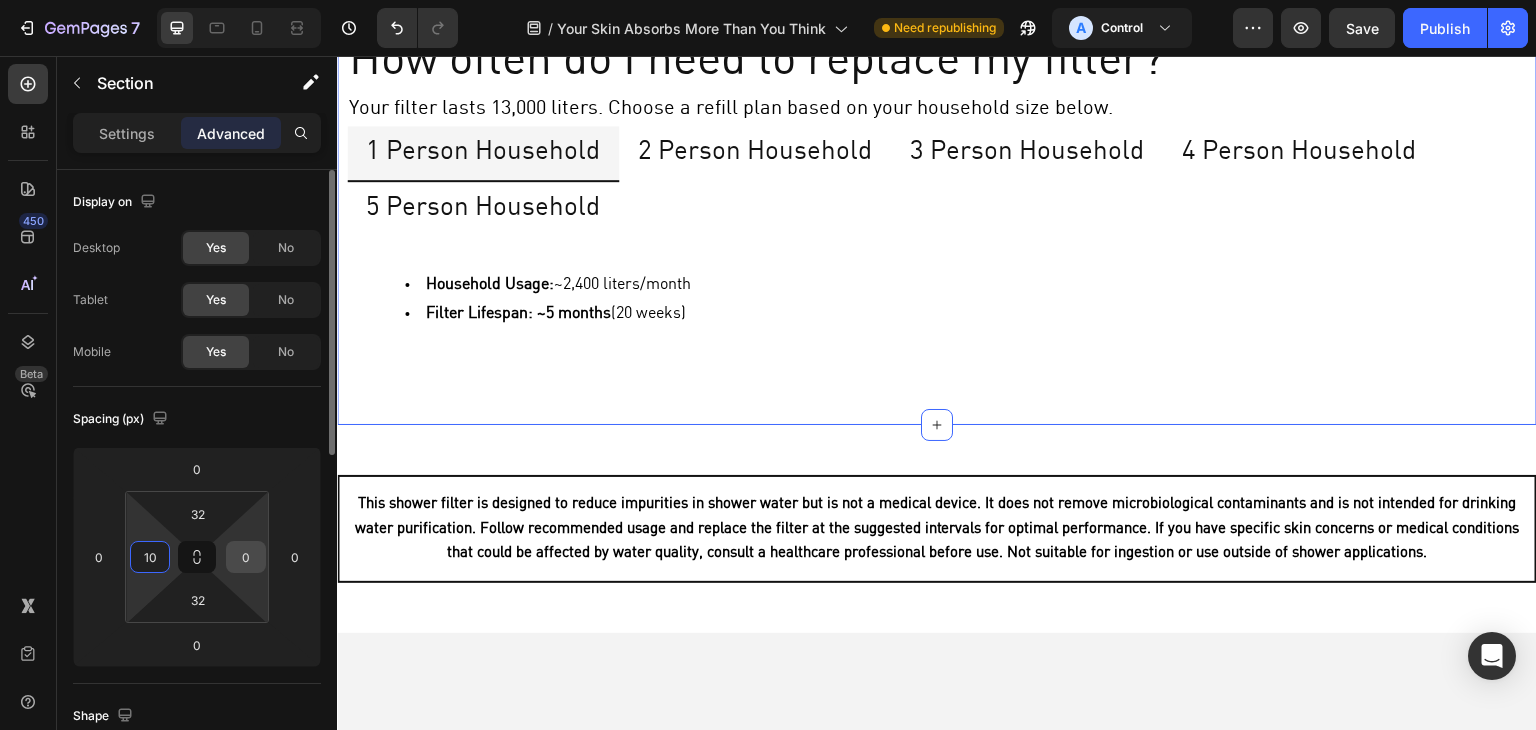 click on "0" at bounding box center (246, 557) 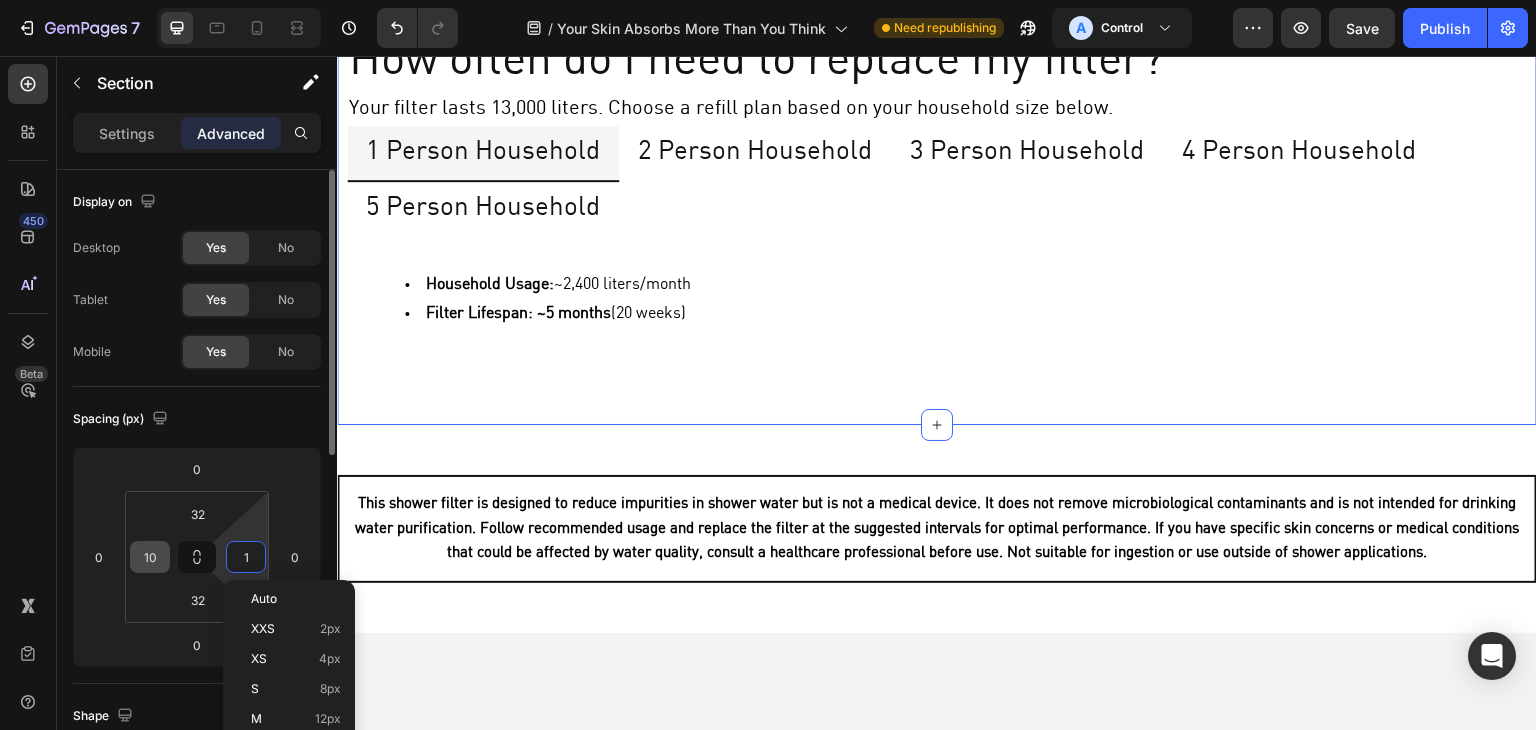 type on "10" 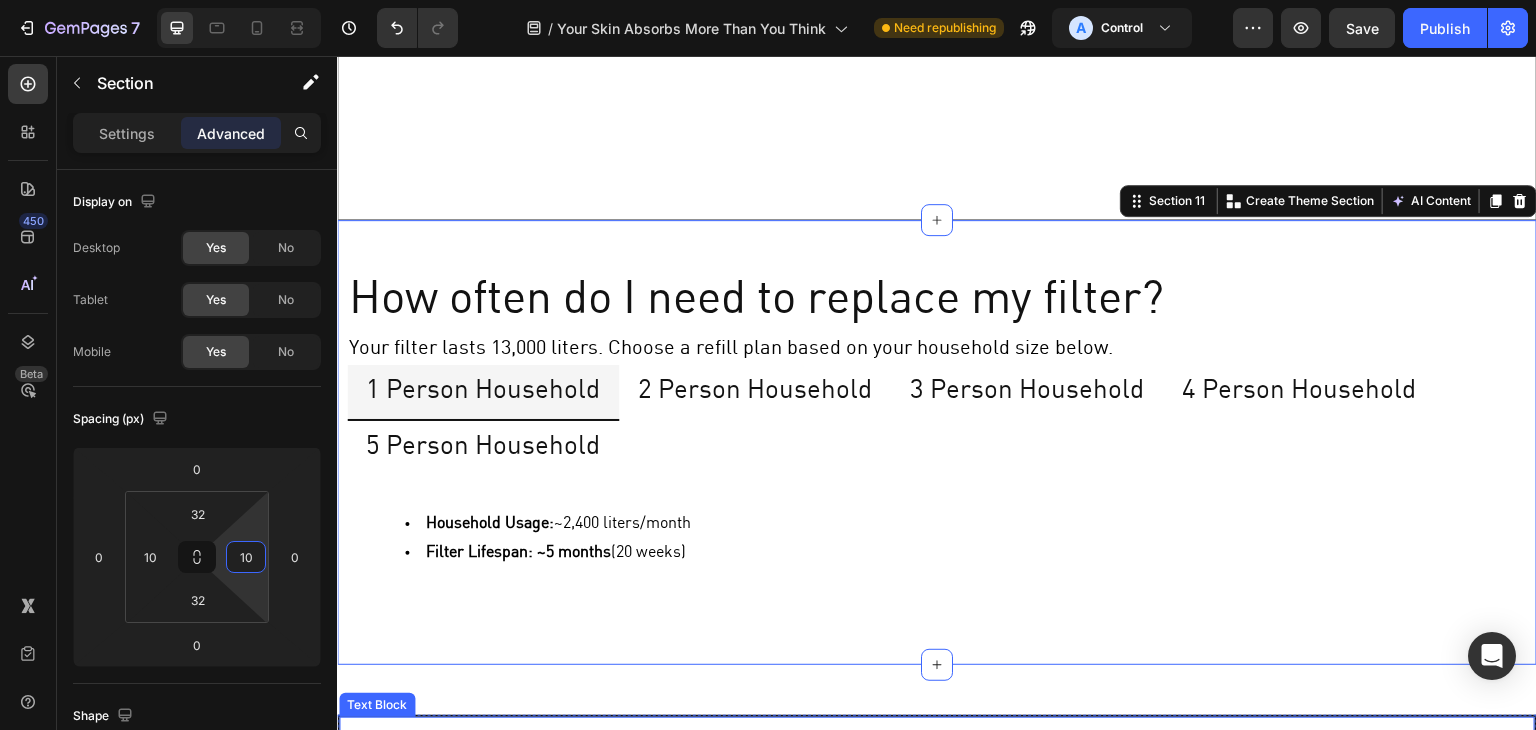 click on "This shower filter is designed to reduce impurities in shower water but is not a medical device. It does not remove microbiological contaminants and is not intended for drinking water purification. Follow recommended usage and replace the filter at the suggested intervals for optimal performance. If you have specific skin concerns or medical conditions that could be affected by water quality, consult a healthcare professional before use. Not suitable for ingestion or use outside of shower applications." at bounding box center (937, 768) 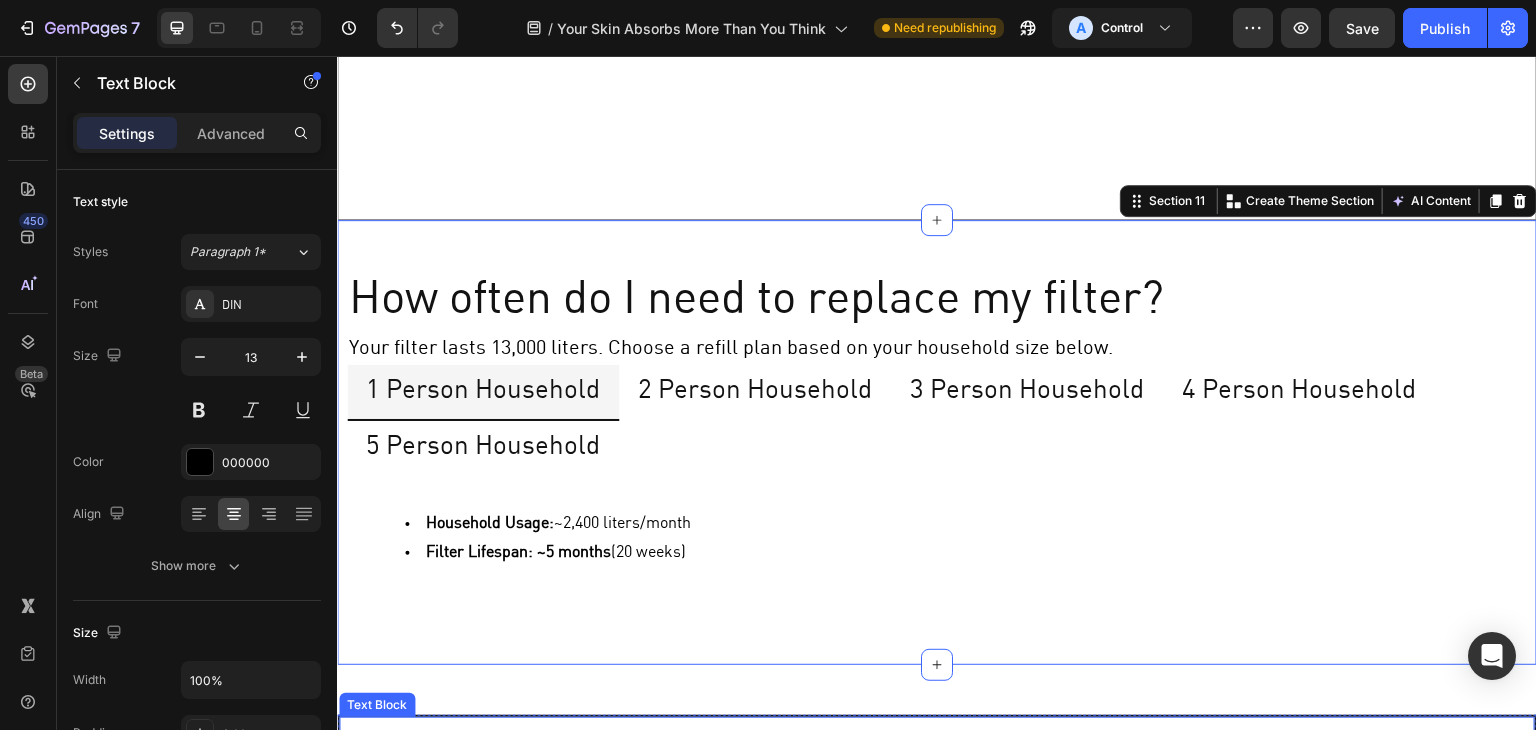 scroll, scrollTop: 7201, scrollLeft: 0, axis: vertical 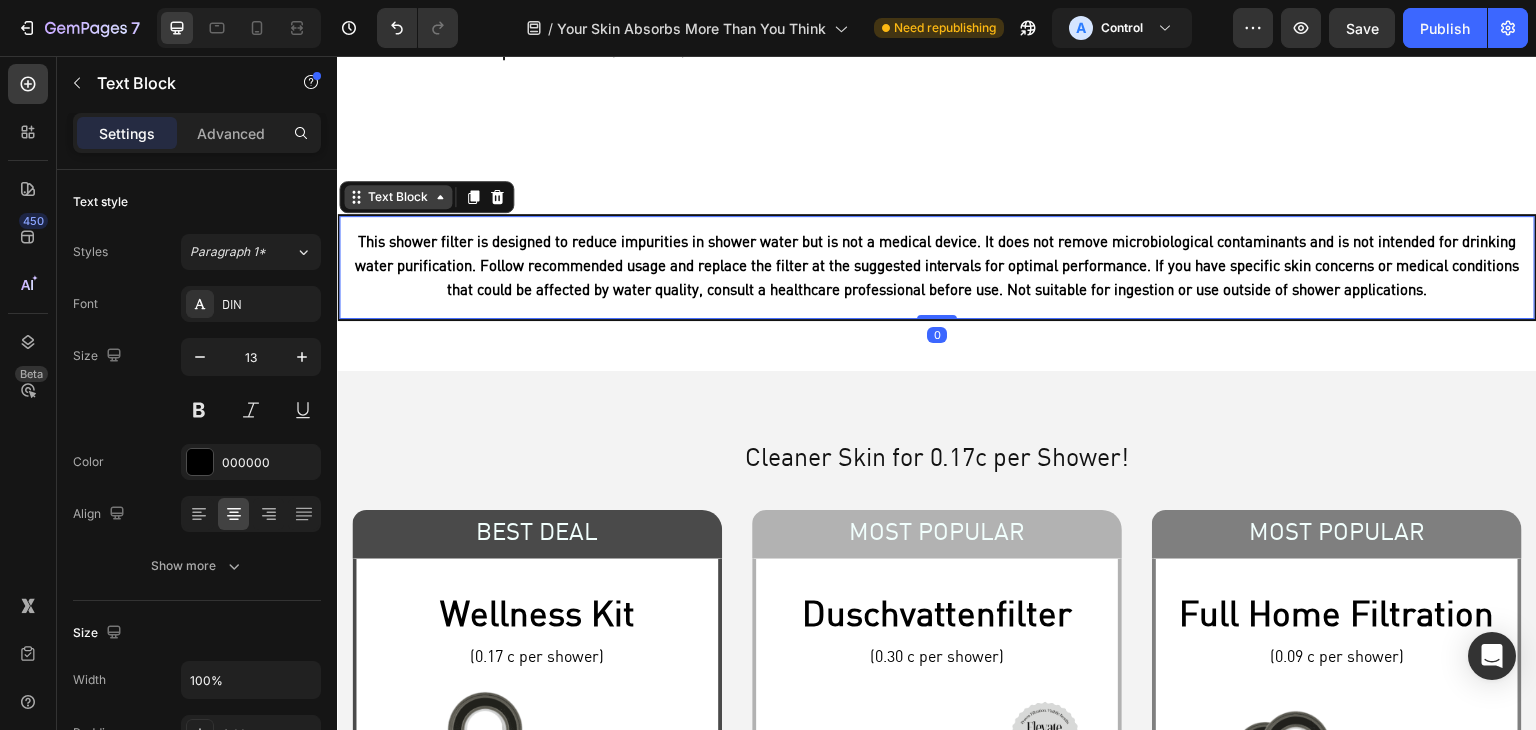 click on "Text Block" at bounding box center [398, 197] 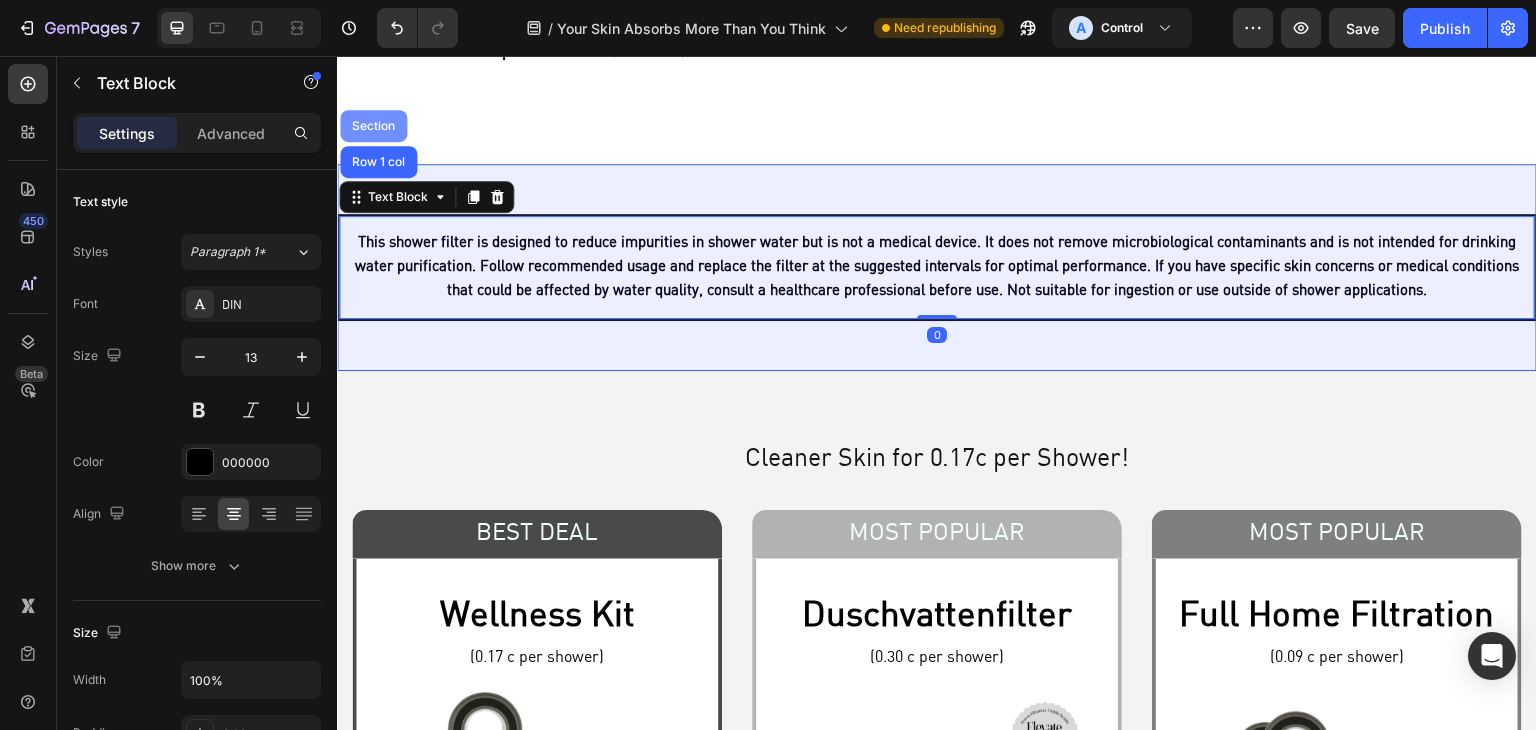 click on "Section" at bounding box center [373, 126] 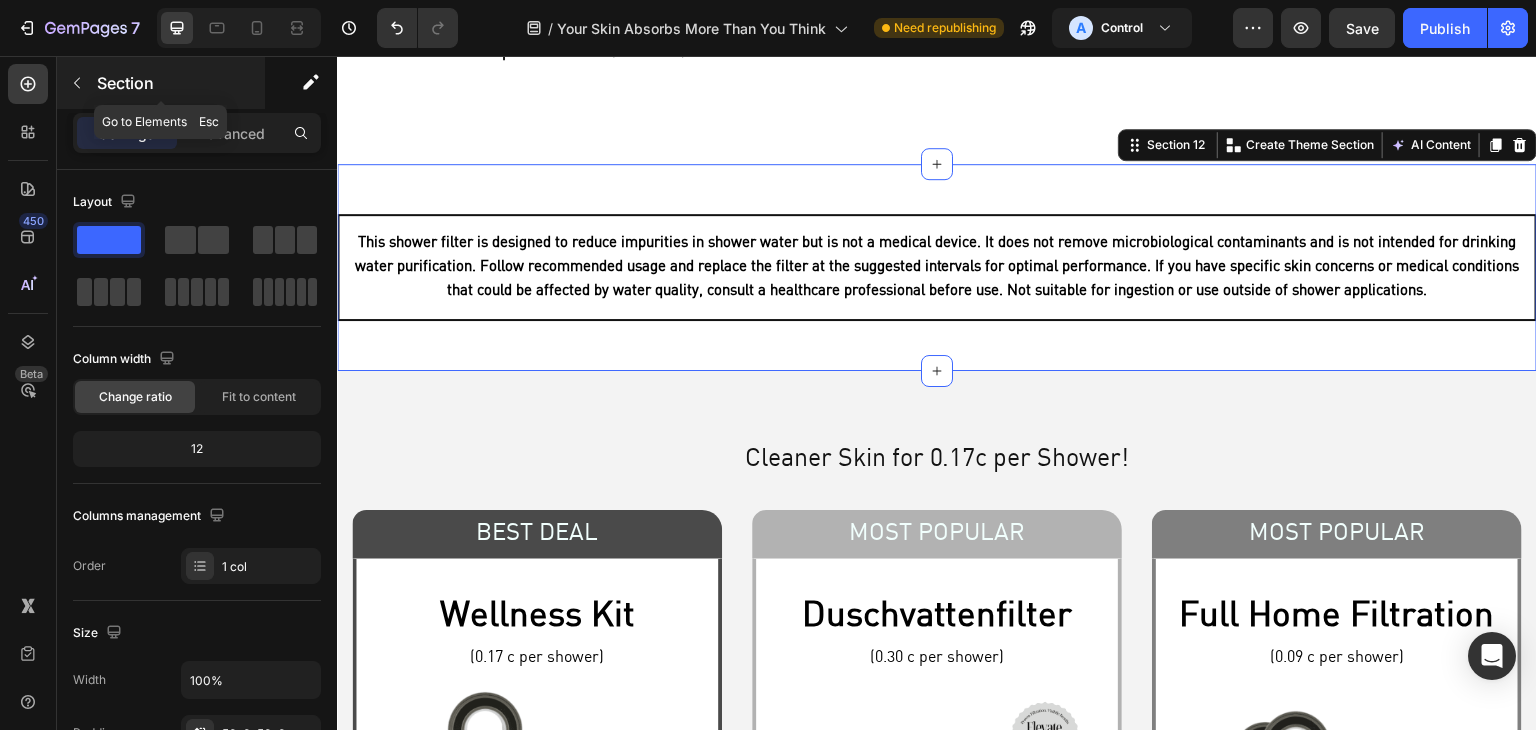 click on "Section" at bounding box center [179, 83] 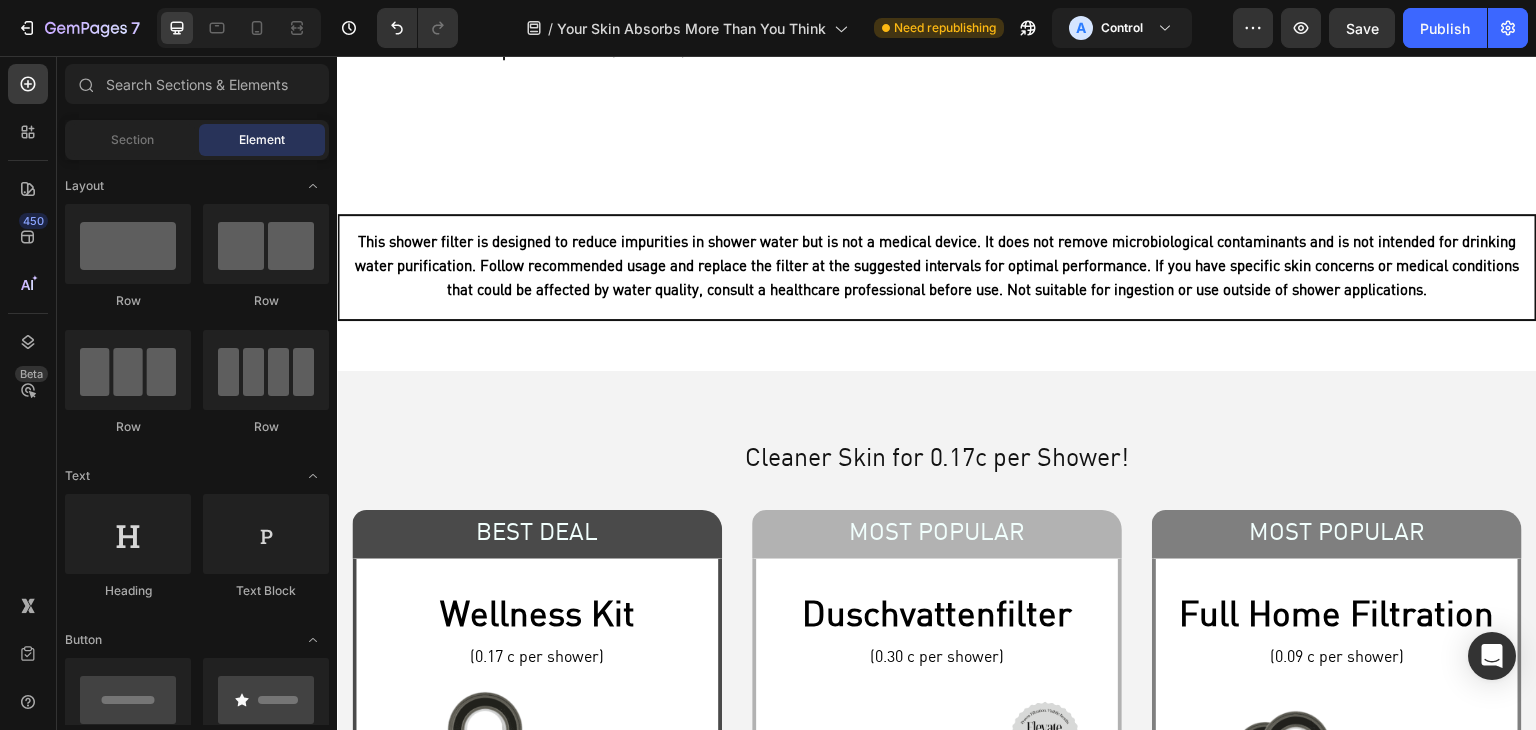 click on "Element" 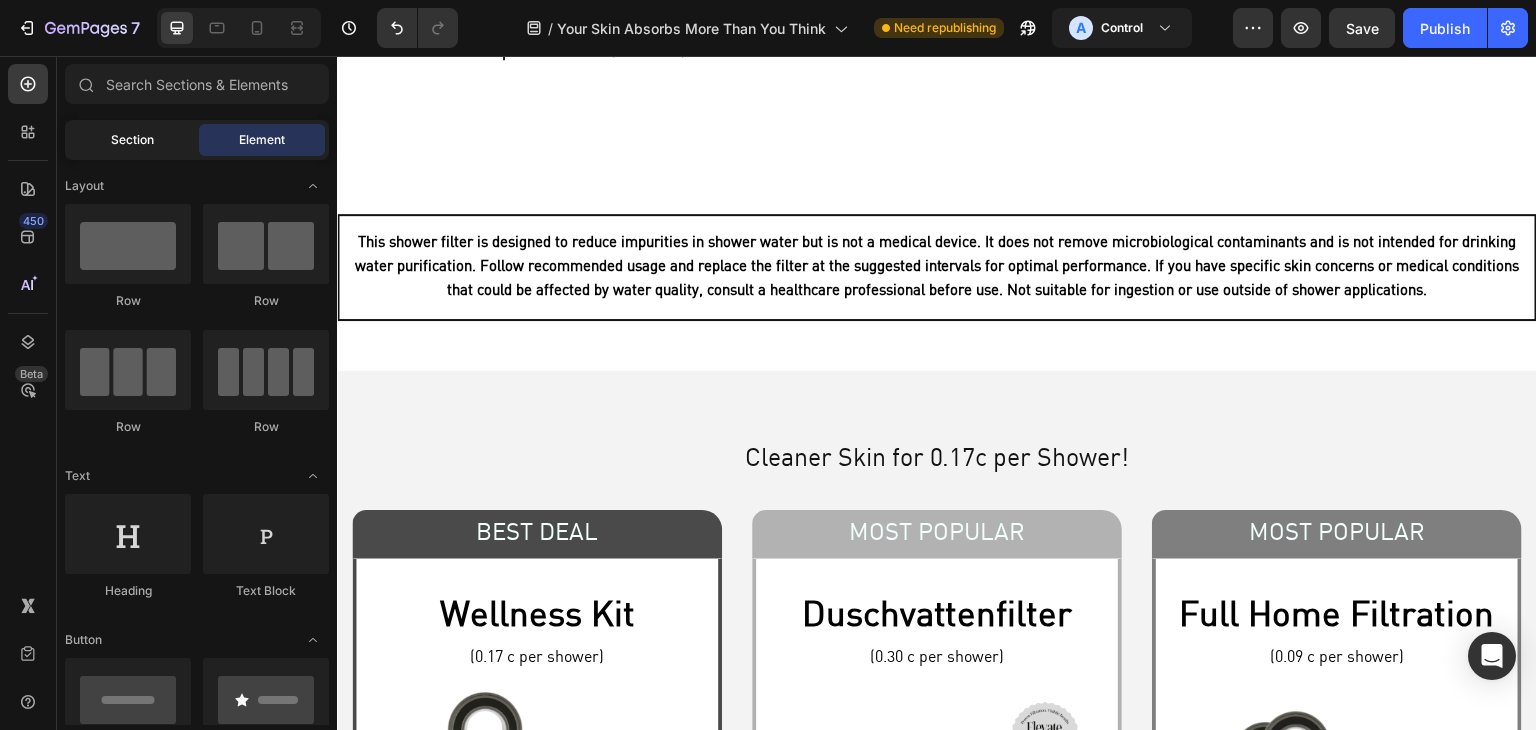 click on "Section Element" at bounding box center [197, 140] 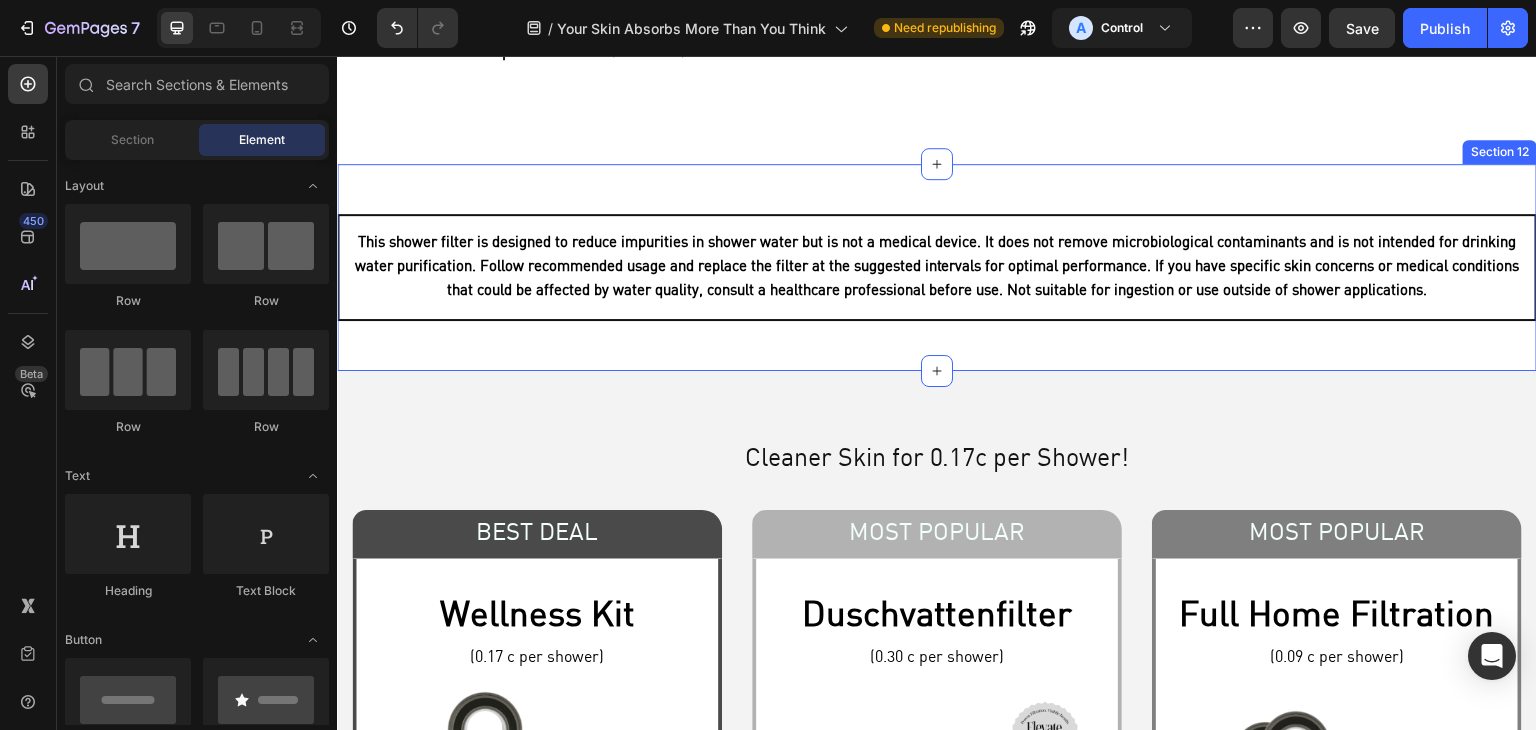 click on "This shower filter is designed to reduce impurities in shower water but is not a medical device. It does not remove microbiological contaminants and is not intended for drinking water purification. Follow recommended usage and replace the filter at the suggested intervals for optimal performance. If you have specific skin concerns or medical conditions that could be affected by water quality, consult a healthcare professional before use. Not suitable for ingestion or use outside of shower applications. Text Block Row Section 12" at bounding box center (937, 267) 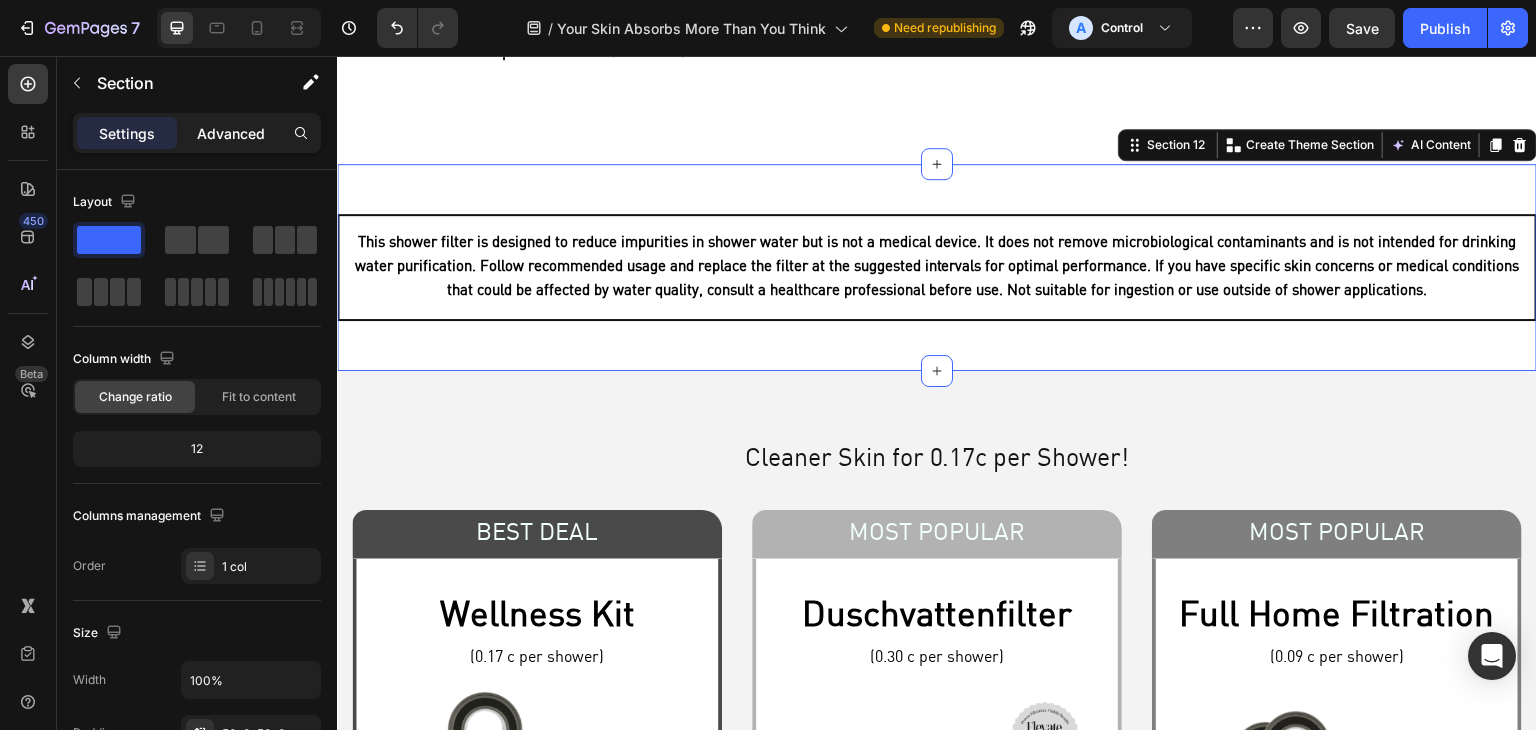 drag, startPoint x: 185, startPoint y: 121, endPoint x: 201, endPoint y: 124, distance: 16.27882 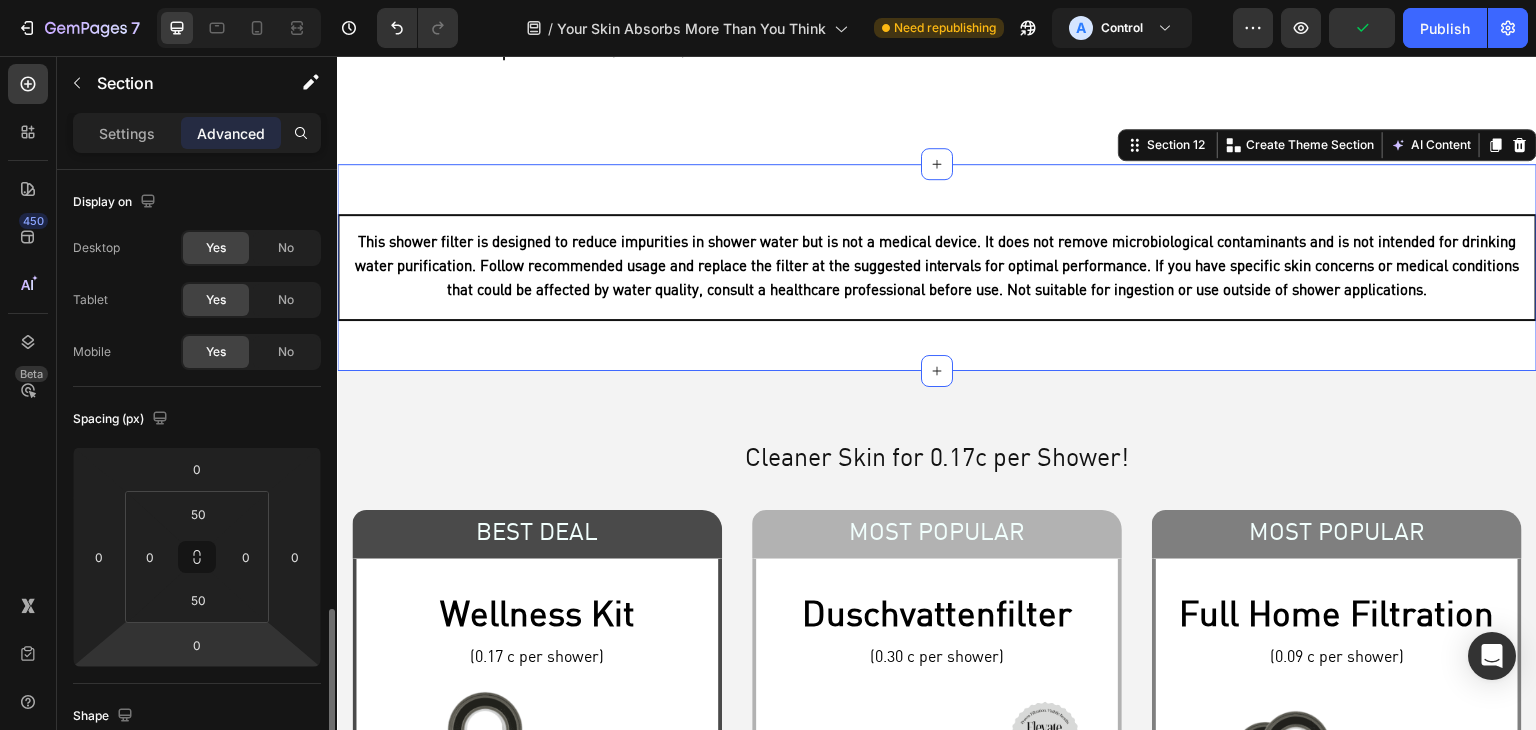scroll, scrollTop: 300, scrollLeft: 0, axis: vertical 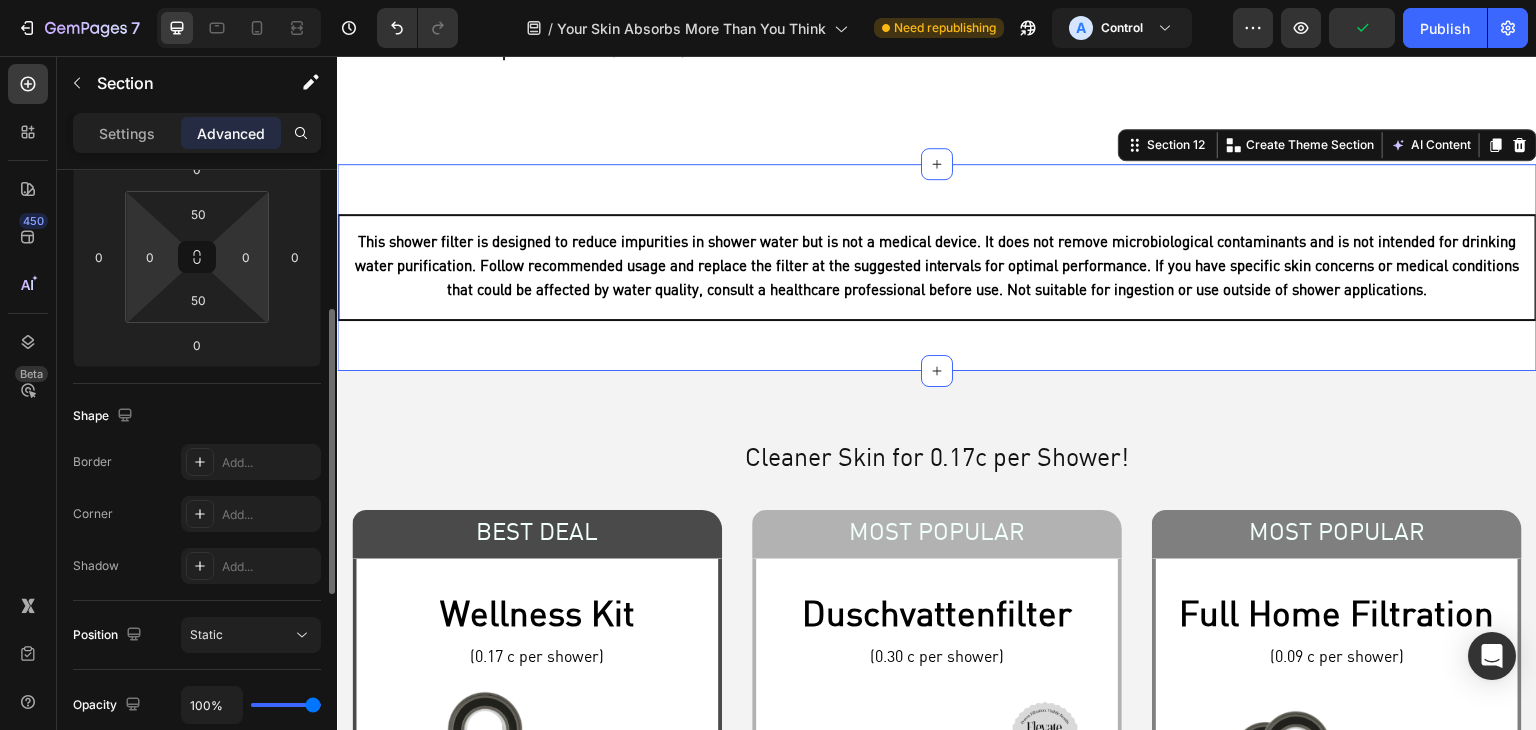 click on "0" at bounding box center [150, 257] 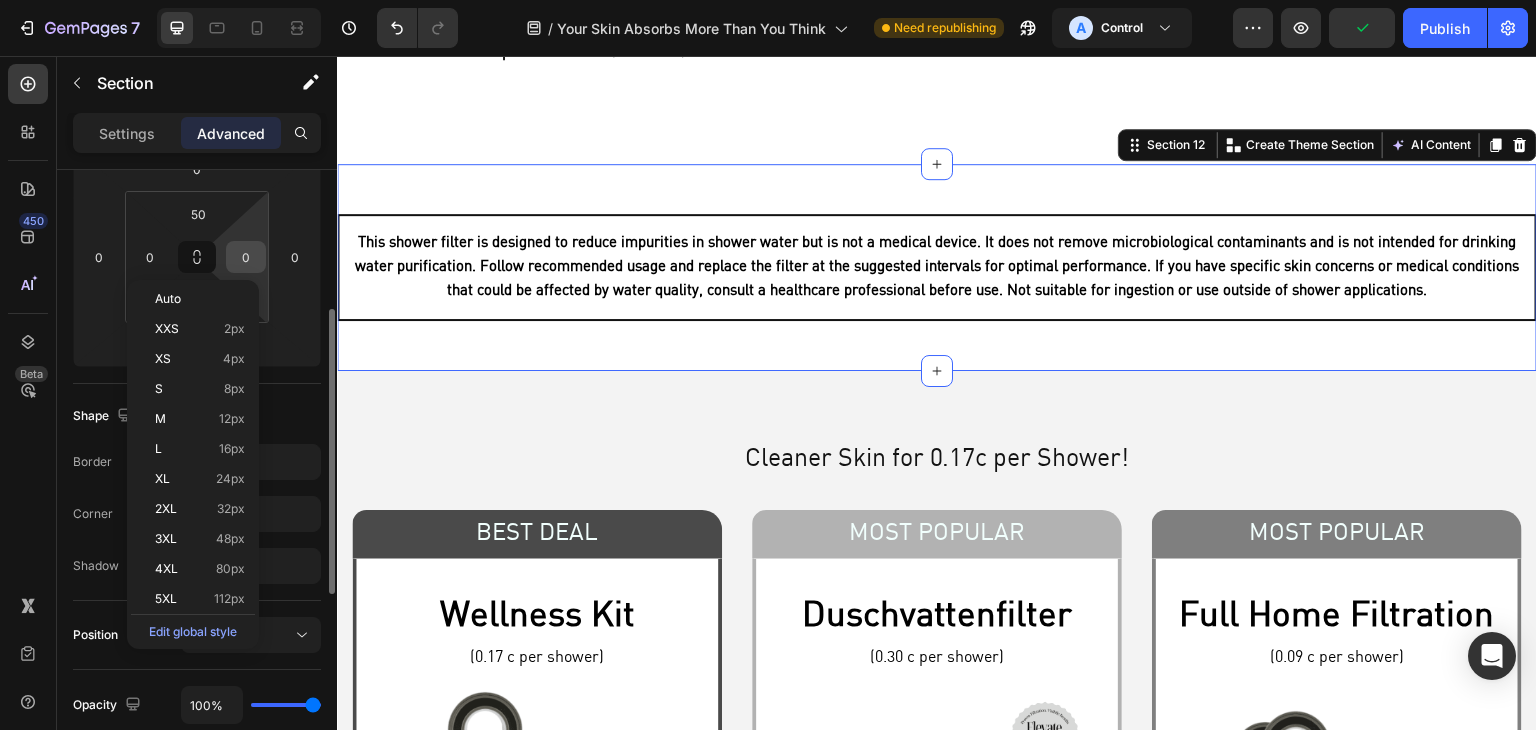 drag, startPoint x: 239, startPoint y: 251, endPoint x: 248, endPoint y: 256, distance: 10.29563 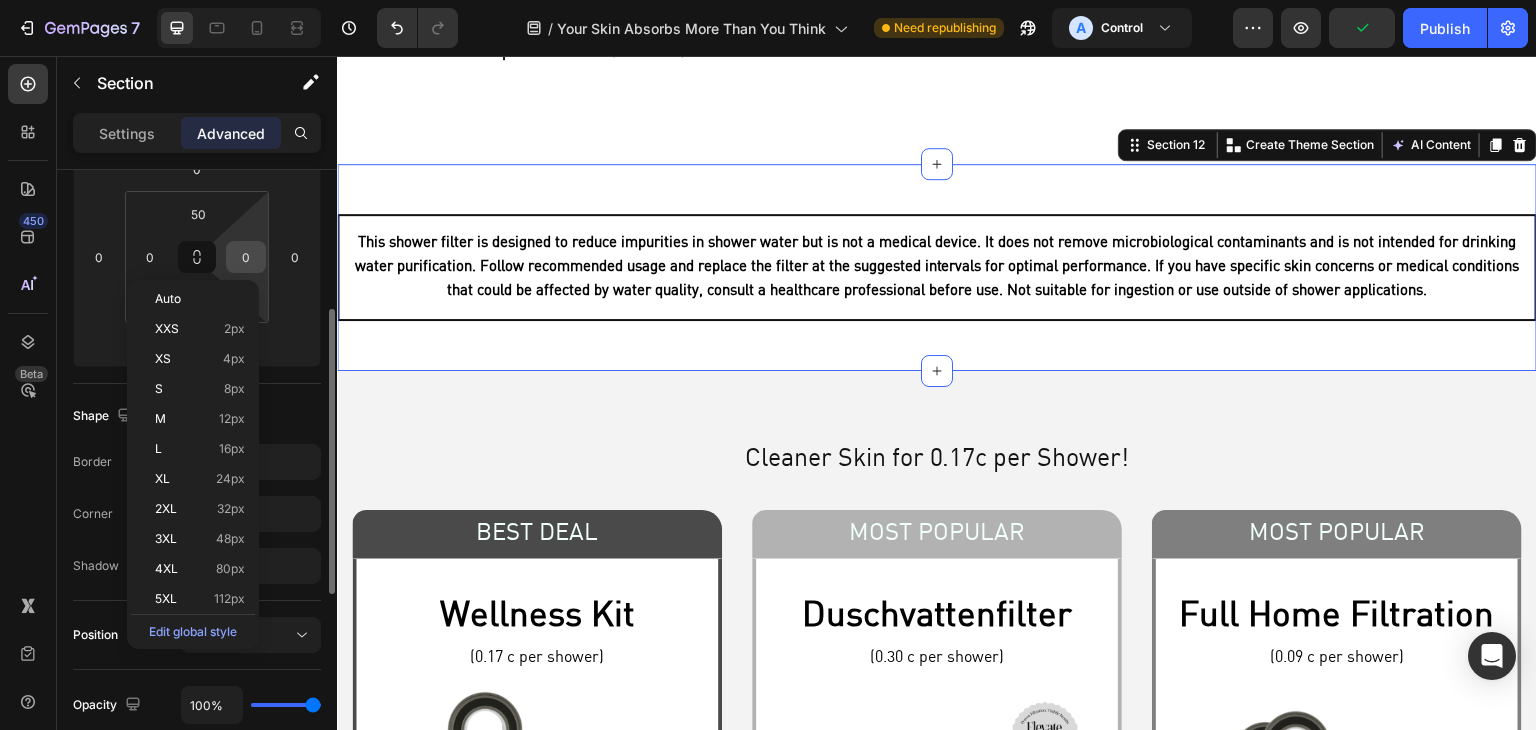 click on "0" at bounding box center [246, 257] 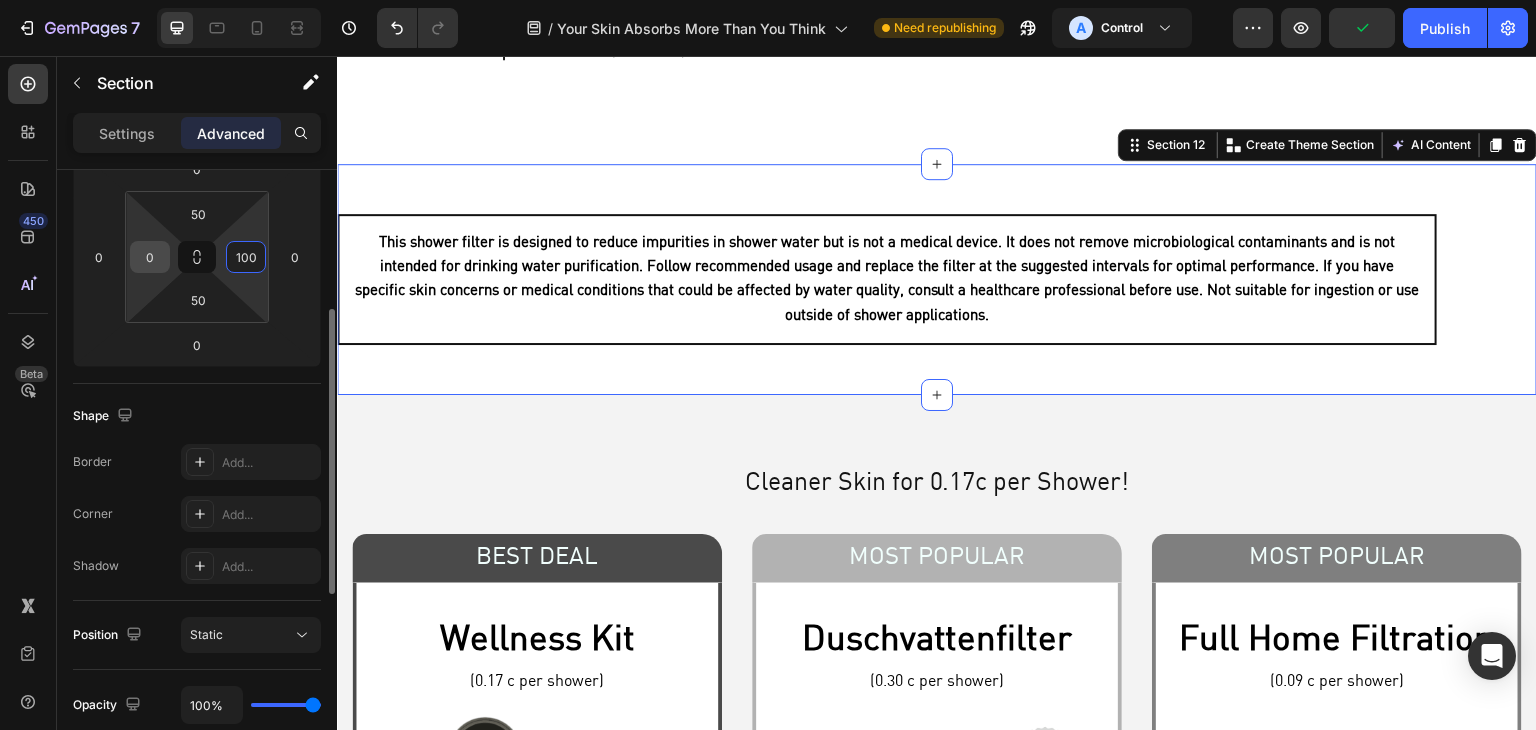 type on "100" 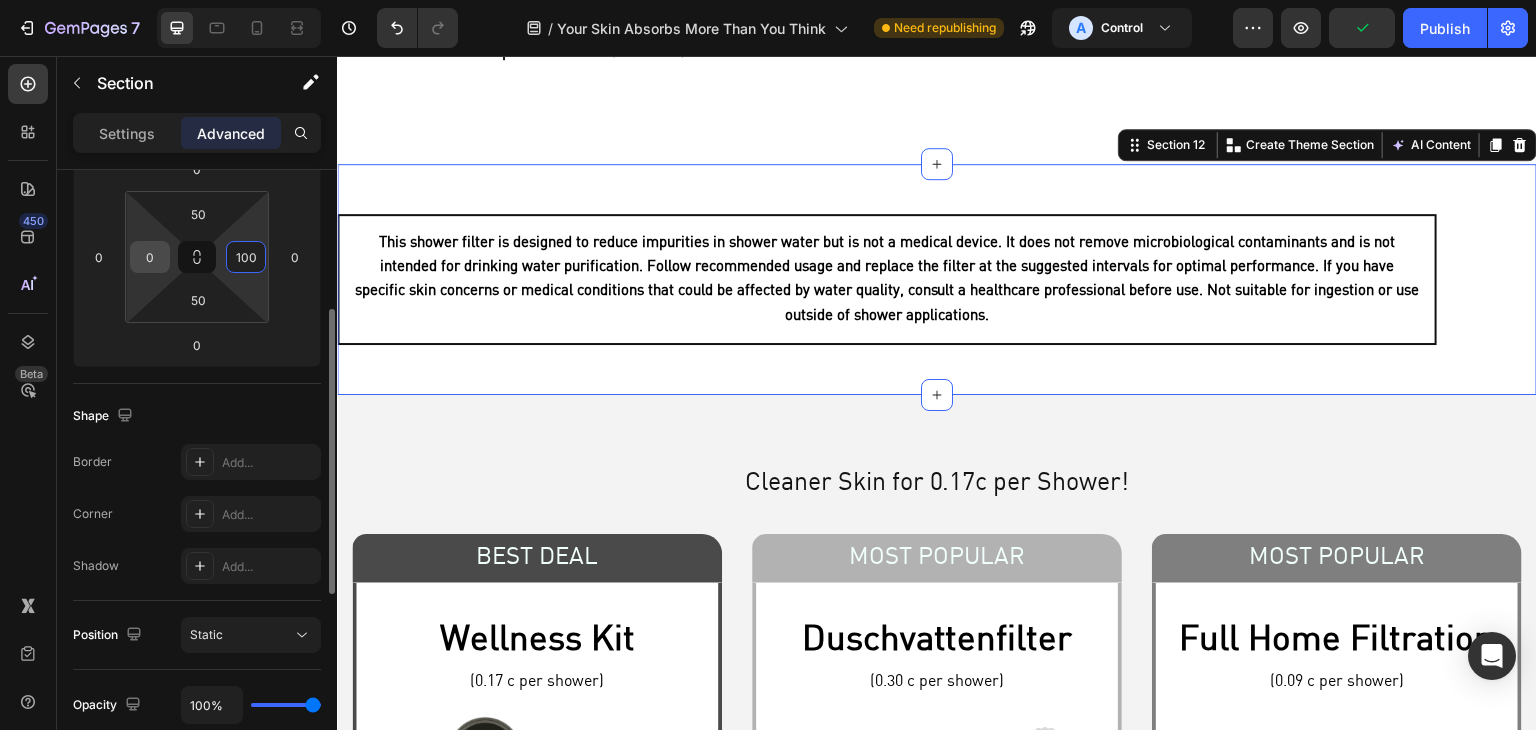 click on "0" at bounding box center [150, 257] 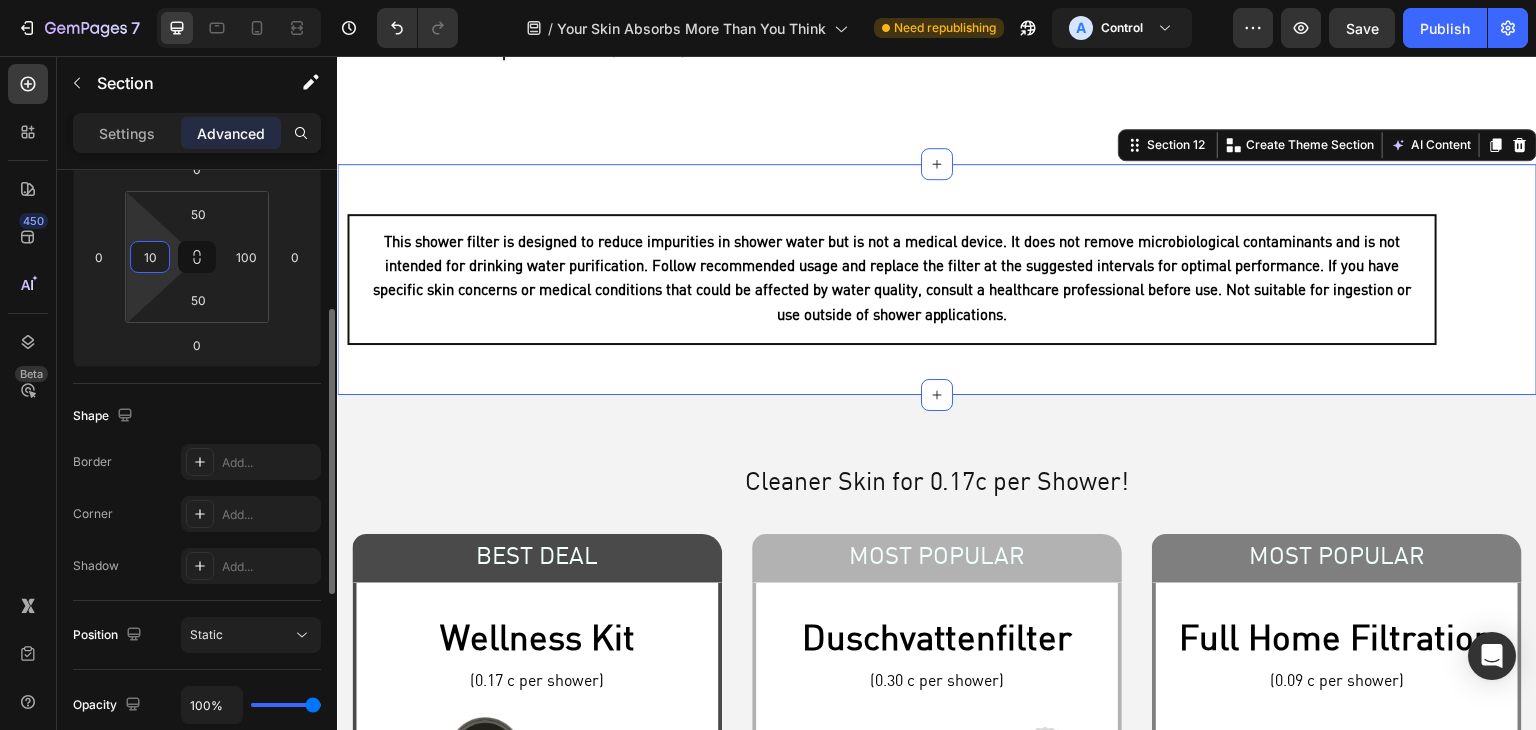 type on "0" 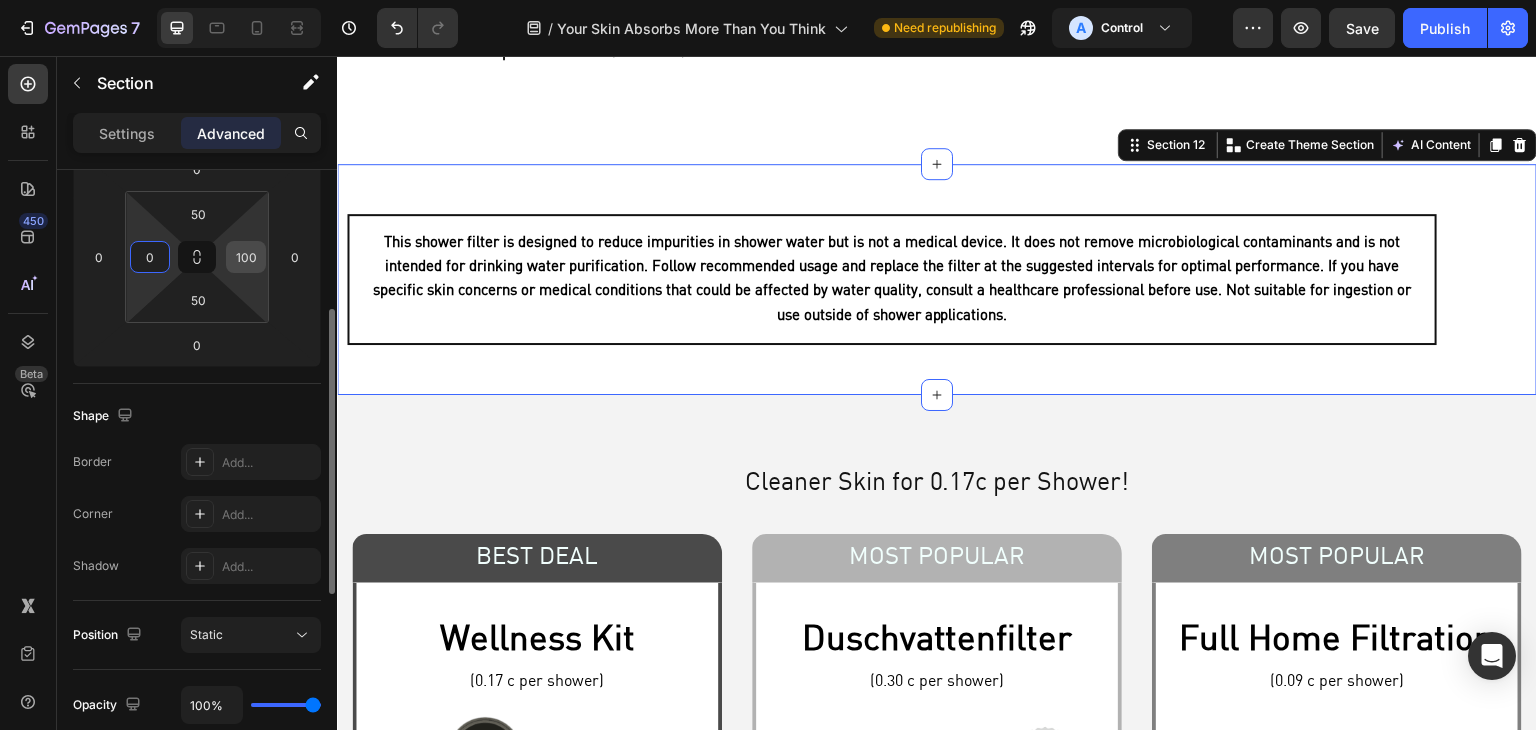 click on "100" at bounding box center [246, 257] 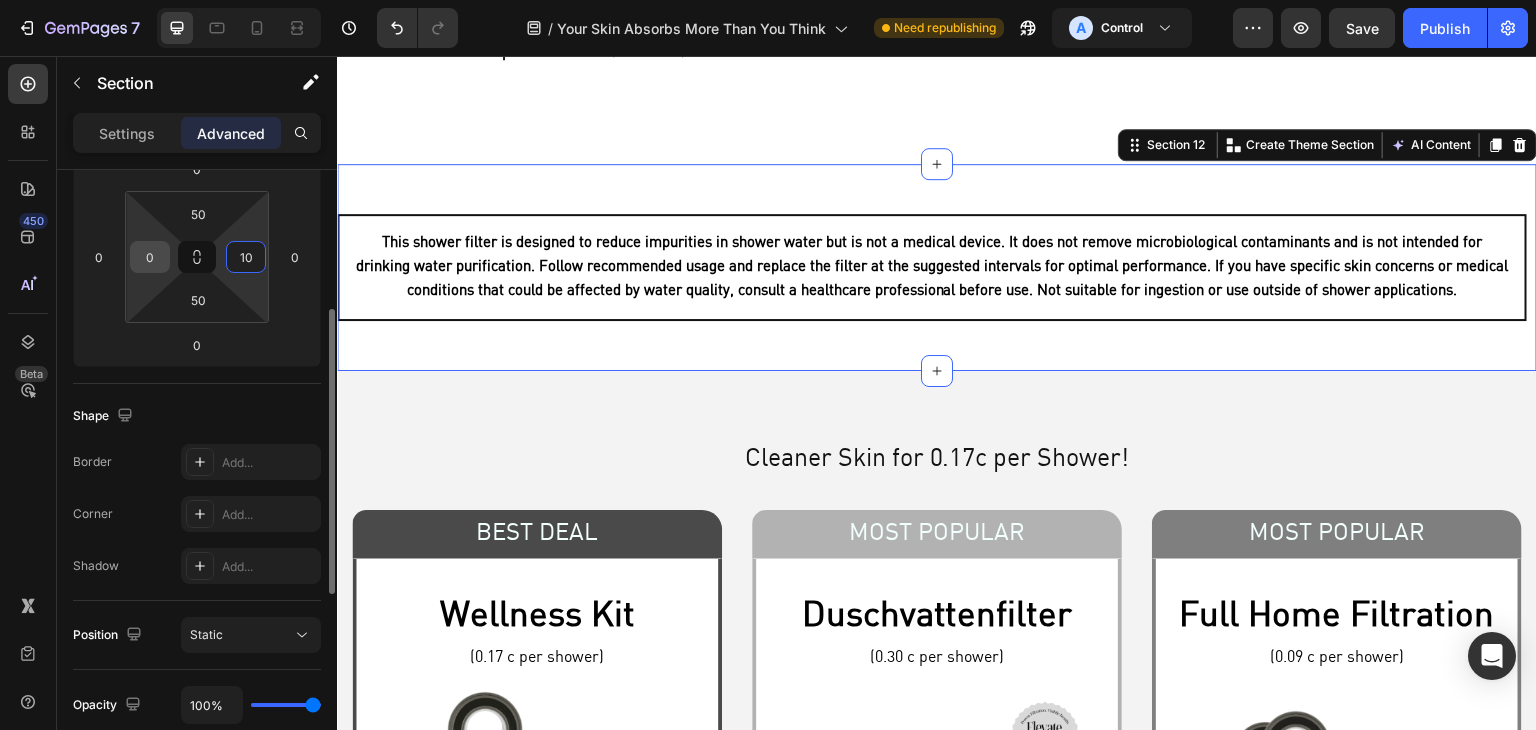 type on "10" 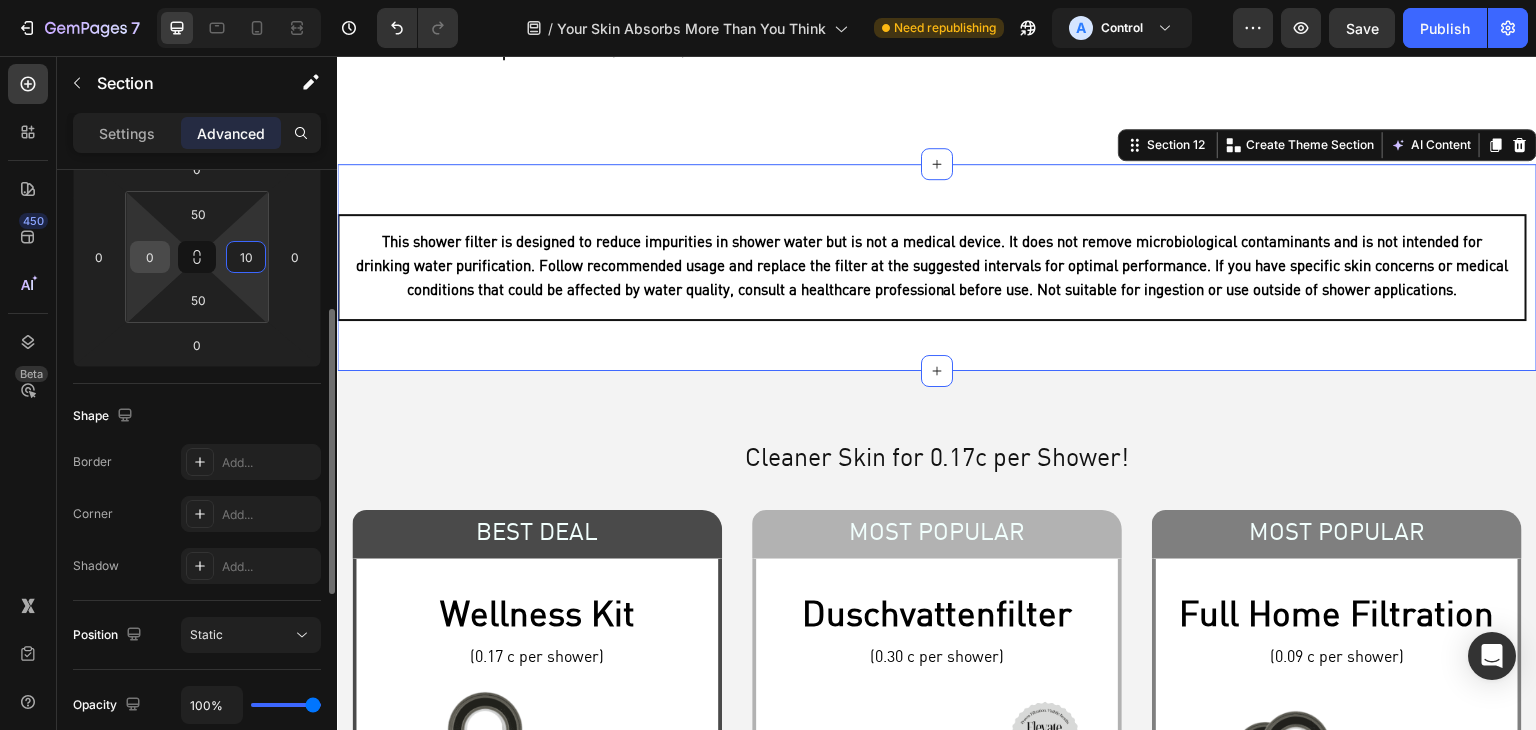 click on "0" at bounding box center (150, 257) 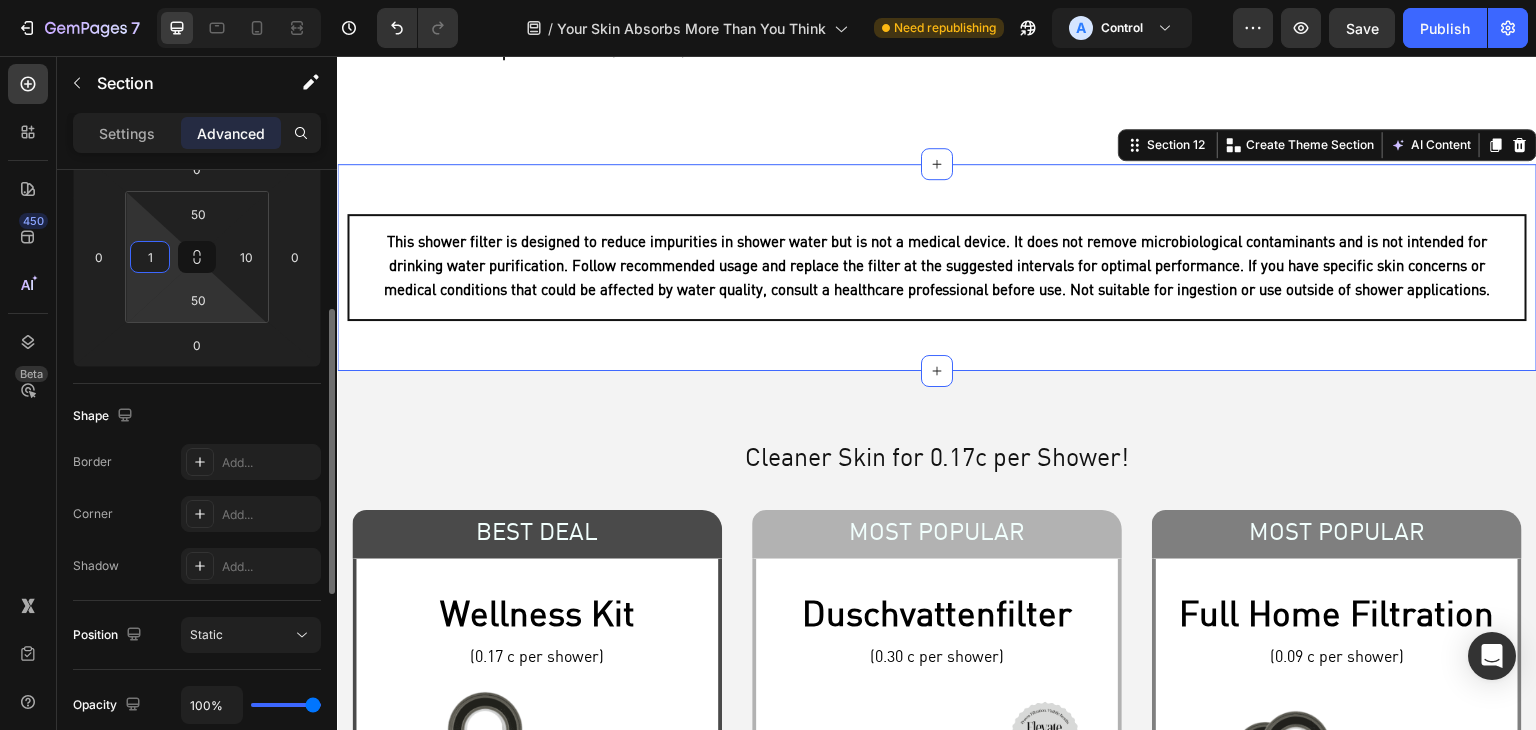 type on "10" 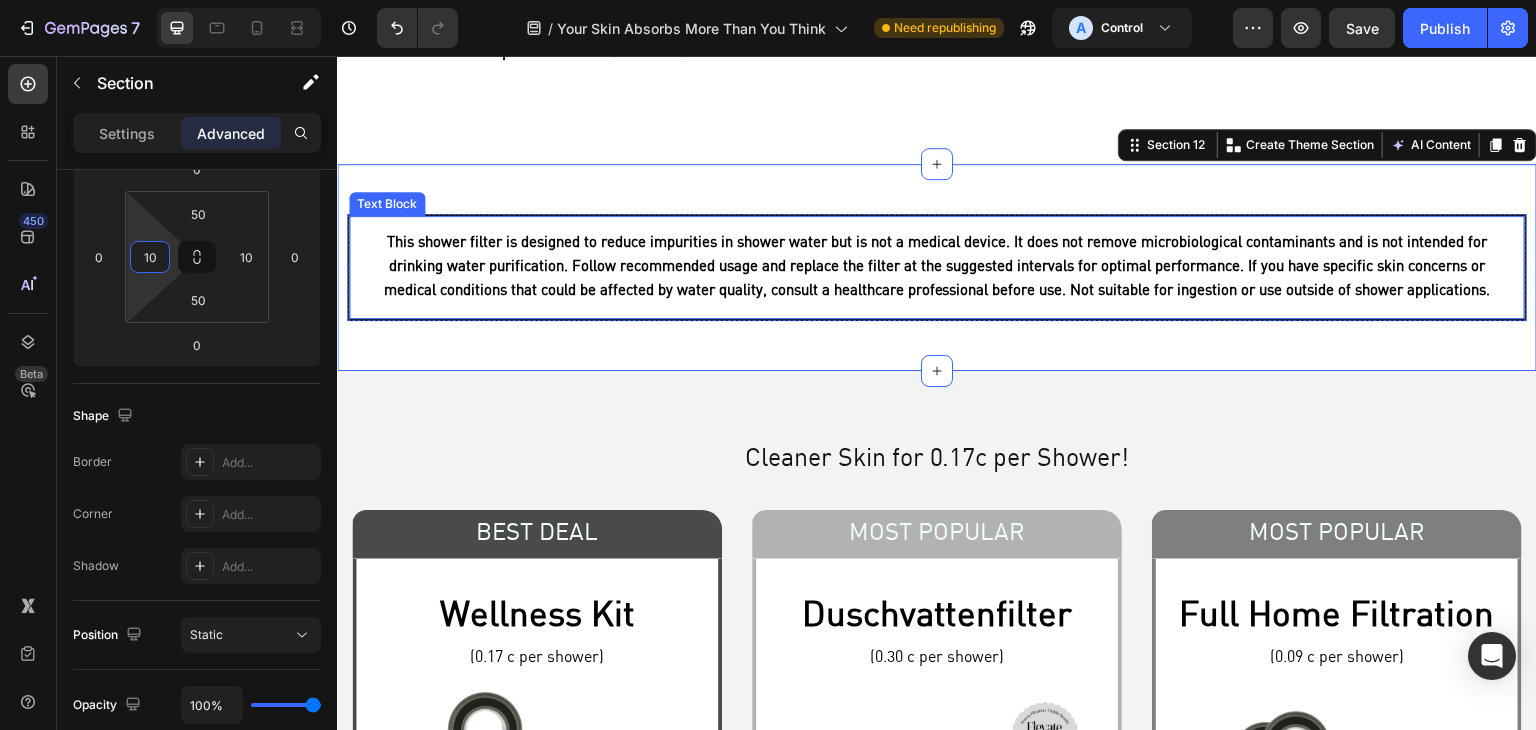 click on "This shower filter is designed to reduce impurities in shower water but is not a medical device. It does not remove microbiological contaminants and is not intended for drinking water purification. Follow recommended usage and replace the filter at the suggested intervals for optimal performance. If you have specific skin concerns or medical conditions that could be affected by water quality, consult a healthcare professional before use. Not suitable for ingestion or use outside of shower applications." at bounding box center (937, 267) 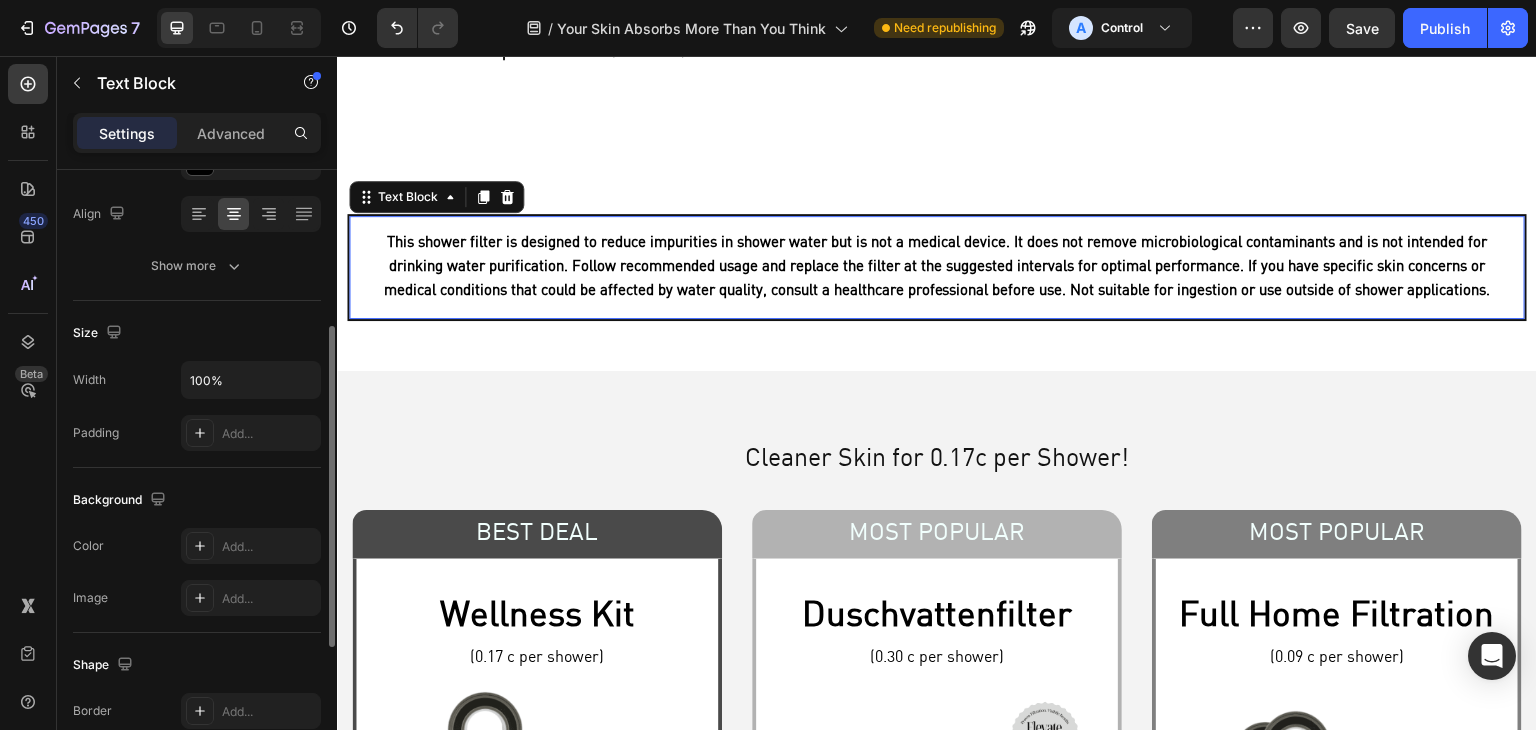 scroll, scrollTop: 0, scrollLeft: 0, axis: both 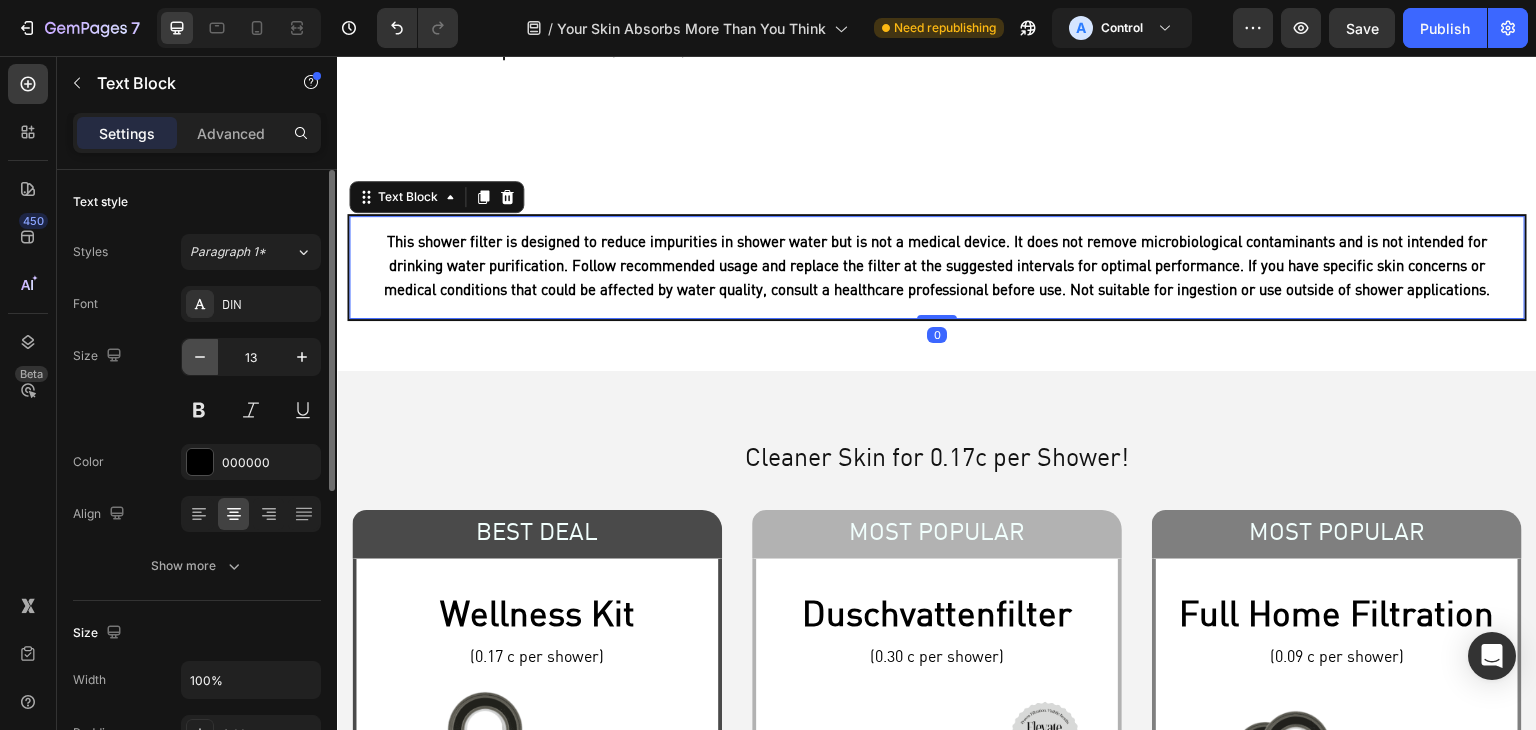 click at bounding box center (200, 357) 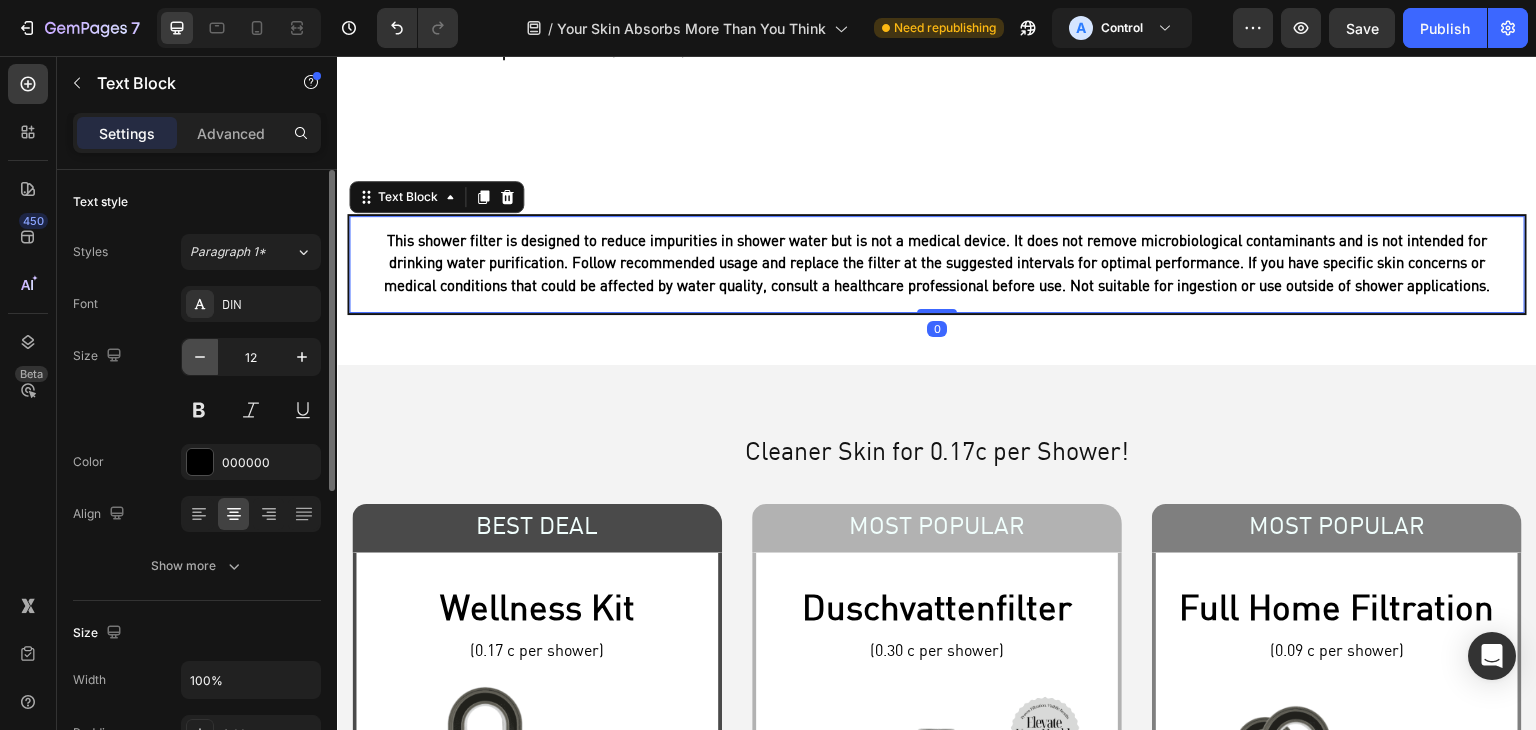 click 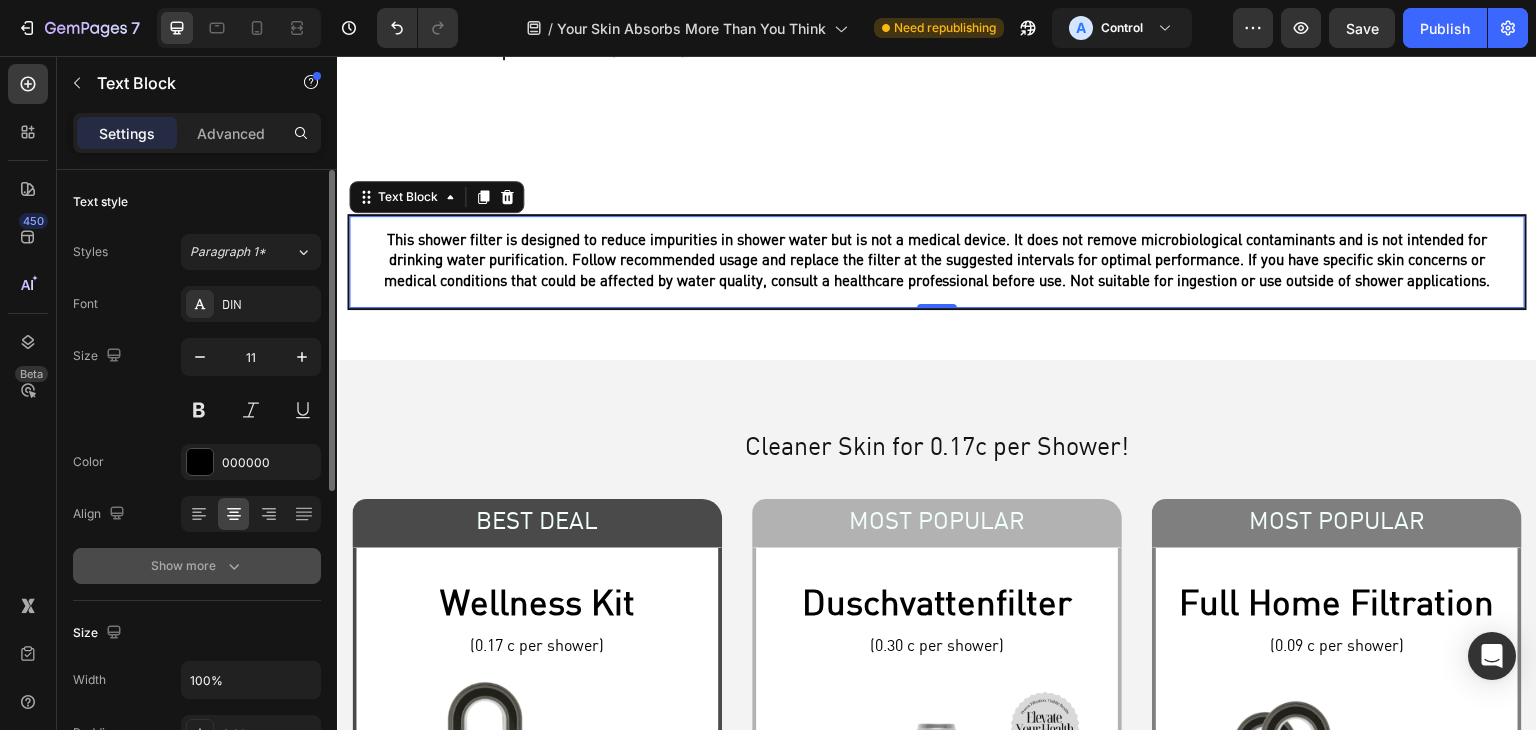 click on "Show more" at bounding box center (197, 566) 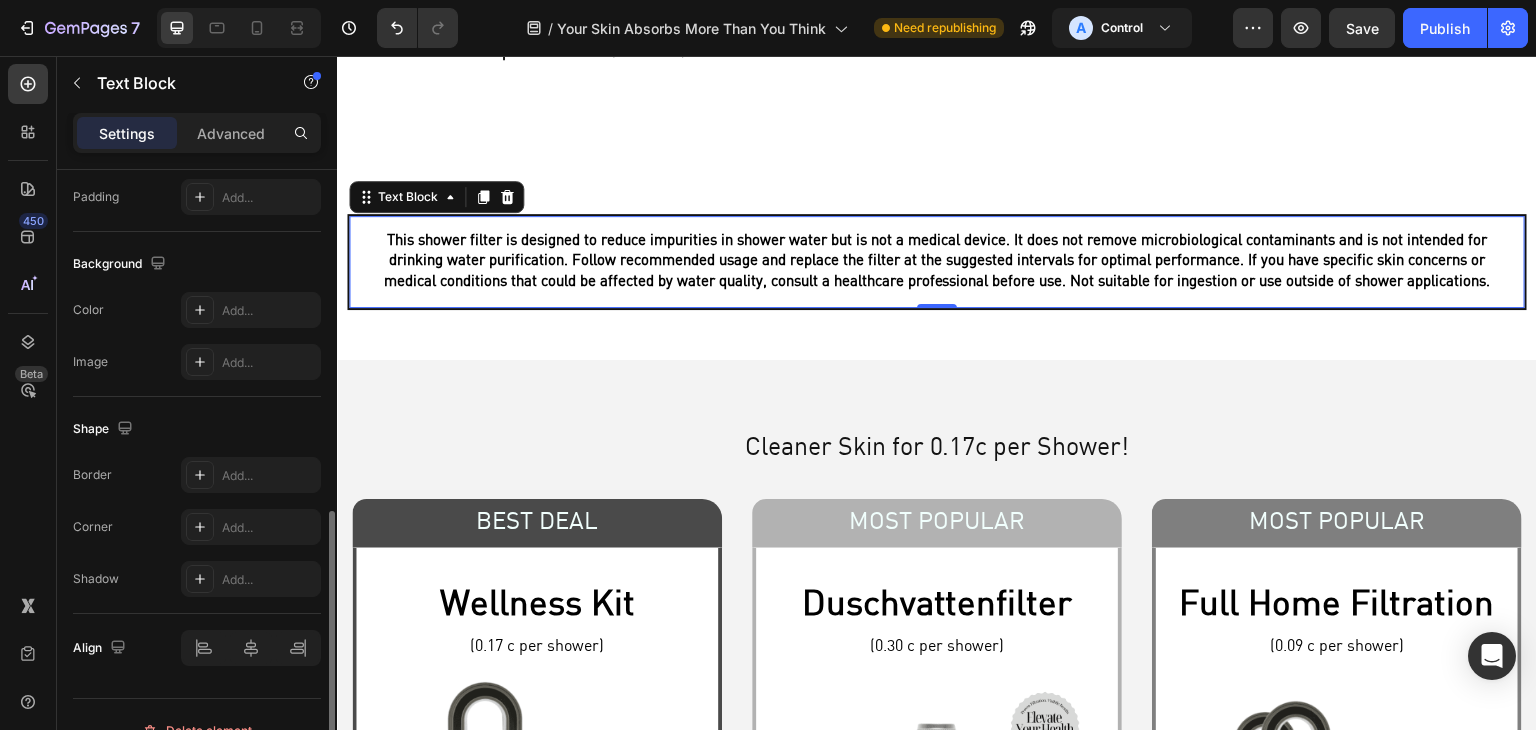 scroll, scrollTop: 829, scrollLeft: 0, axis: vertical 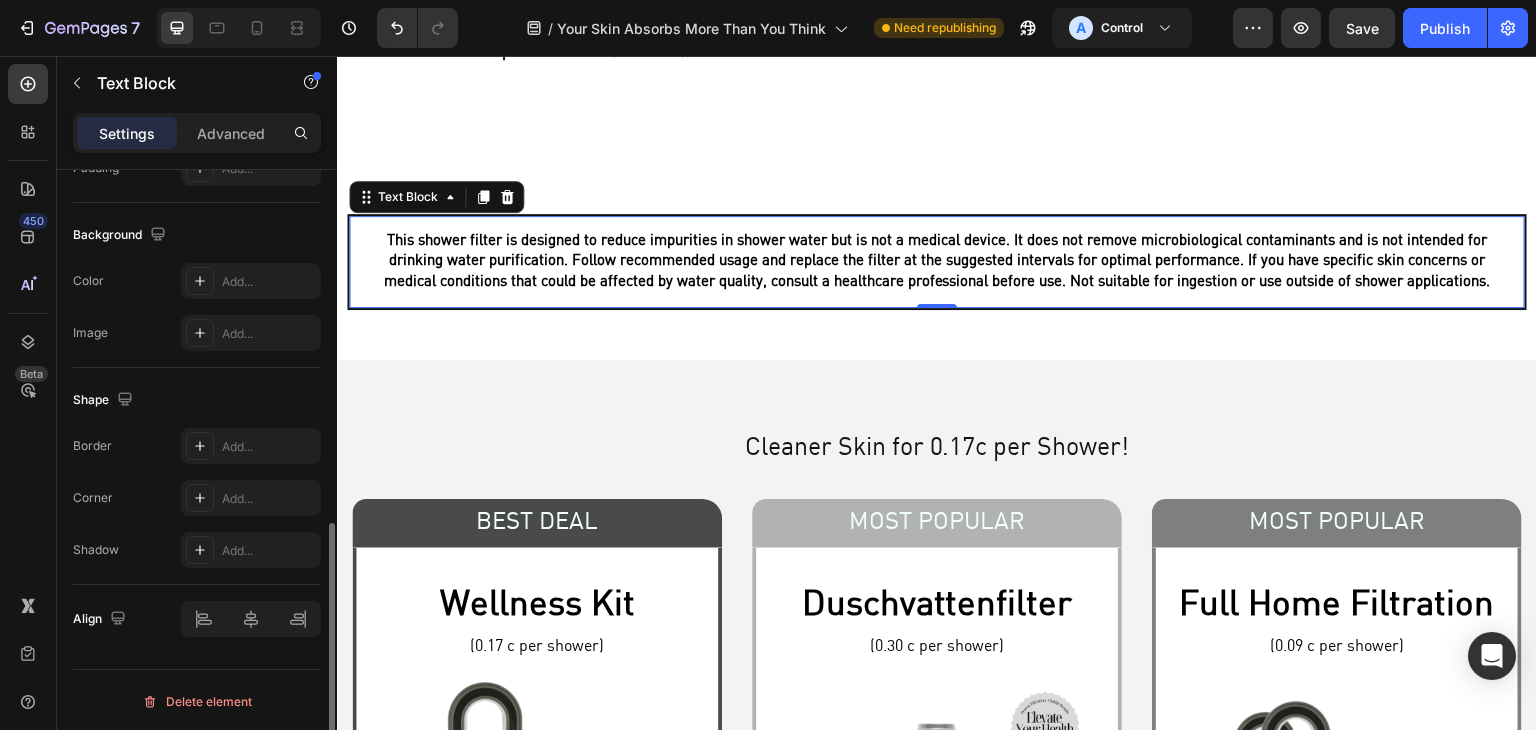click on "This shower filter is designed to reduce impurities in shower water but is not a medical device. It does not remove microbiological contaminants and is not intended for drinking water purification. Follow recommended usage and replace the filter at the suggested intervals for optimal performance. If you have specific skin concerns or medical conditions that could be affected by water quality, consult a healthcare professional before use. Not suitable for ingestion or use outside of shower applications. Text Block   0" at bounding box center [937, 262] 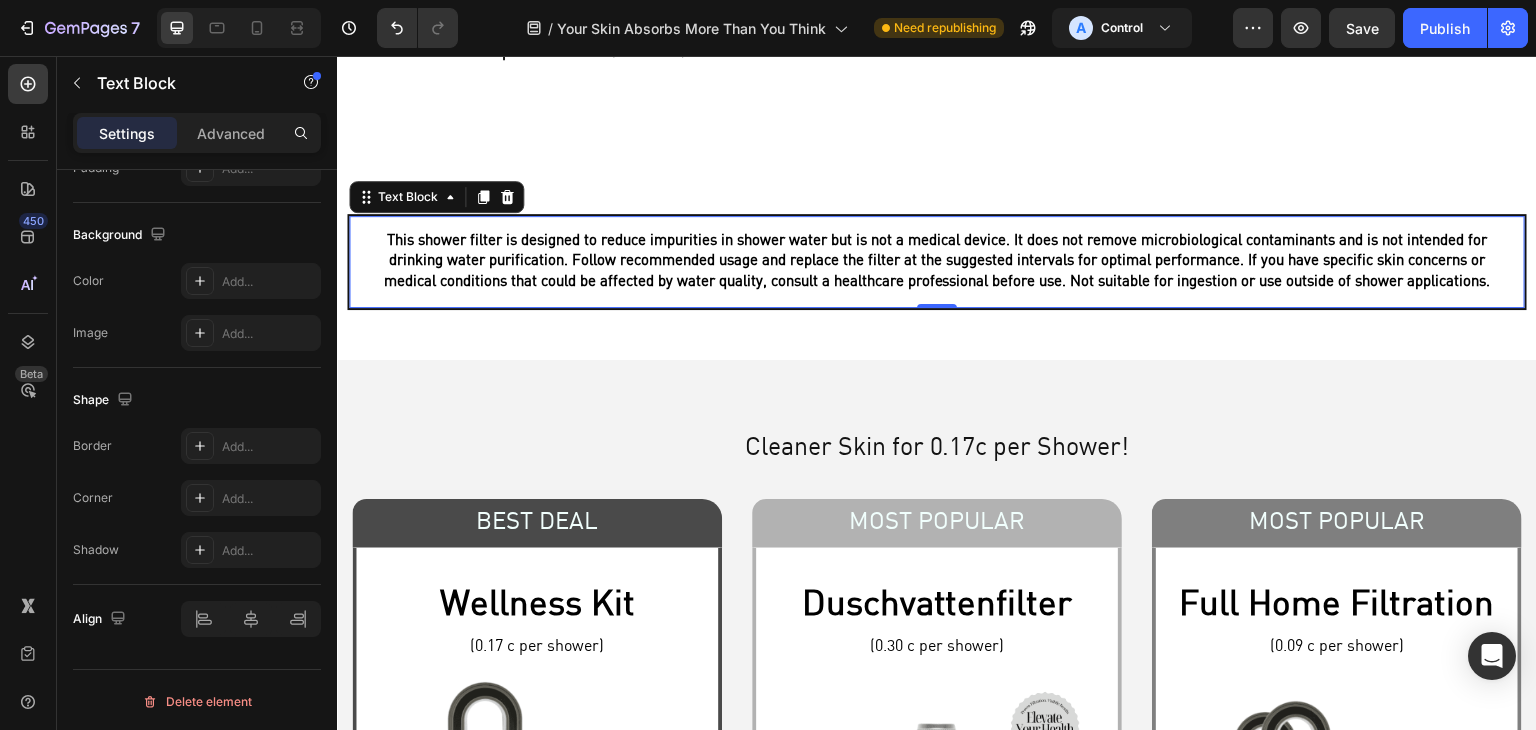 click on "This shower filter is designed to reduce impurities in shower water but is not a medical device. It does not remove microbiological contaminants and is not intended for drinking water purification. Follow recommended usage and replace the filter at the suggested intervals for optimal performance. If you have specific skin concerns or medical conditions that could be affected by water quality, consult a healthcare professional before use. Not suitable for ingestion or use outside of shower applications." at bounding box center (937, 261) 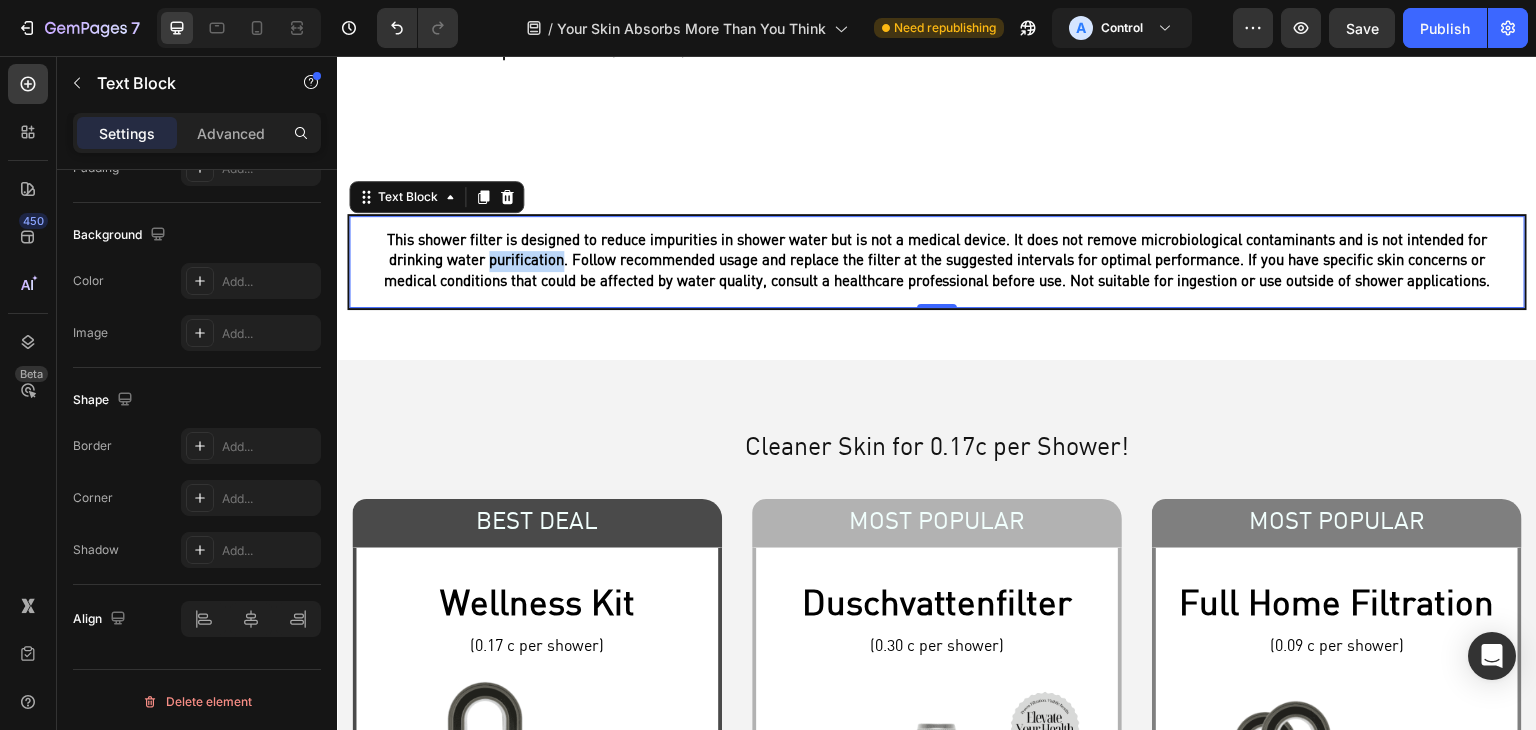 click on "This shower filter is designed to reduce impurities in shower water but is not a medical device. It does not remove microbiological contaminants and is not intended for drinking water purification. Follow recommended usage and replace the filter at the suggested intervals for optimal performance. If you have specific skin concerns or medical conditions that could be affected by water quality, consult a healthcare professional before use. Not suitable for ingestion or use outside of shower applications." at bounding box center (937, 261) 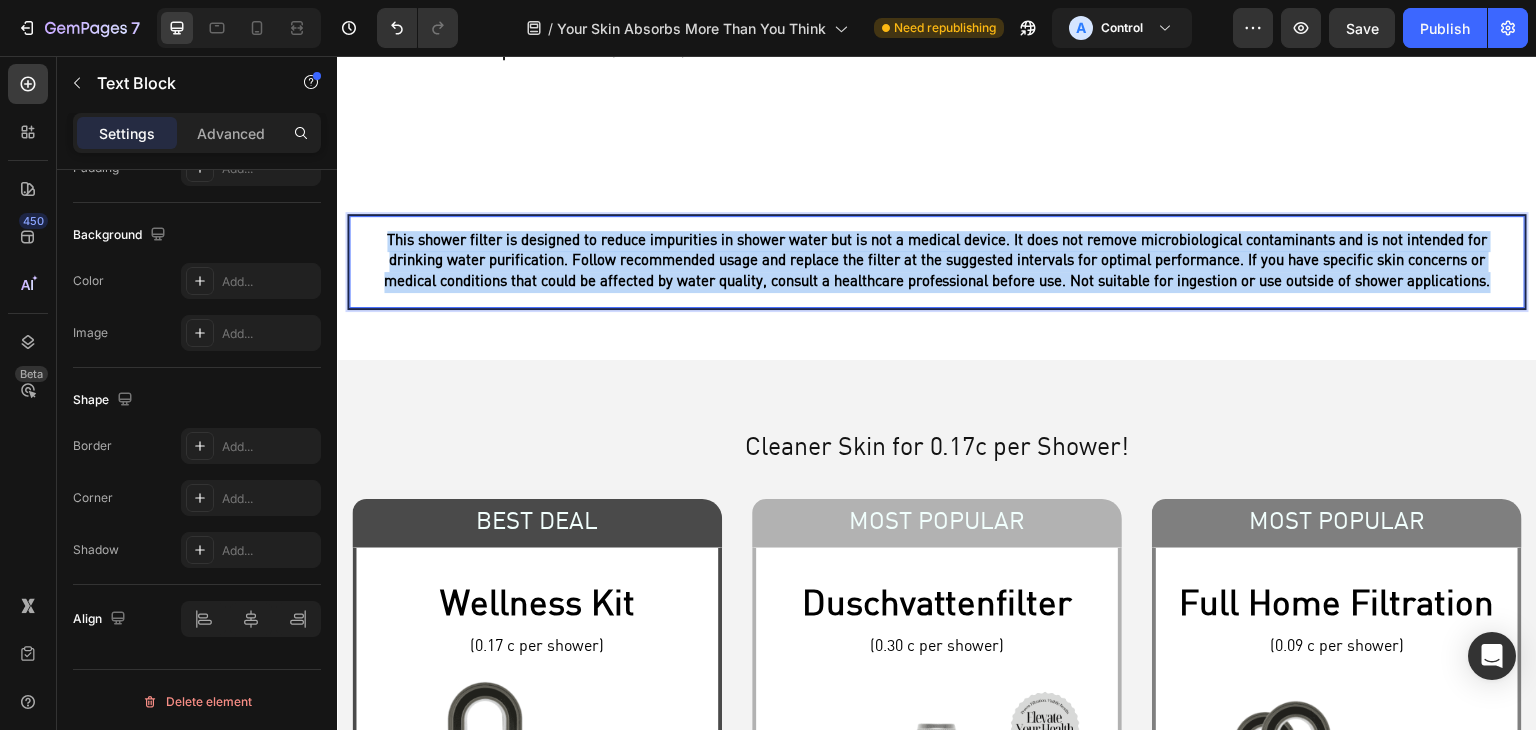 click on "This shower filter is designed to reduce impurities in shower water but is not a medical device. It does not remove microbiological contaminants and is not intended for drinking water purification. Follow recommended usage and replace the filter at the suggested intervals for optimal performance. If you have specific skin concerns or medical conditions that could be affected by water quality, consult a healthcare professional before use. Not suitable for ingestion or use outside of shower applications." at bounding box center (937, 261) 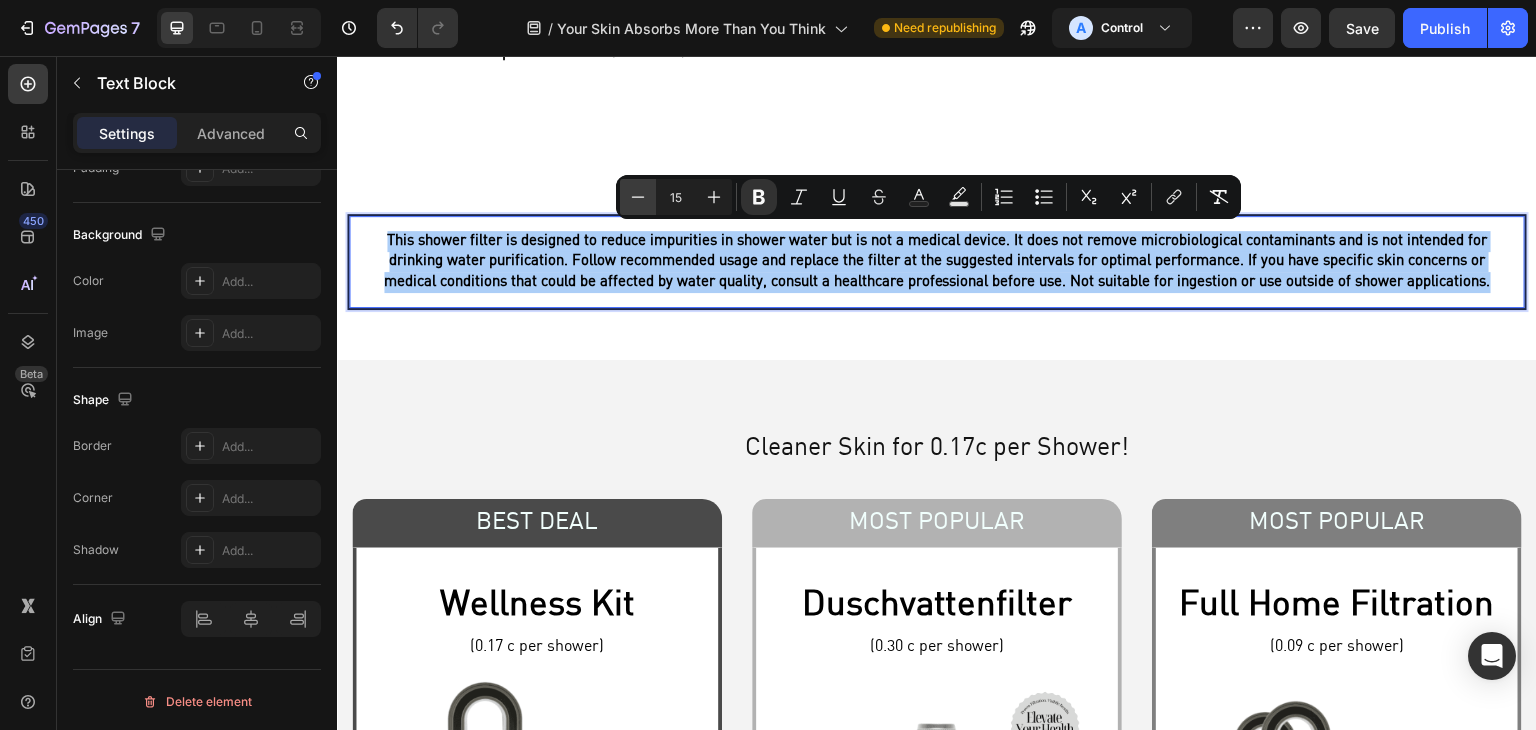 click 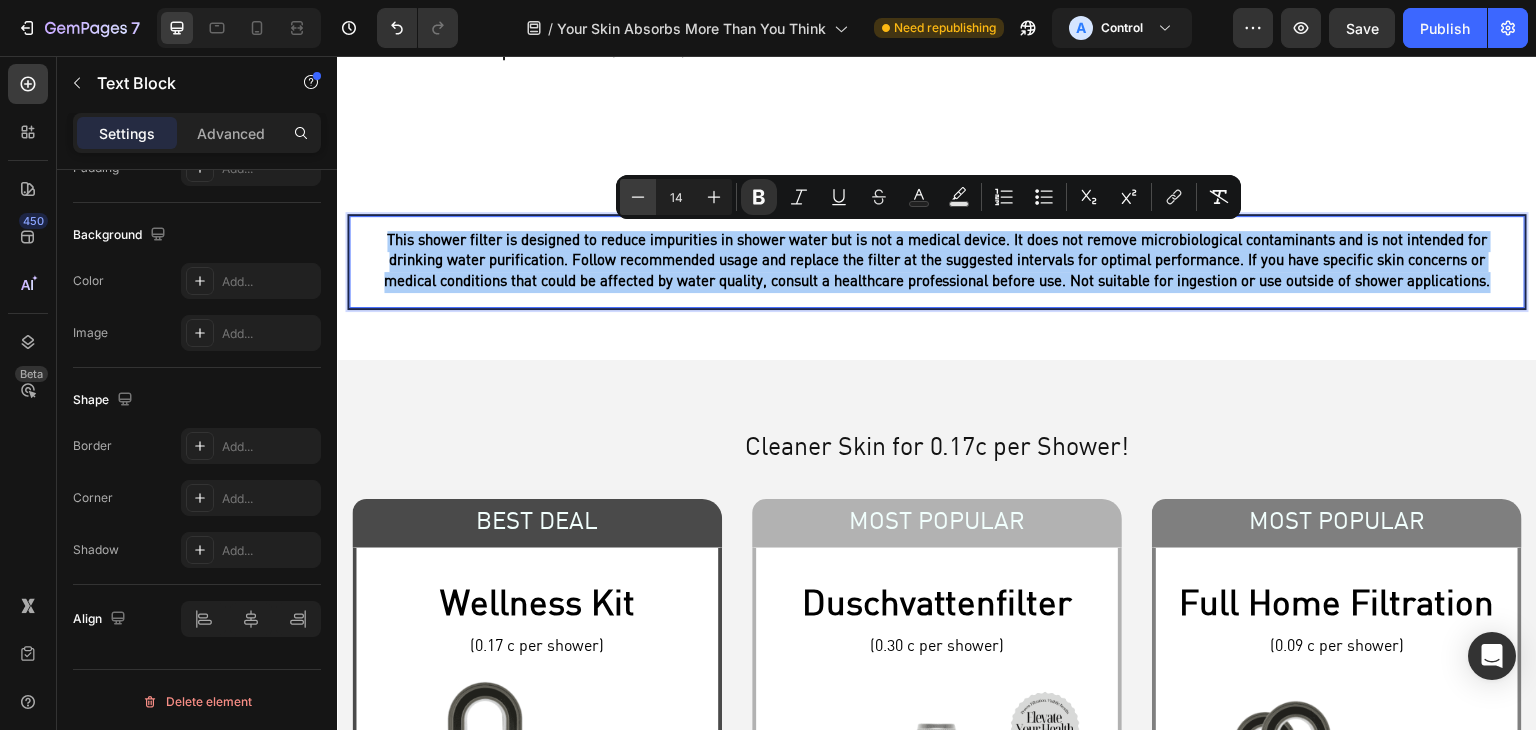 click 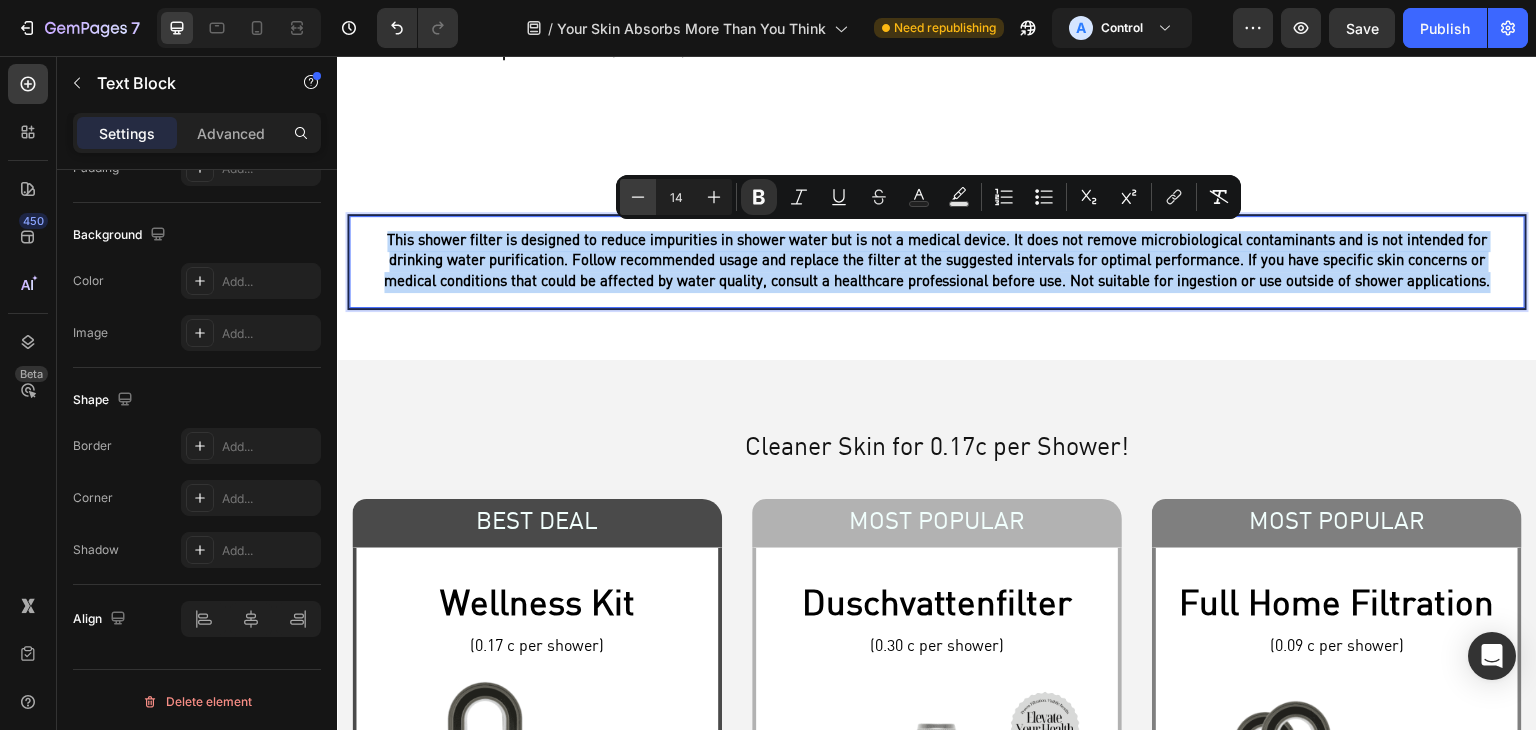 type on "13" 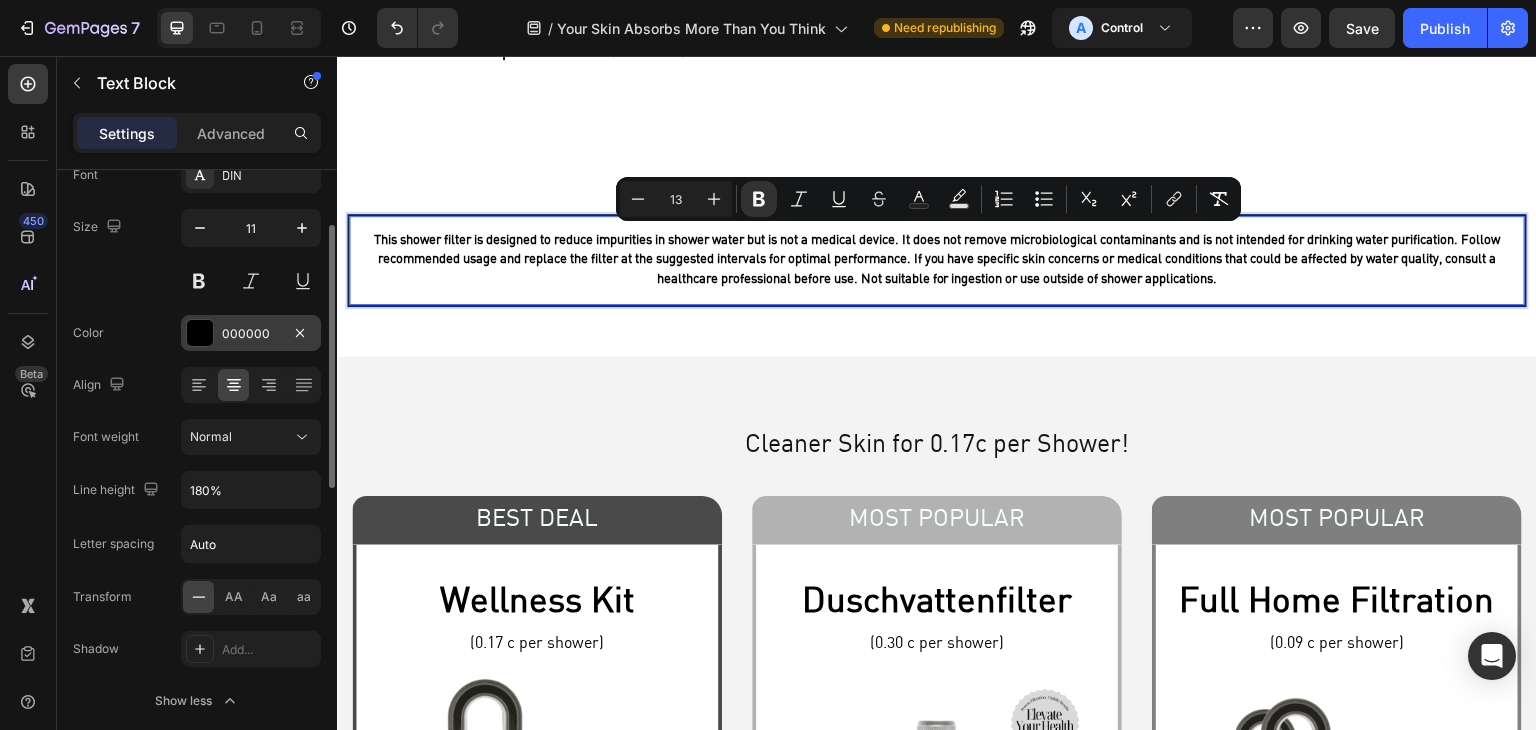 scroll, scrollTop: 0, scrollLeft: 0, axis: both 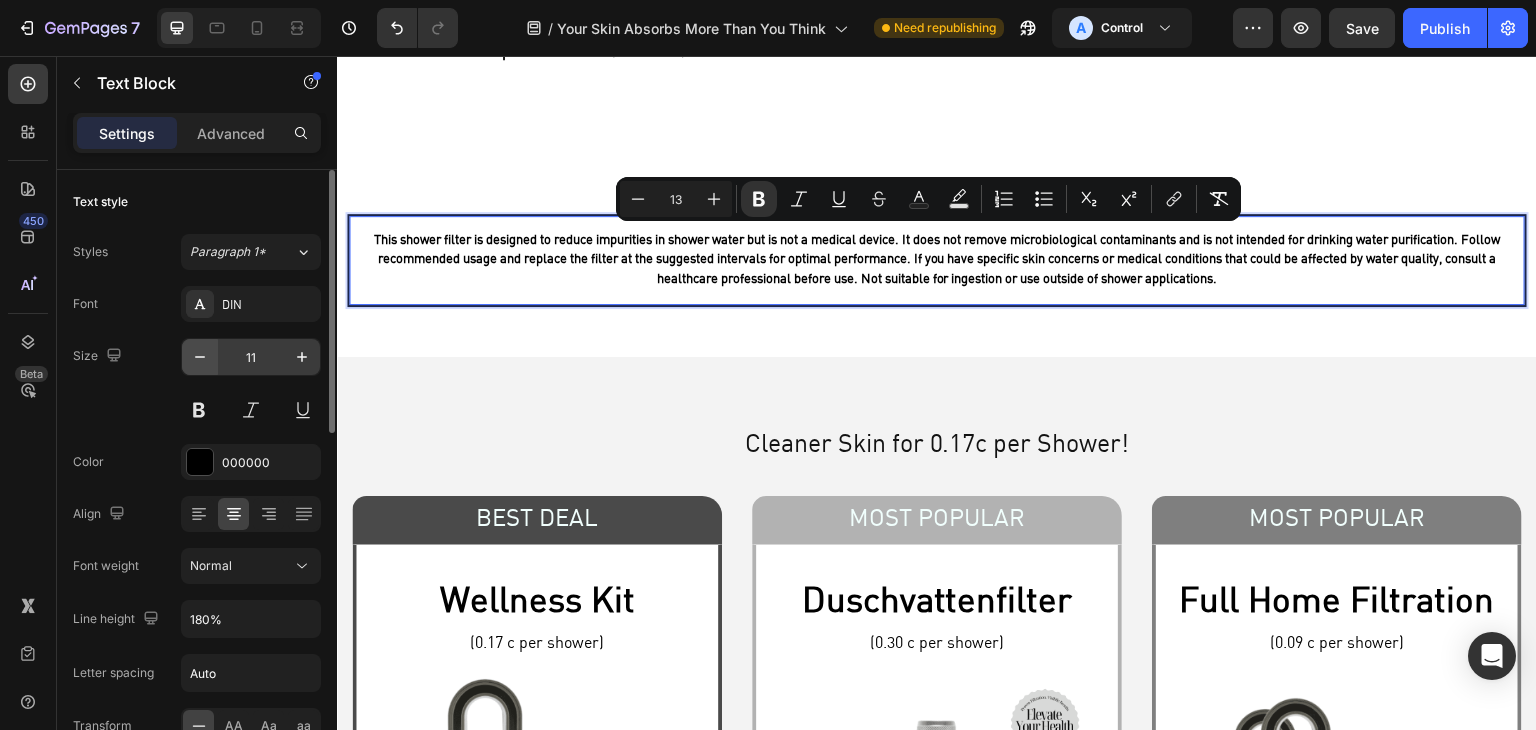 click 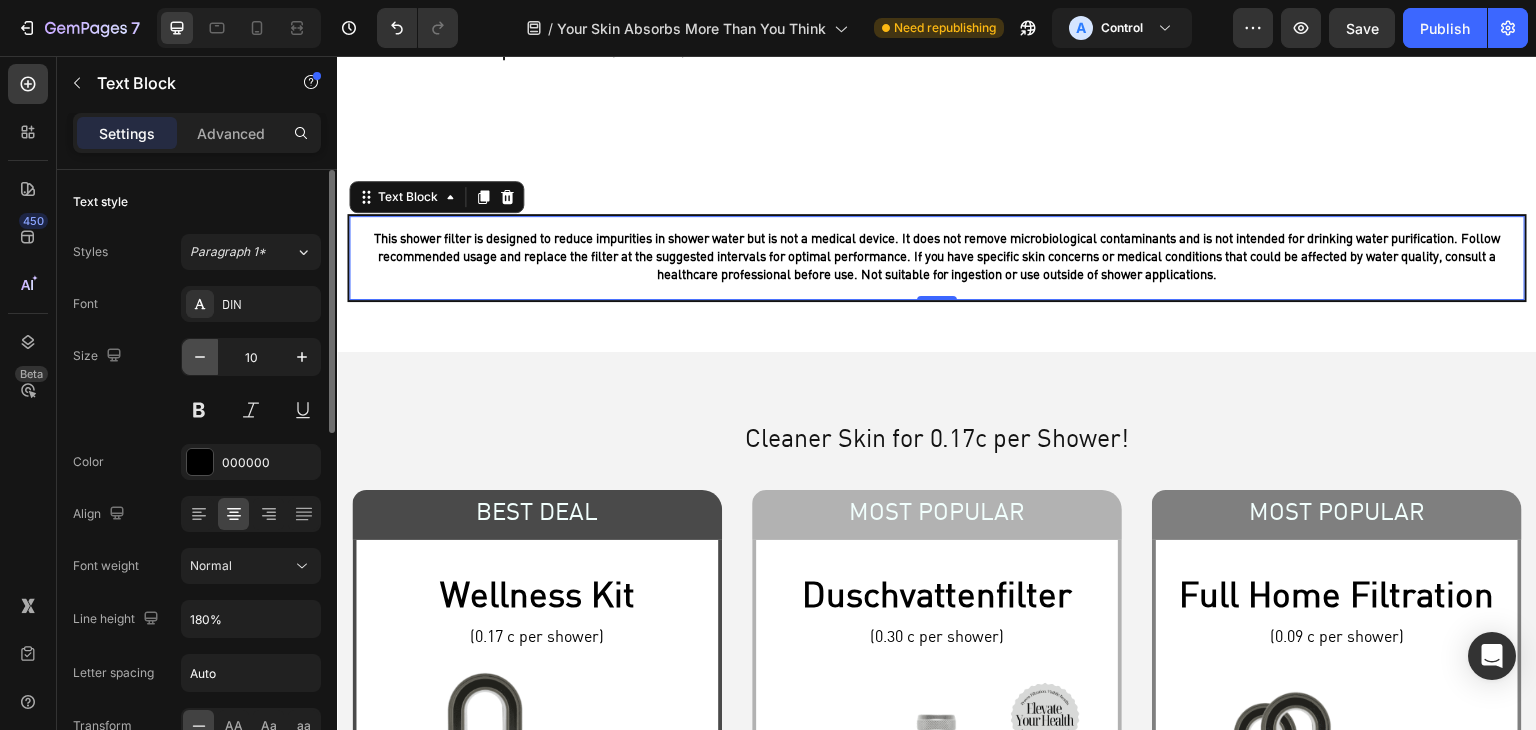 click 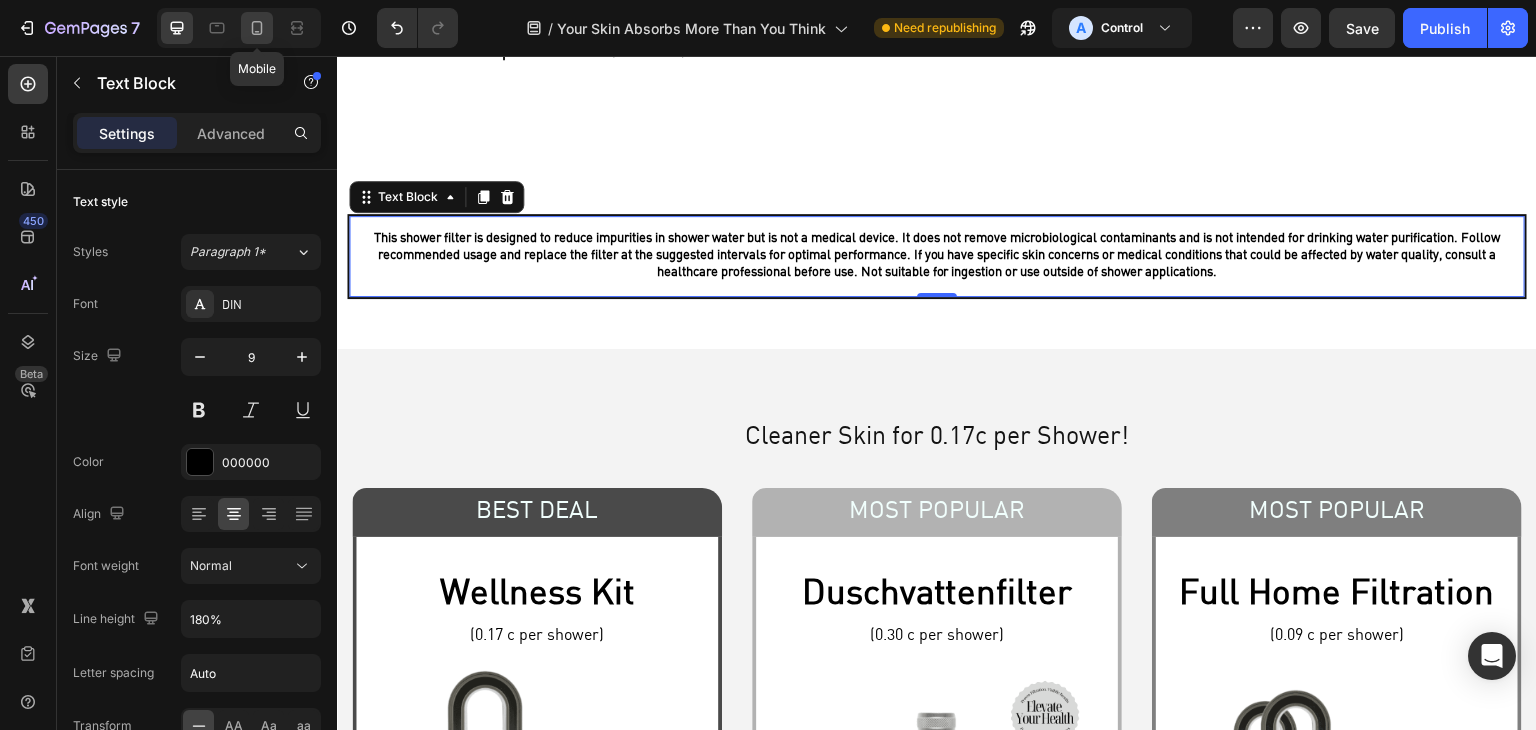 click 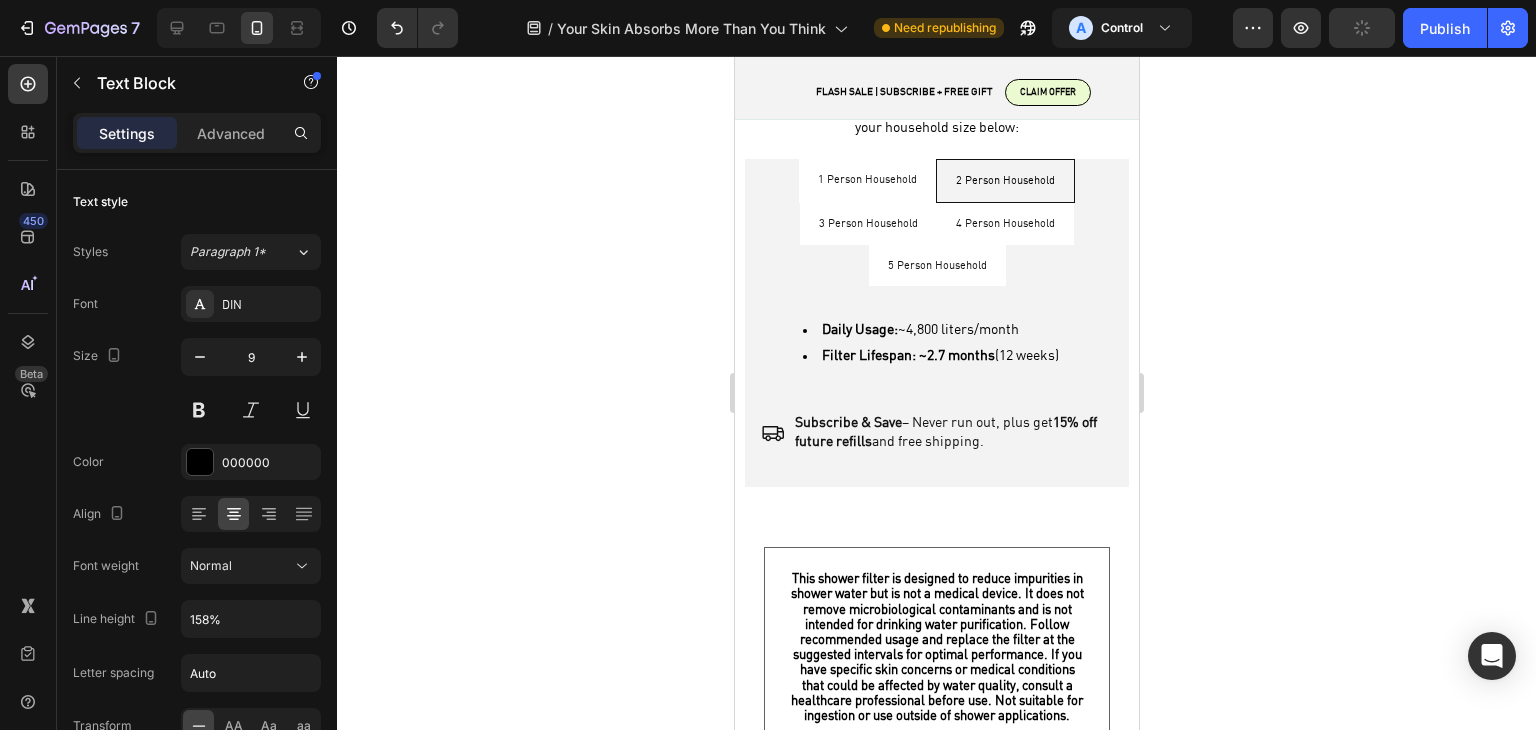 scroll, scrollTop: 6801, scrollLeft: 0, axis: vertical 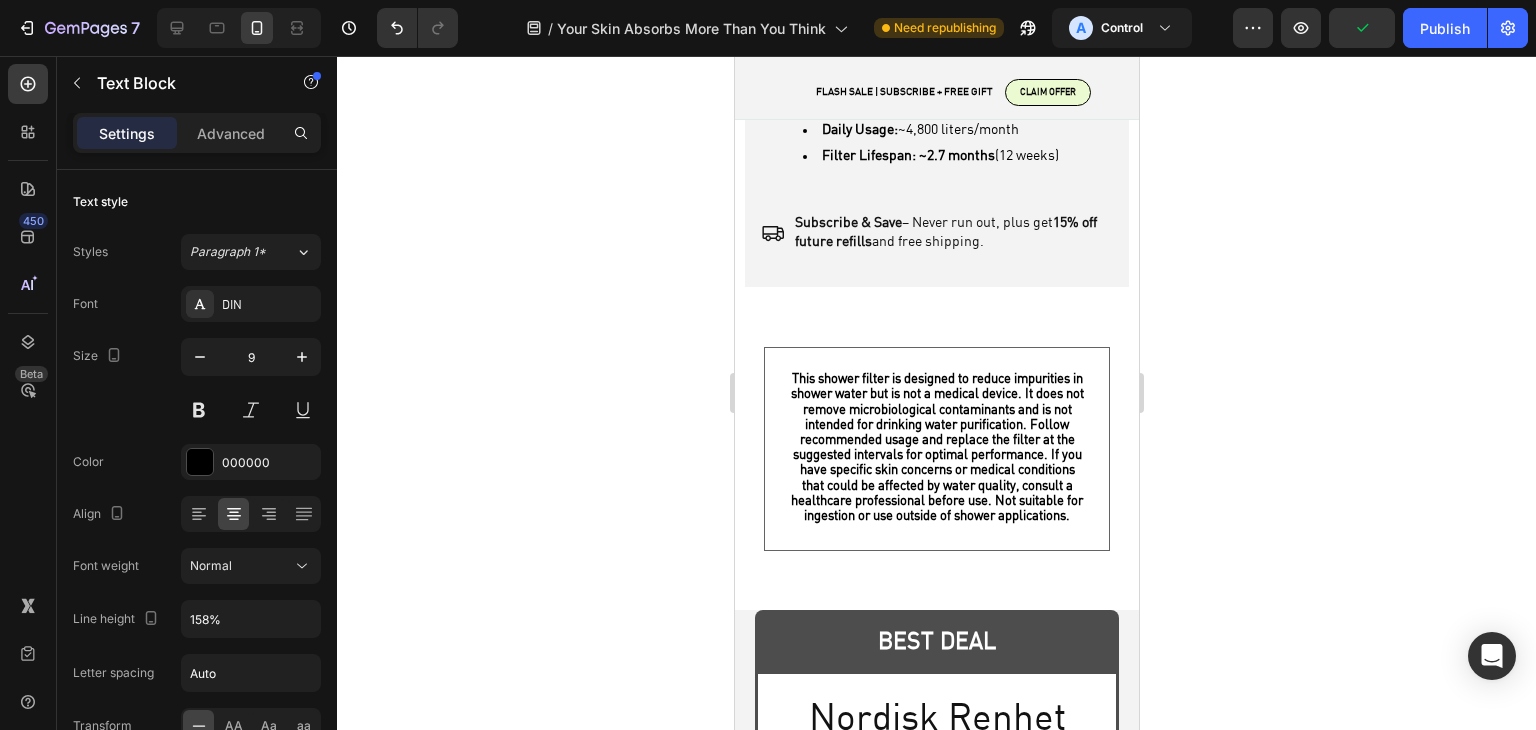click on "This shower filter is designed to reduce impurities in shower water but is not a medical device. It does not remove microbiological contaminants and is not intended for drinking water purification. Follow recommended usage and replace the filter at the suggested intervals for optimal performance. If you have specific skin concerns or medical conditions that could be affected by water quality, consult a healthcare professional before use. Not suitable for ingestion or use outside of shower applications." at bounding box center (936, 448) 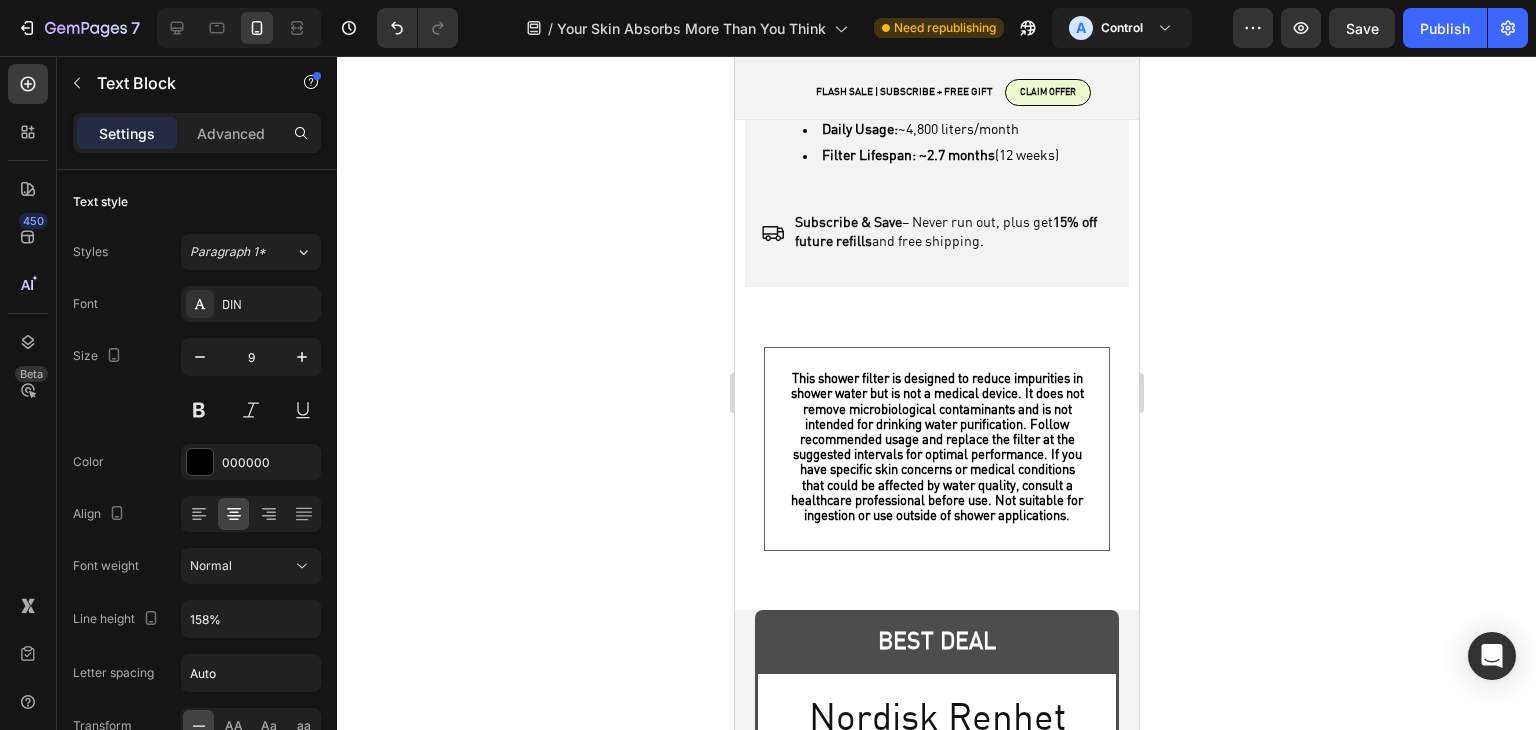 click on "This shower filter is designed to reduce impurities in shower water but is not a medical device. It does not remove microbiological contaminants and is not intended for drinking water purification. Follow recommended usage and replace the filter at the suggested intervals for optimal performance. If you have specific skin concerns or medical conditions that could be affected by water quality, consult a healthcare professional before use. Not suitable for ingestion or use outside of shower applications." at bounding box center [936, 448] 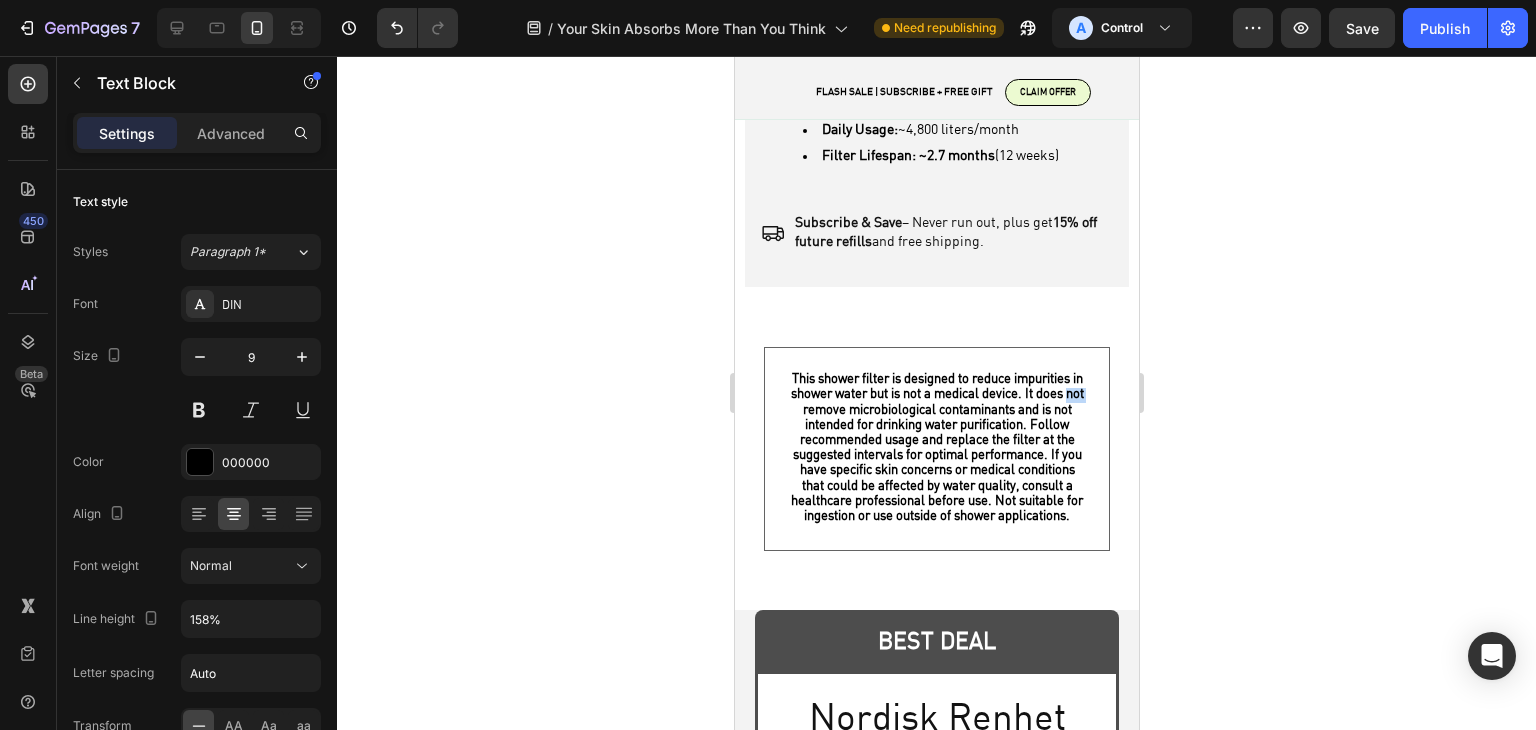 click on "This shower filter is designed to reduce impurities in shower water but is not a medical device. It does not remove microbiological contaminants and is not intended for drinking water purification. Follow recommended usage and replace the filter at the suggested intervals for optimal performance. If you have specific skin concerns or medical conditions that could be affected by water quality, consult a healthcare professional before use. Not suitable for ingestion or use outside of shower applications." at bounding box center (936, 448) 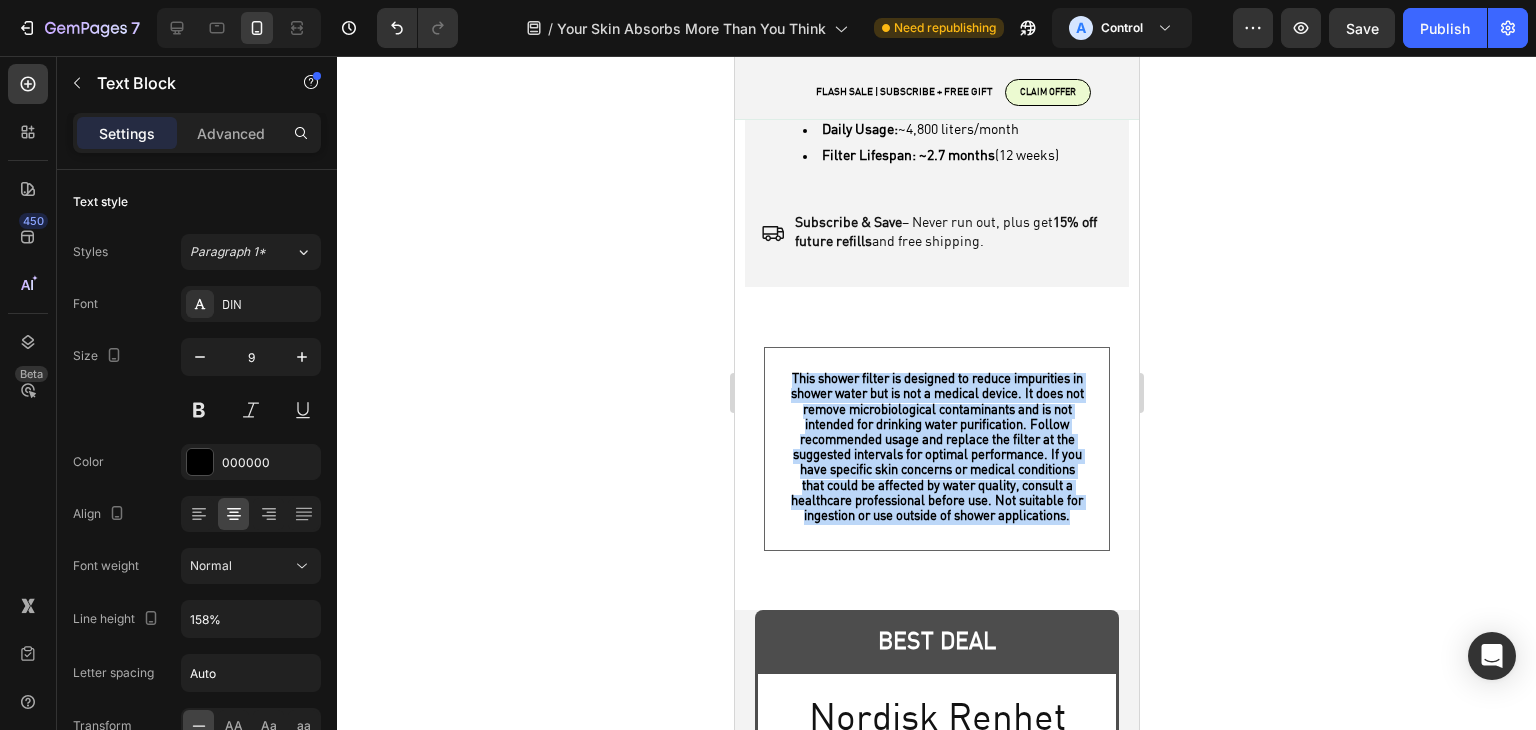 click on "This shower filter is designed to reduce impurities in shower water but is not a medical device. It does not remove microbiological contaminants and is not intended for drinking water purification. Follow recommended usage and replace the filter at the suggested intervals for optimal performance. If you have specific skin concerns or medical conditions that could be affected by water quality, consult a healthcare professional before use. Not suitable for ingestion or use outside of shower applications." at bounding box center [936, 448] 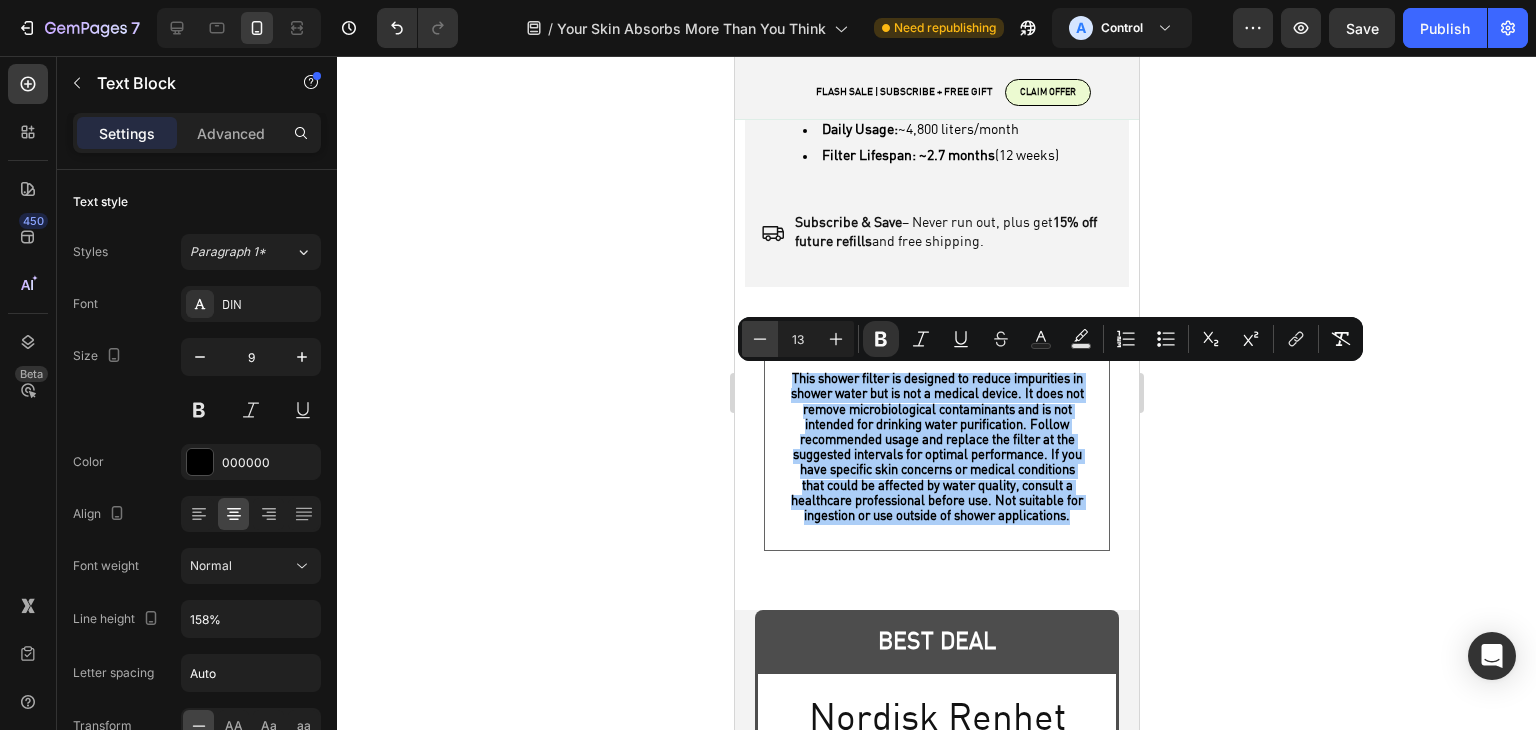 click 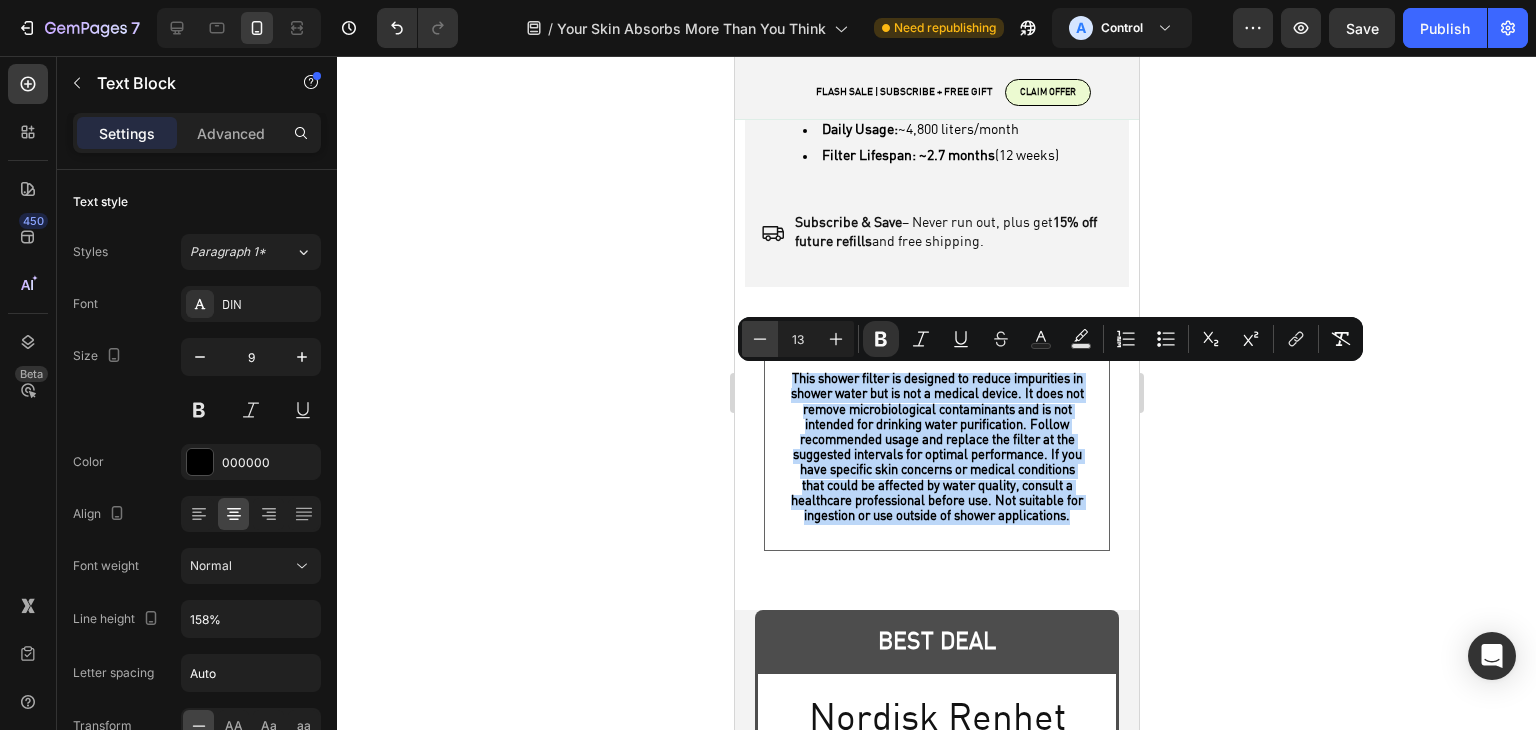 type on "12" 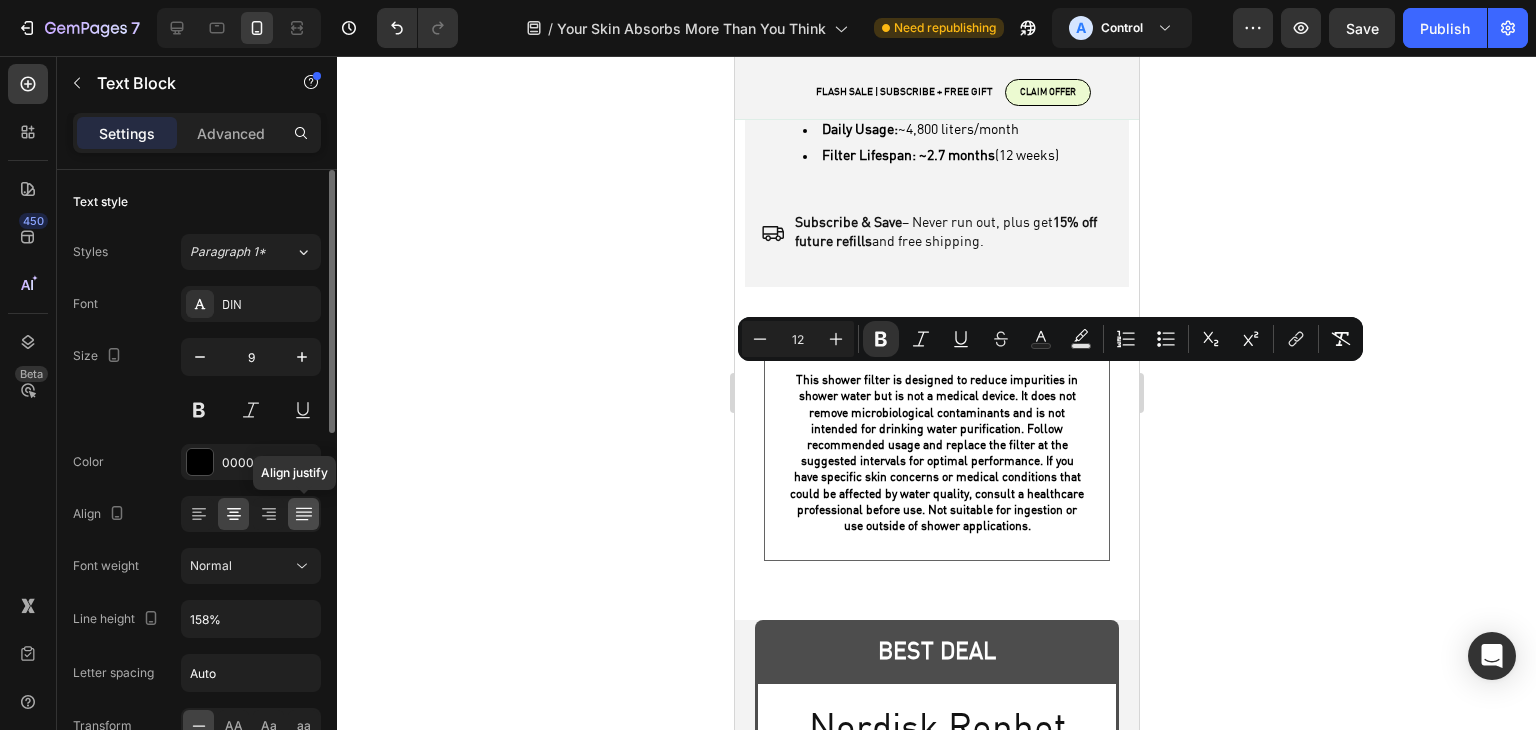 click 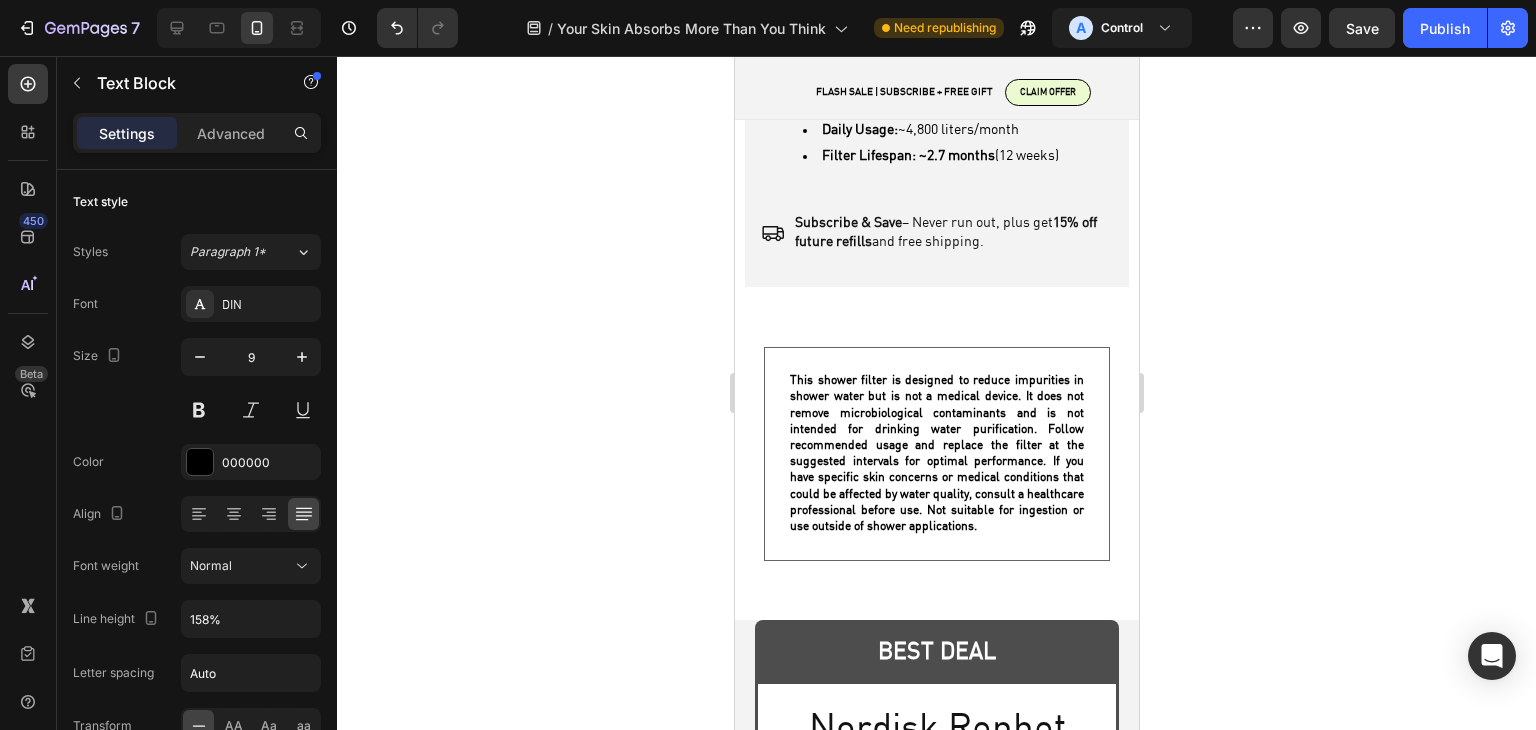 click on "Advanced" at bounding box center [231, 133] 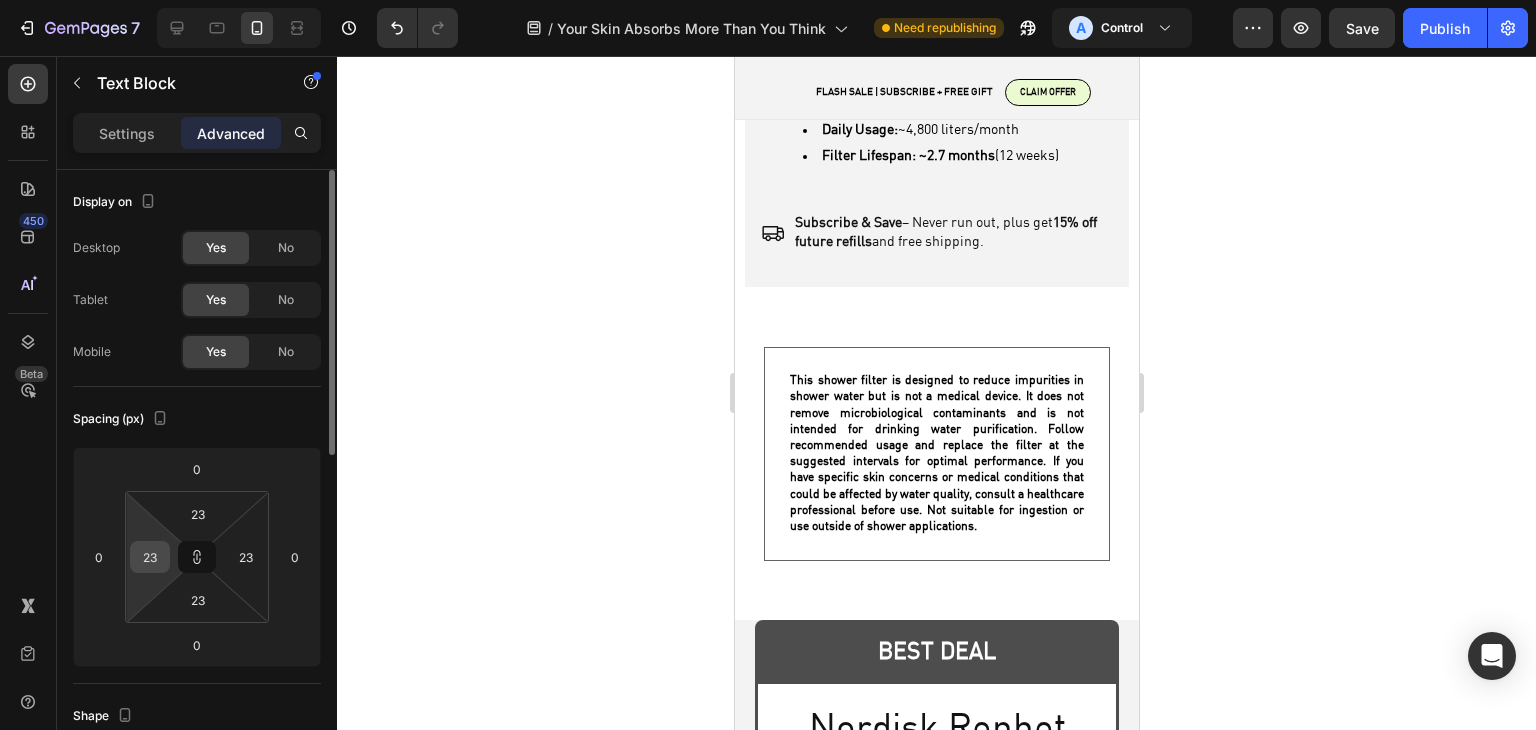 click on "23" at bounding box center (150, 557) 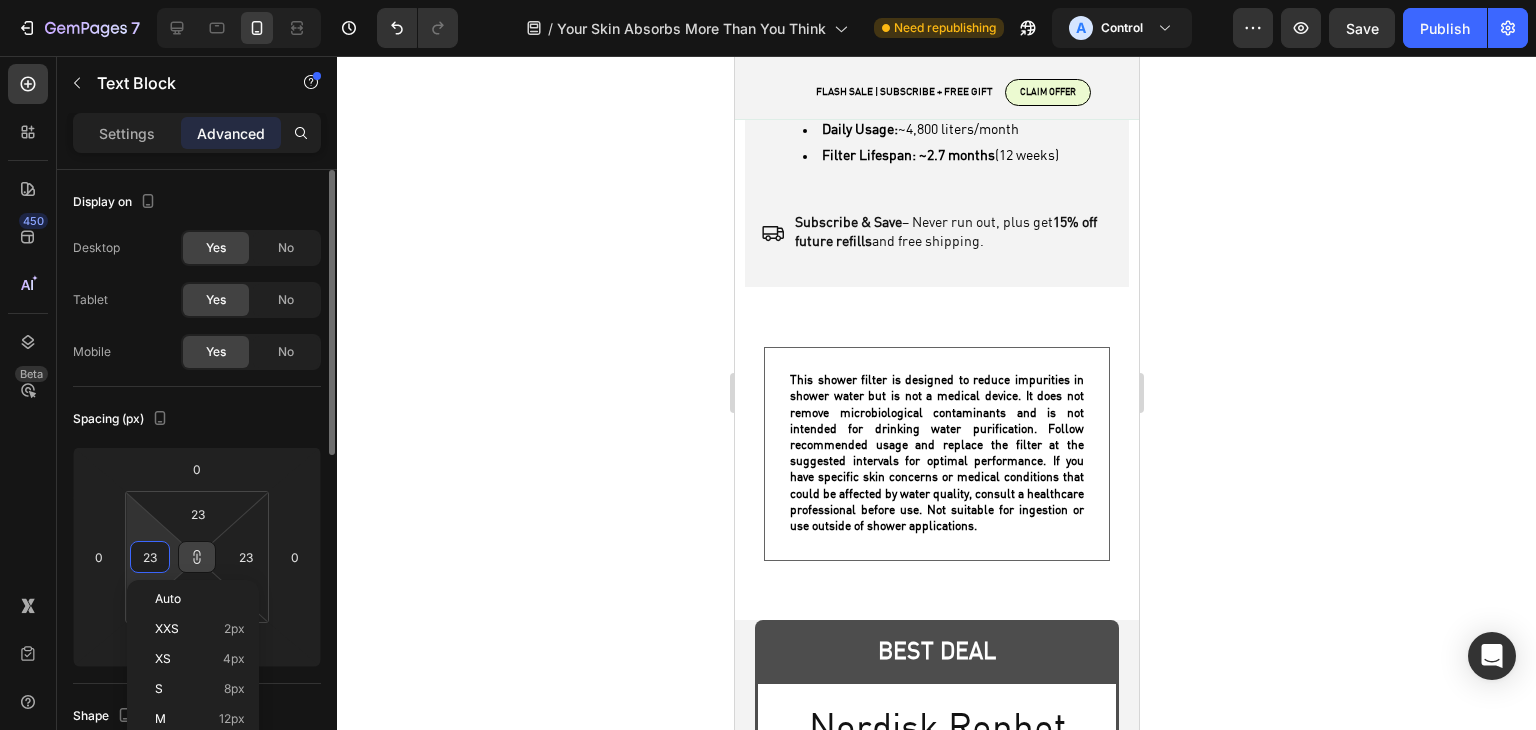 click 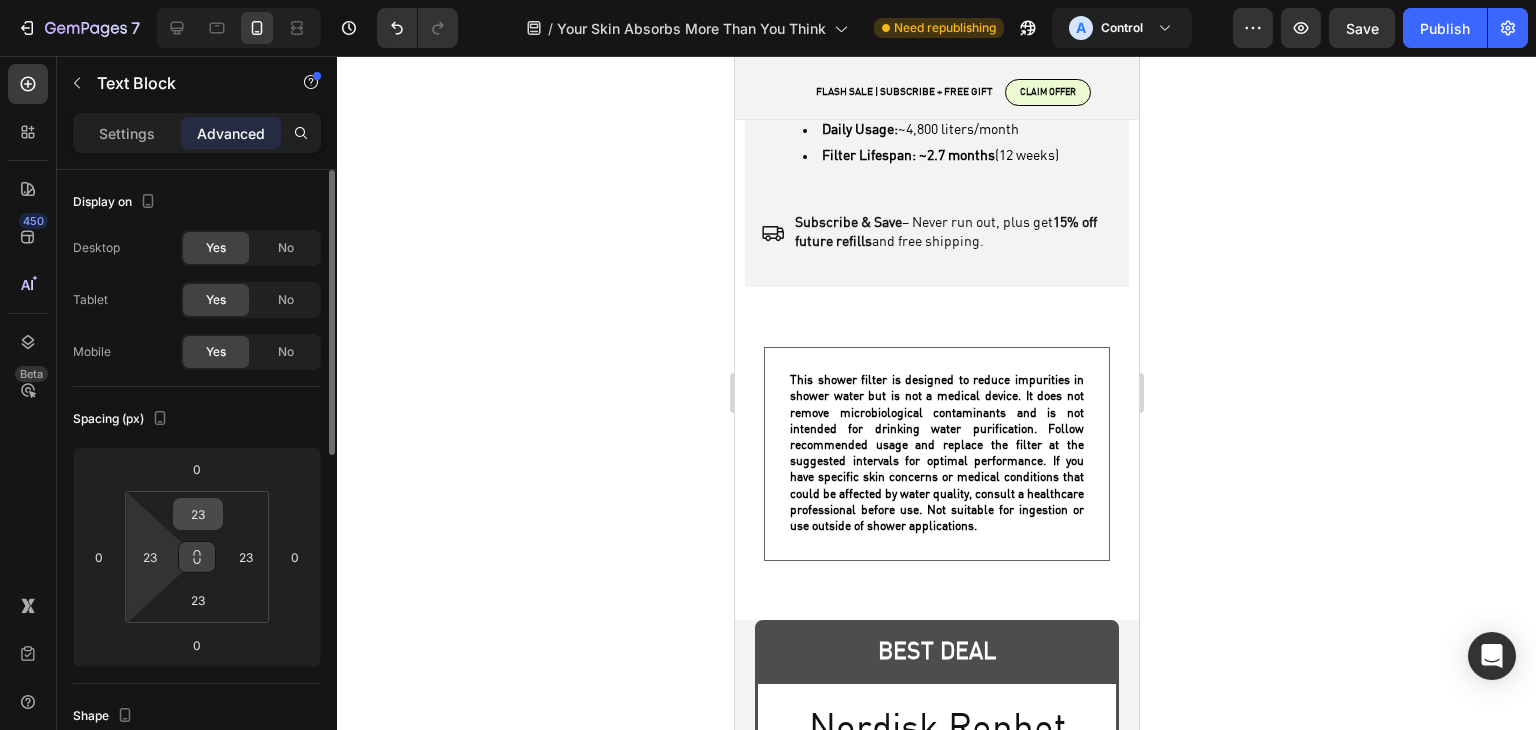 drag, startPoint x: 200, startPoint y: 558, endPoint x: 199, endPoint y: 509, distance: 49.010204 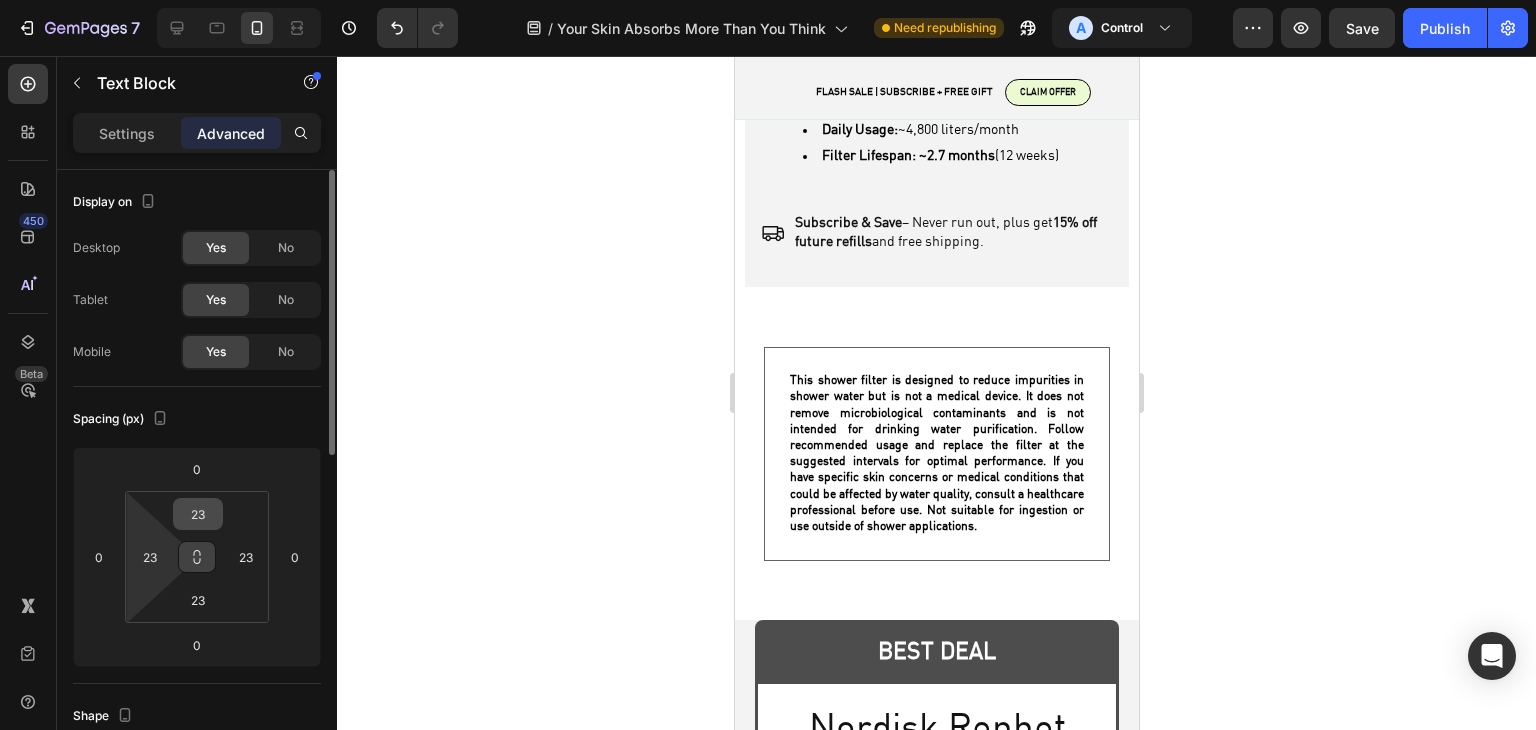 click 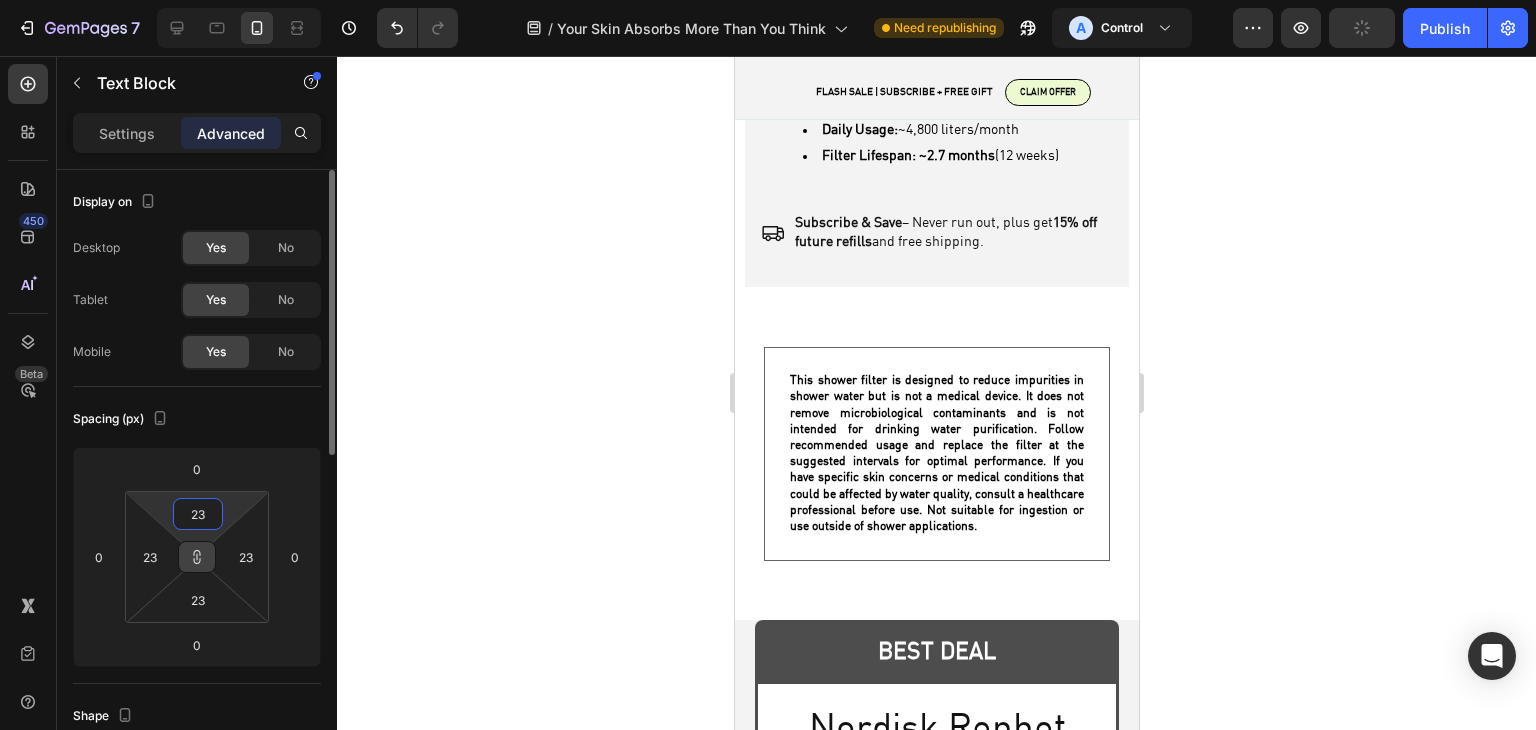 click on "23" at bounding box center [198, 514] 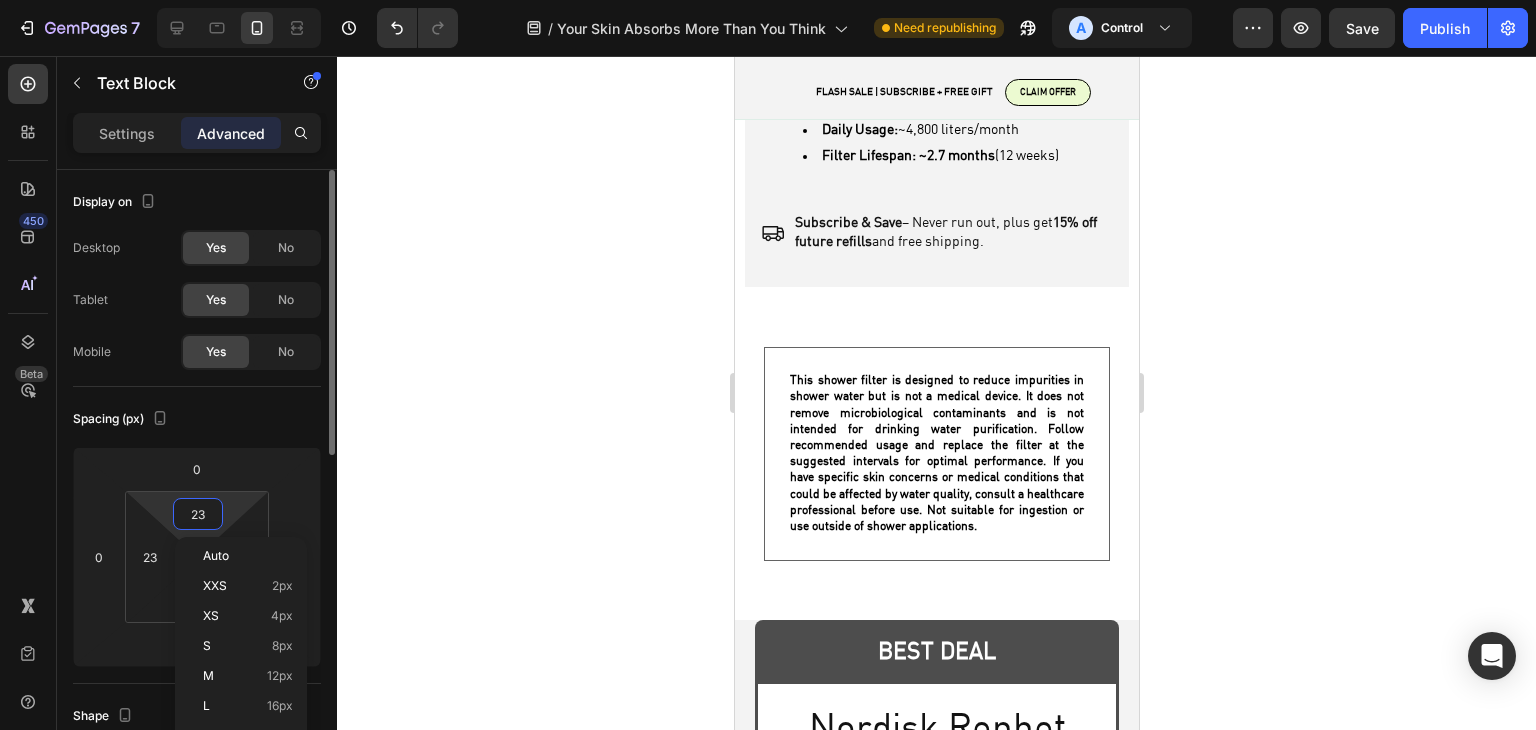 type on "22" 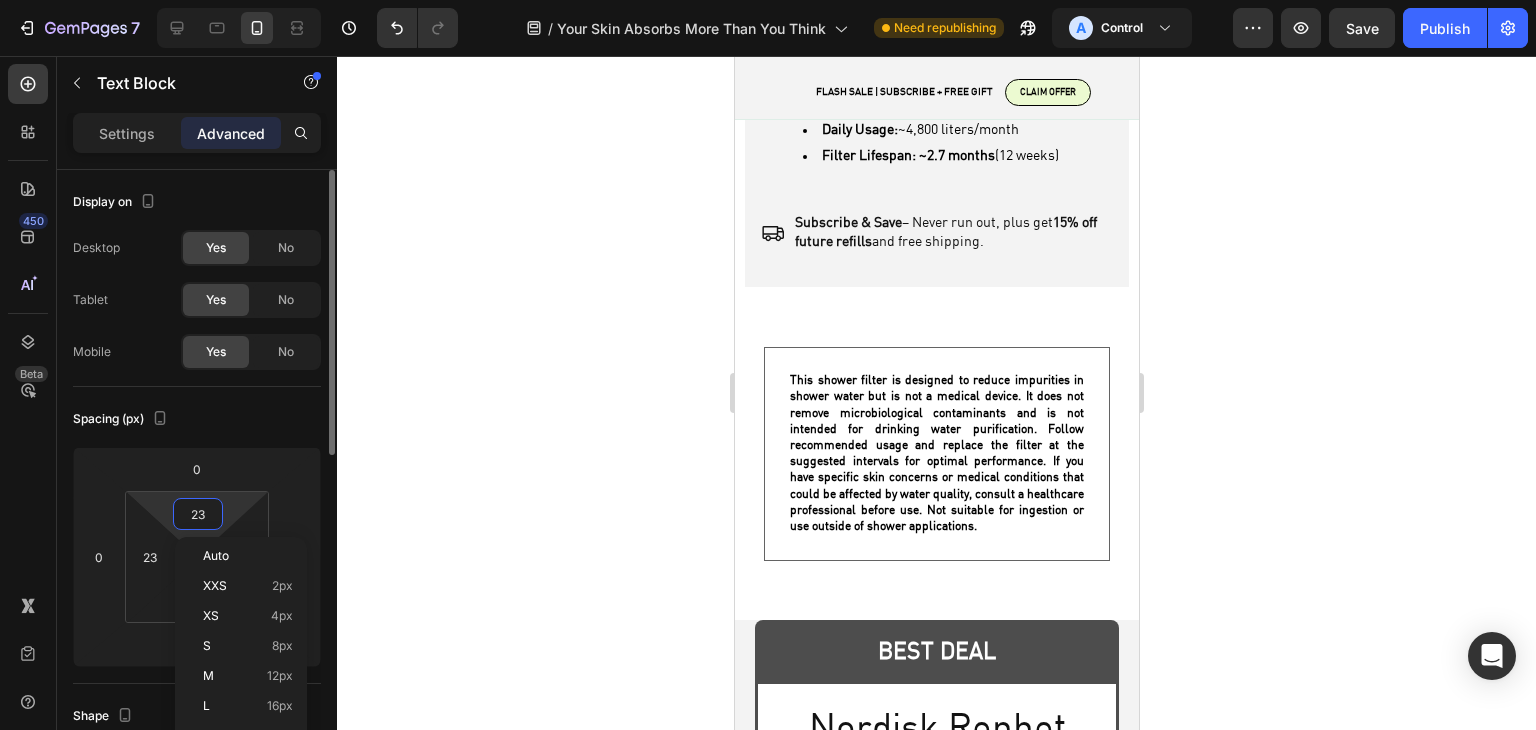 type on "22" 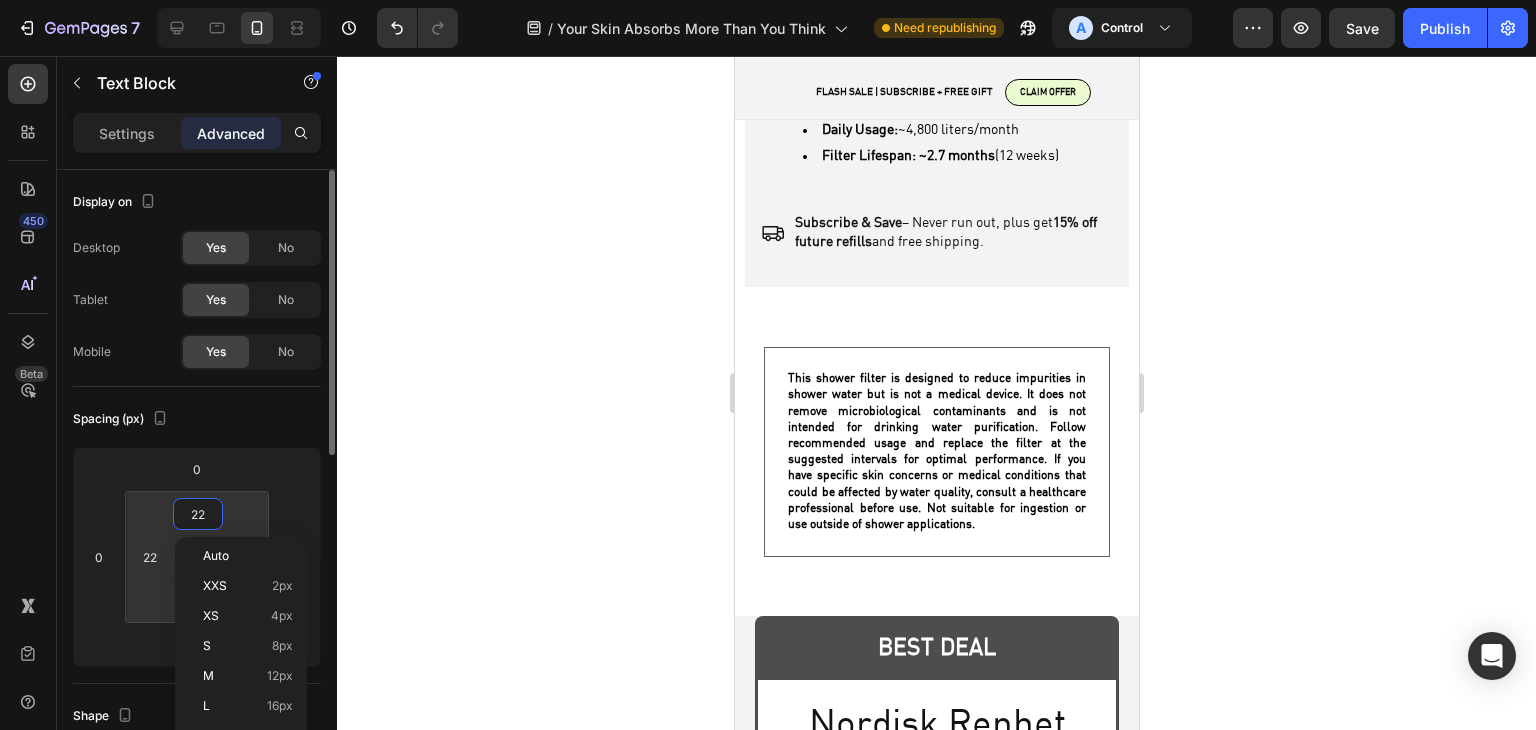 type on "21" 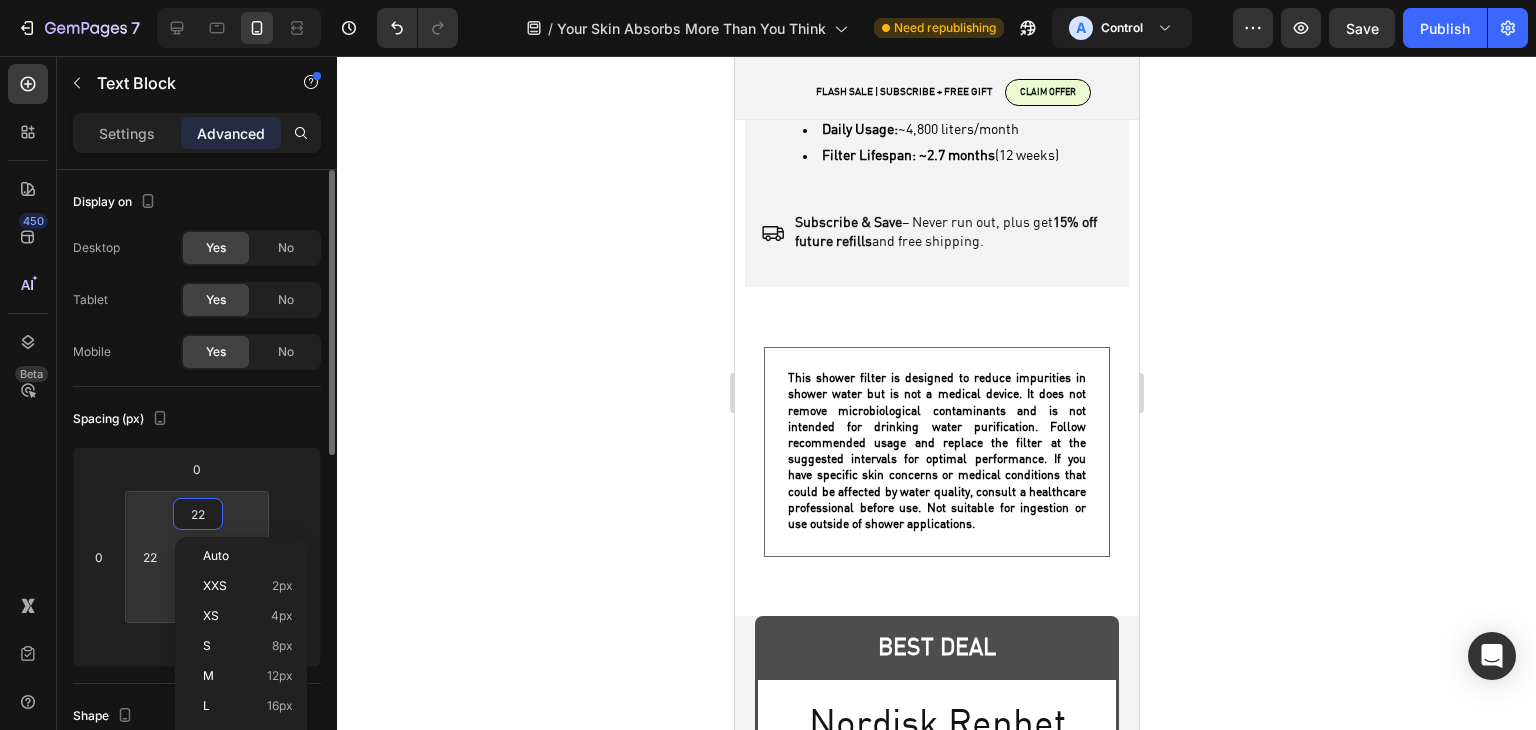 type on "21" 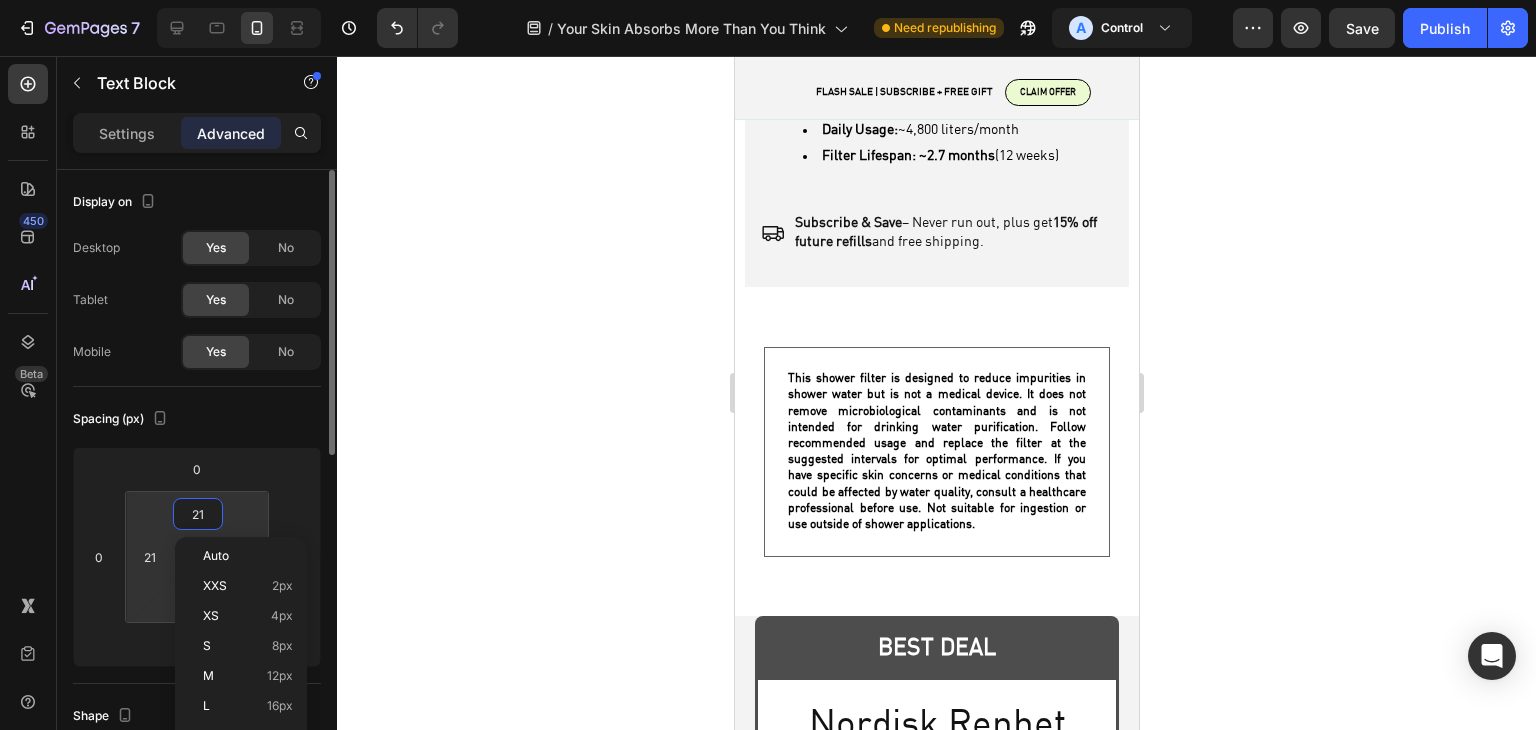 type on "20" 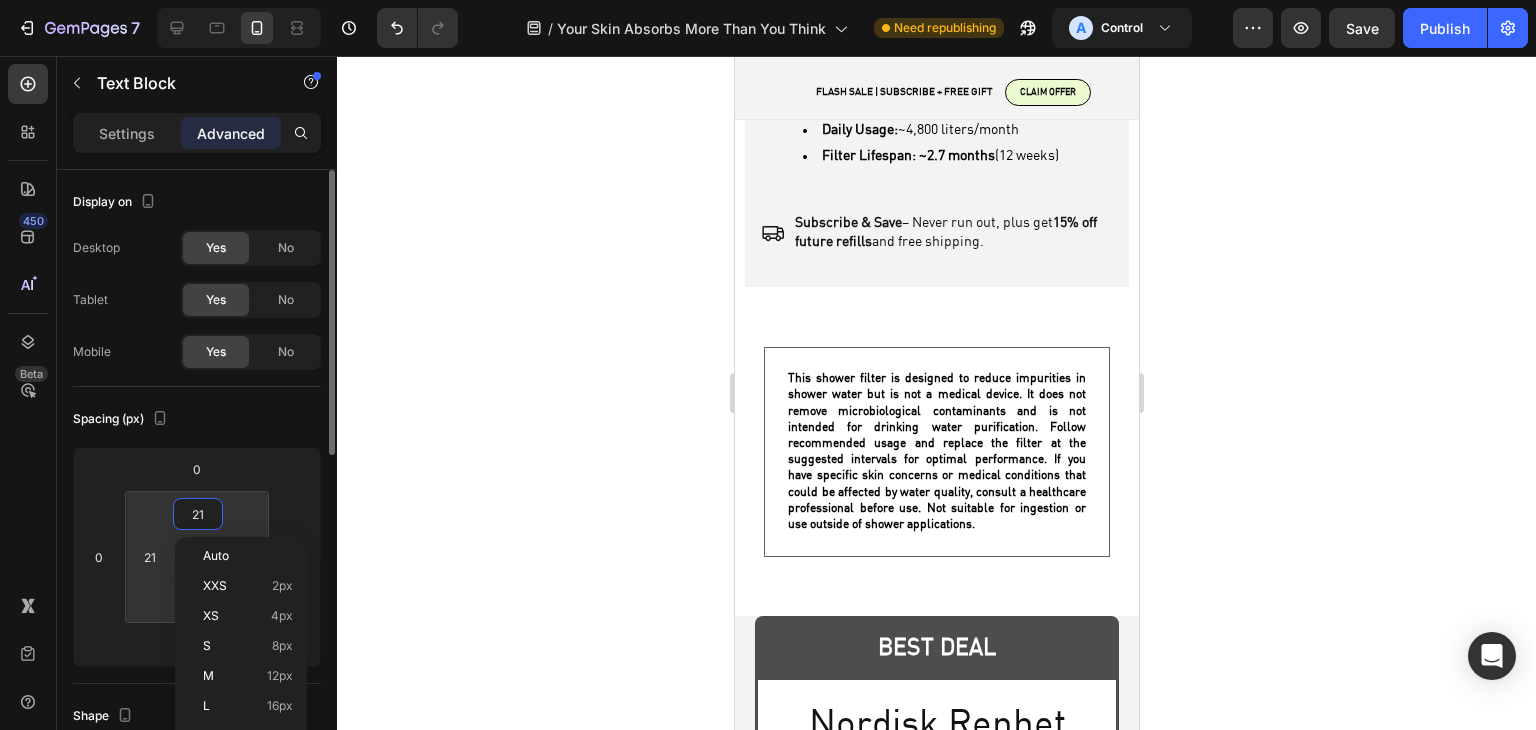 type on "20" 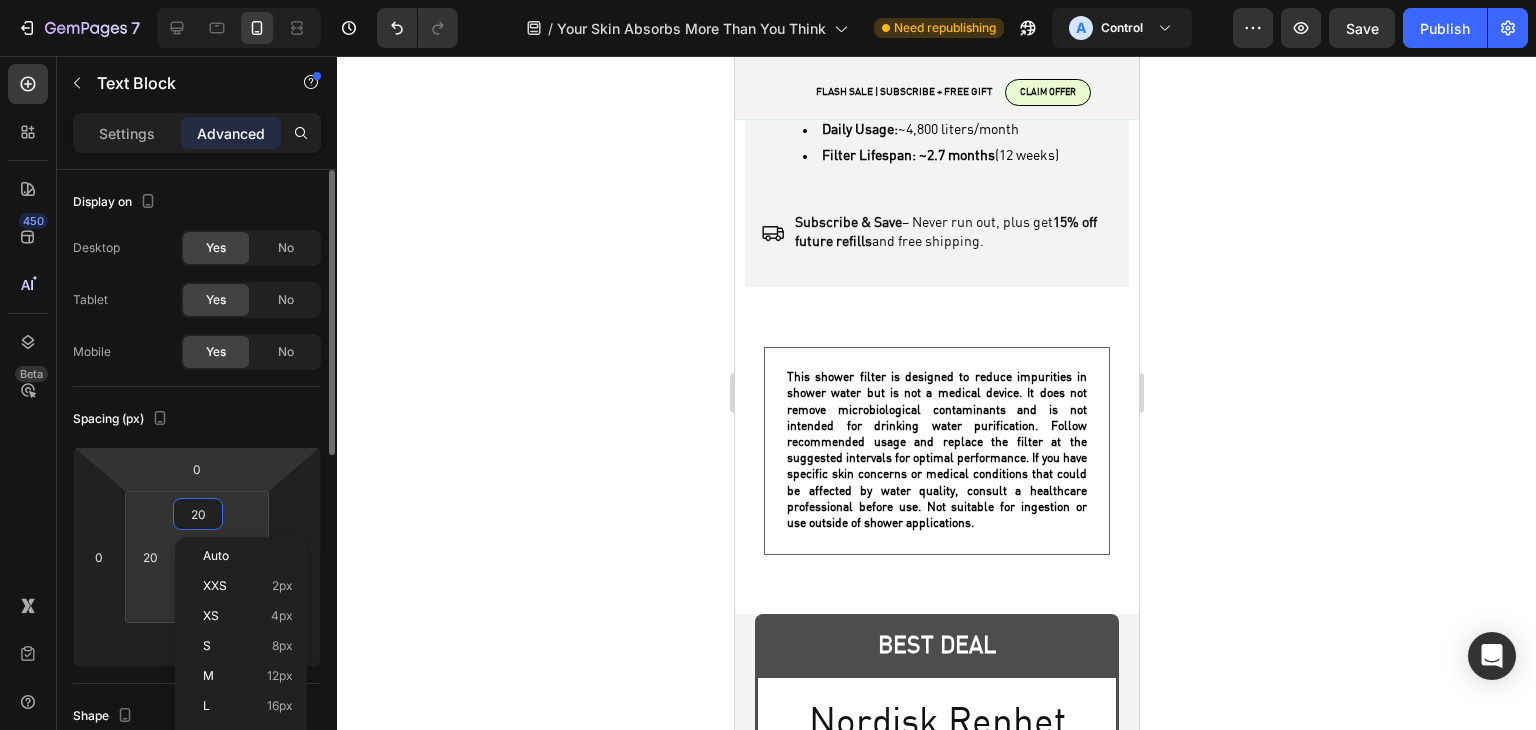 type on "19" 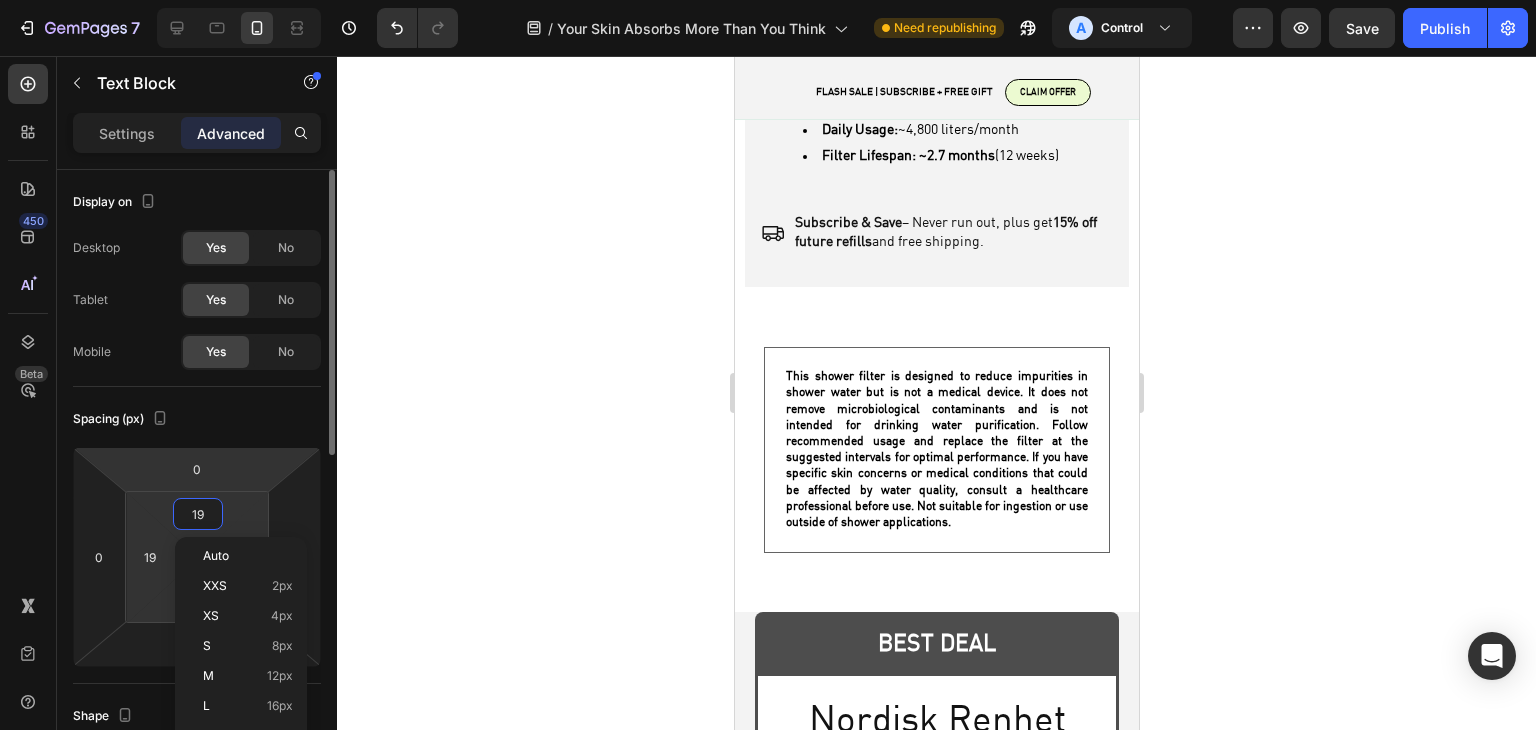 type on "18" 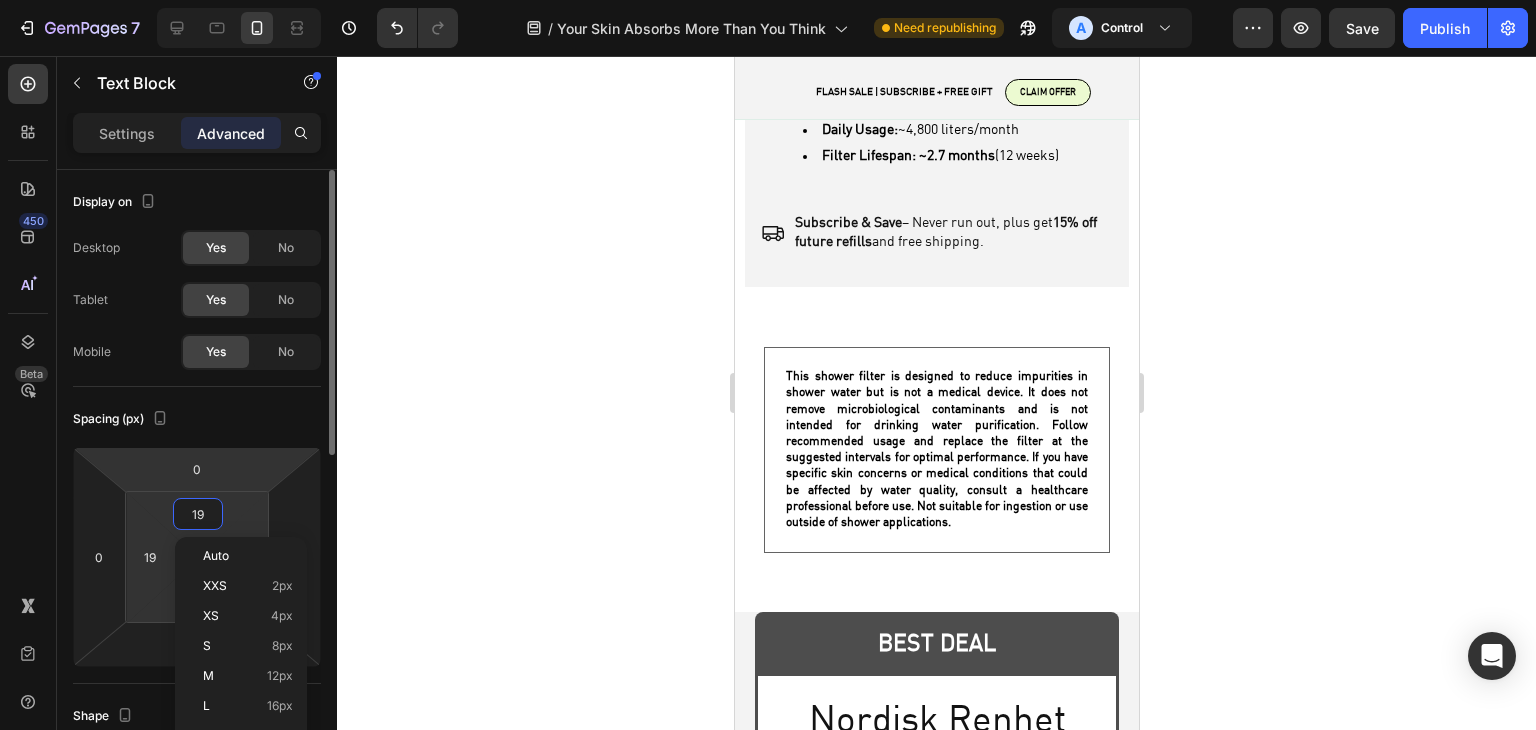 type on "18" 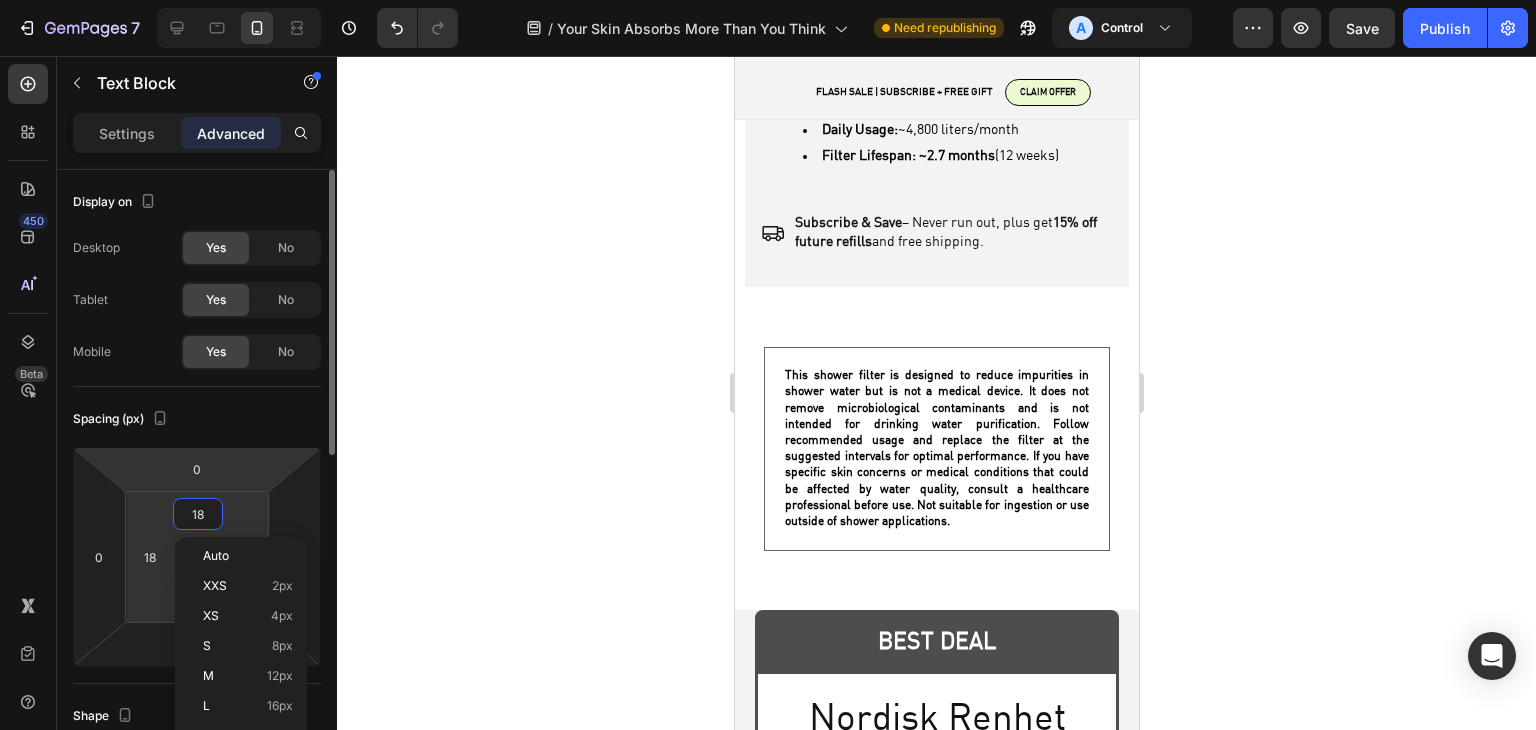 type on "17" 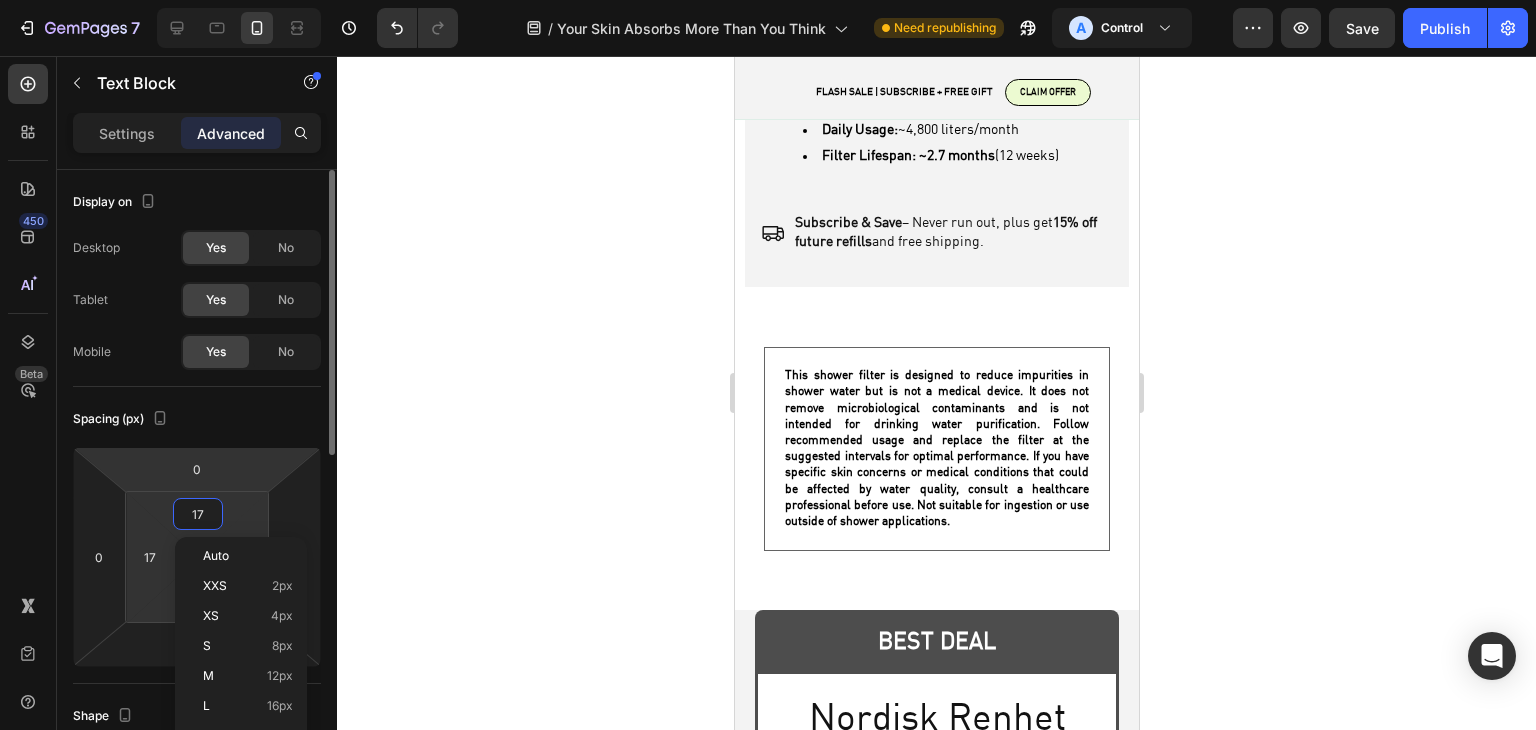 type on "16" 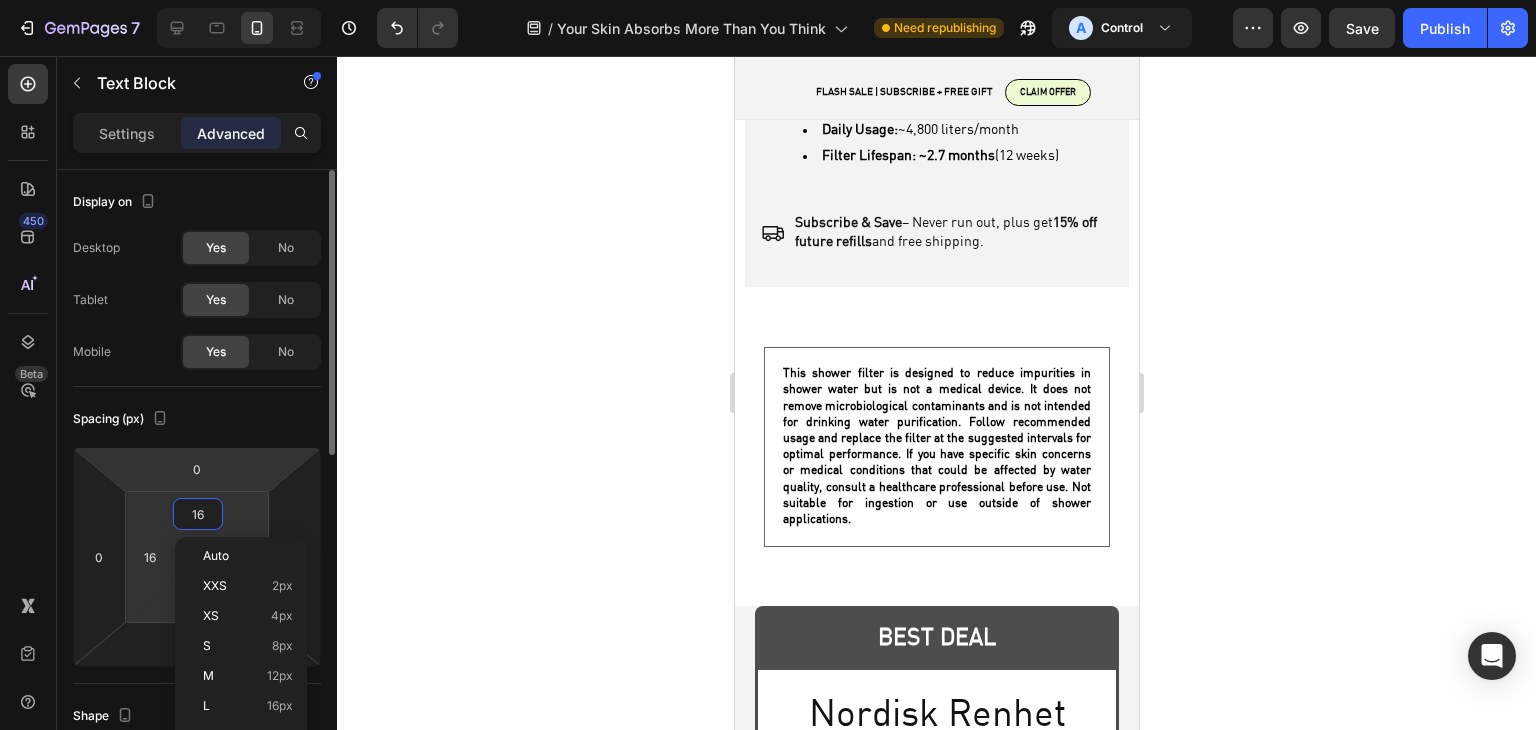 type on "15" 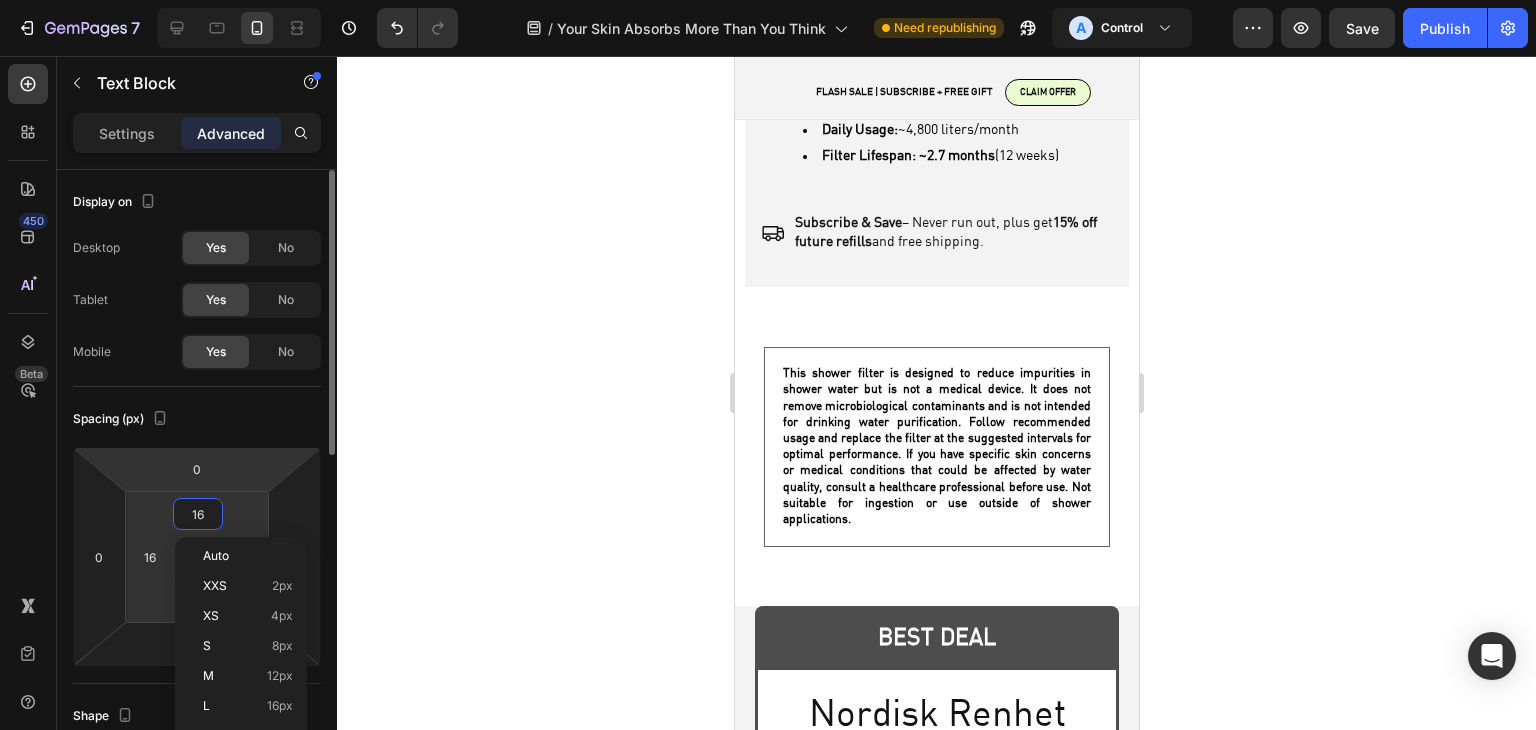 type on "15" 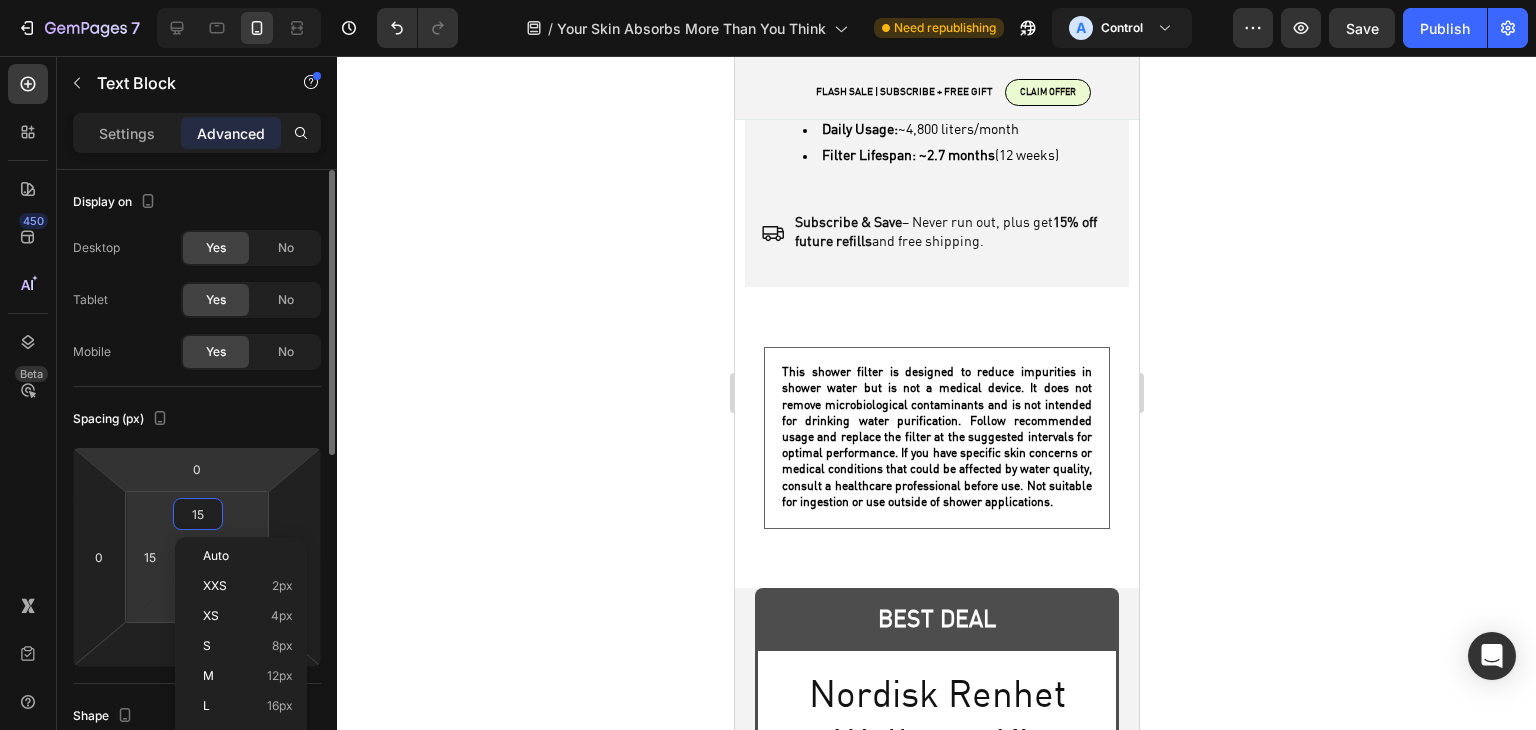type on "14" 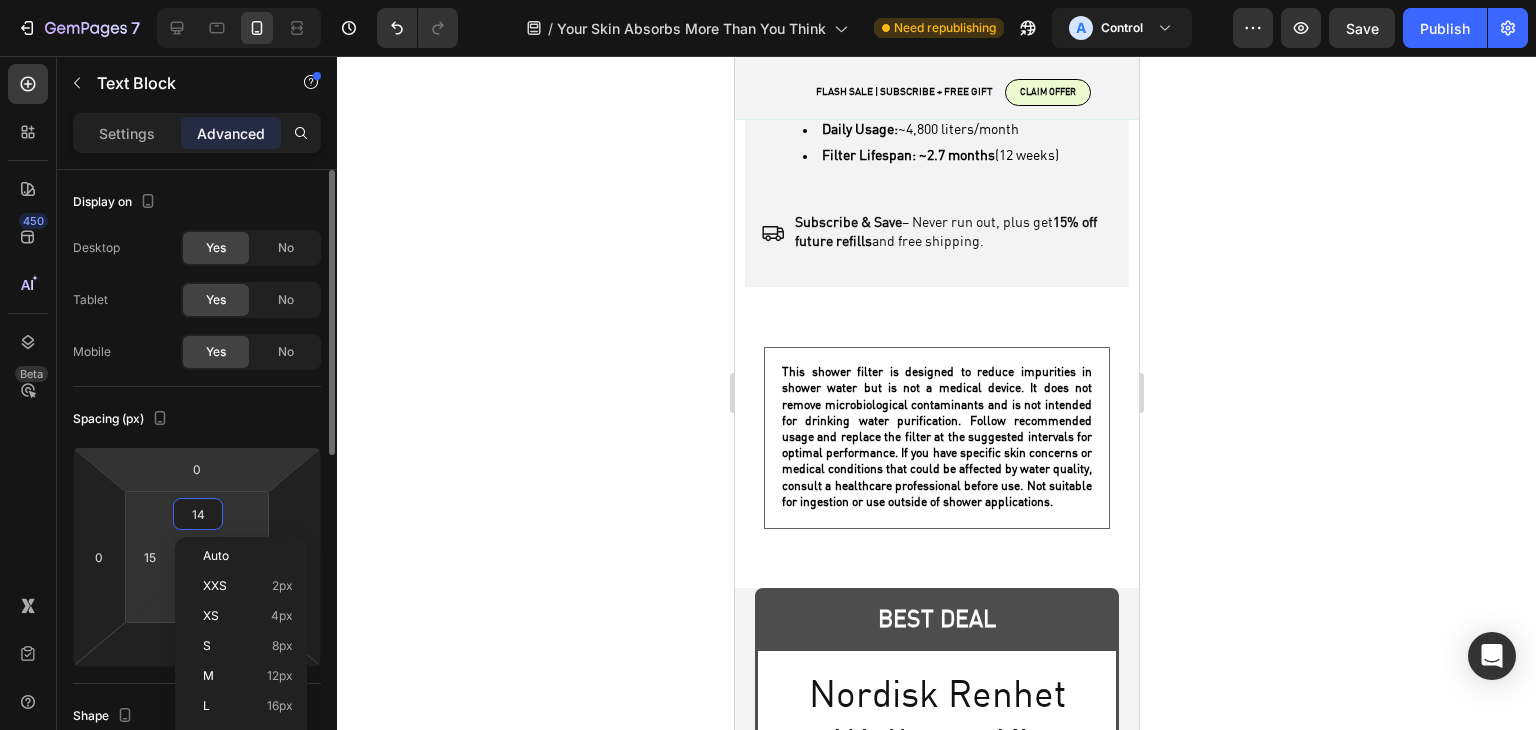 type on "14" 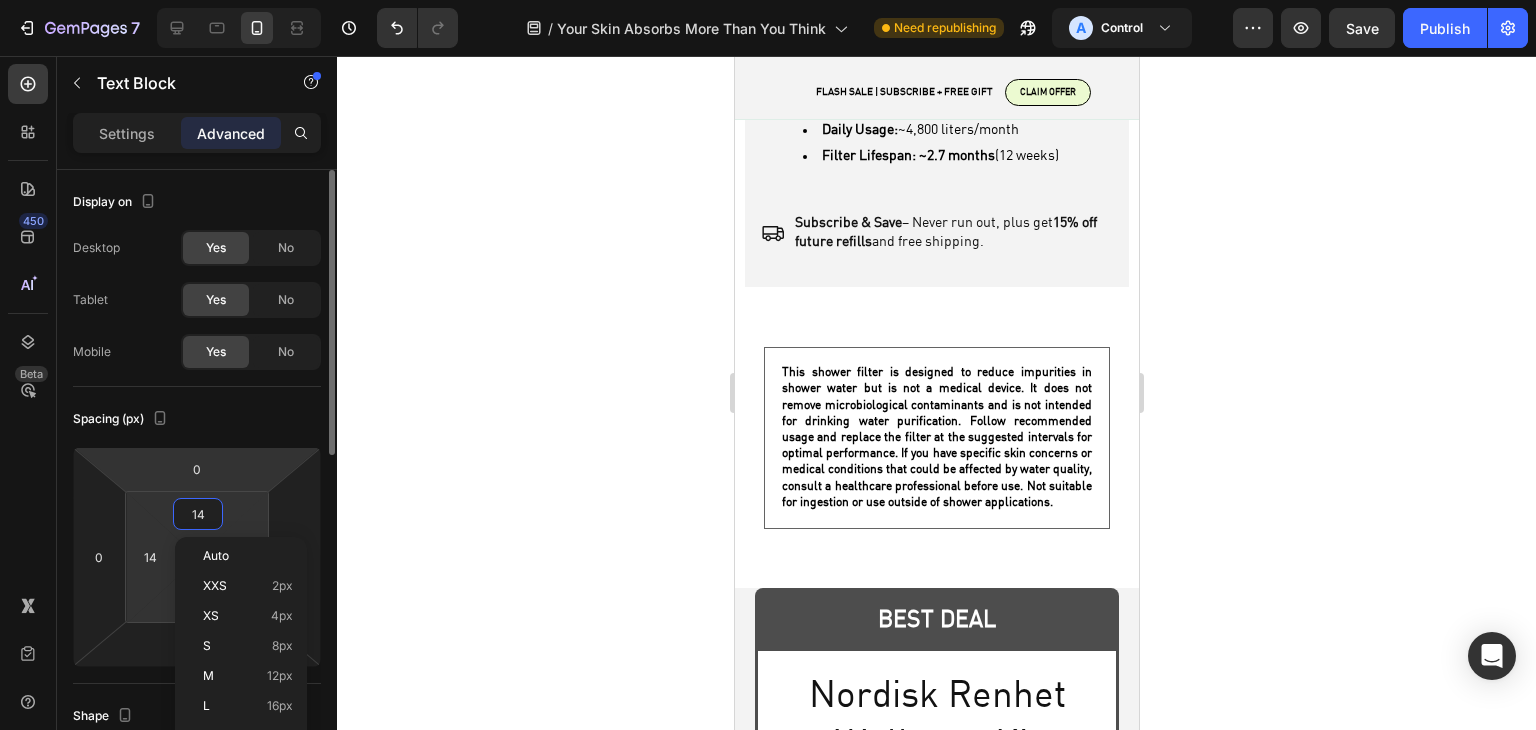 type on "13" 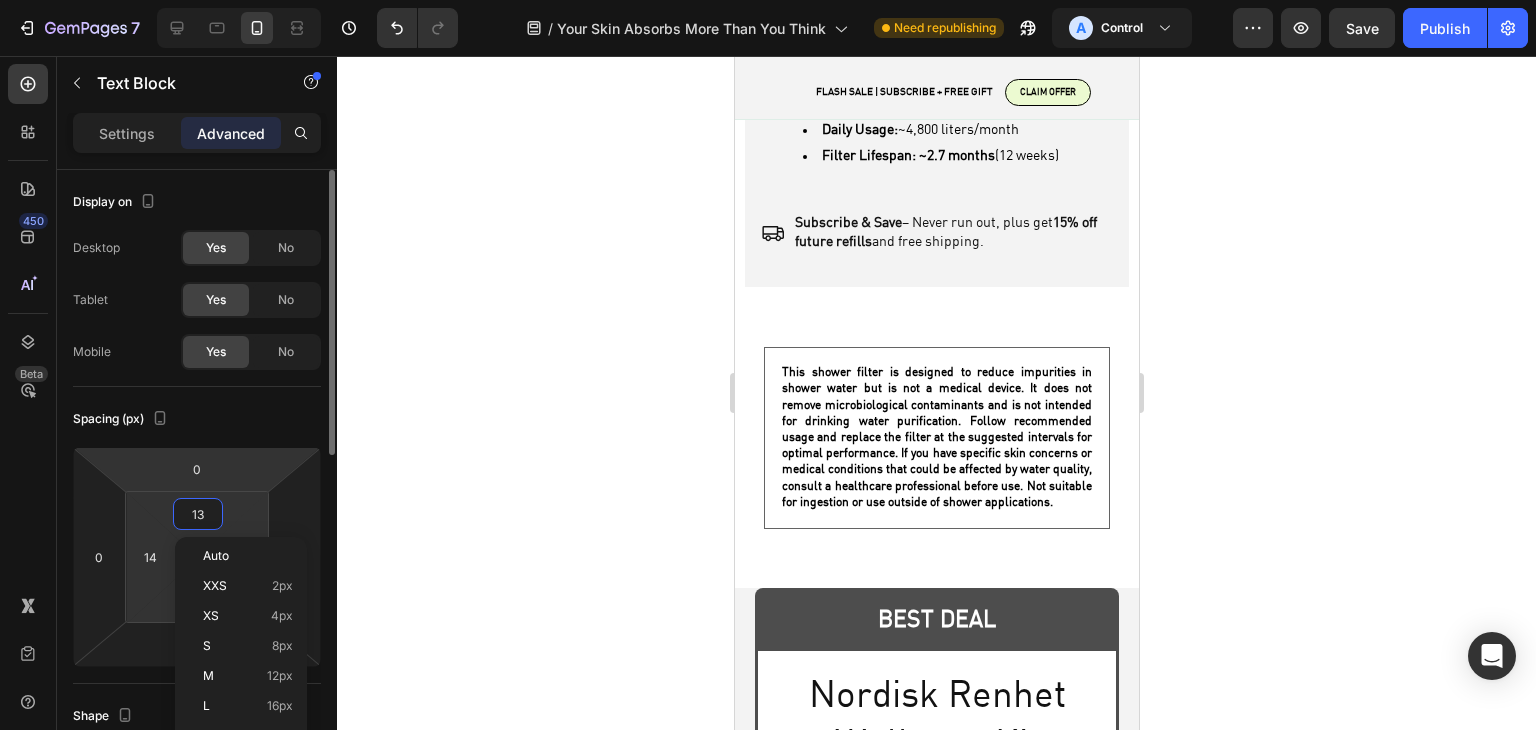 type on "13" 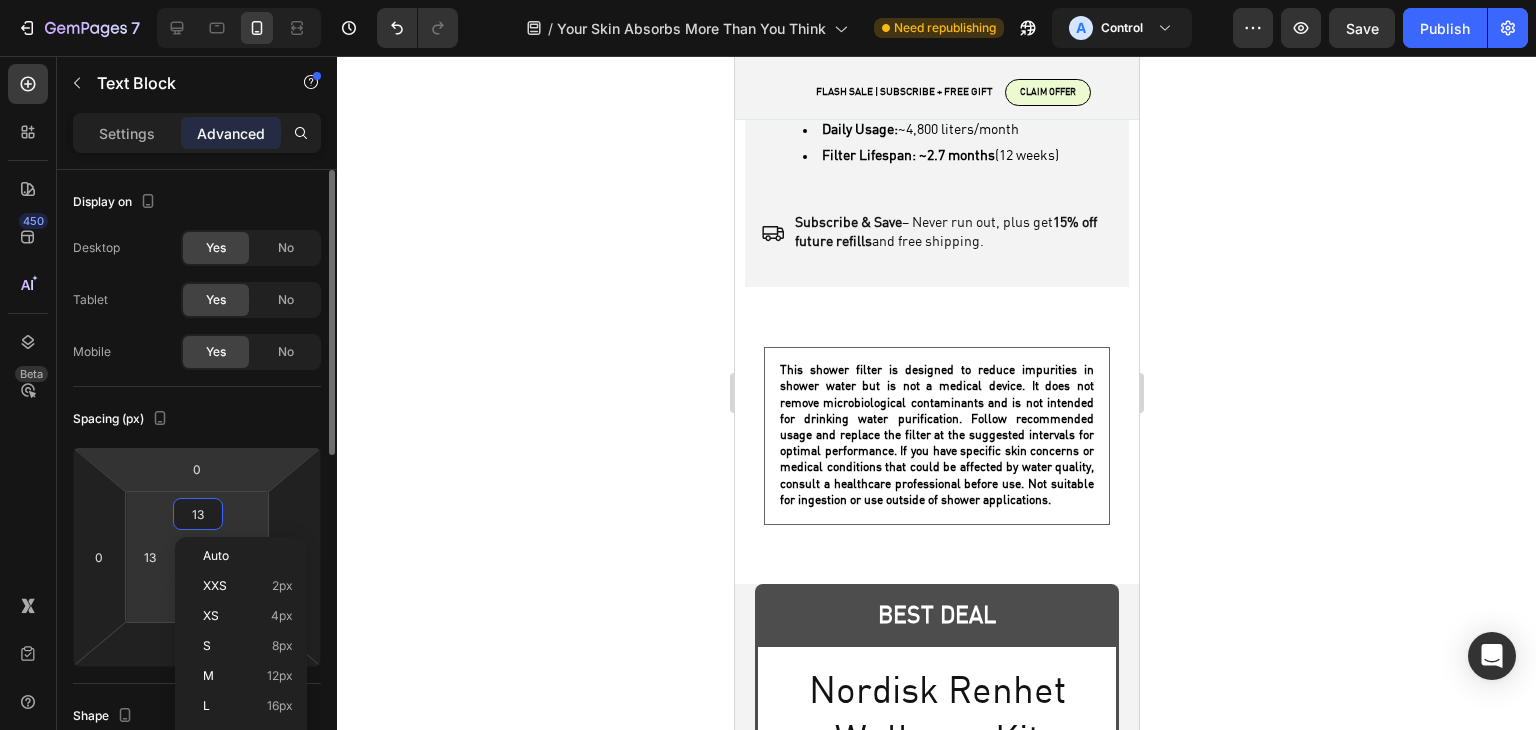 type on "12" 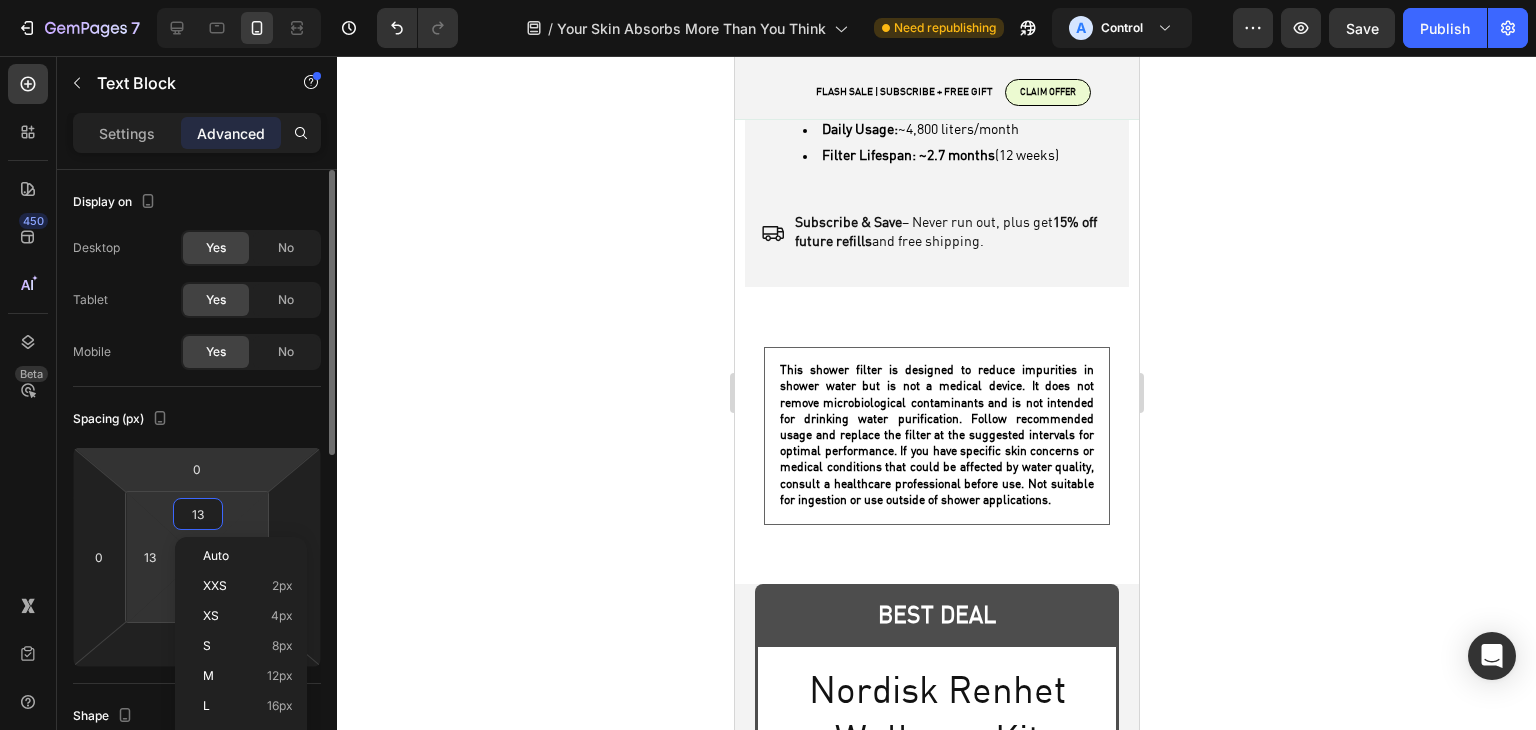 type on "12" 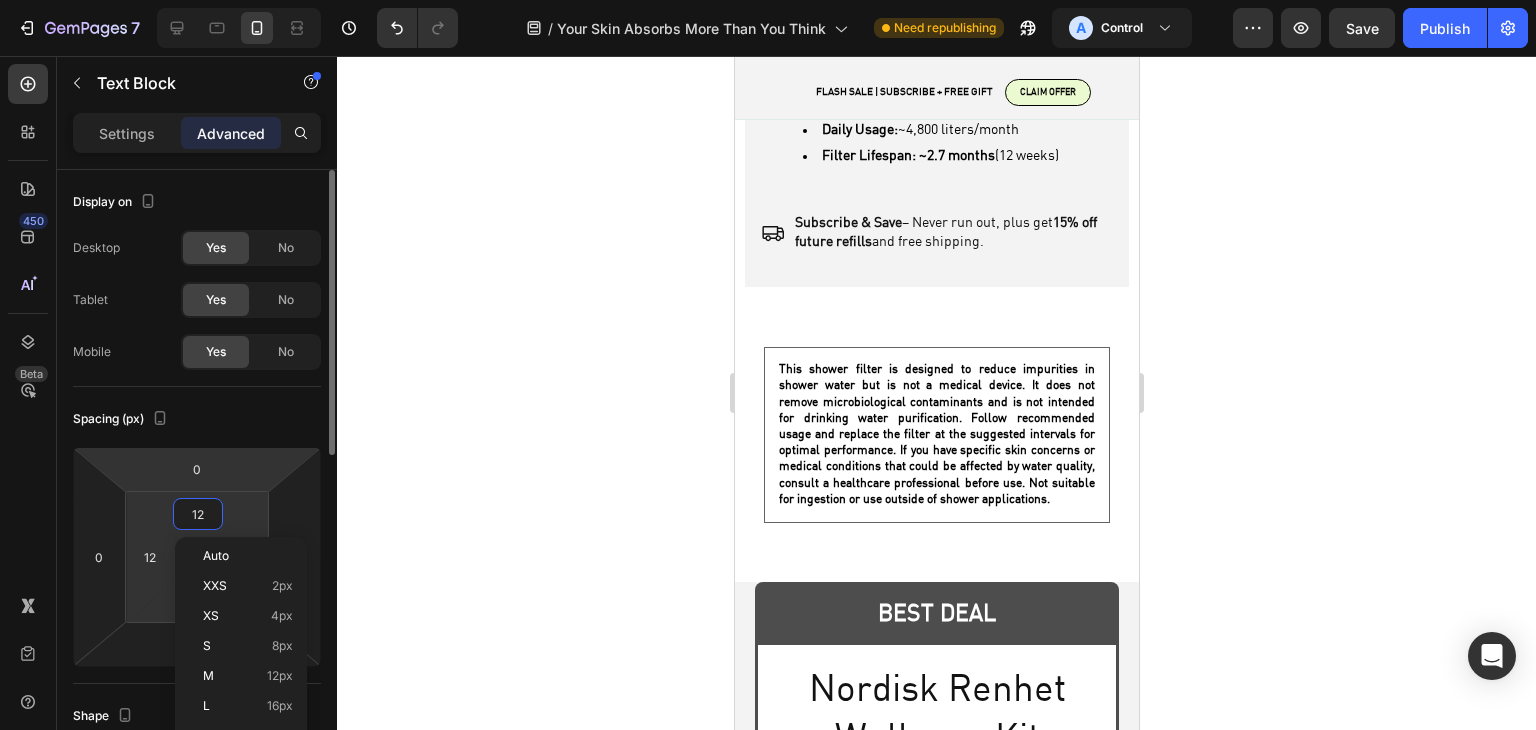 type on "11" 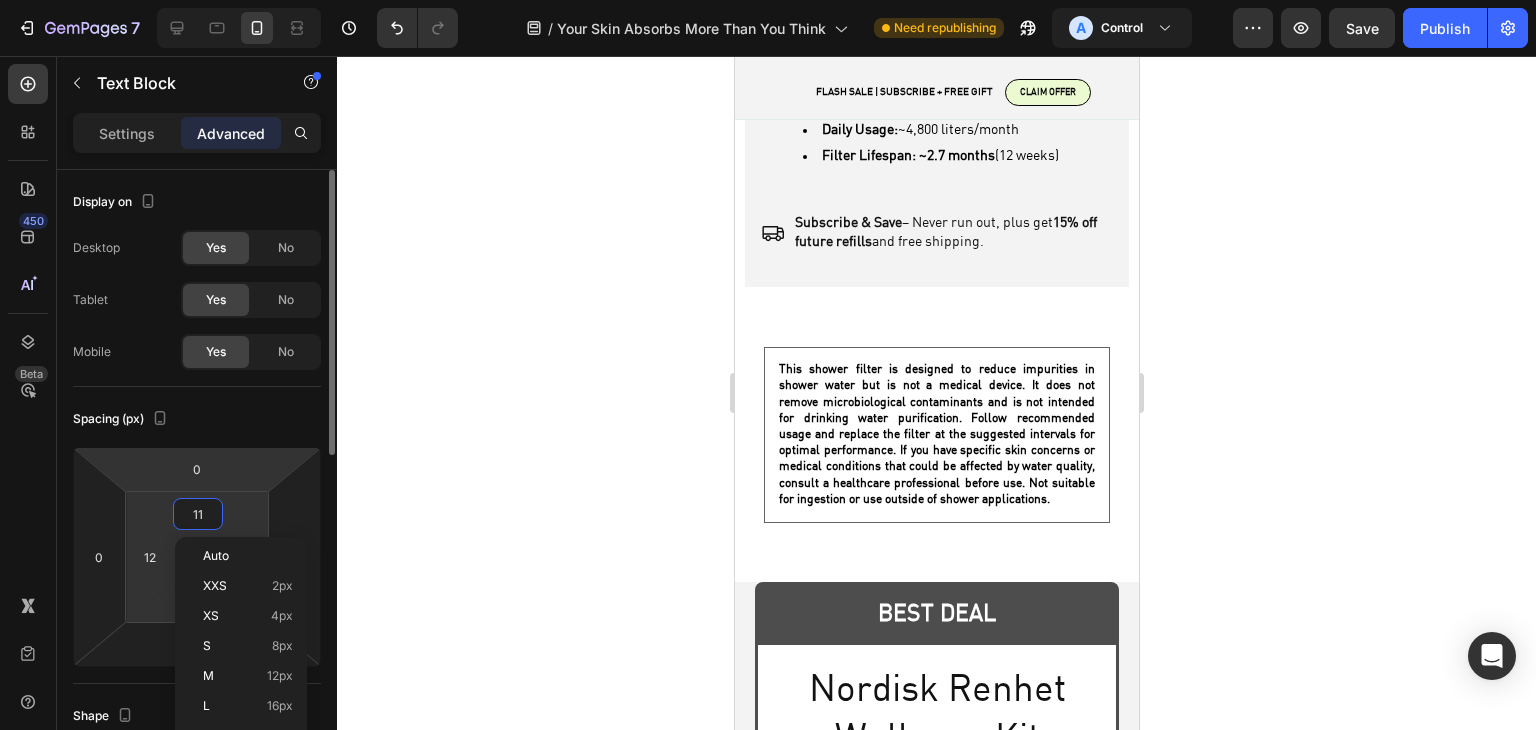 type on "11" 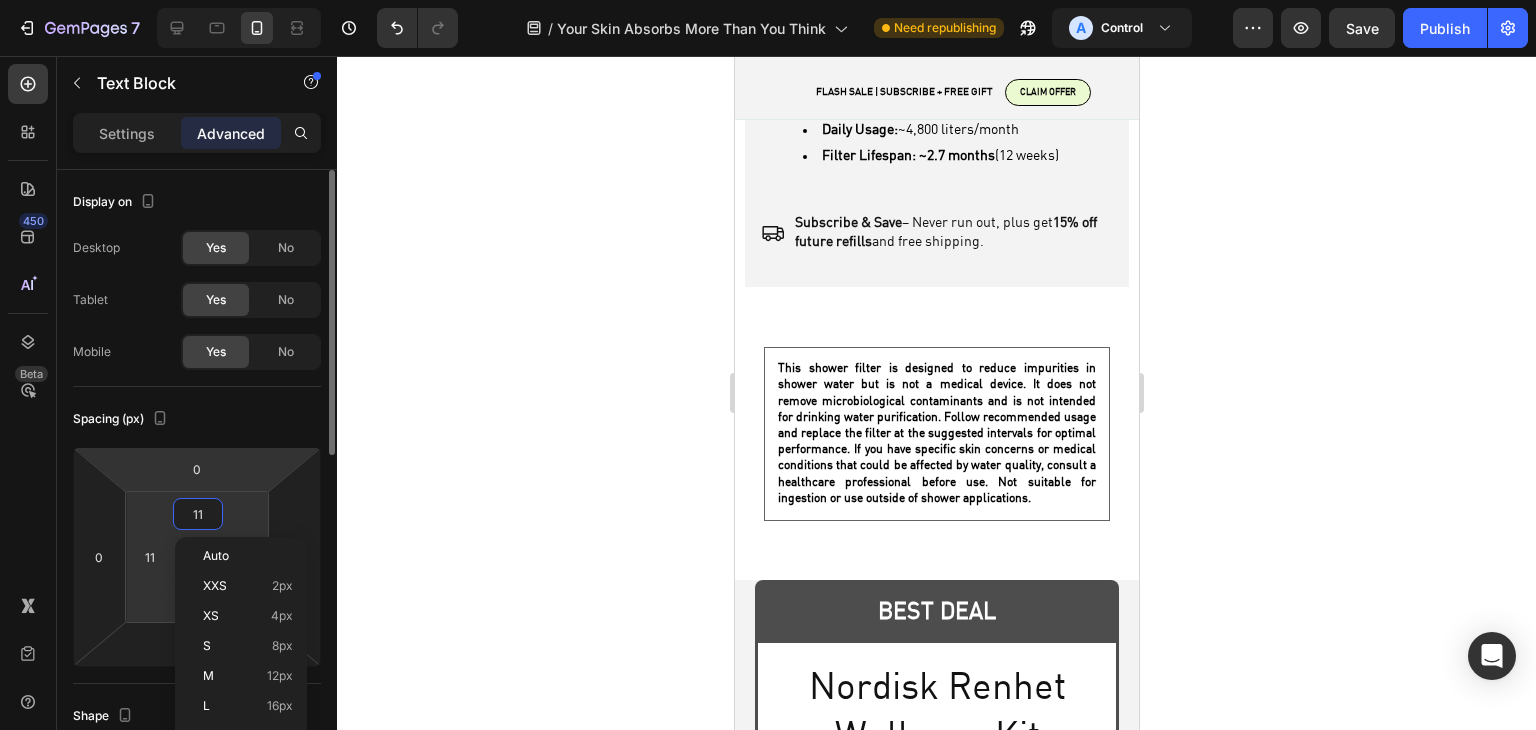 click on "Spacing (px)" at bounding box center (197, 419) 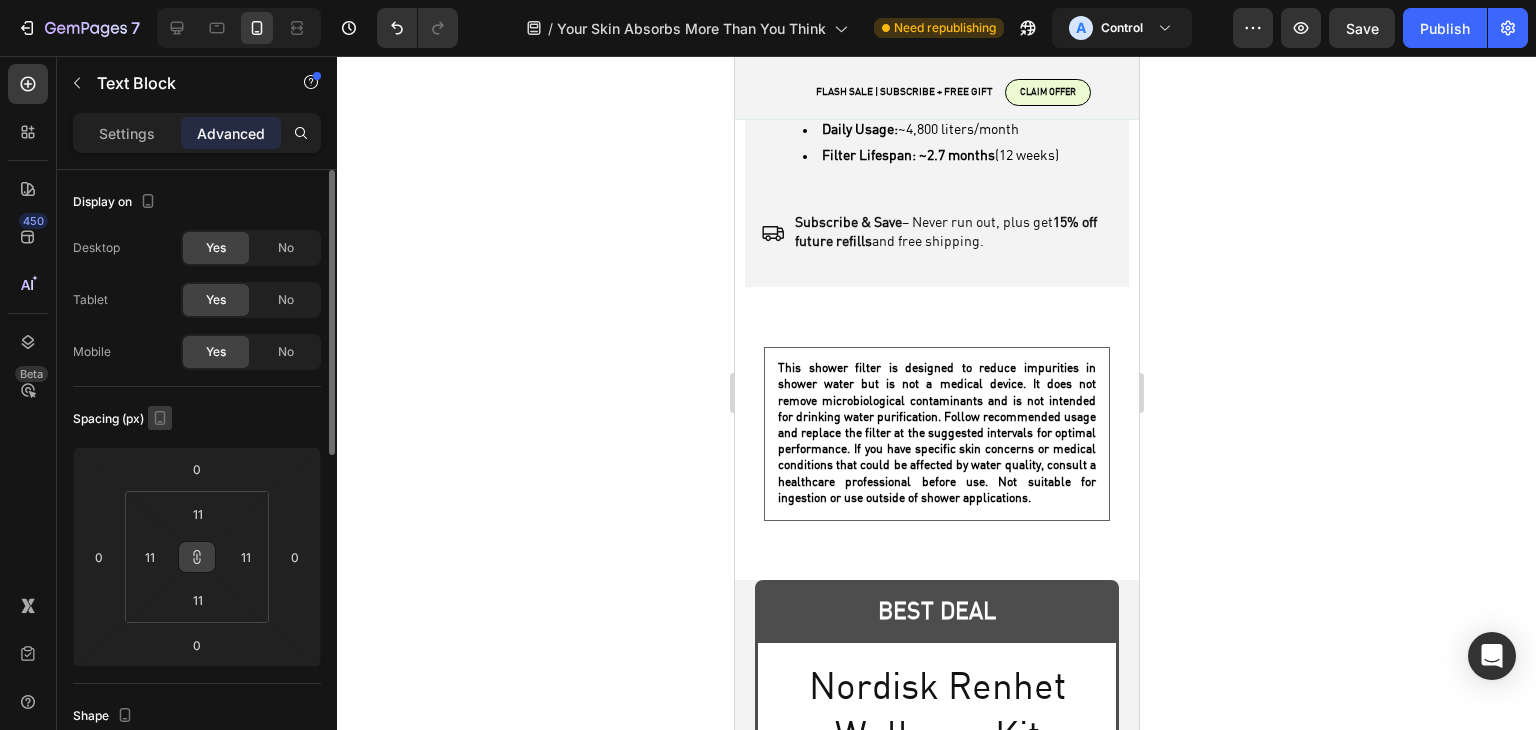 click 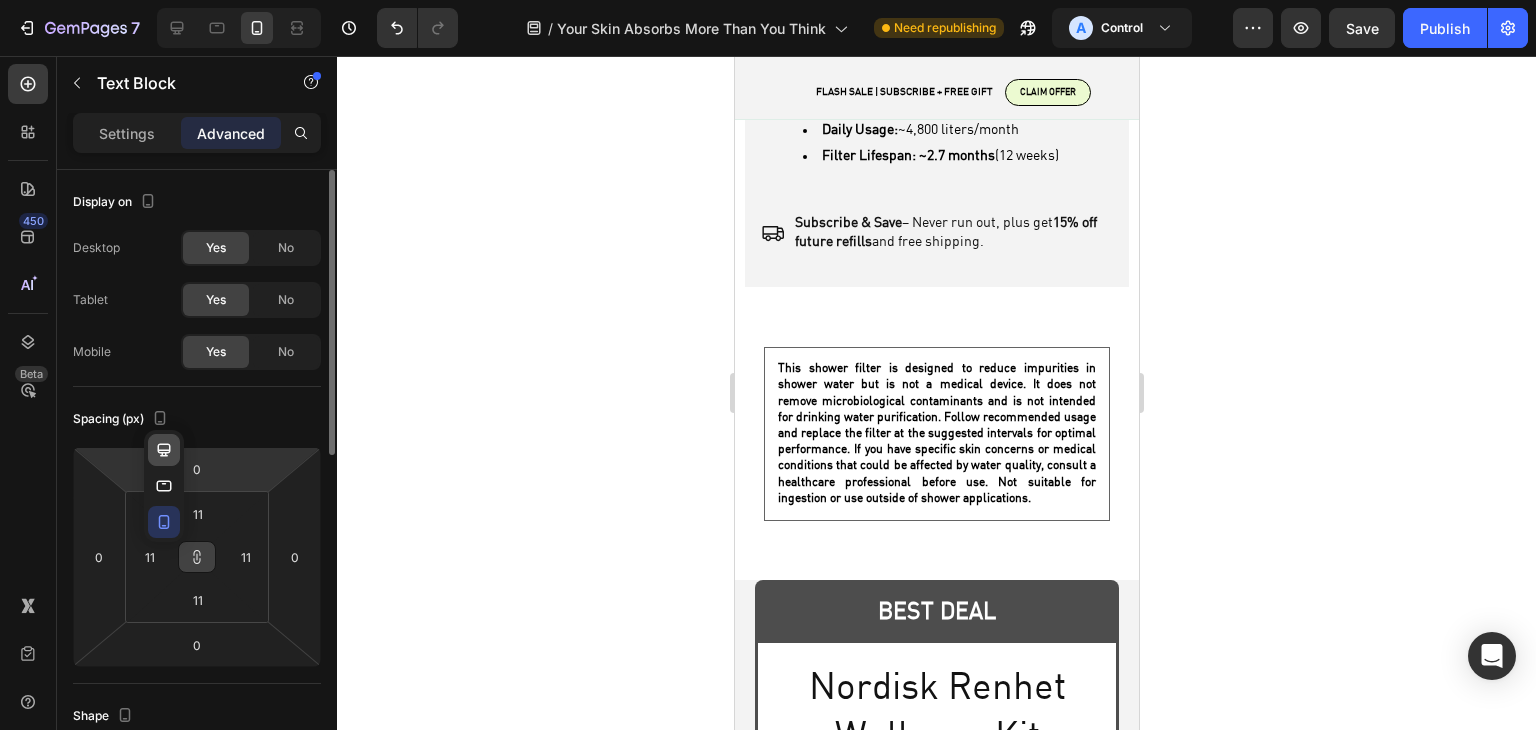 click 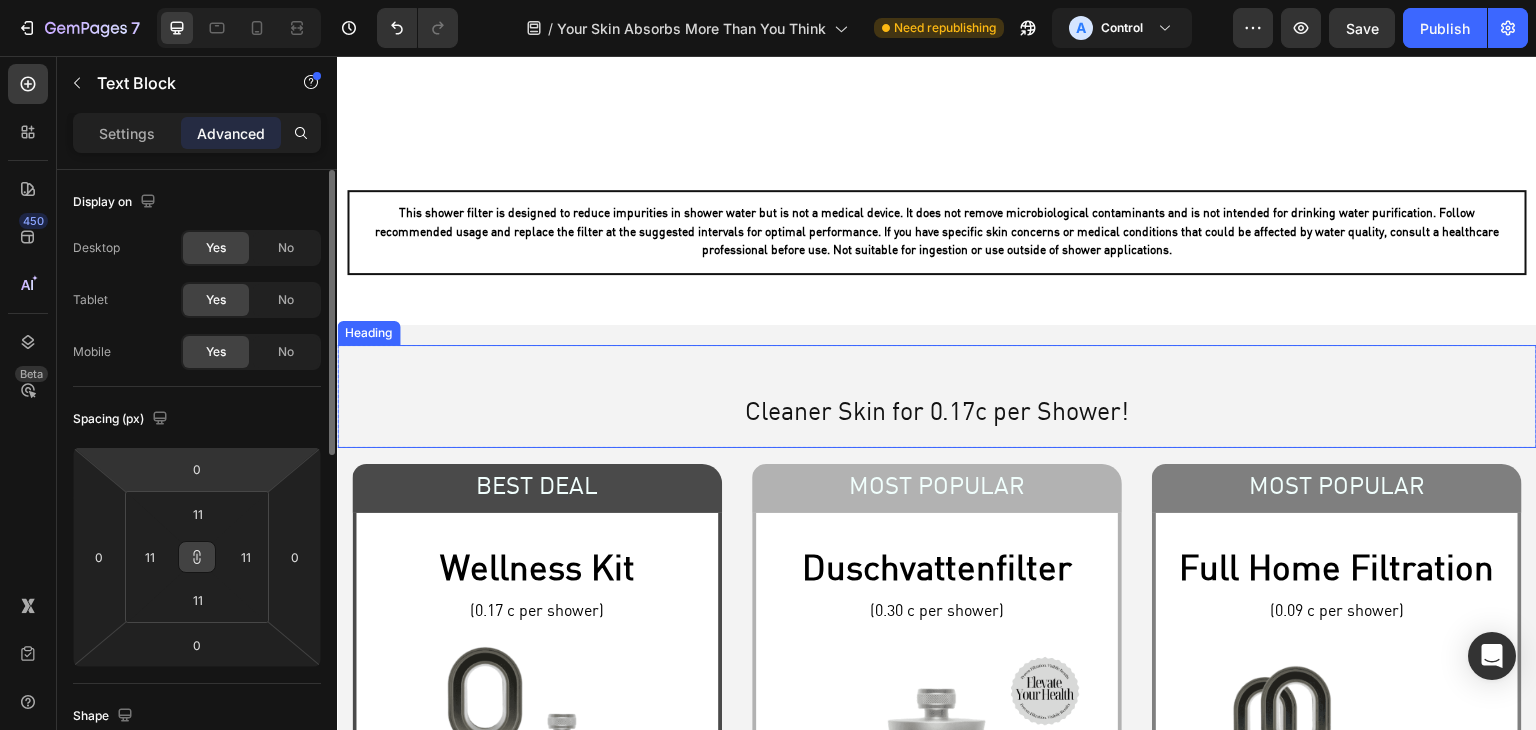 scroll, scrollTop: 7147, scrollLeft: 0, axis: vertical 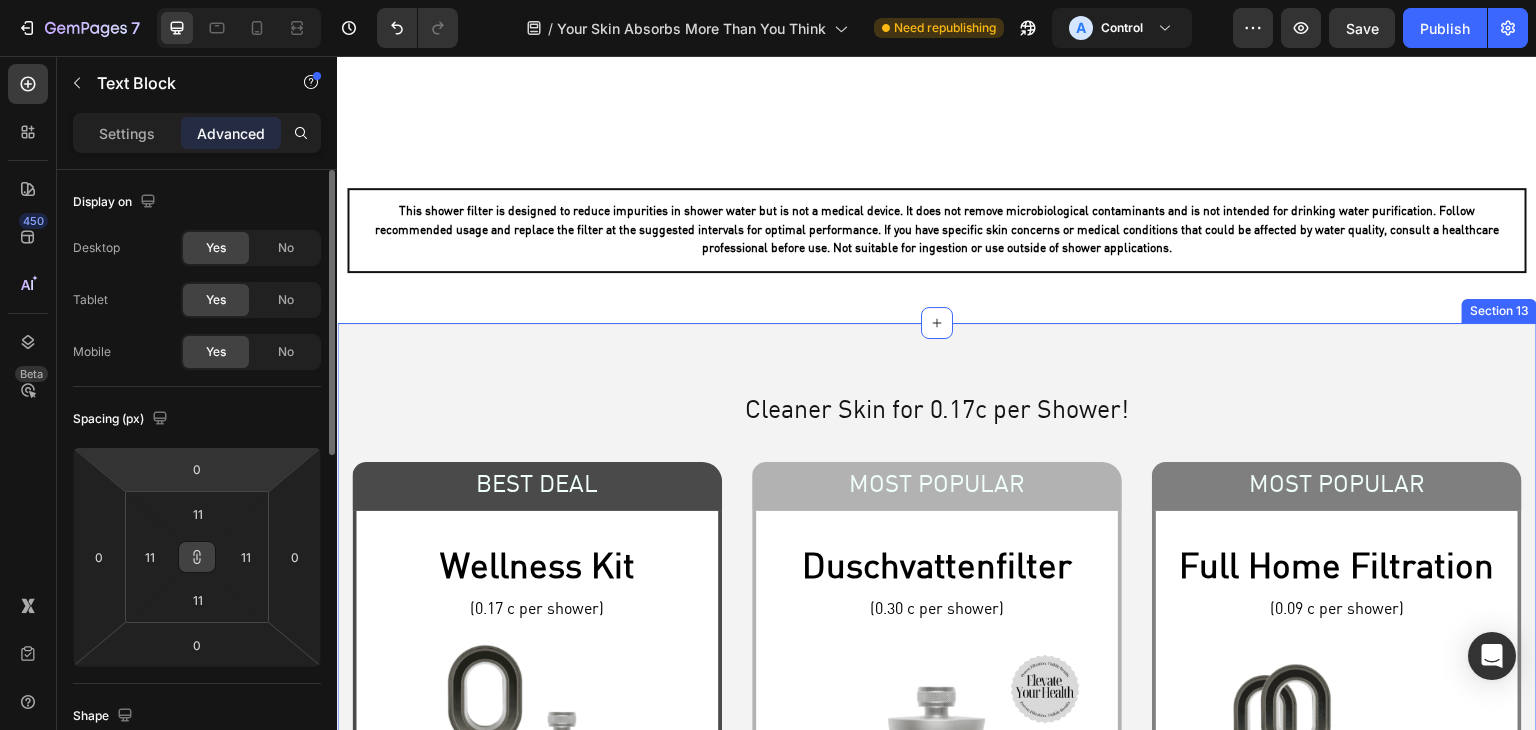 click on "Cleaner Skin for 0.17c per Shower! Heading" at bounding box center (937, 394) 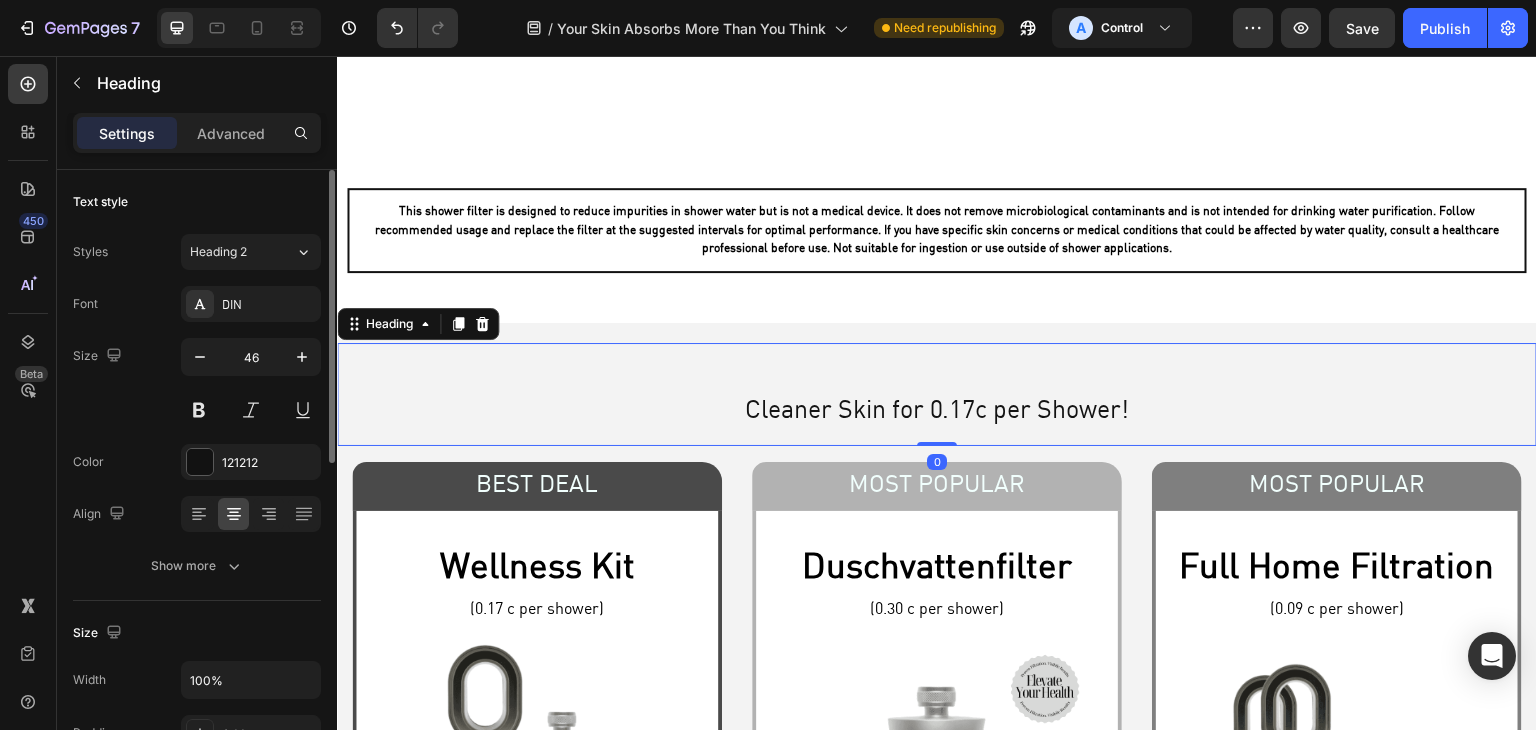 click on "Cleaner Skin for 0.17c per Shower! Heading   0 Row BEST DEAL  Text Block Wellness Kit Text Block (0.17 c per shower) Text Block Product Images Icon Icon Icon Icon Icon Icon List 42 Reviews Text Block Row NORDISK DUSCHVATTENFILTER Text Block 83,95  € Text Block Row NORDISK DUSCHVATTENFILTER Text Block 92,95  € Text Block Row FREE  REPLACEMENT CARTRIDGE Text Block 36,95  € Text Block
Icon Row FREE  REPLACEMENT FILTER Text Block 36,95  € Text Block
Icon Row FREE  WELCOME BOOKLET SET Text Block 39,95  € Text Block
Icon Row FREE  SHOWER ADAPTER Text Block 15,95  € Text Block
Icon Row FREE  WATER HARDNESS TEST STRIPS Text Block 14,95  € Text Block
Icon Row FREE  SHIPPING Text Block 9,95  € Text Block
Icon Row No compare price Product Price 2,189 kr Product Price Product Price Row CLAIM NOW Add to Cart DUE TO HIGH DEMAND OFFER ENDS [DATE] Text Block No results in 100 Days? Keep it on us! Text Block Row Row" at bounding box center [937, 999] 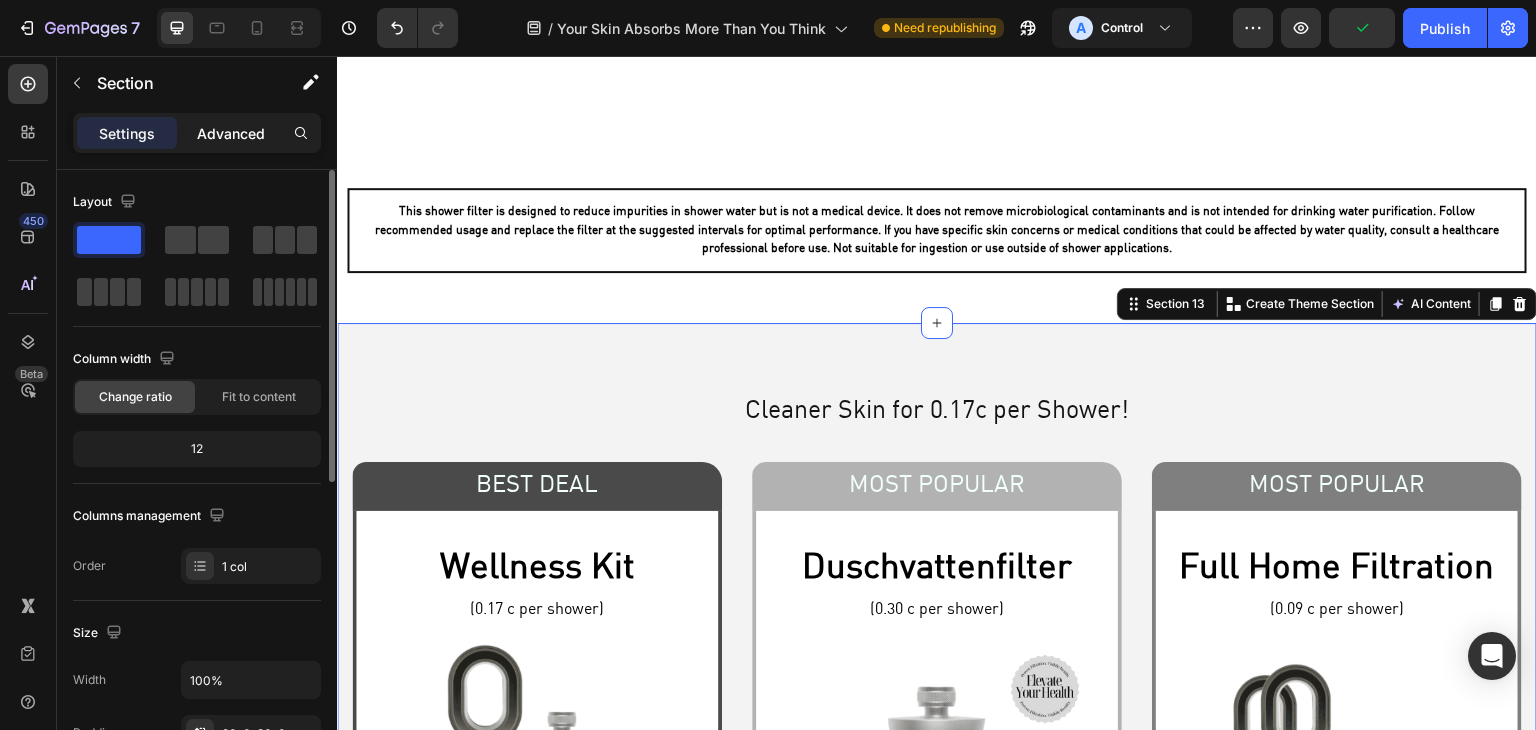 click on "Advanced" at bounding box center (231, 133) 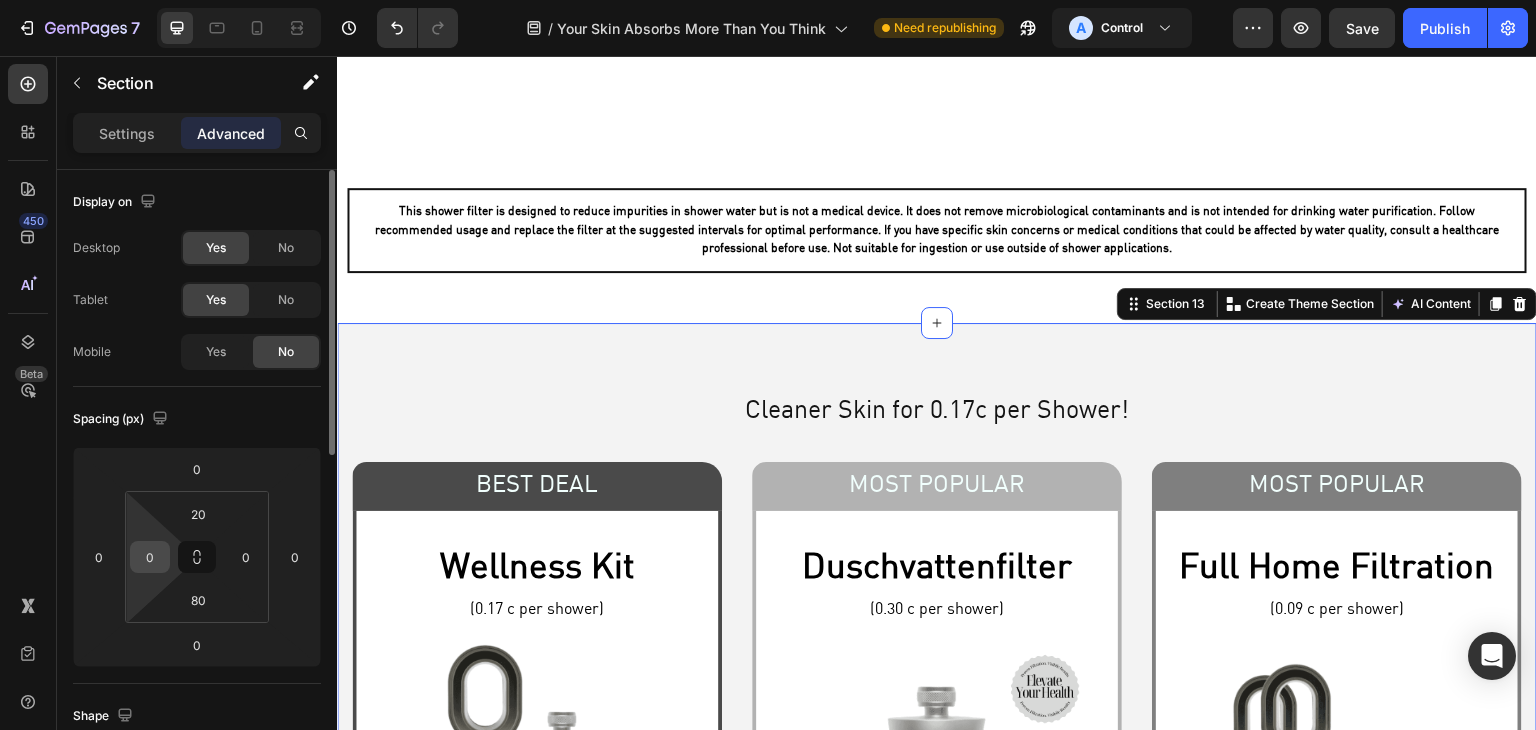 click on "0" at bounding box center (150, 557) 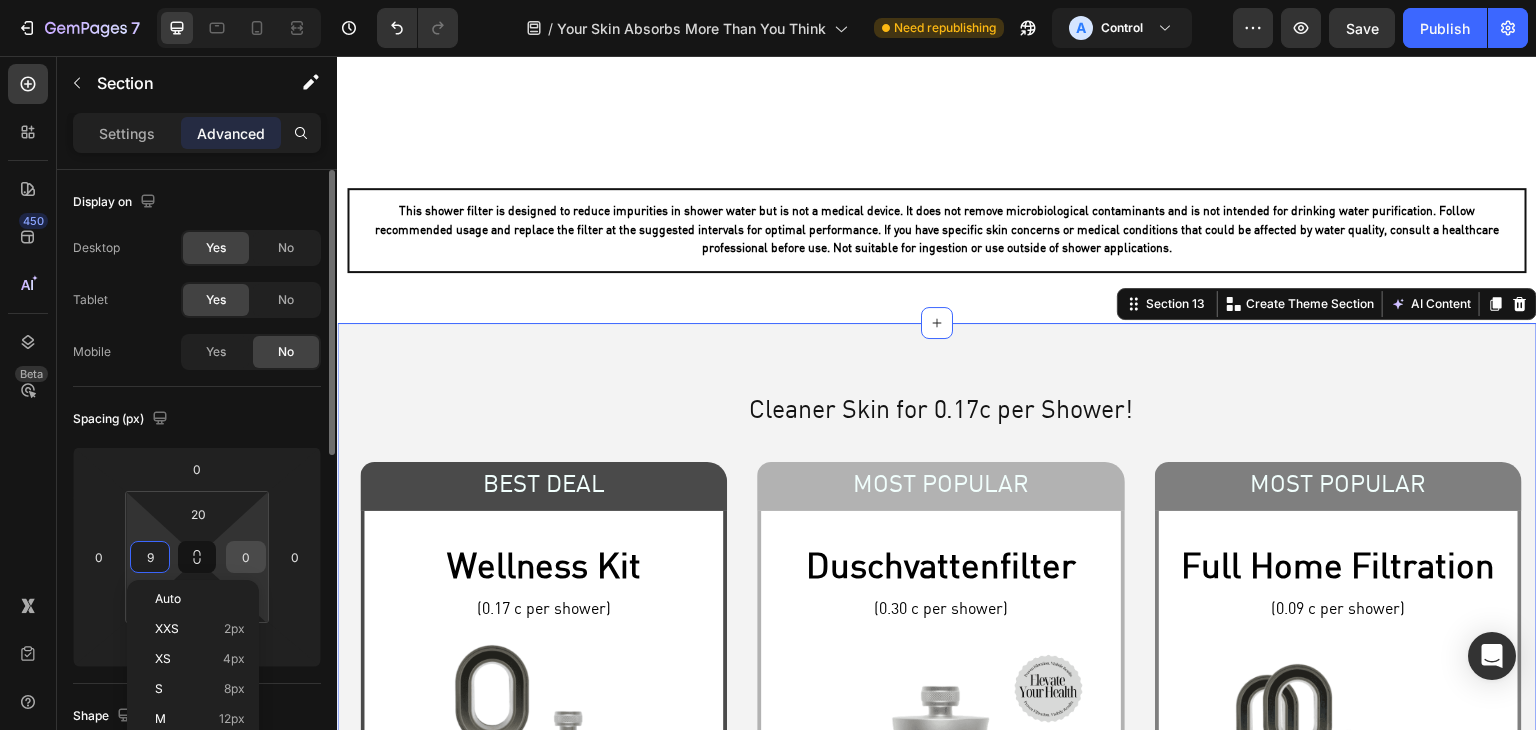 type on "10" 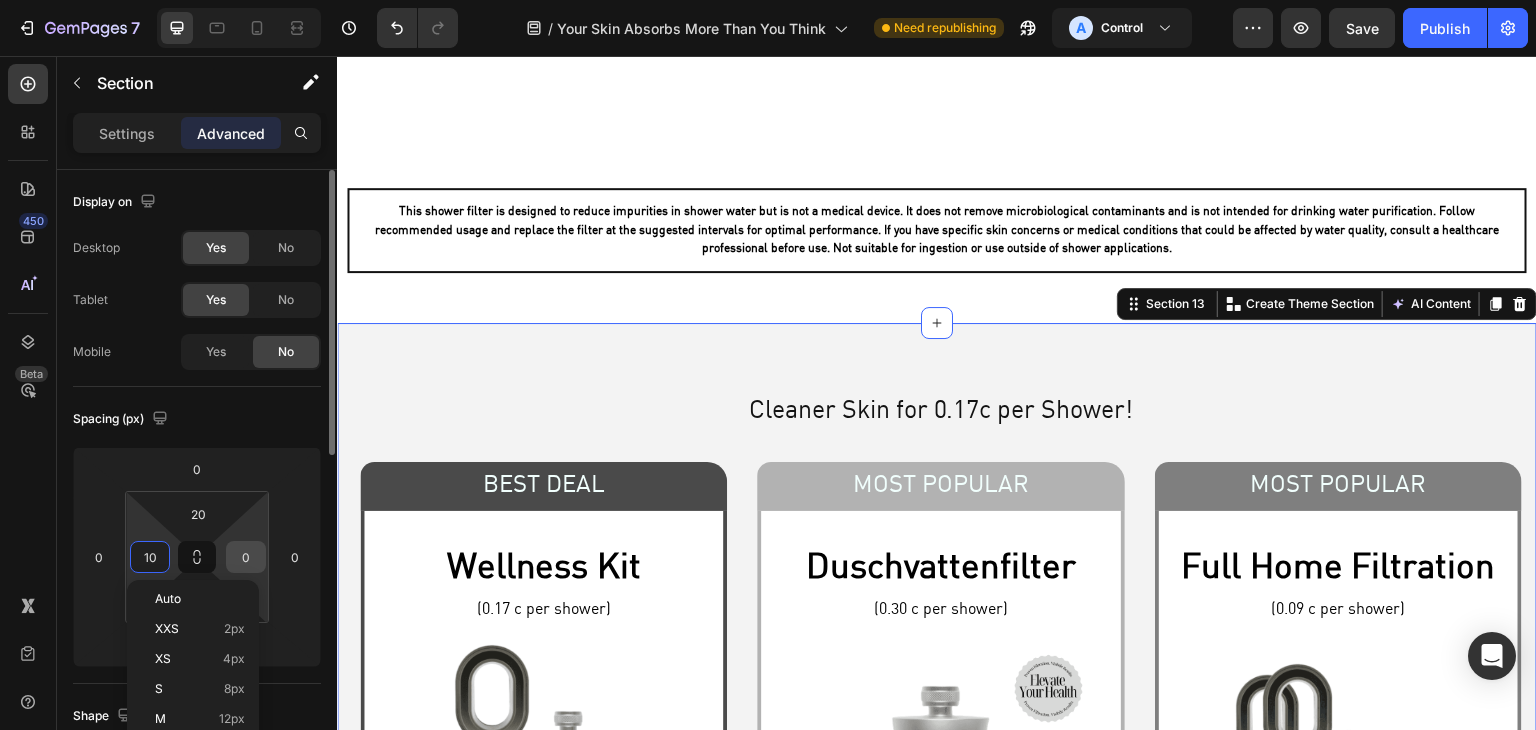 click on "0" at bounding box center [246, 557] 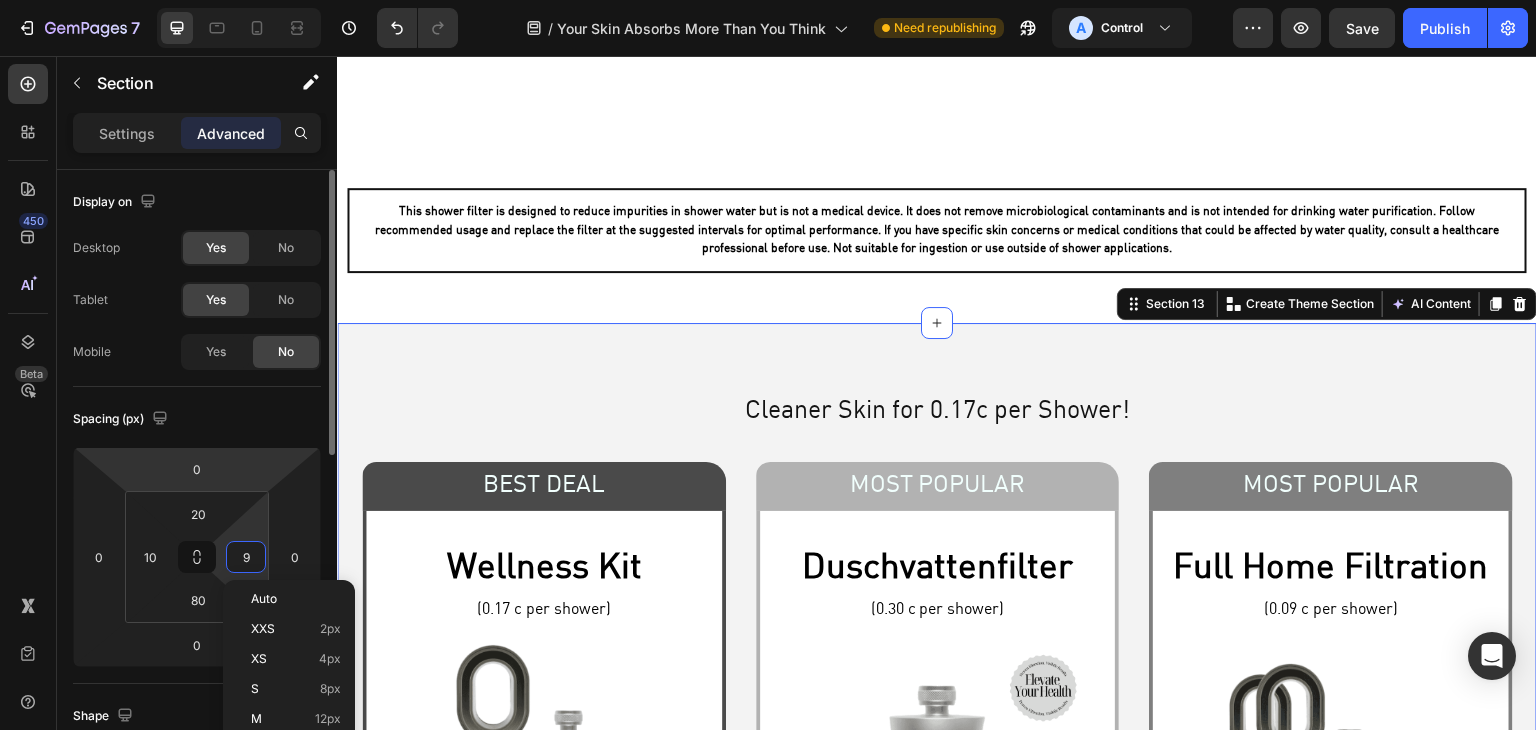 type on "10" 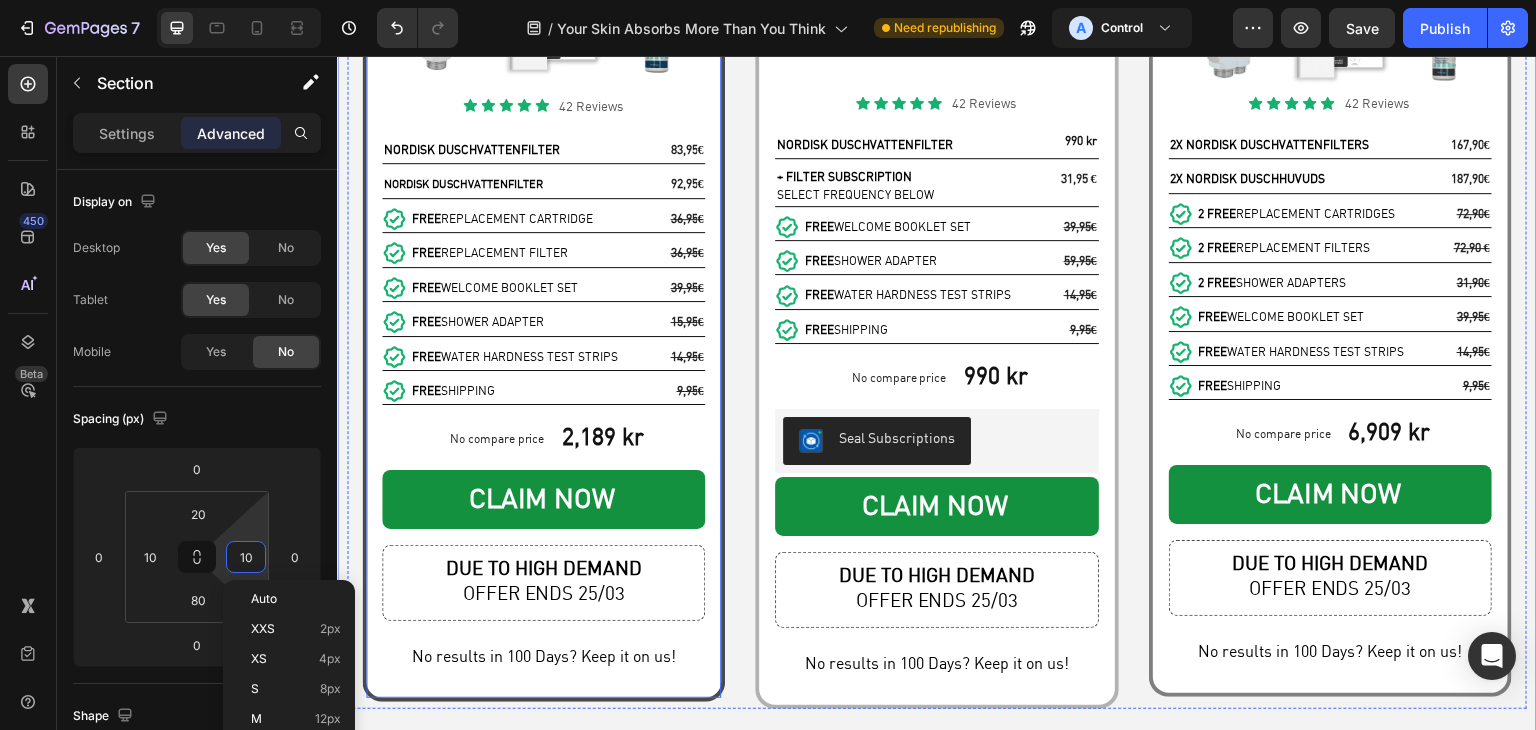 scroll, scrollTop: 8147, scrollLeft: 0, axis: vertical 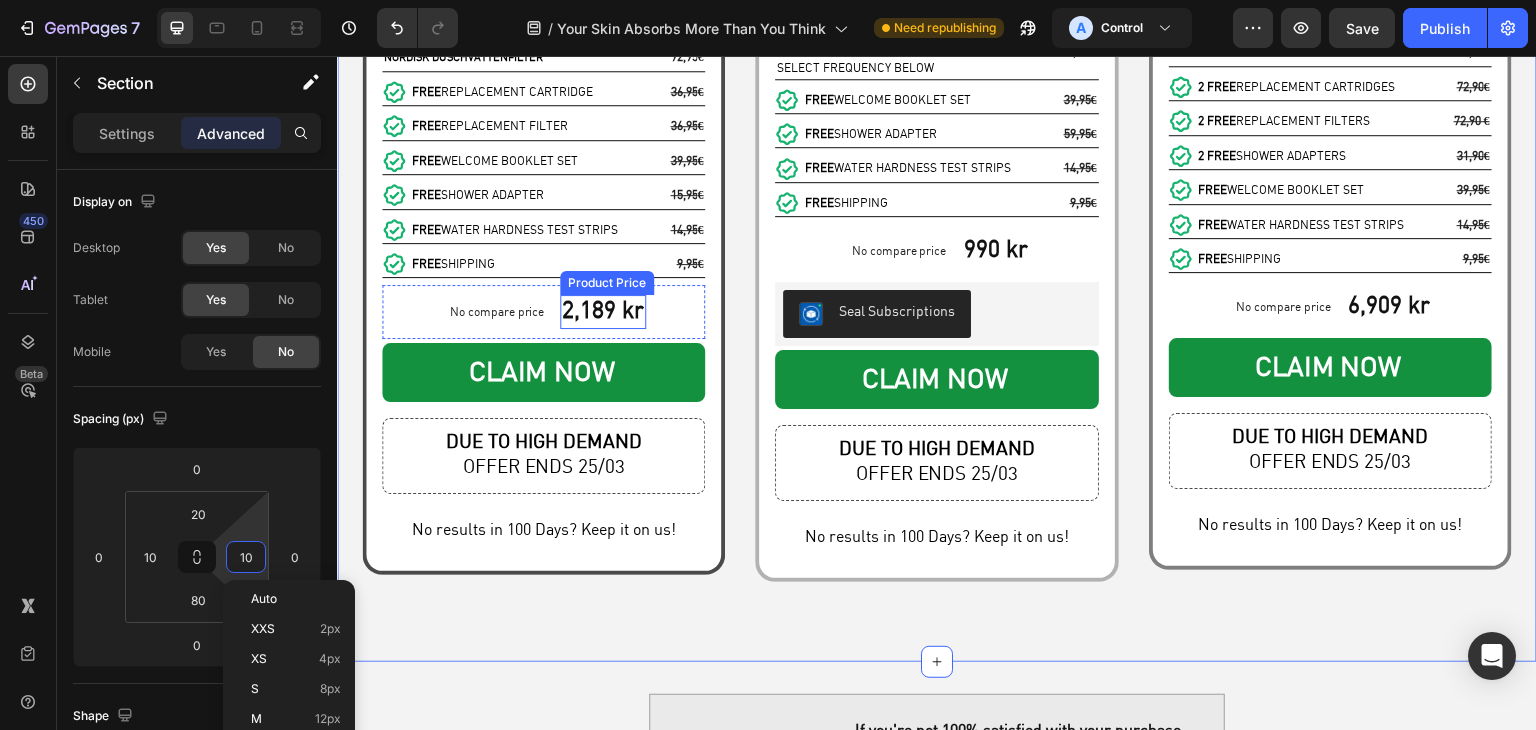 click on "2,189 kr" at bounding box center (603, 312) 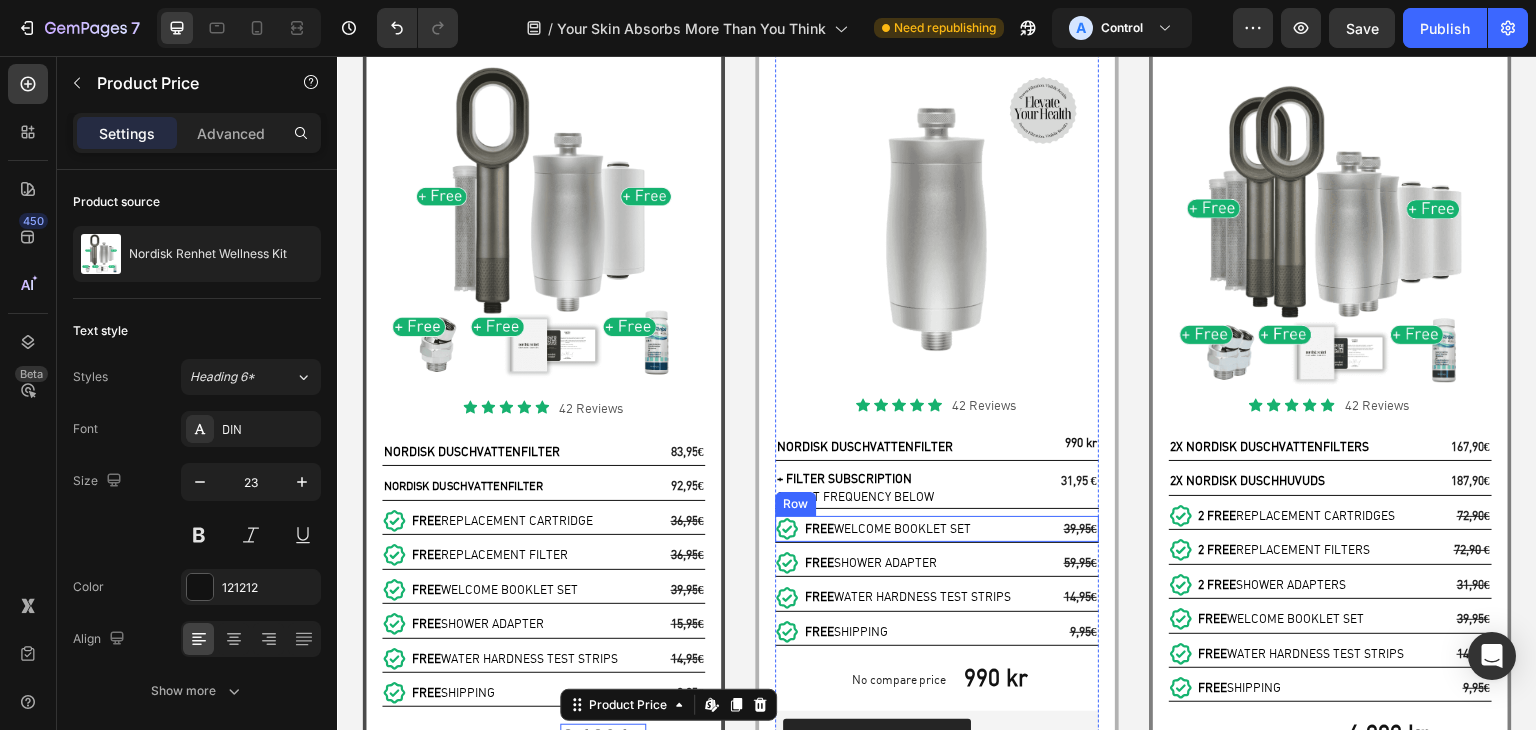 scroll, scrollTop: 7847, scrollLeft: 0, axis: vertical 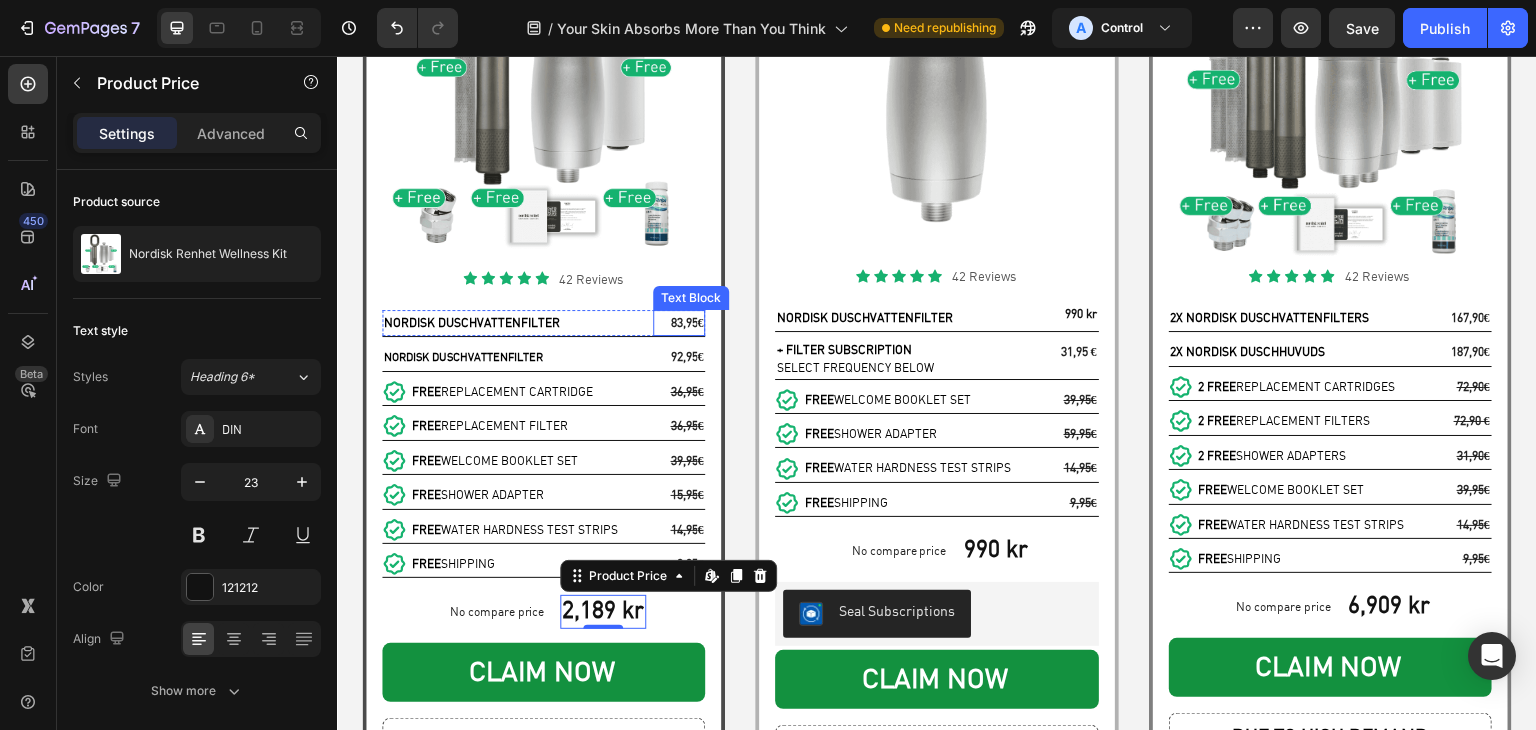 click on "83,95" at bounding box center (683, 323) 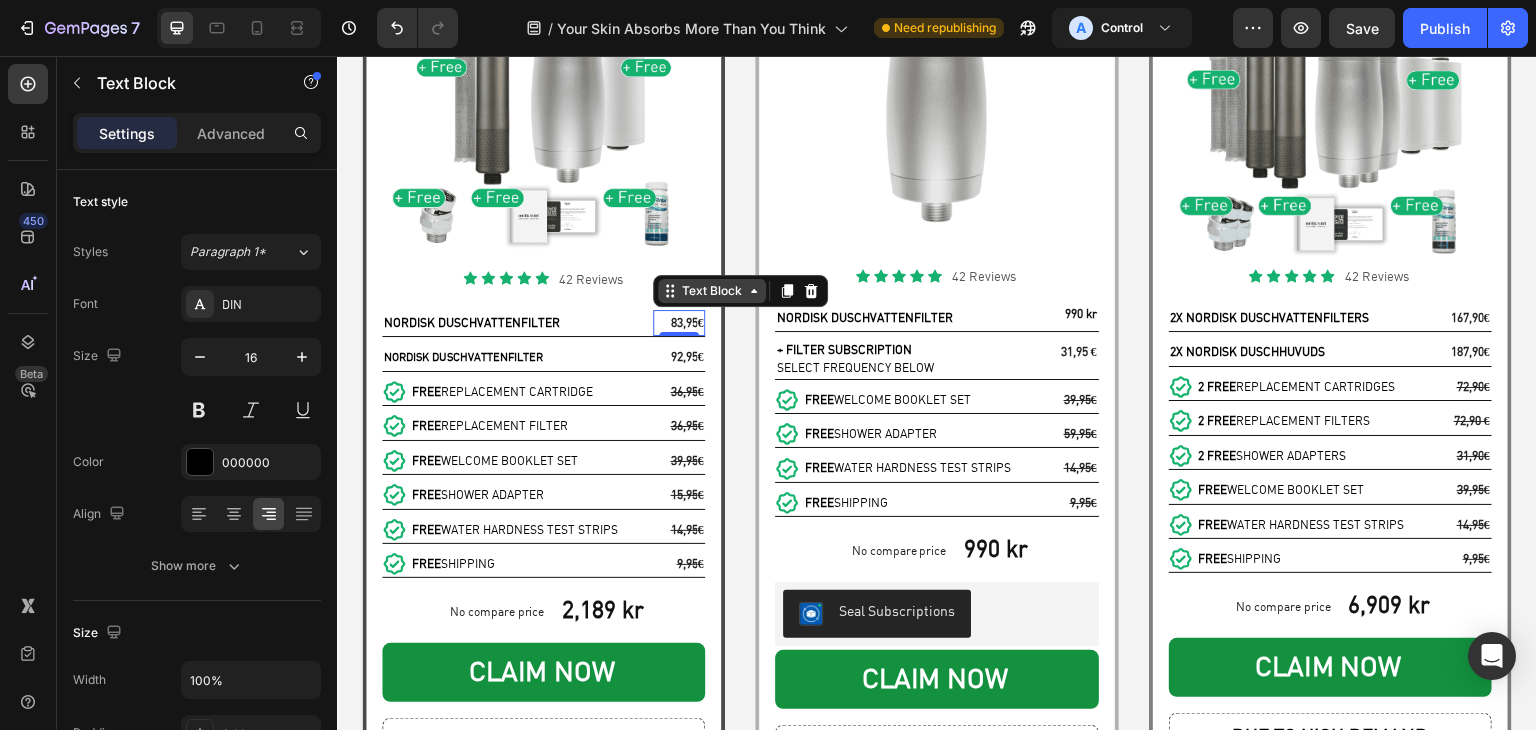 click on "Text Block" at bounding box center (712, 291) 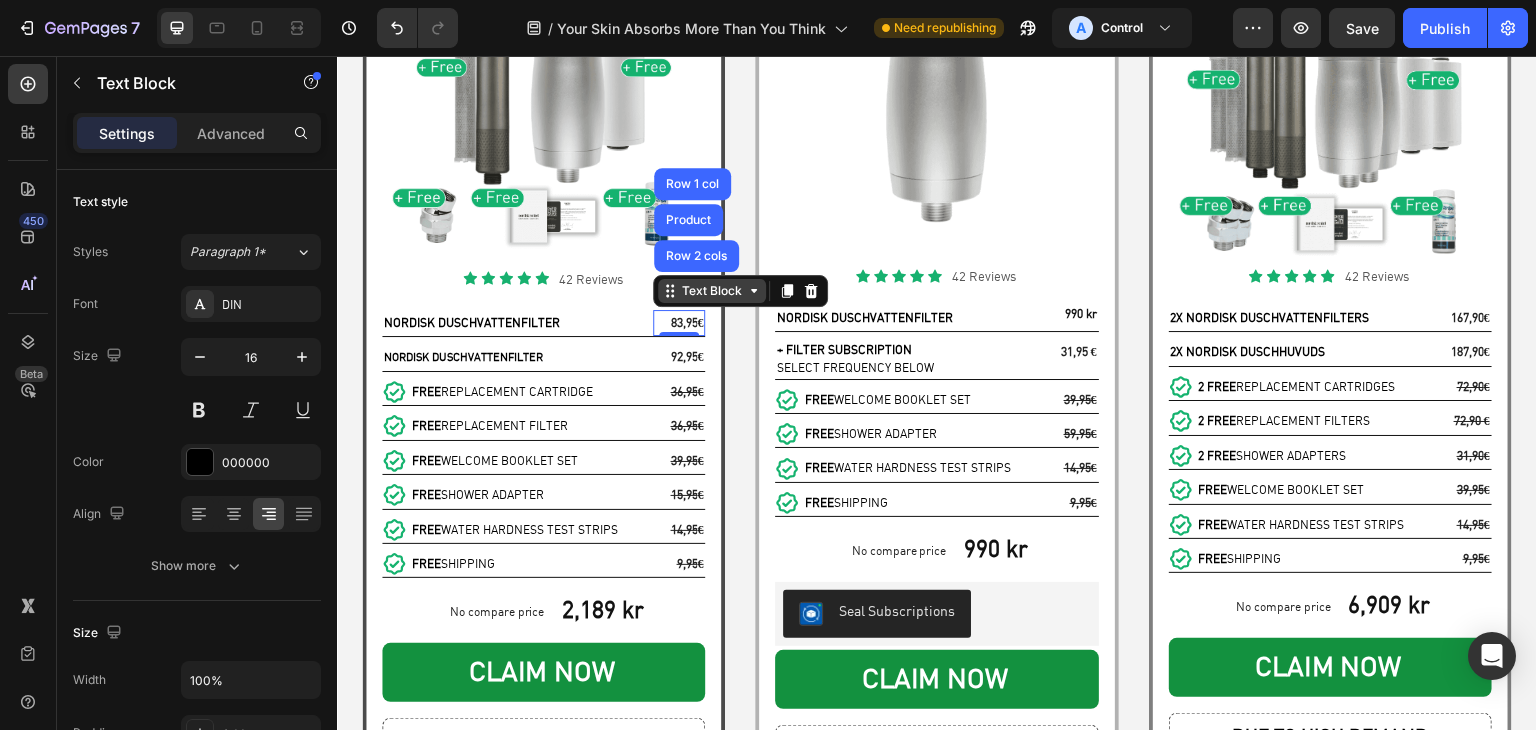 click on "Text Block" at bounding box center [712, 291] 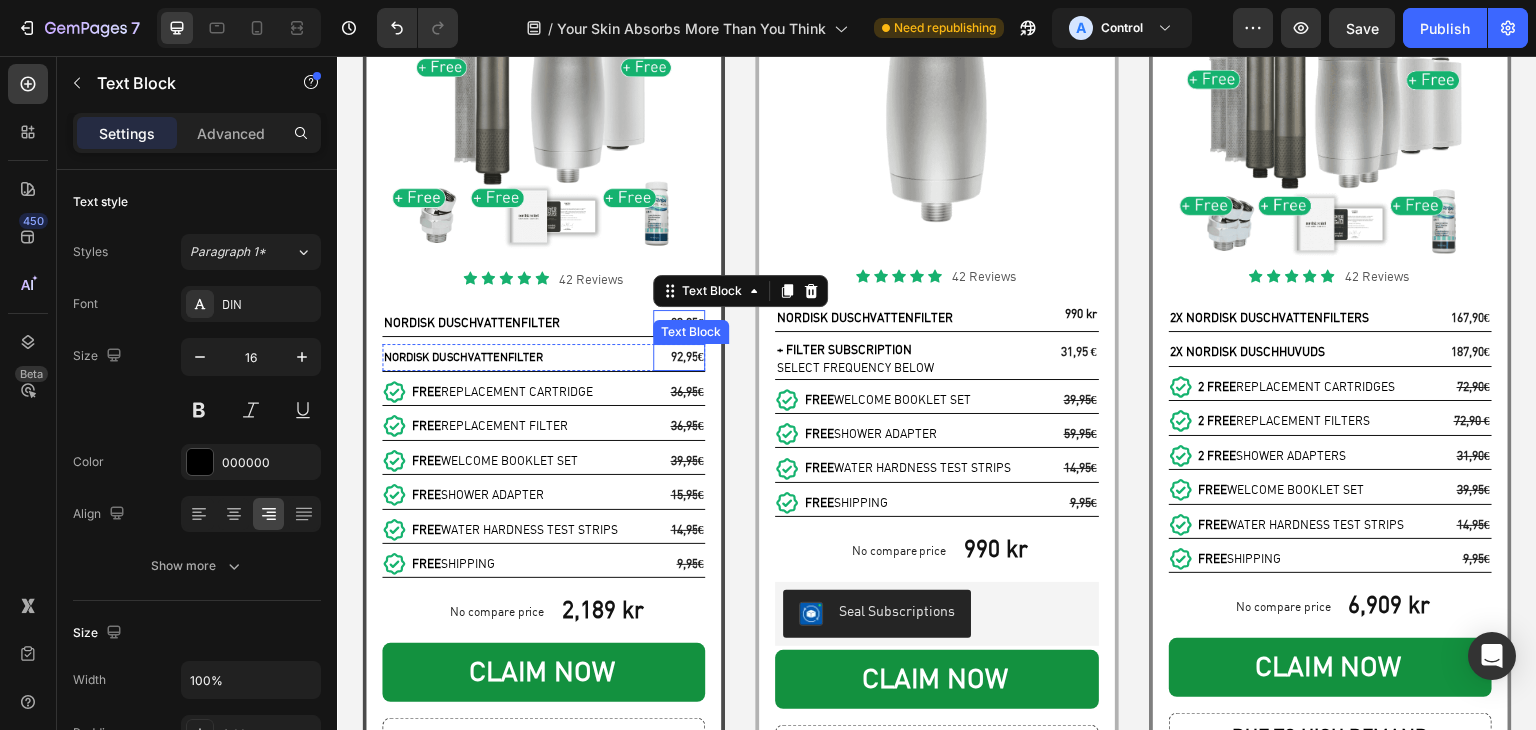 click on "NORDISK DUSCHVATTENFILTER" at bounding box center (513, 323) 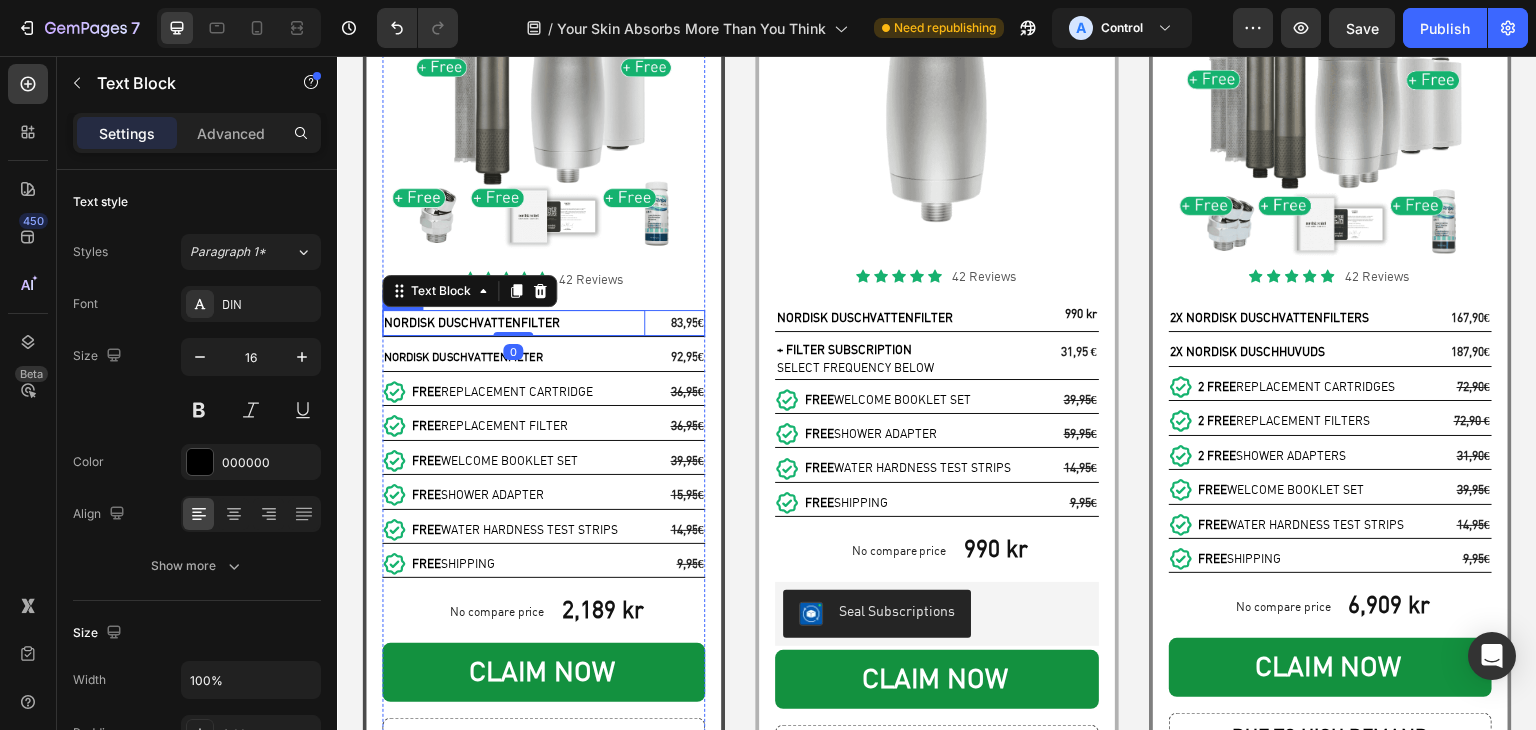click on "83,95  €" at bounding box center [679, 323] 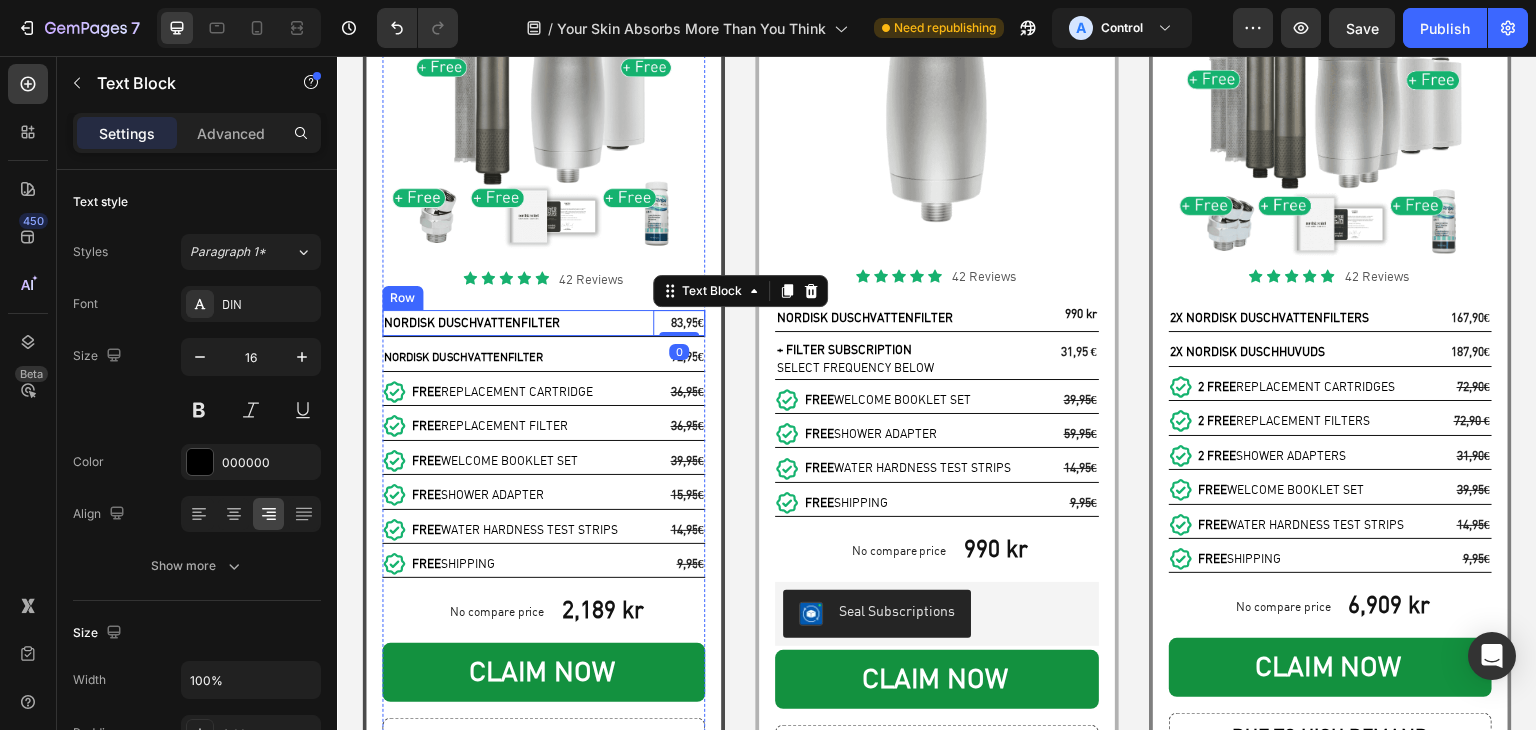 click on "NORDISK DUSCHVATTENFILTER Text Block 83,95  € Text Block   0 Row" at bounding box center [543, 323] 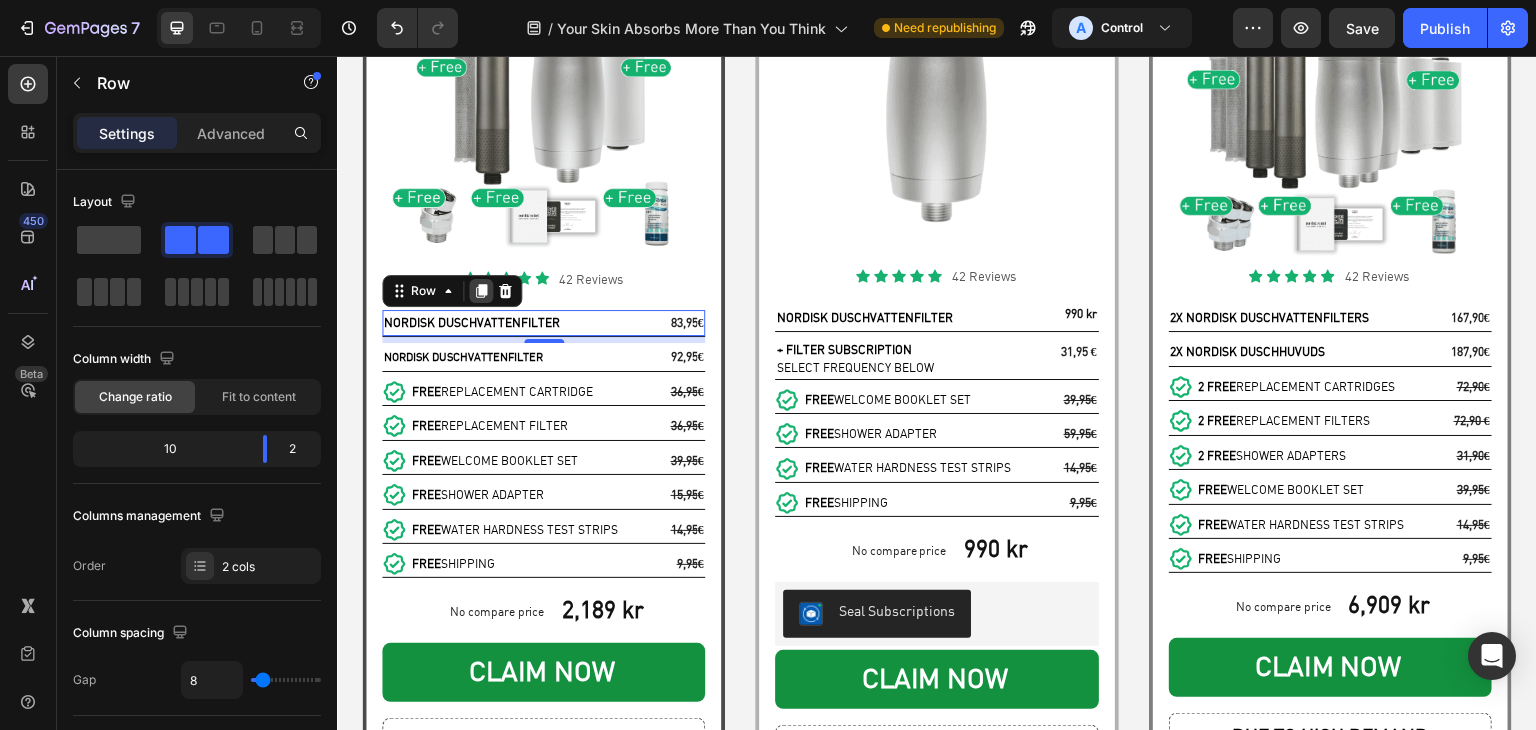 click 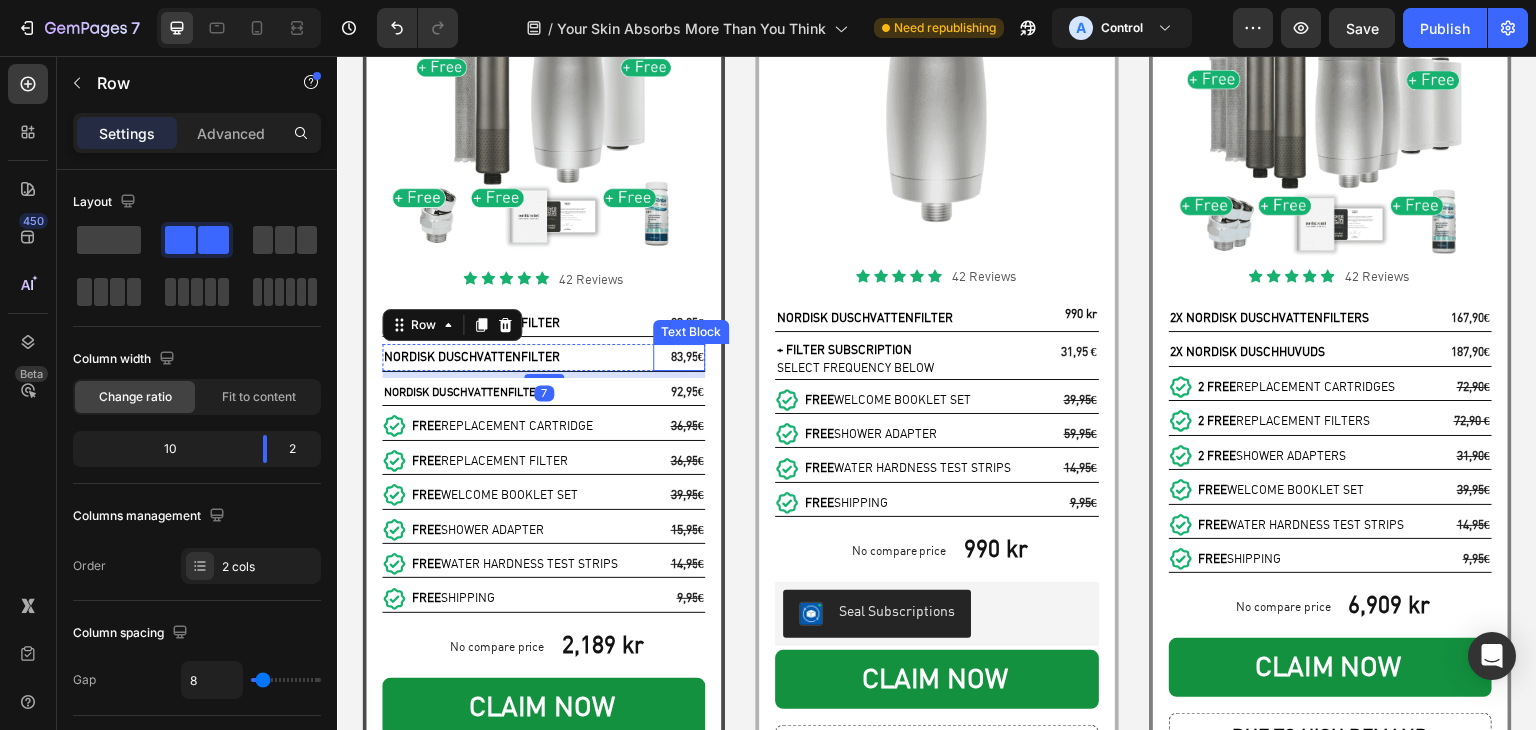 click on "83,95" at bounding box center [683, 357] 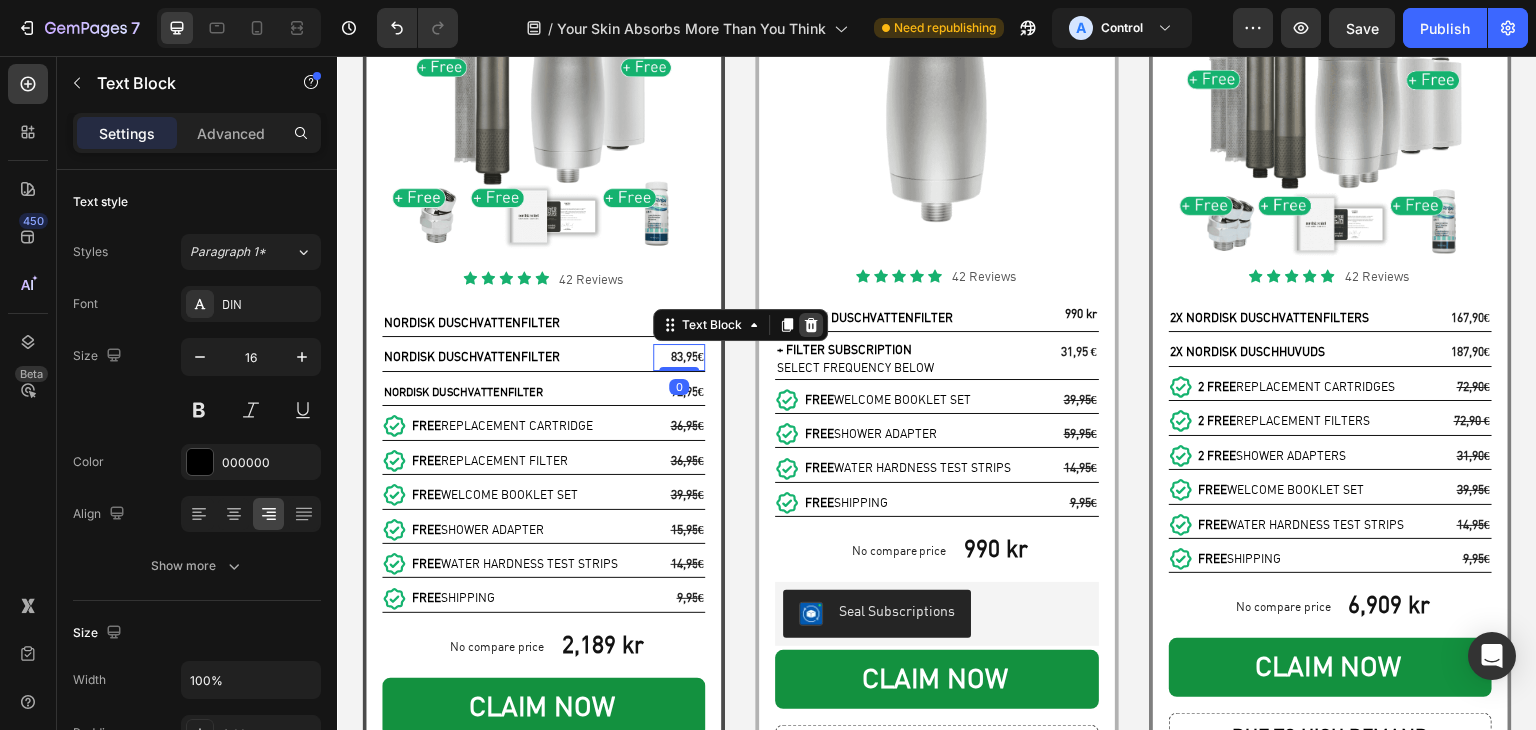 click 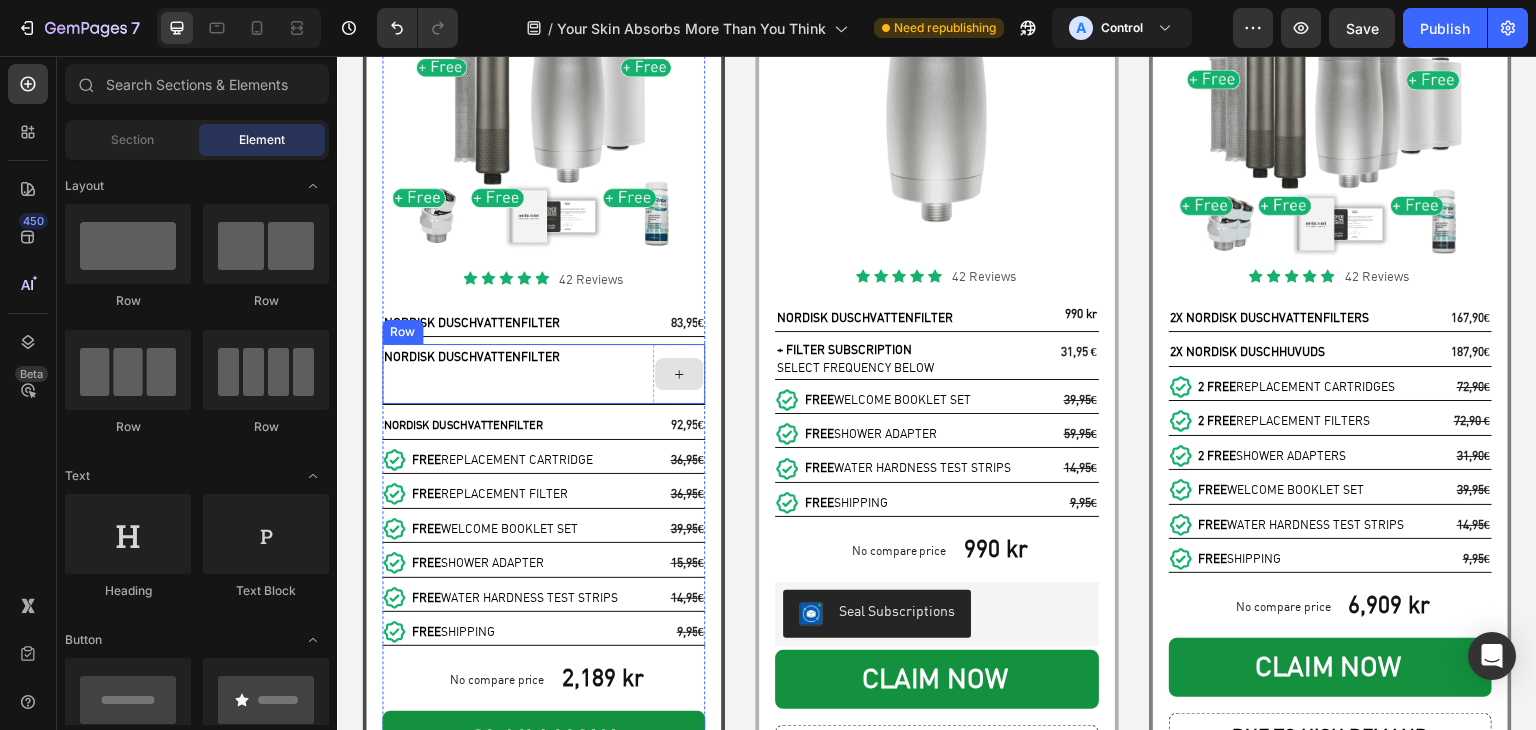 click 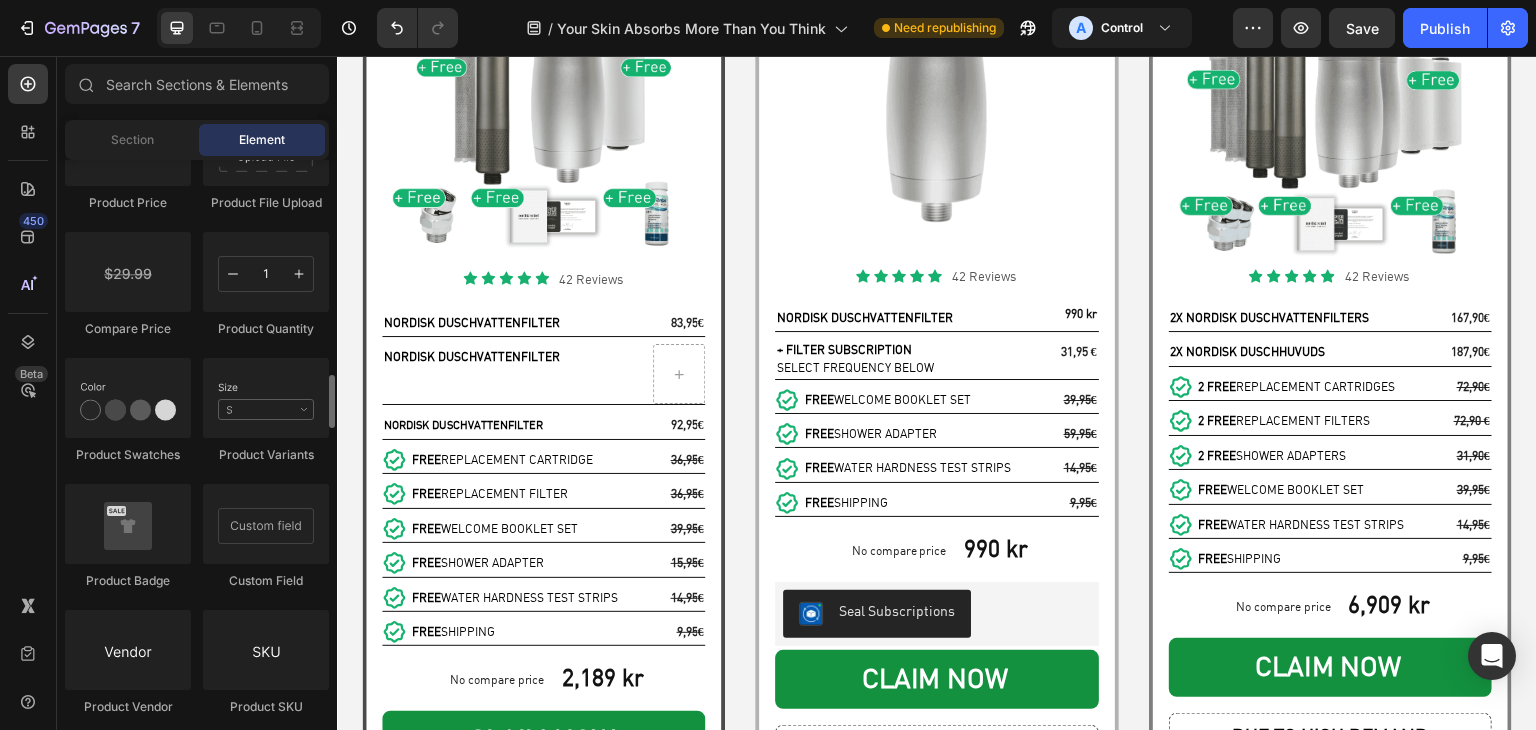 scroll, scrollTop: 3200, scrollLeft: 0, axis: vertical 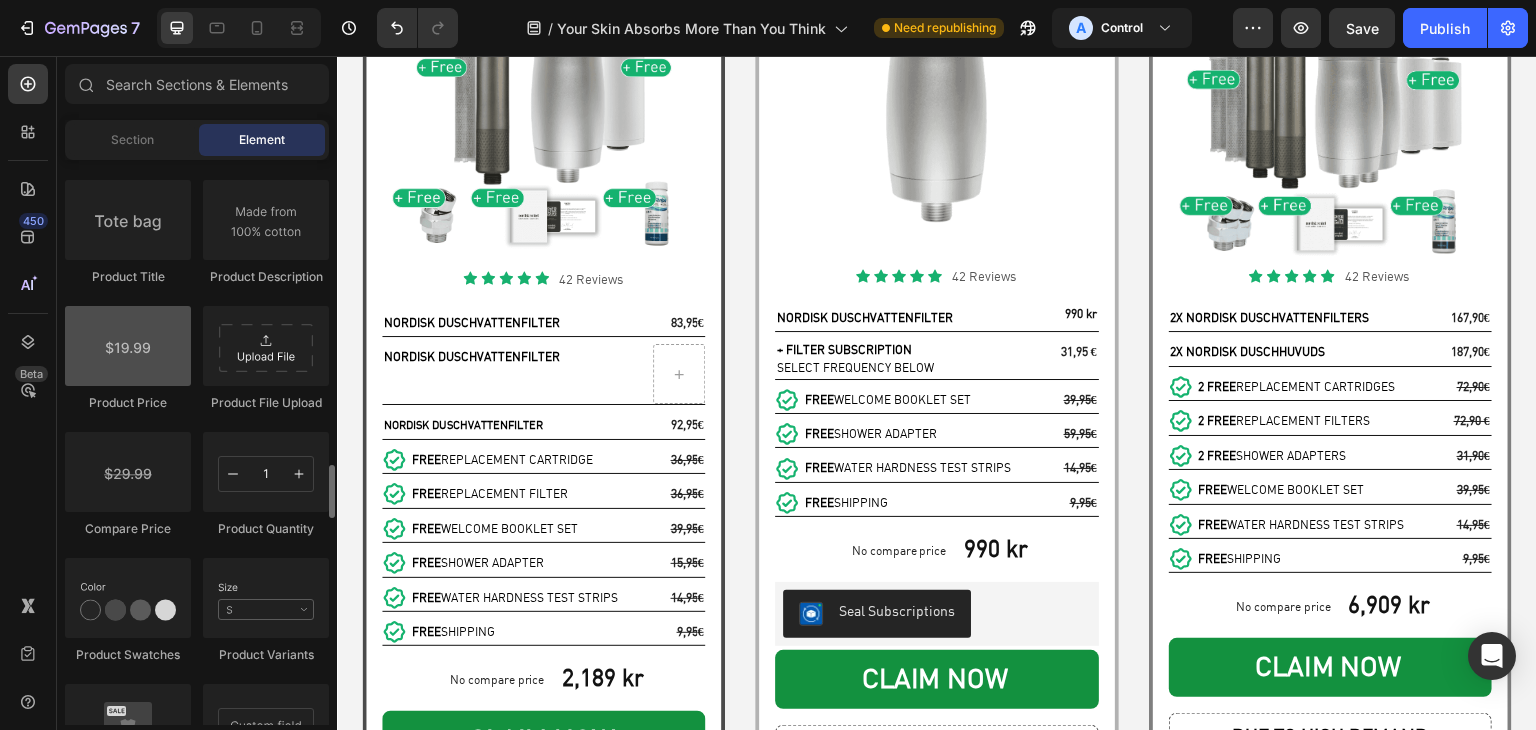 click at bounding box center [128, 346] 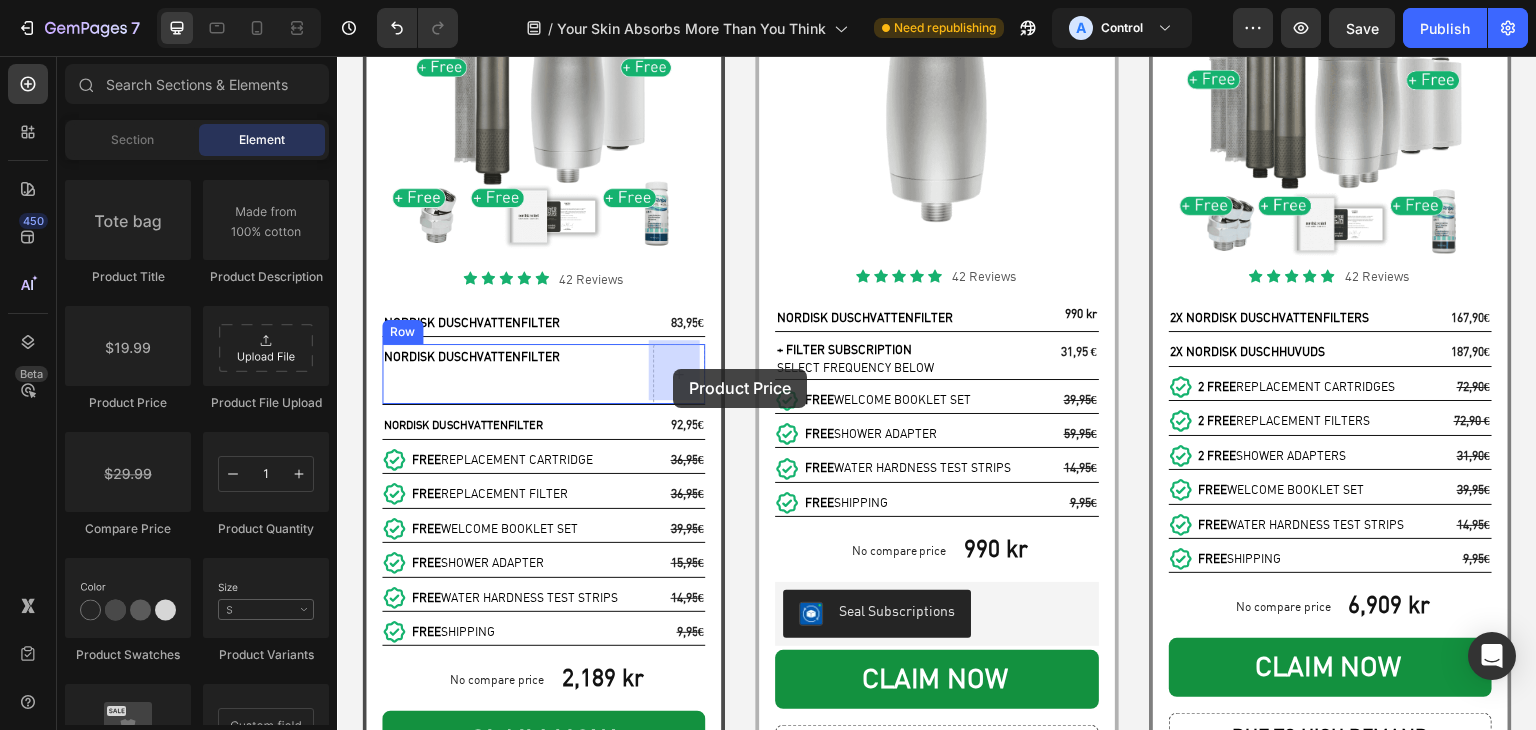 drag, startPoint x: 463, startPoint y: 392, endPoint x: 673, endPoint y: 369, distance: 211.25577 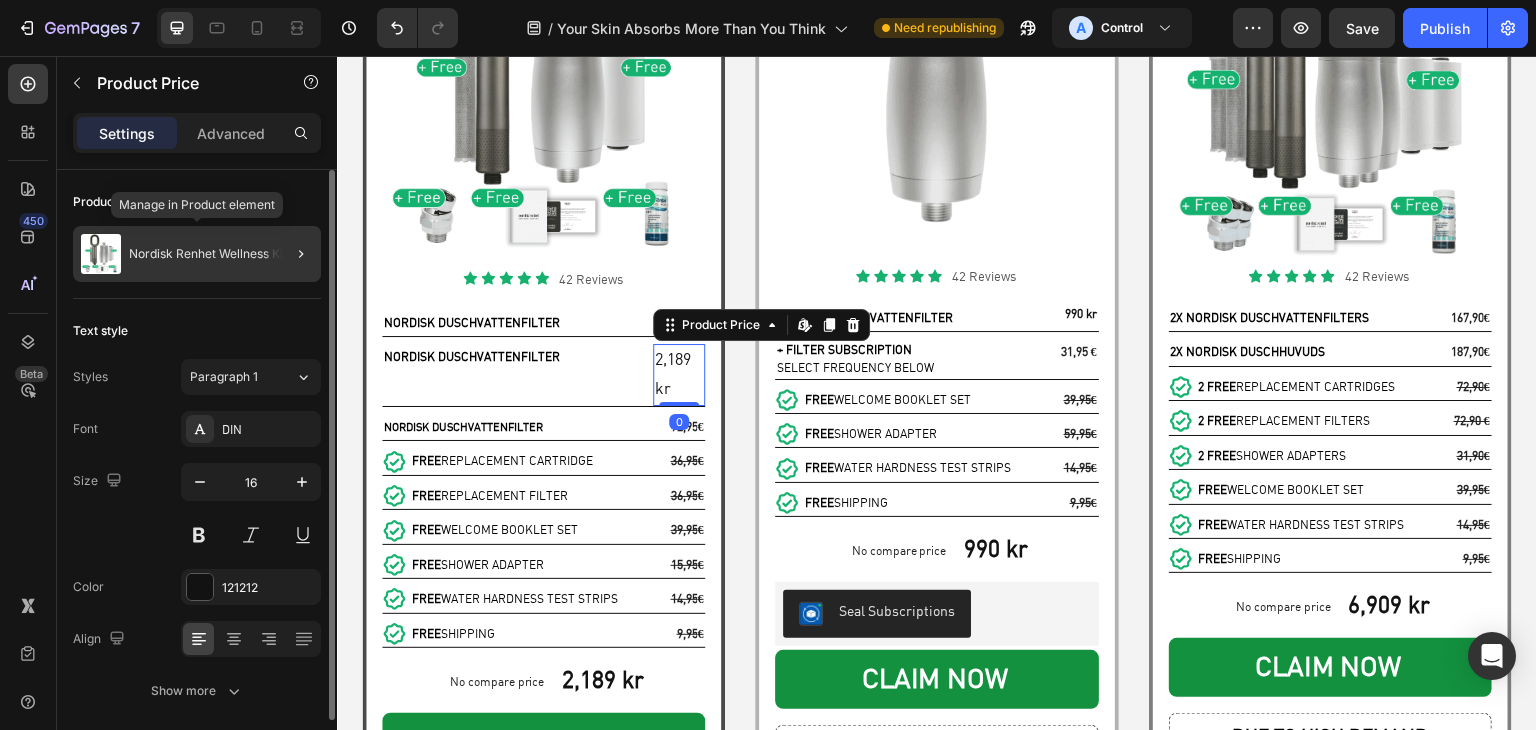 click on "Nordisk Renhet Wellness Kit" at bounding box center (208, 254) 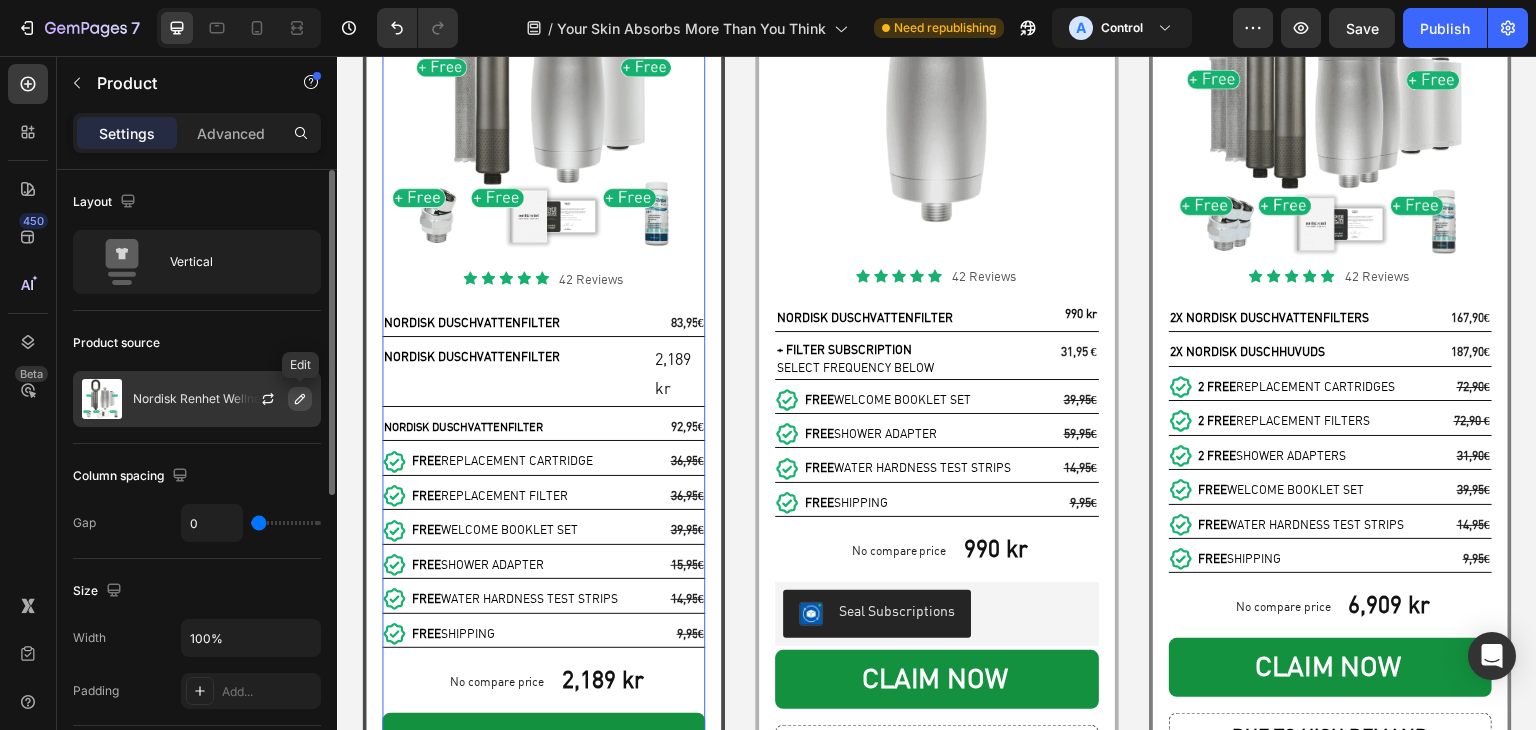 drag, startPoint x: 246, startPoint y: 405, endPoint x: 299, endPoint y: 392, distance: 54.571056 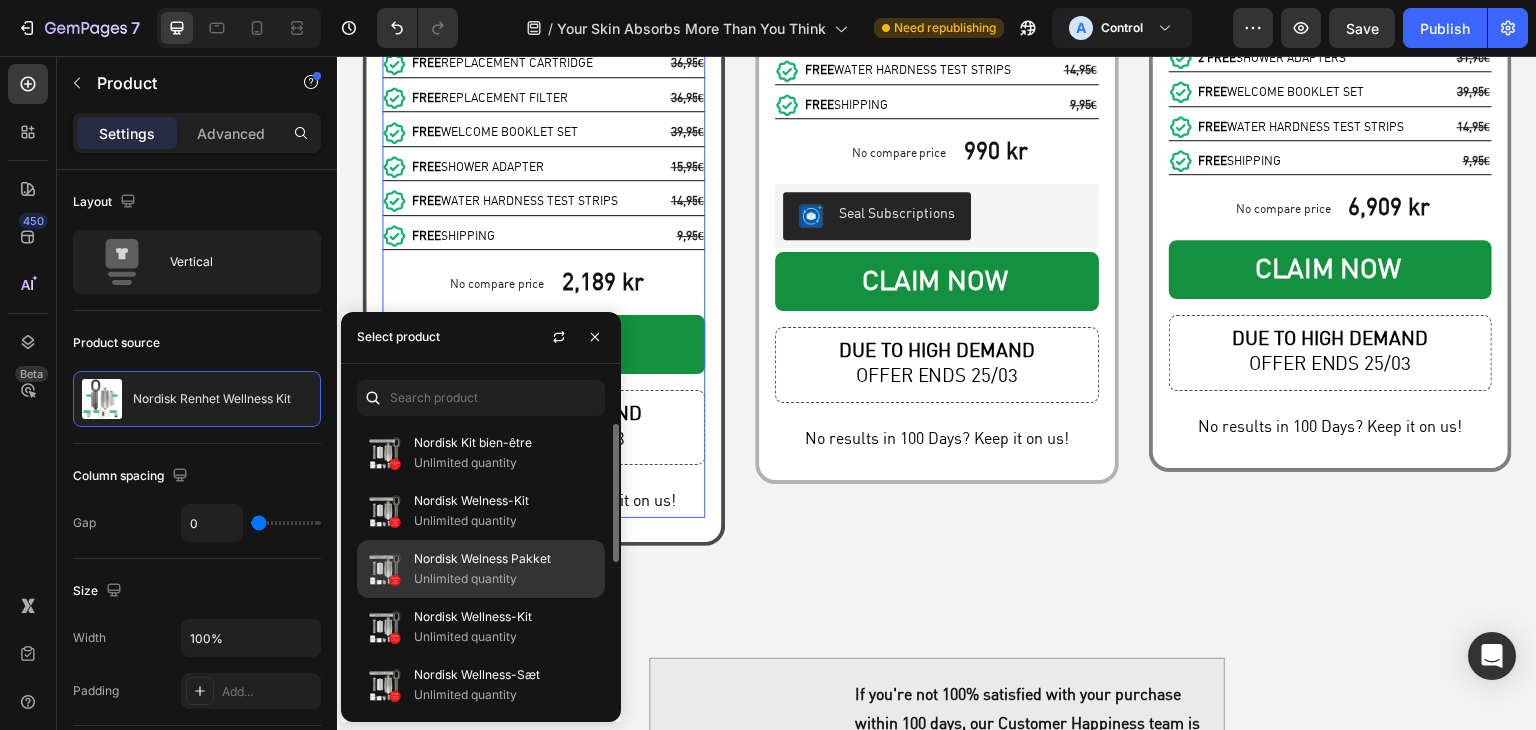 scroll, scrollTop: 8247, scrollLeft: 0, axis: vertical 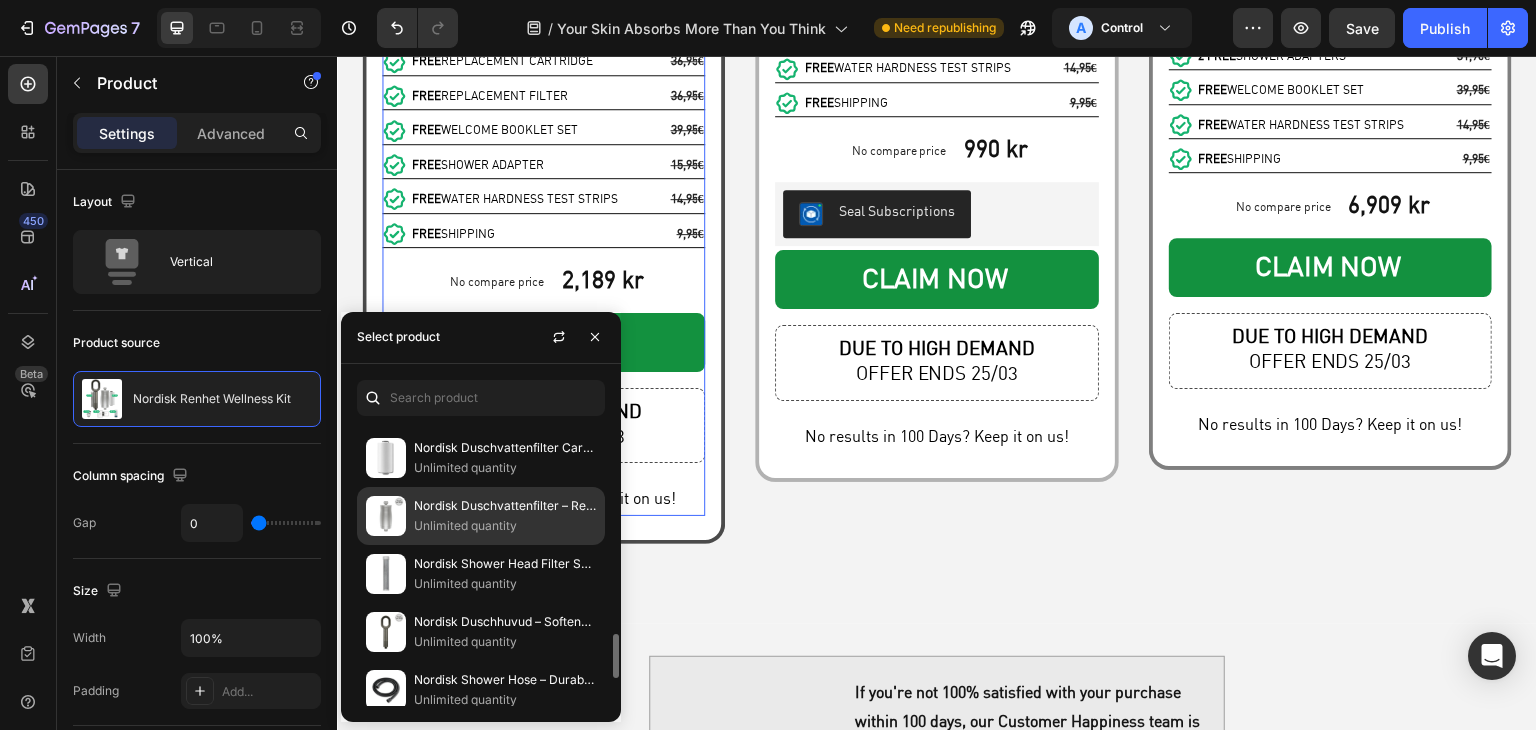 click on "Unlimited quantity" at bounding box center [505, 526] 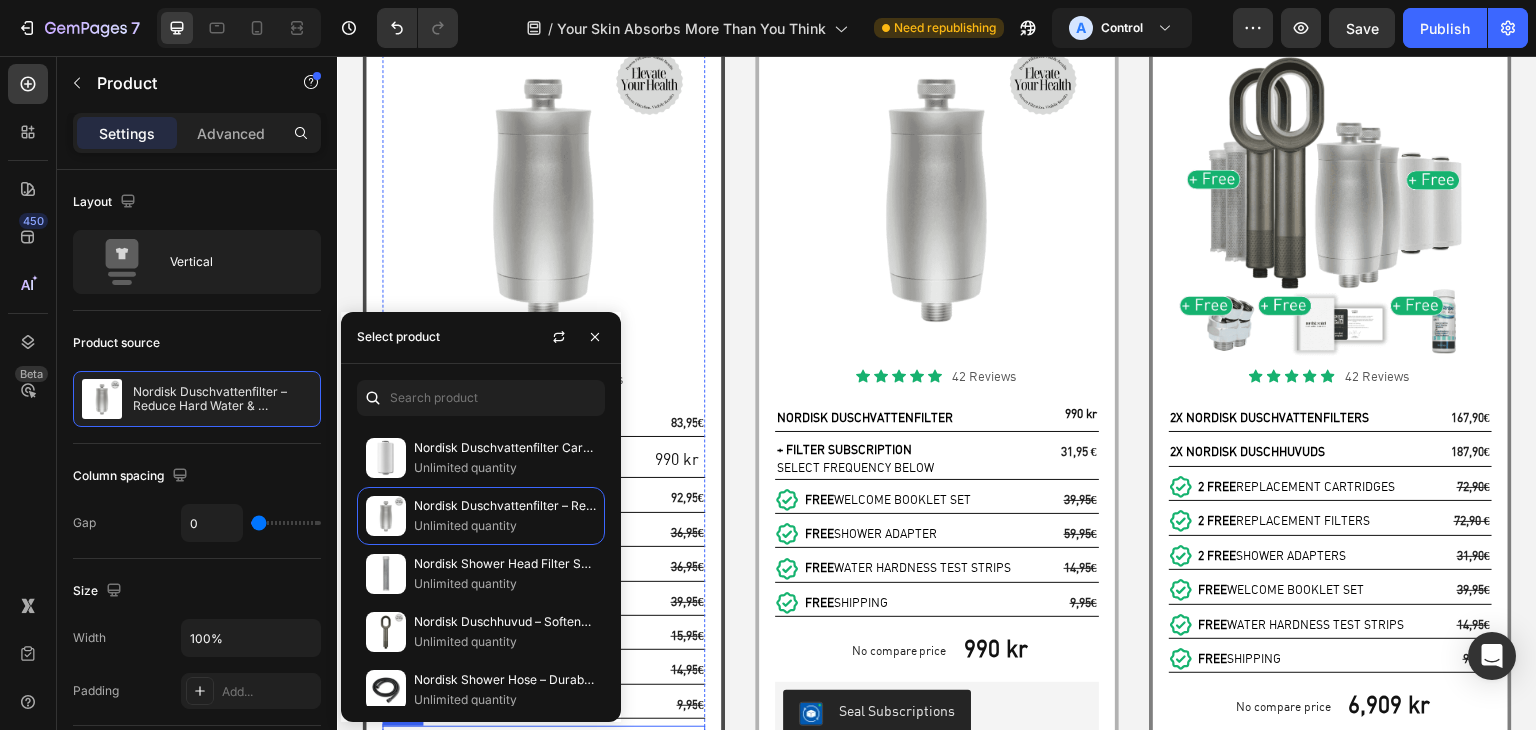 scroll, scrollTop: 7547, scrollLeft: 0, axis: vertical 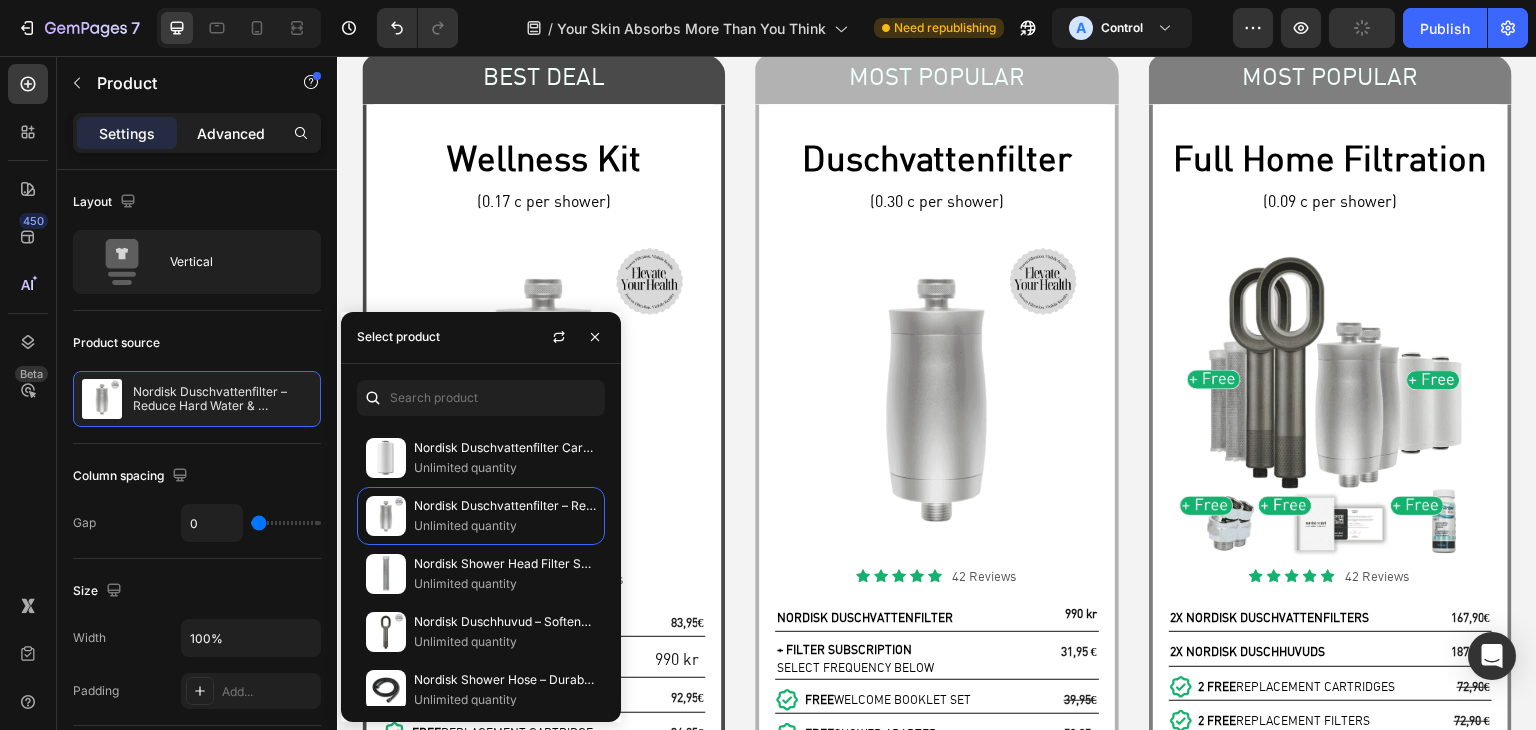 click on "Advanced" 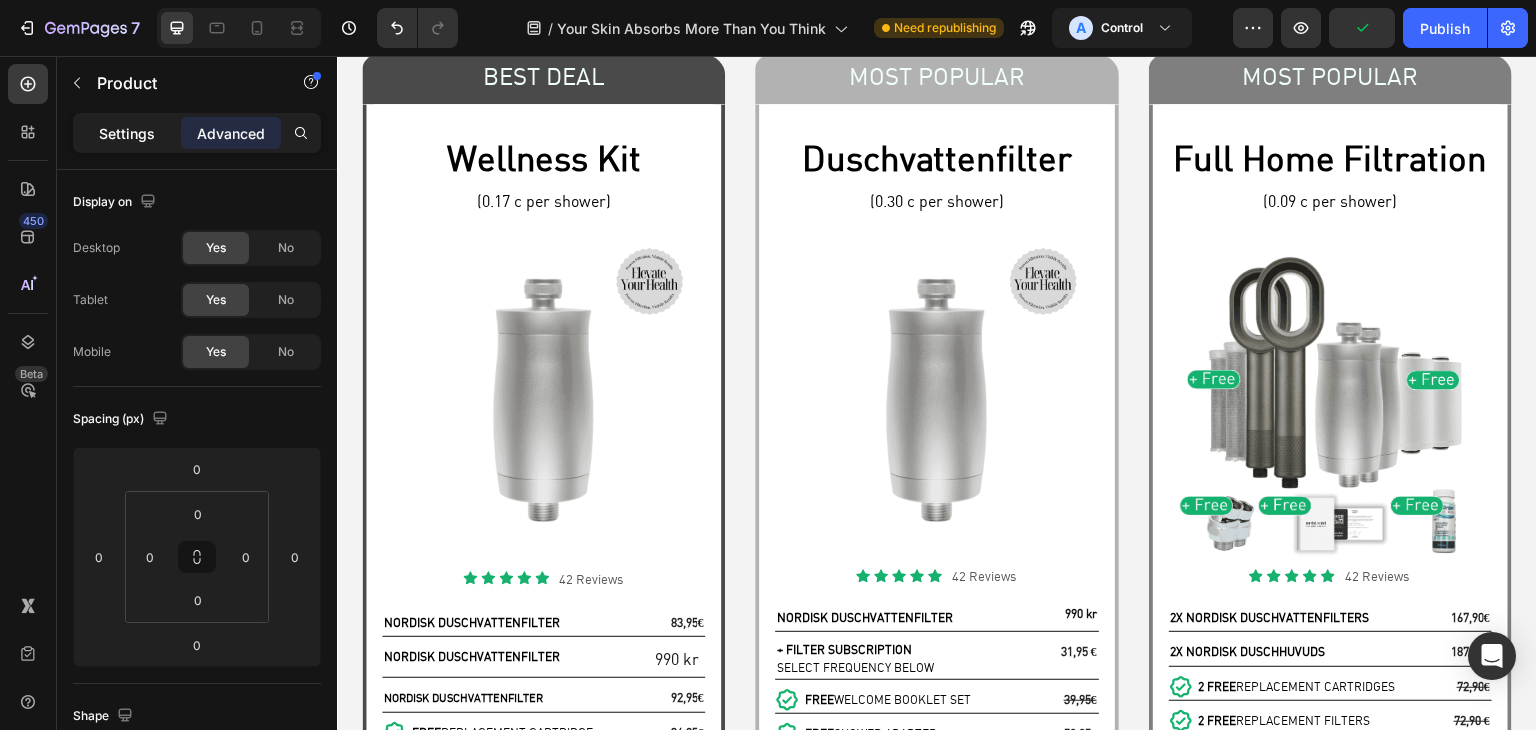 click on "Settings" at bounding box center [127, 133] 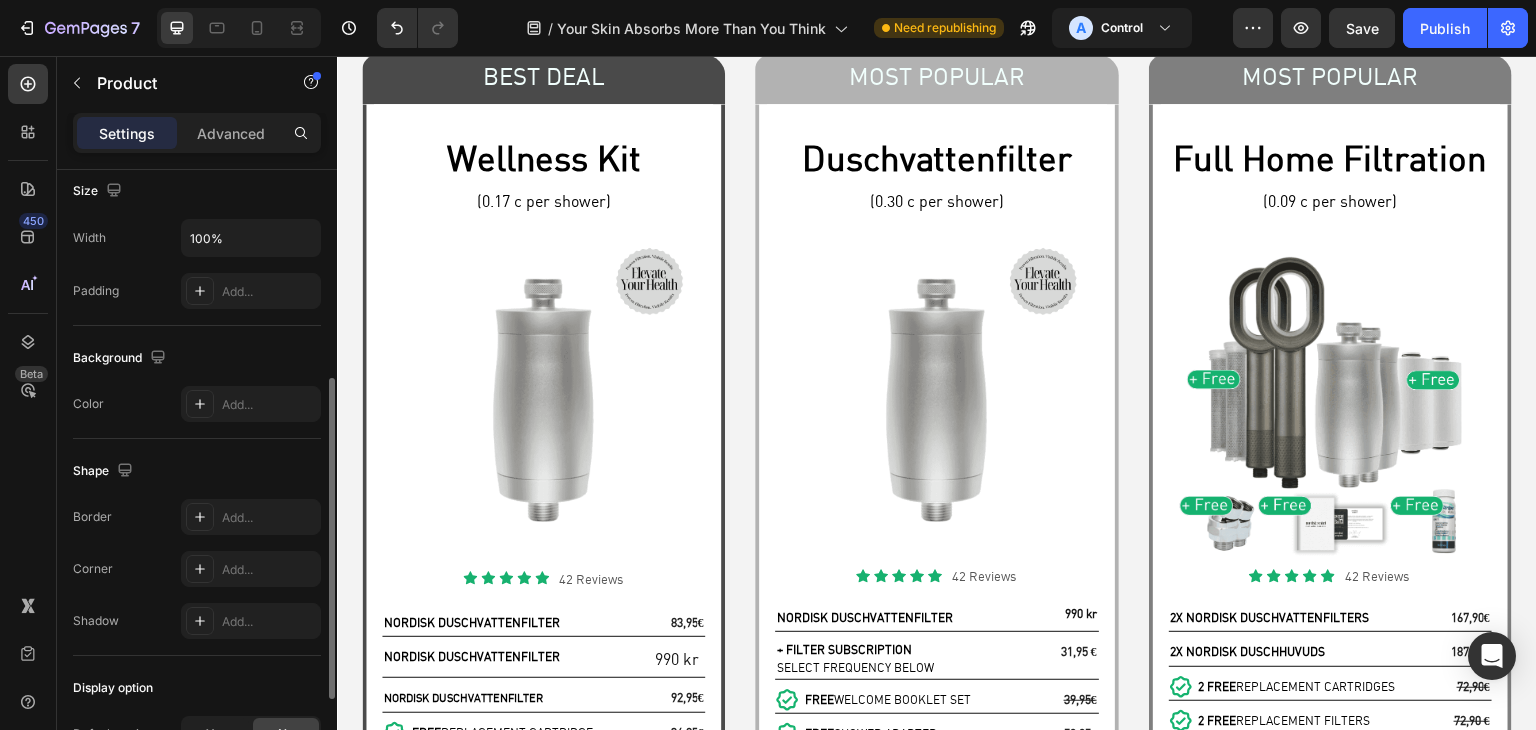 scroll, scrollTop: 568, scrollLeft: 0, axis: vertical 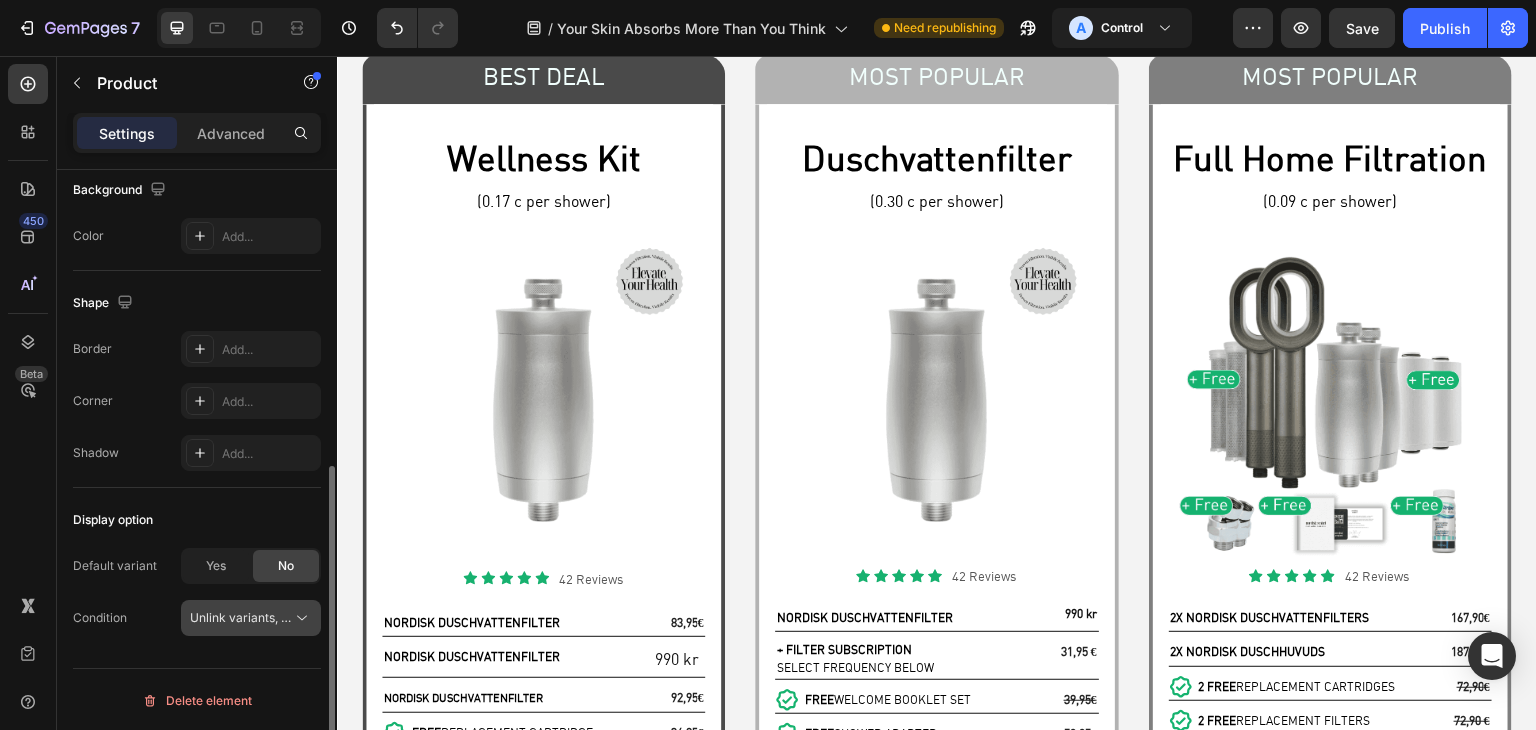 click on "Unlink variants, quantity <br> between same products" at bounding box center (343, 617) 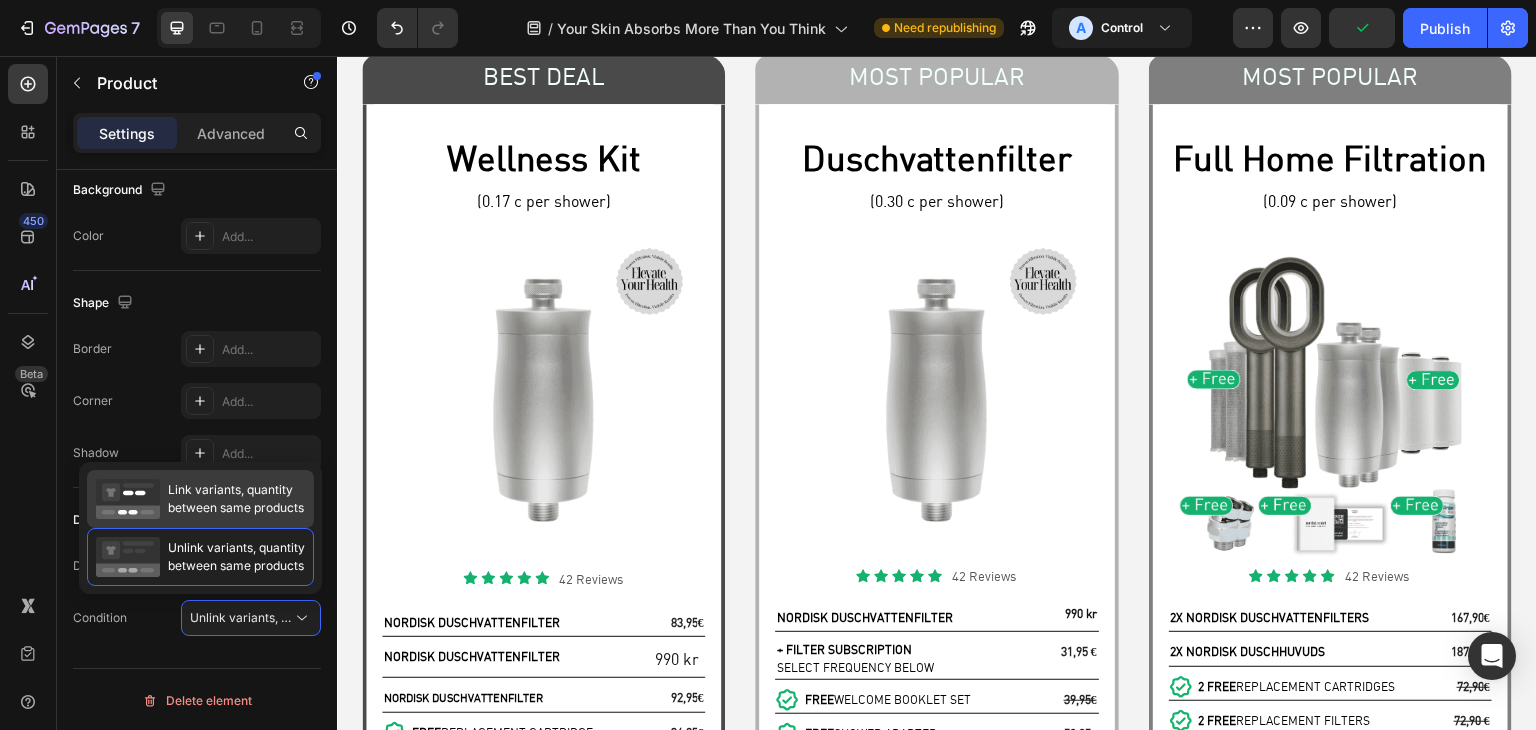 click on "Link variants, quantity   between same products" at bounding box center [236, 499] 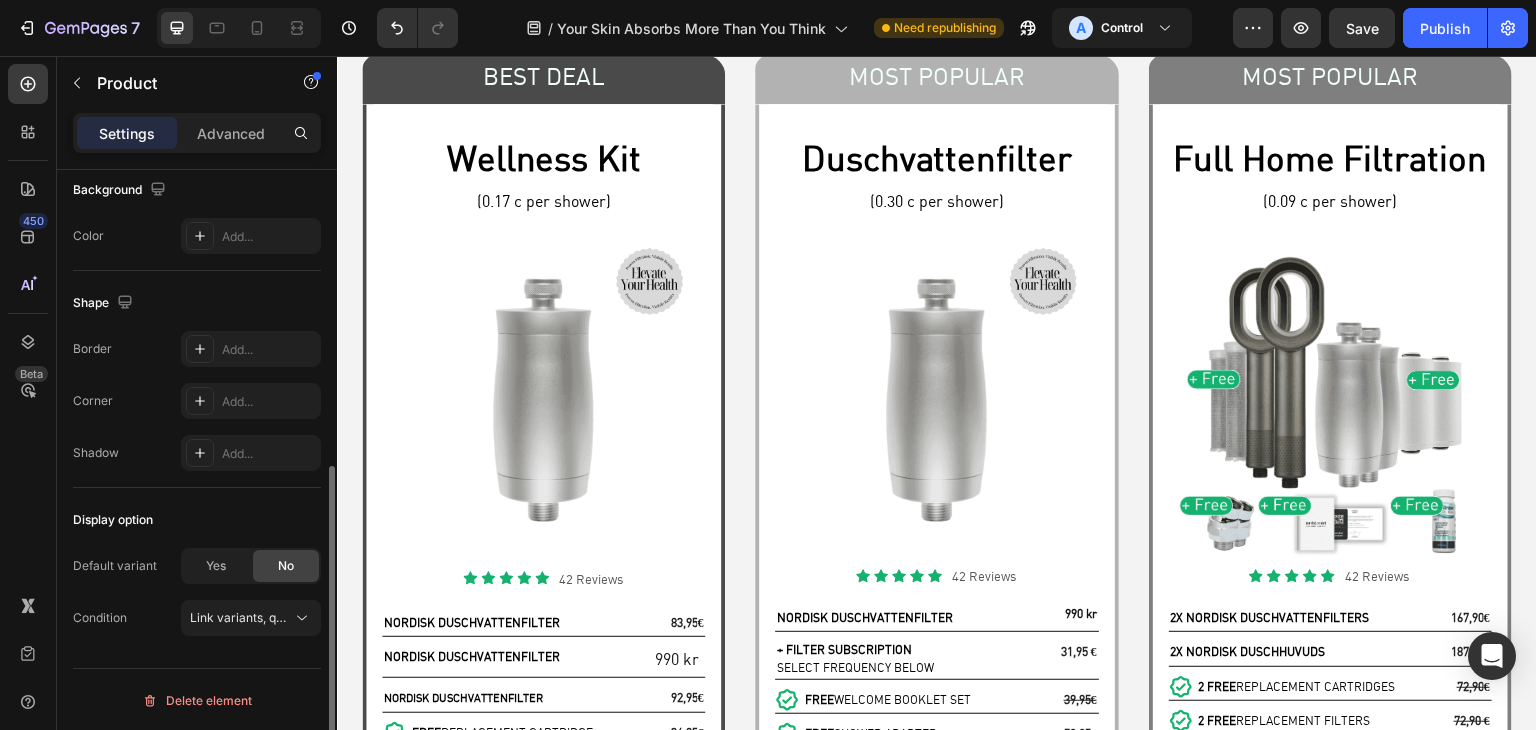 click on "Default variant Yes No Condition Link variants, quantity <br> between same products" at bounding box center [197, 592] 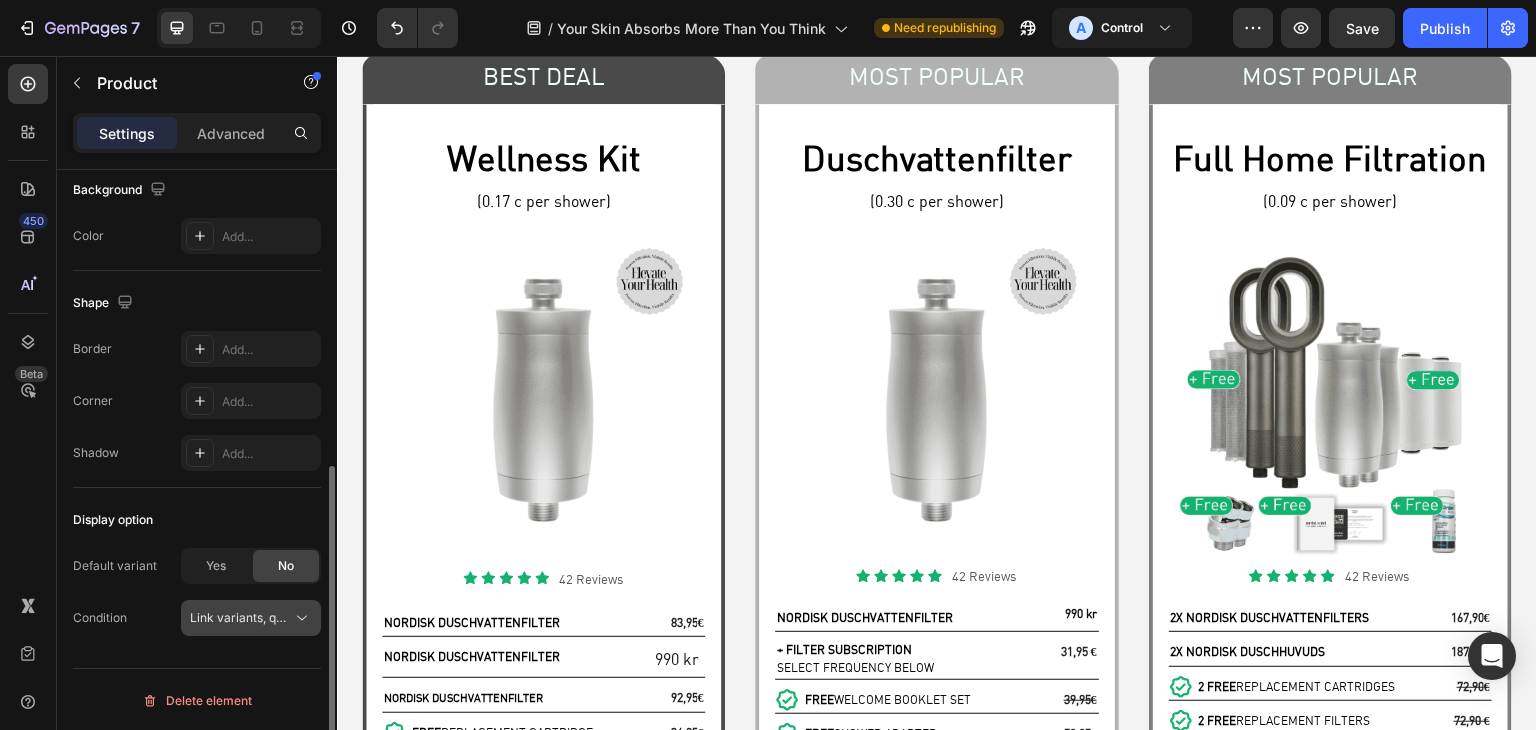 click on "Link variants, quantity <br> between same products" at bounding box center (337, 617) 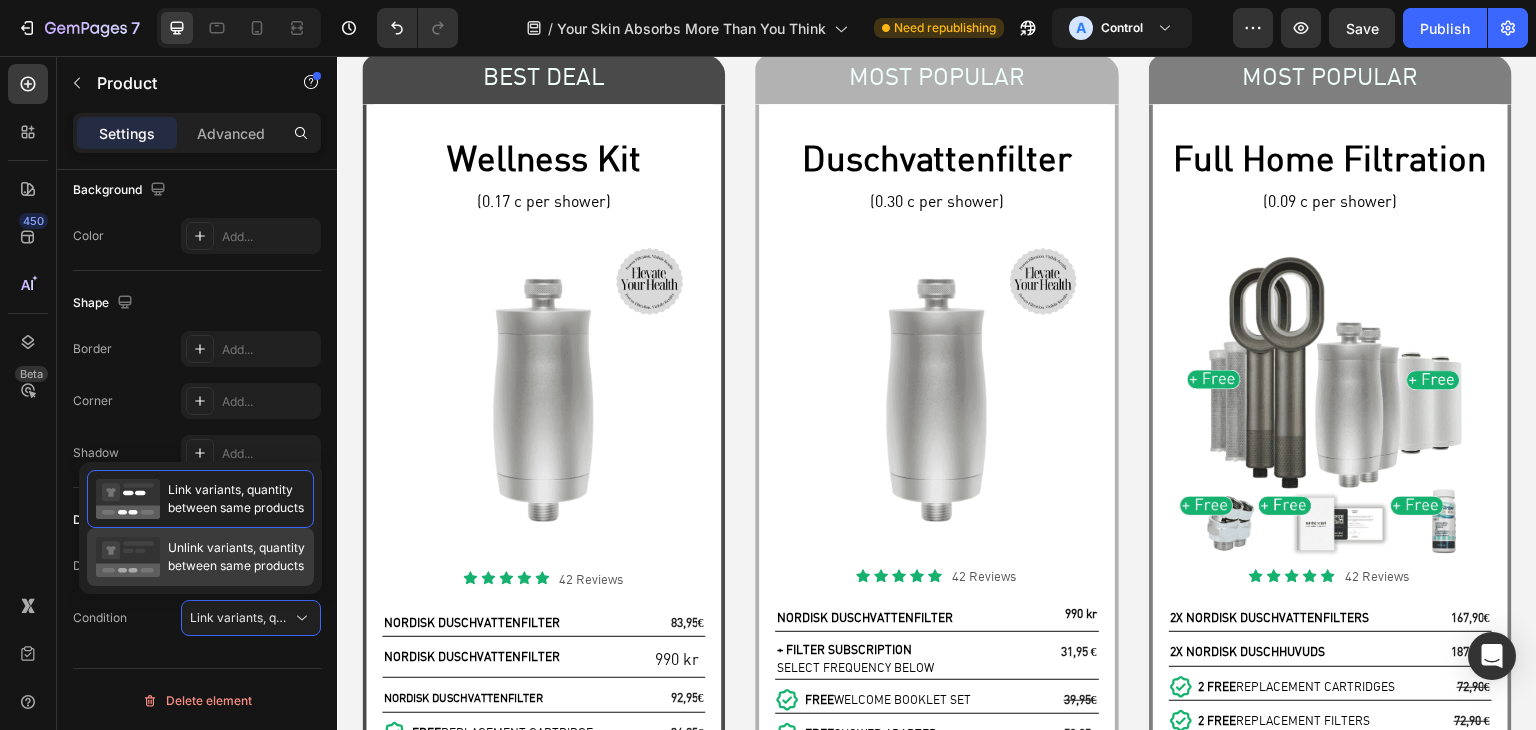 click on "Unlink variants, quantity   between same products" at bounding box center (236, 557) 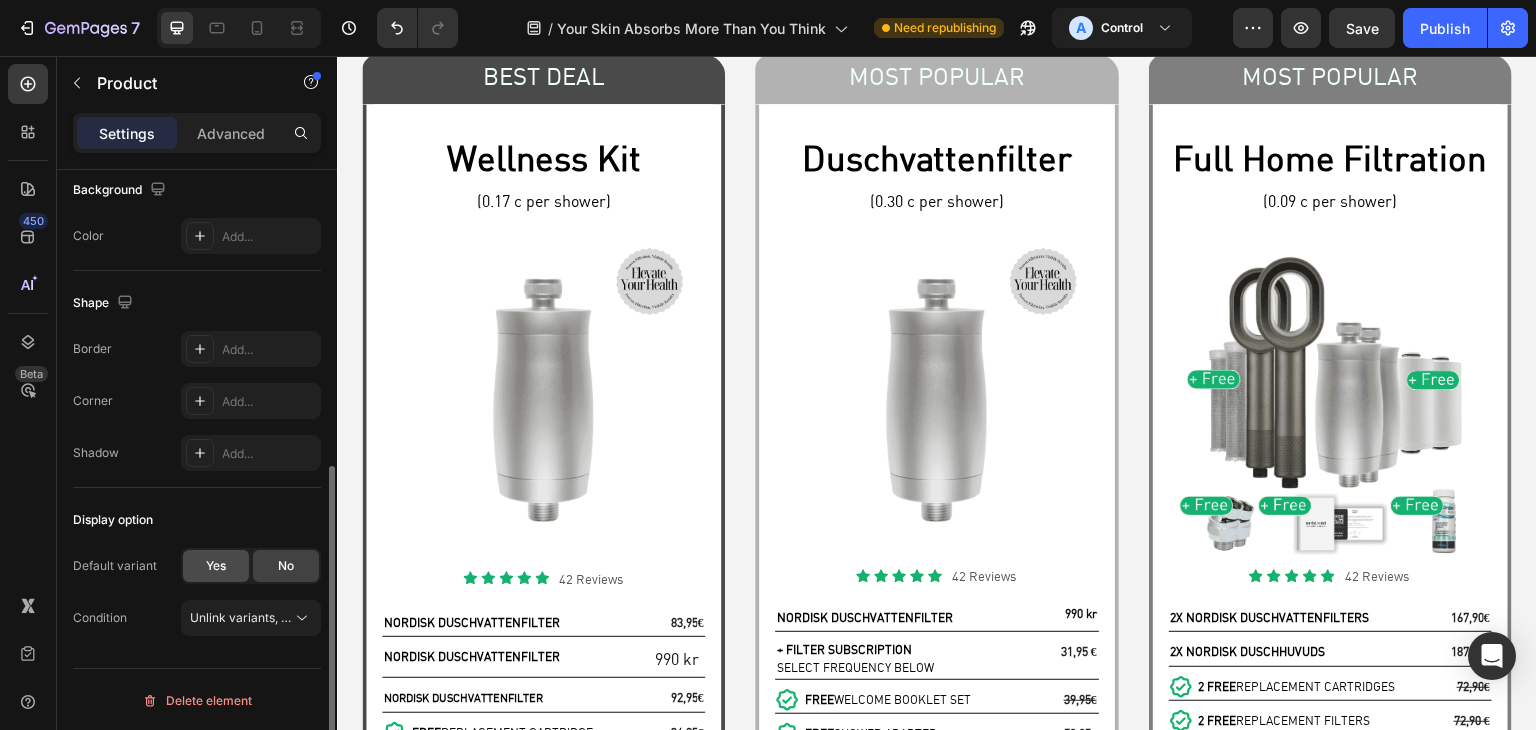 click on "Yes" 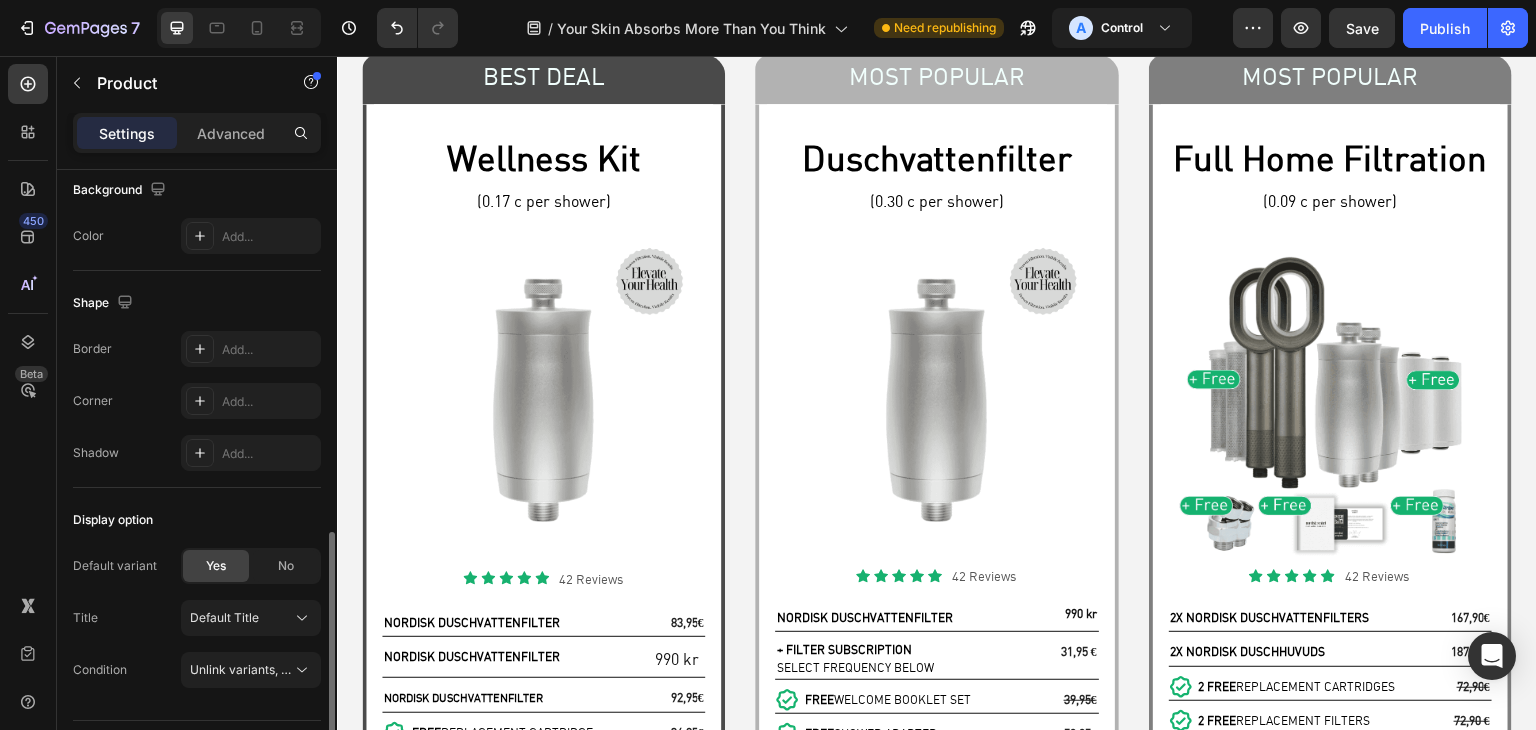 scroll, scrollTop: 620, scrollLeft: 0, axis: vertical 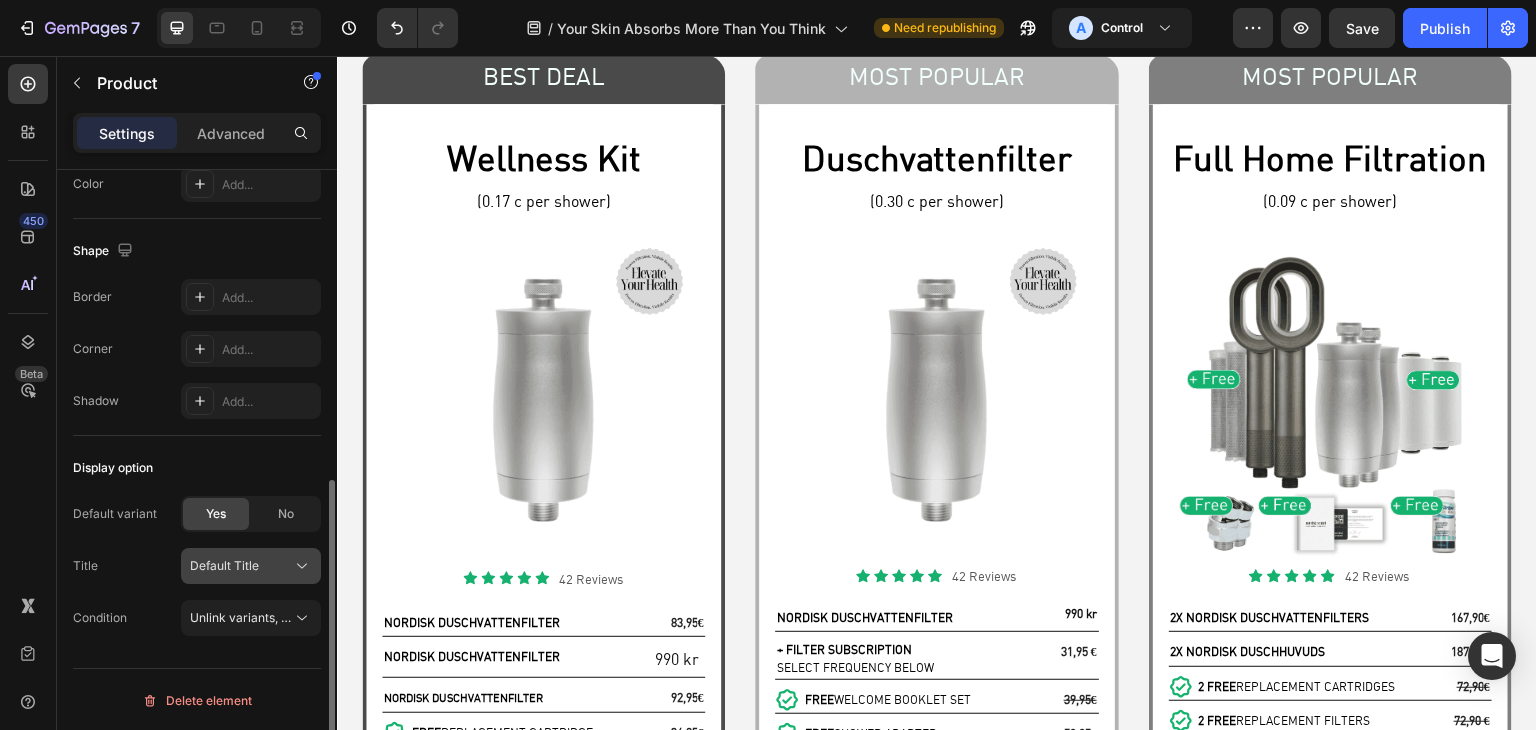 click on "Default Title" at bounding box center [251, 566] 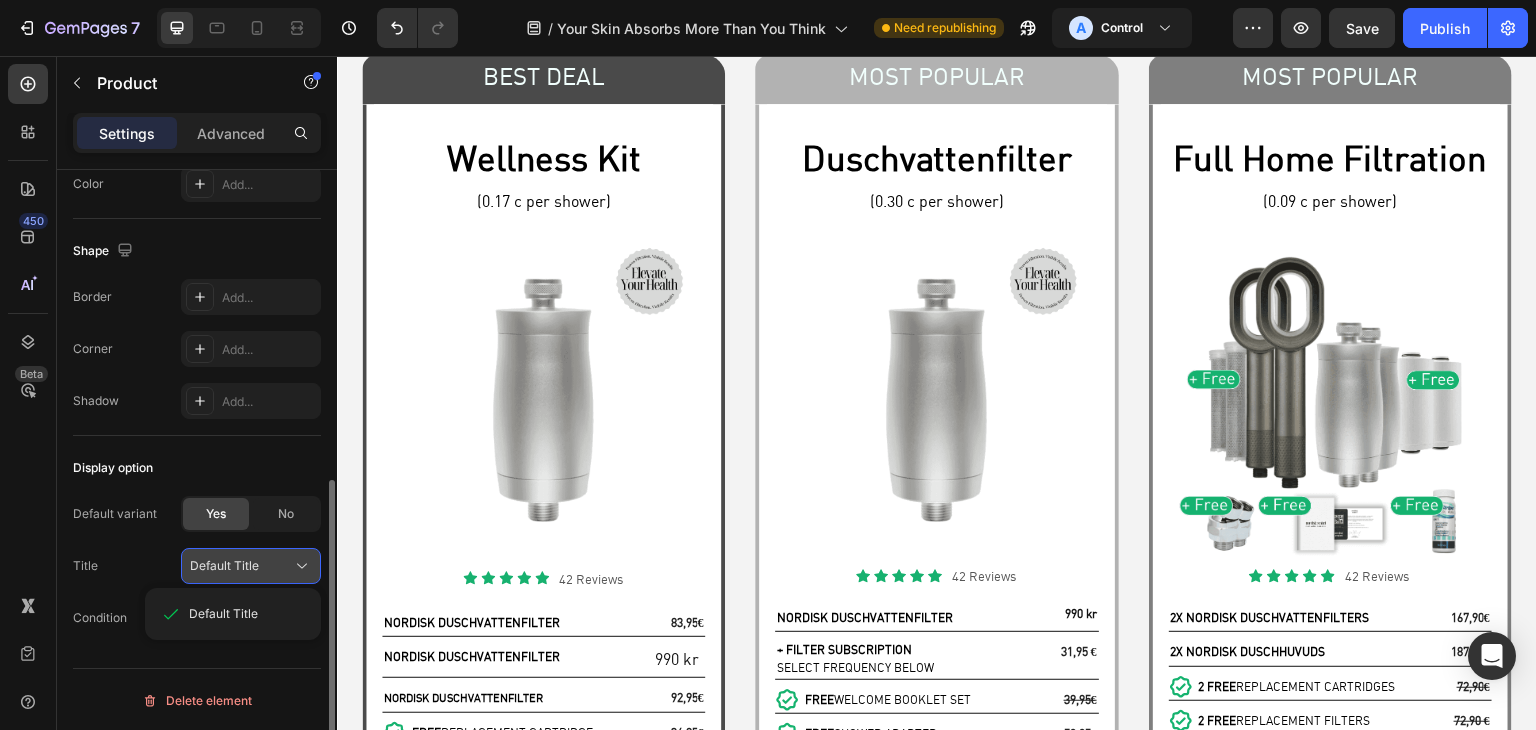 click on "Default Title" at bounding box center (224, 566) 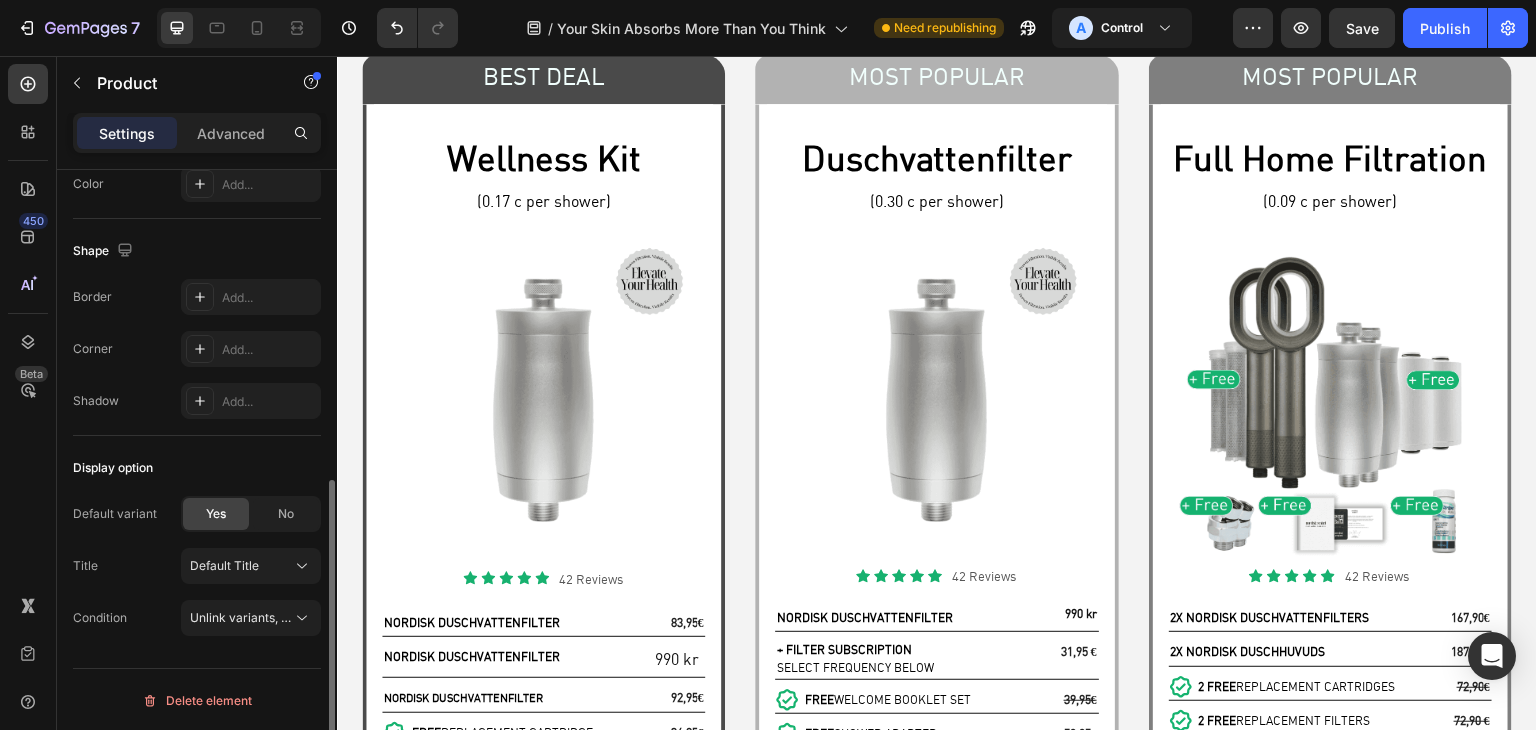 click on "Display option Default variant Yes No Title Default Title Condition Unlink variants, quantity <br> between same products" 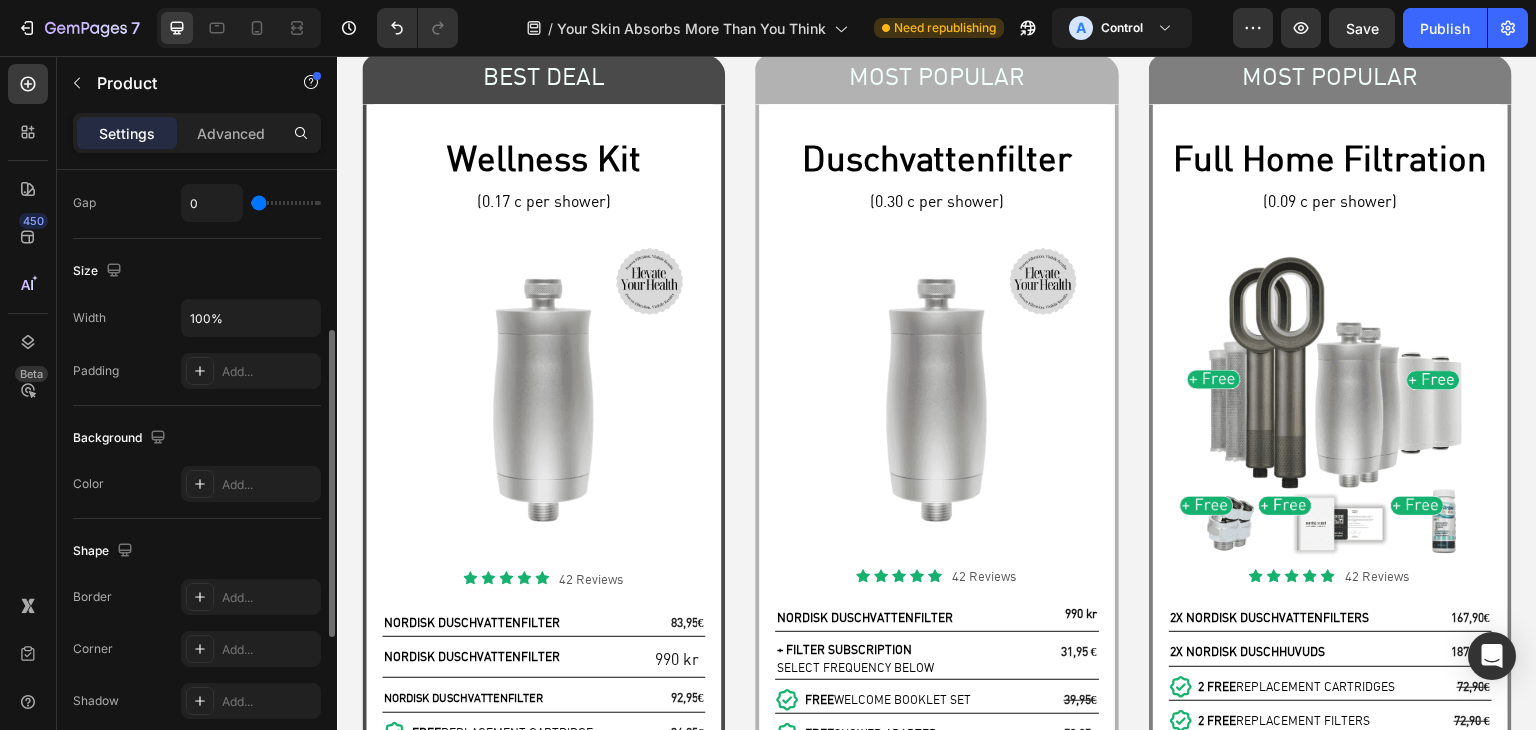 scroll, scrollTop: 20, scrollLeft: 0, axis: vertical 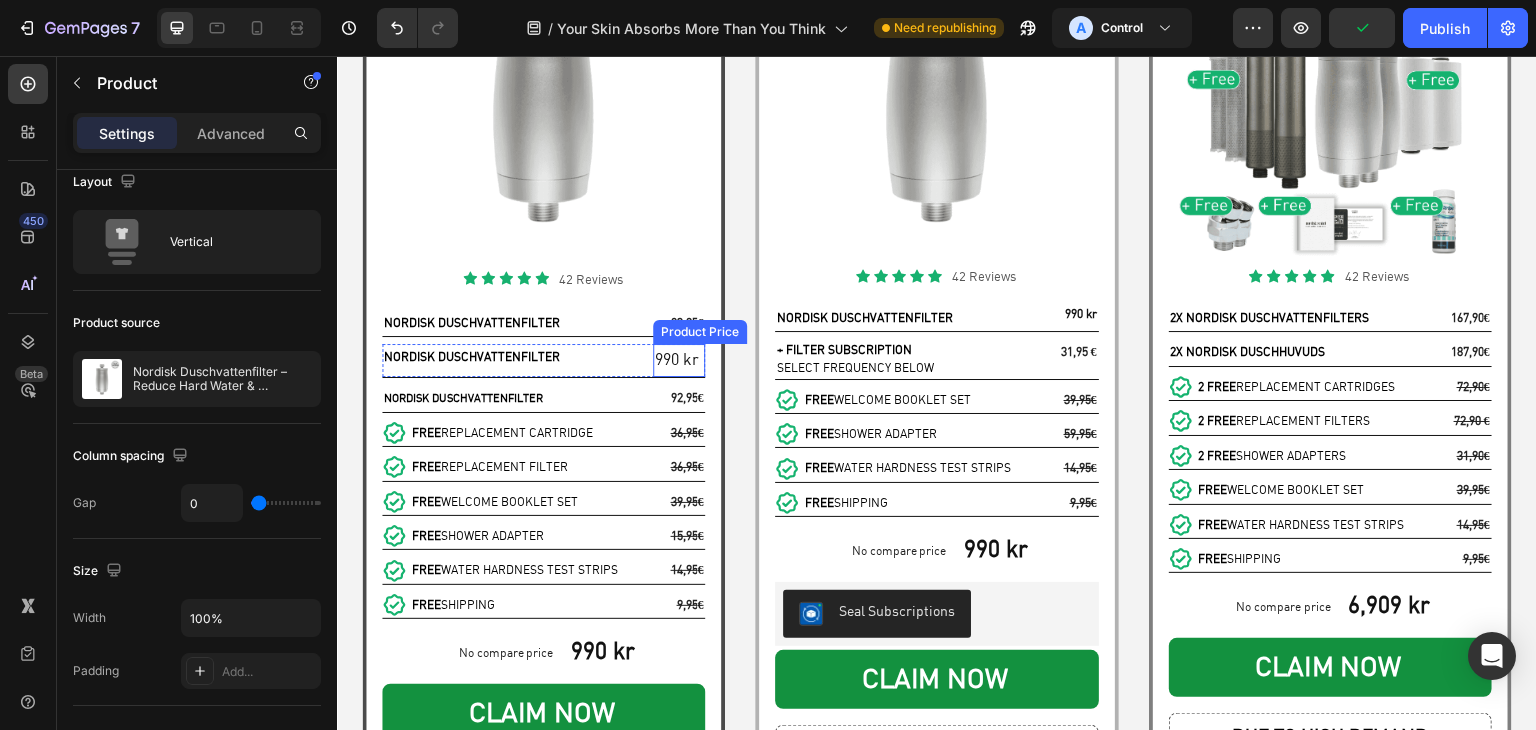 click on "Product Price" at bounding box center [700, 332] 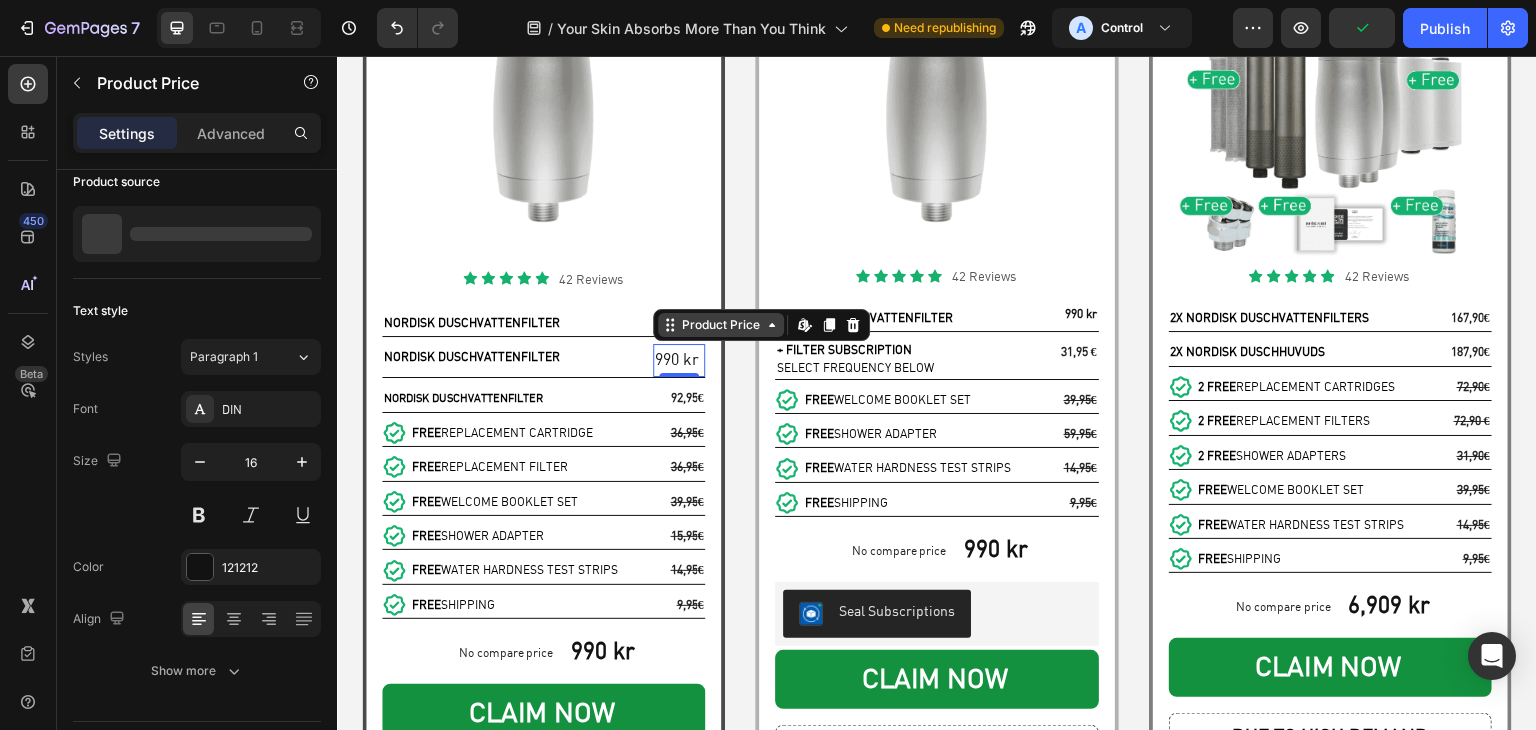 scroll, scrollTop: 0, scrollLeft: 0, axis: both 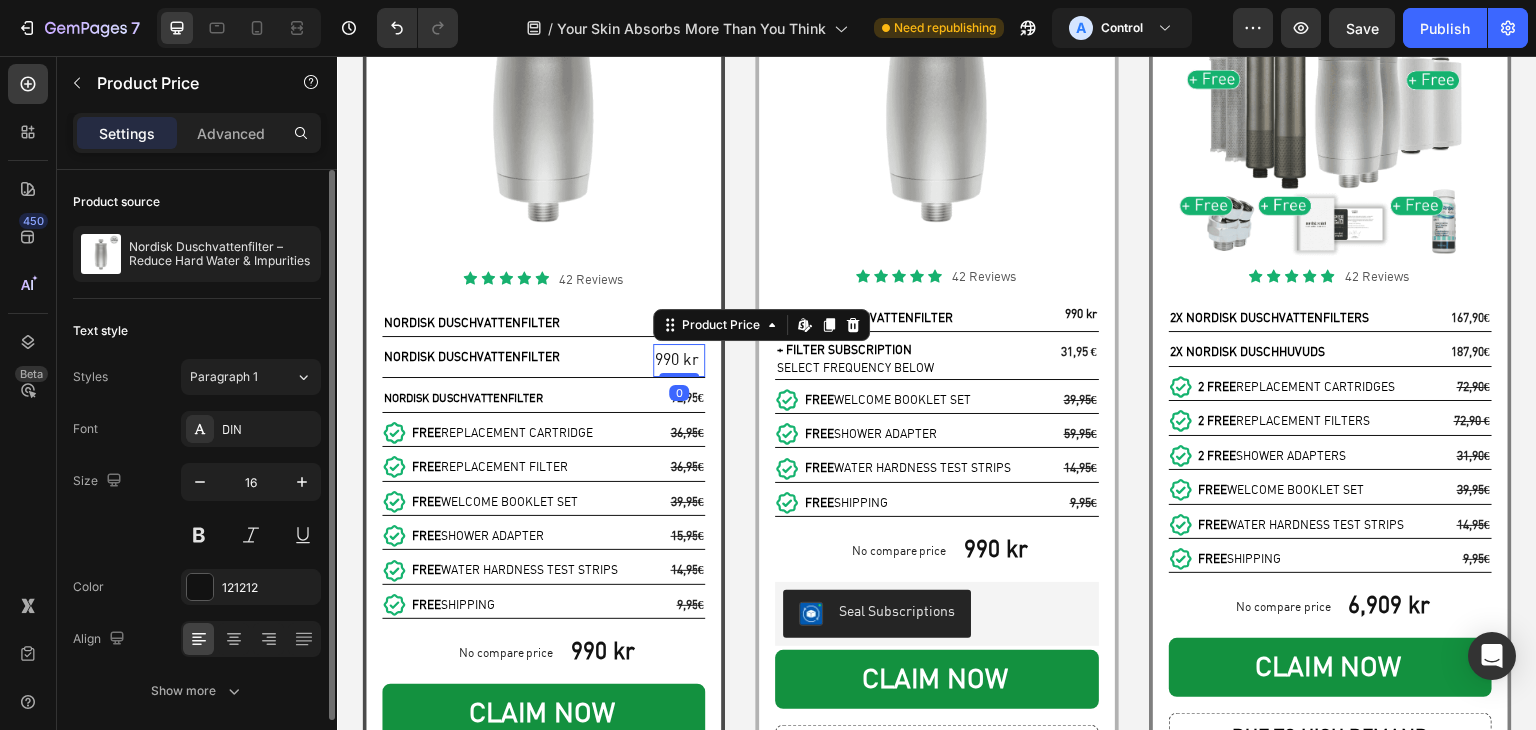 click on "Product source Nordisk Duschvattenfilter – Reduce Hard Water & Impurities" 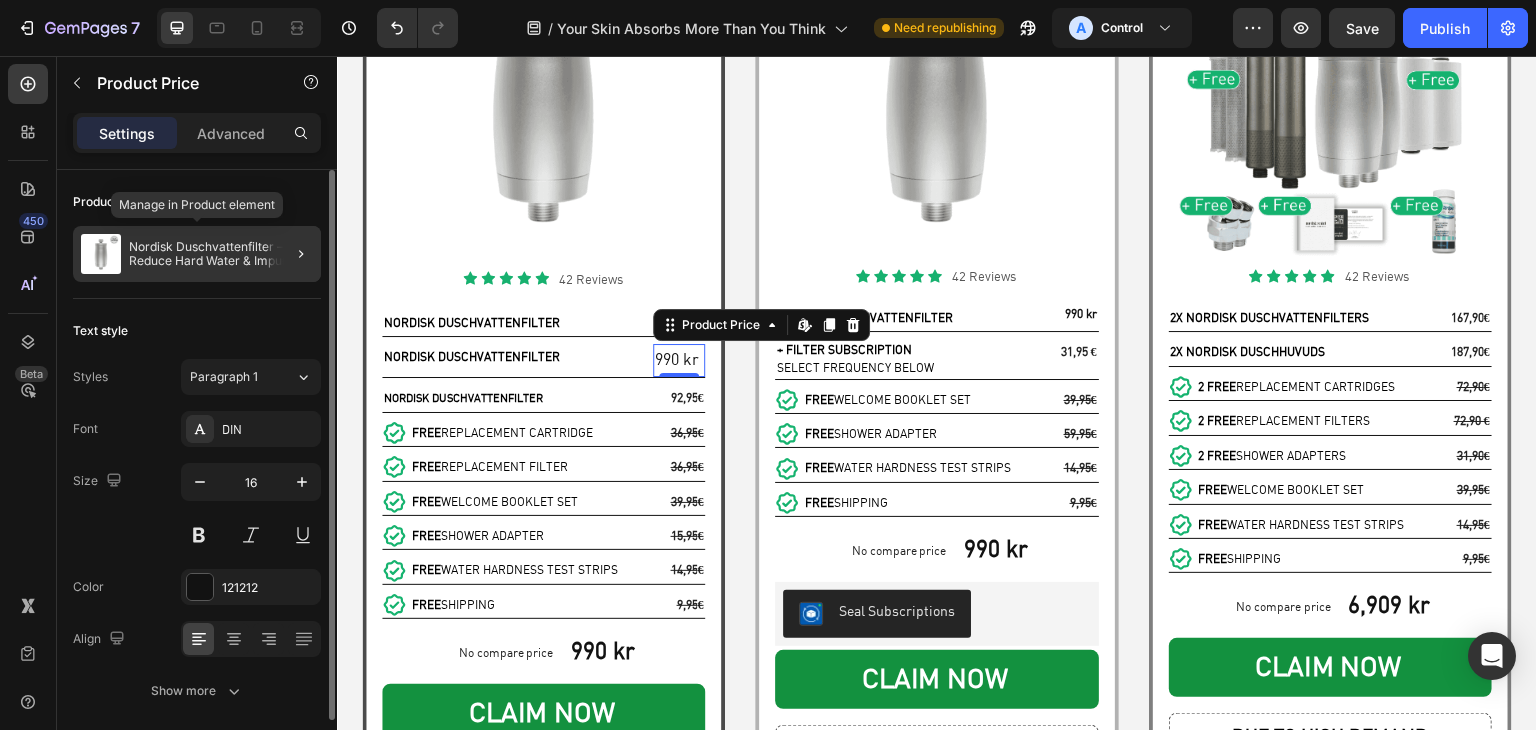 click on "Nordisk Duschvattenfilter – Reduce Hard Water & Impurities" at bounding box center (221, 254) 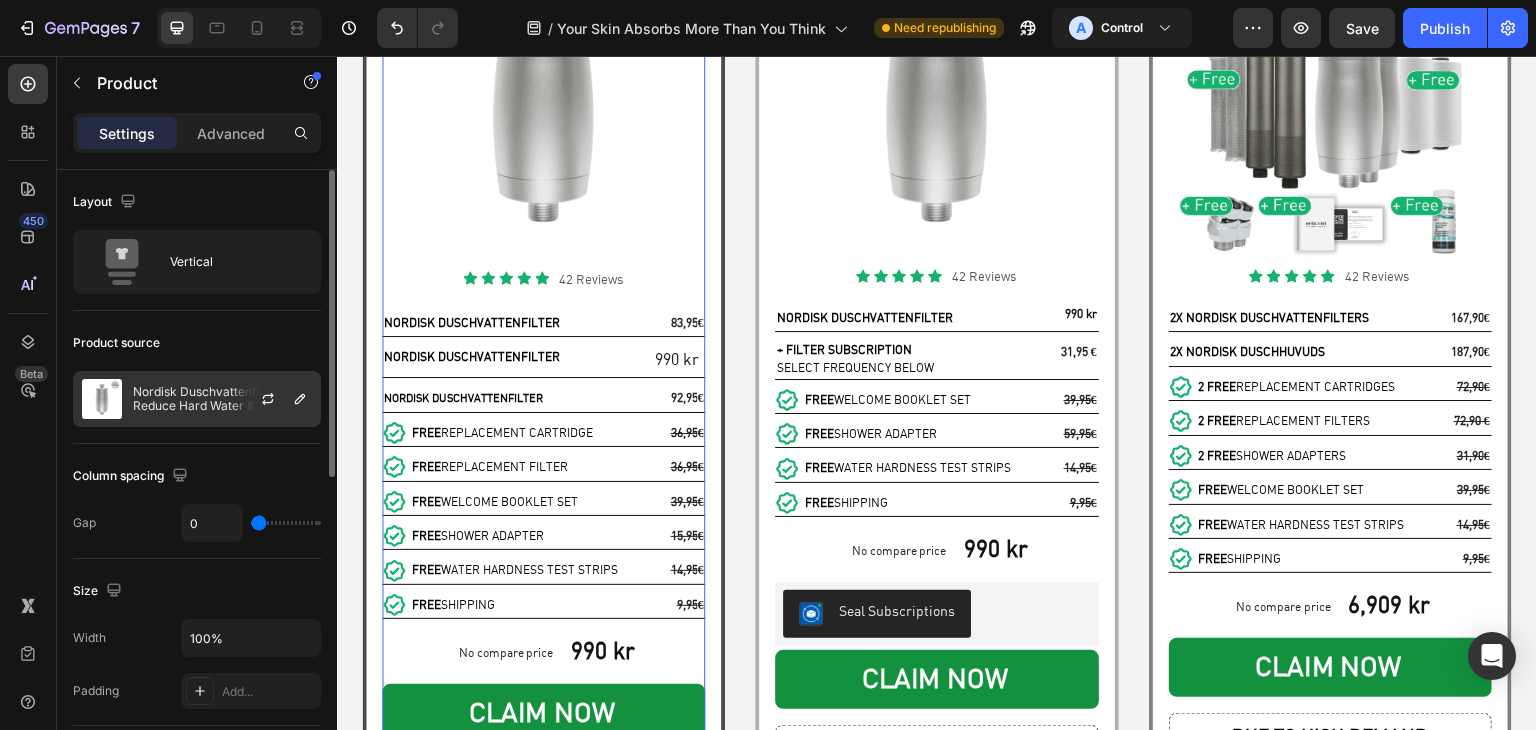 click at bounding box center [276, 399] 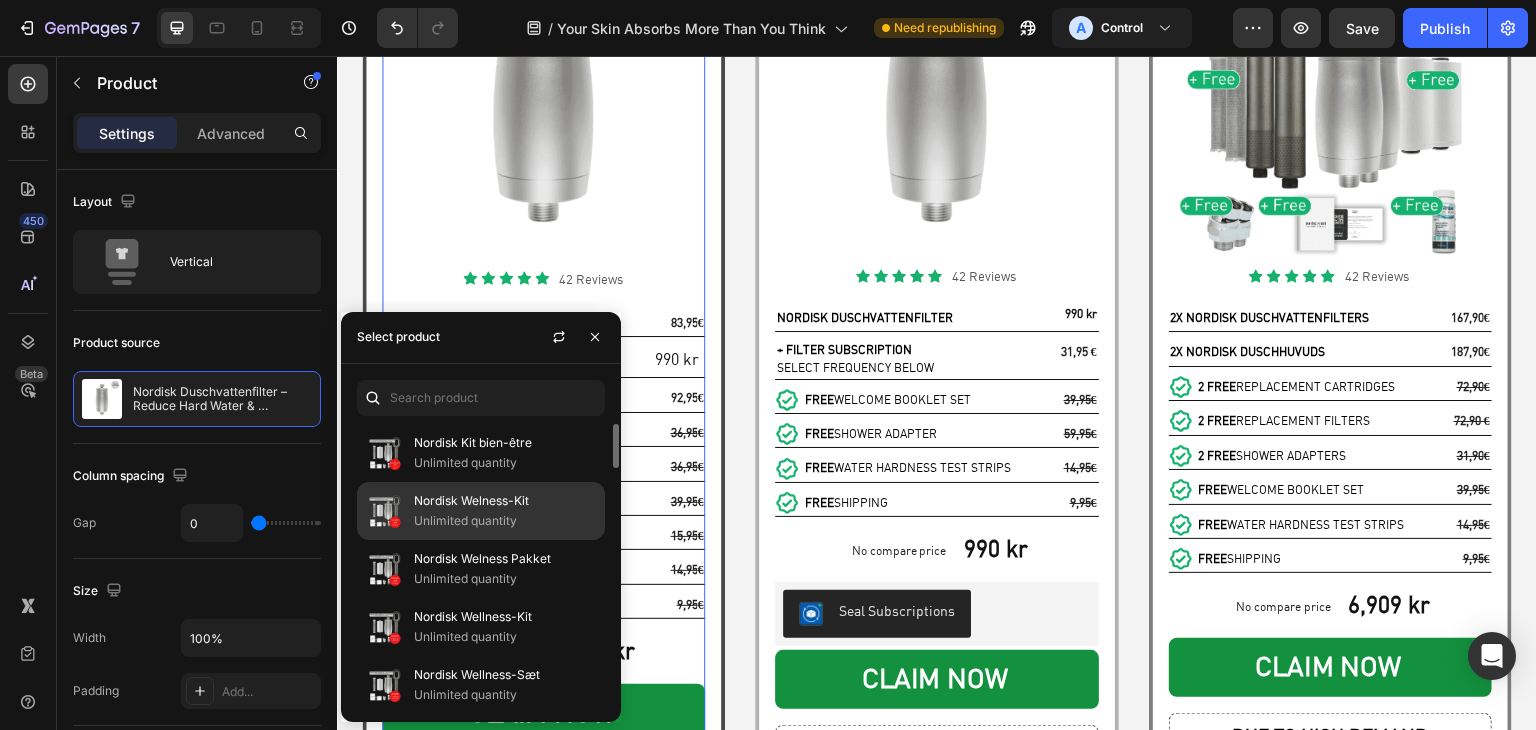 click on "Nordisk Welness-Kit Unlimited quantity" 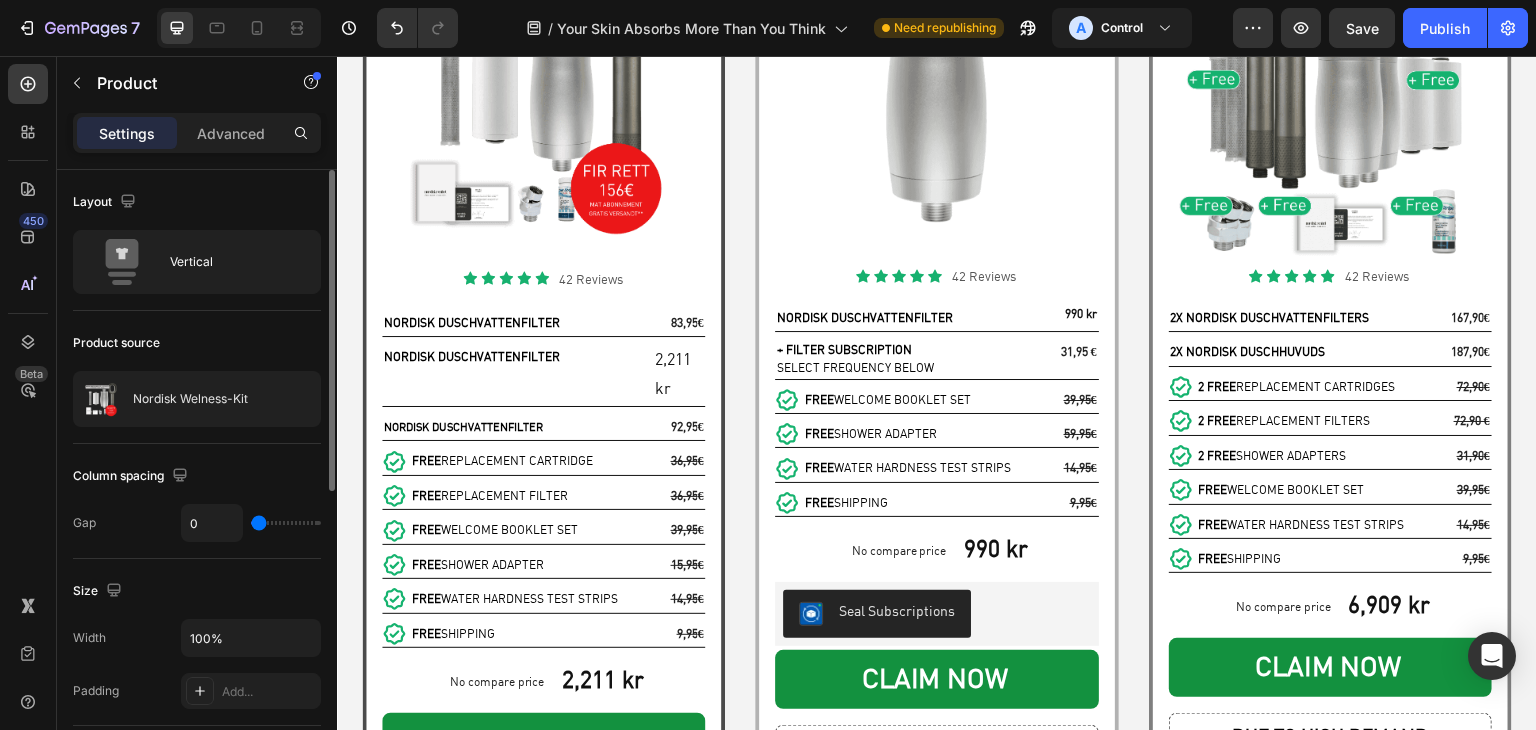 click on "Column spacing Gap 0" 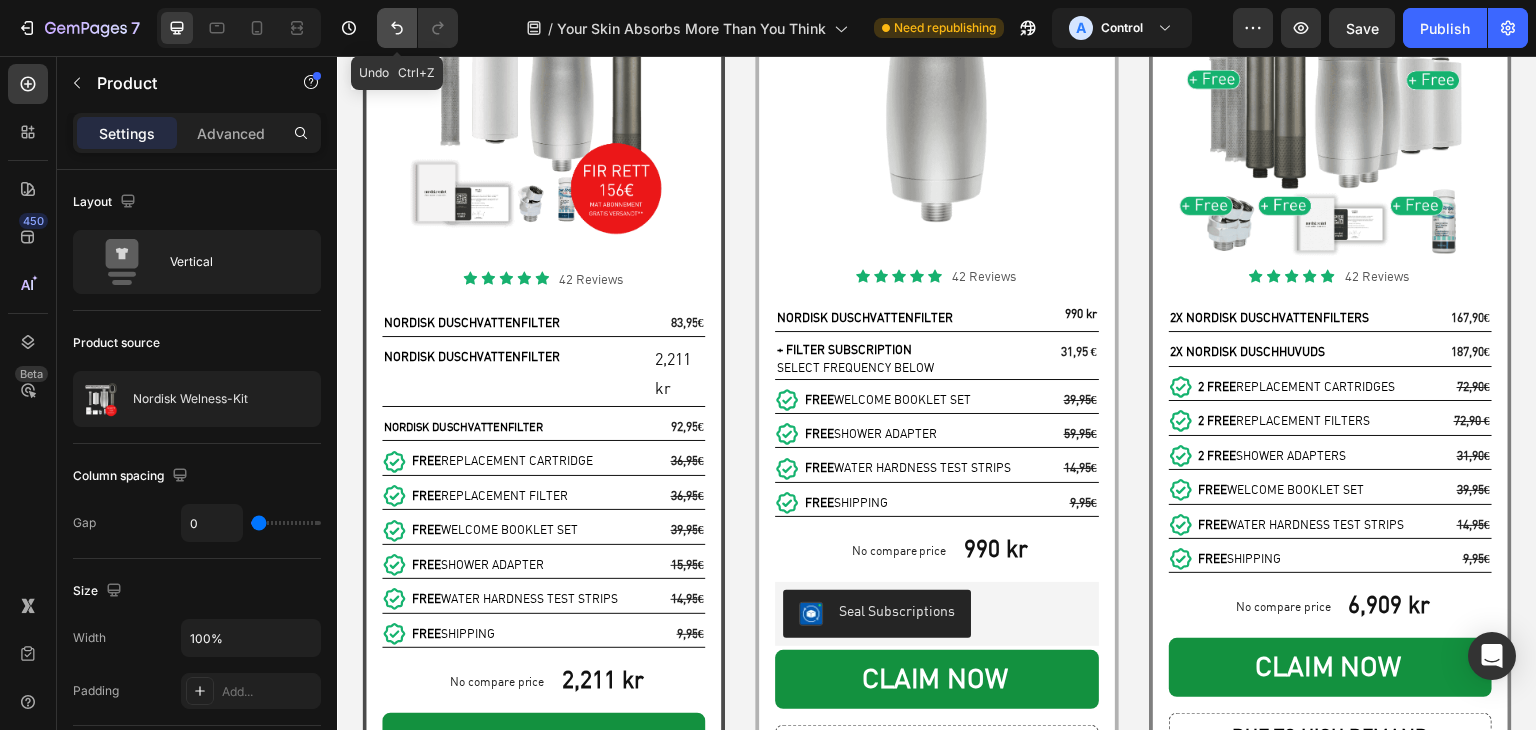 click 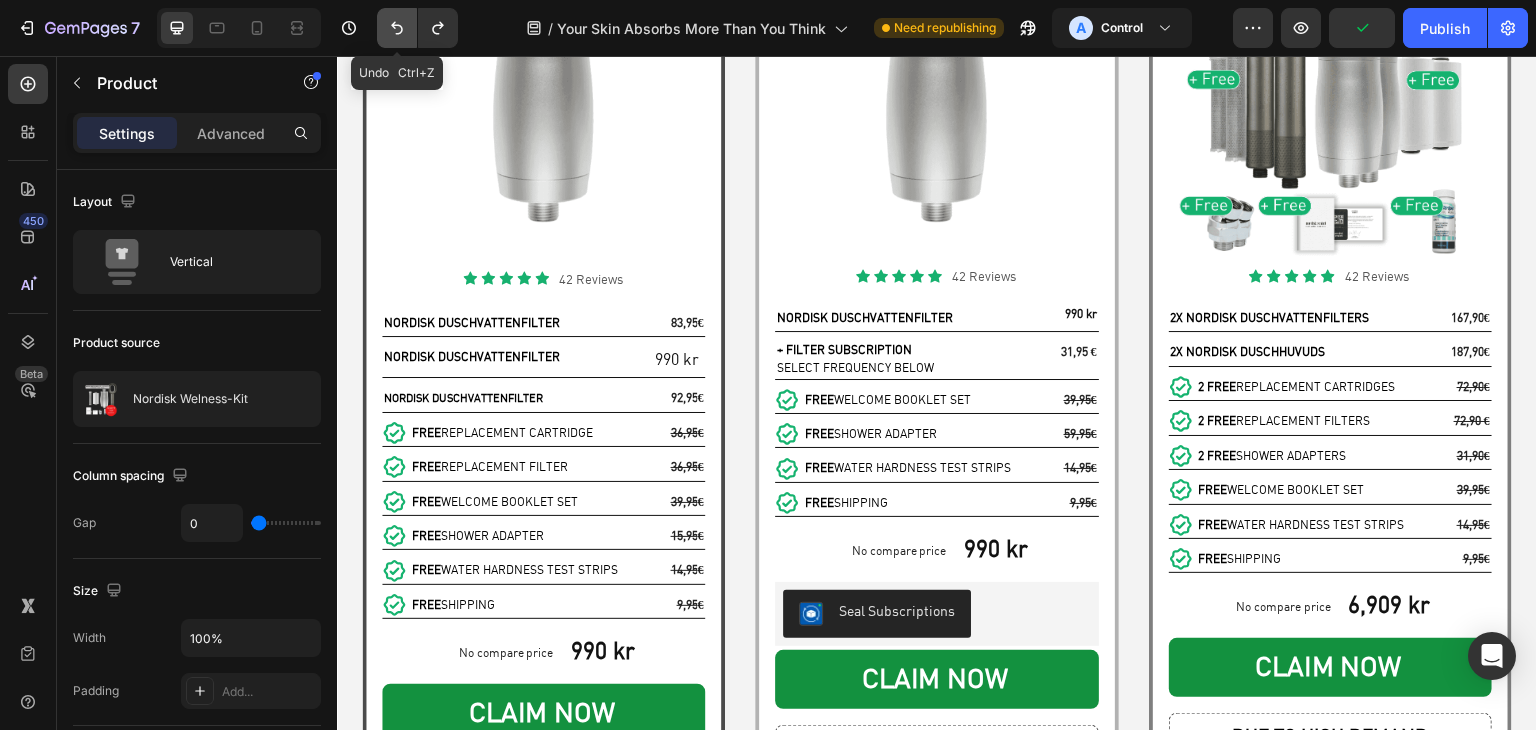 click 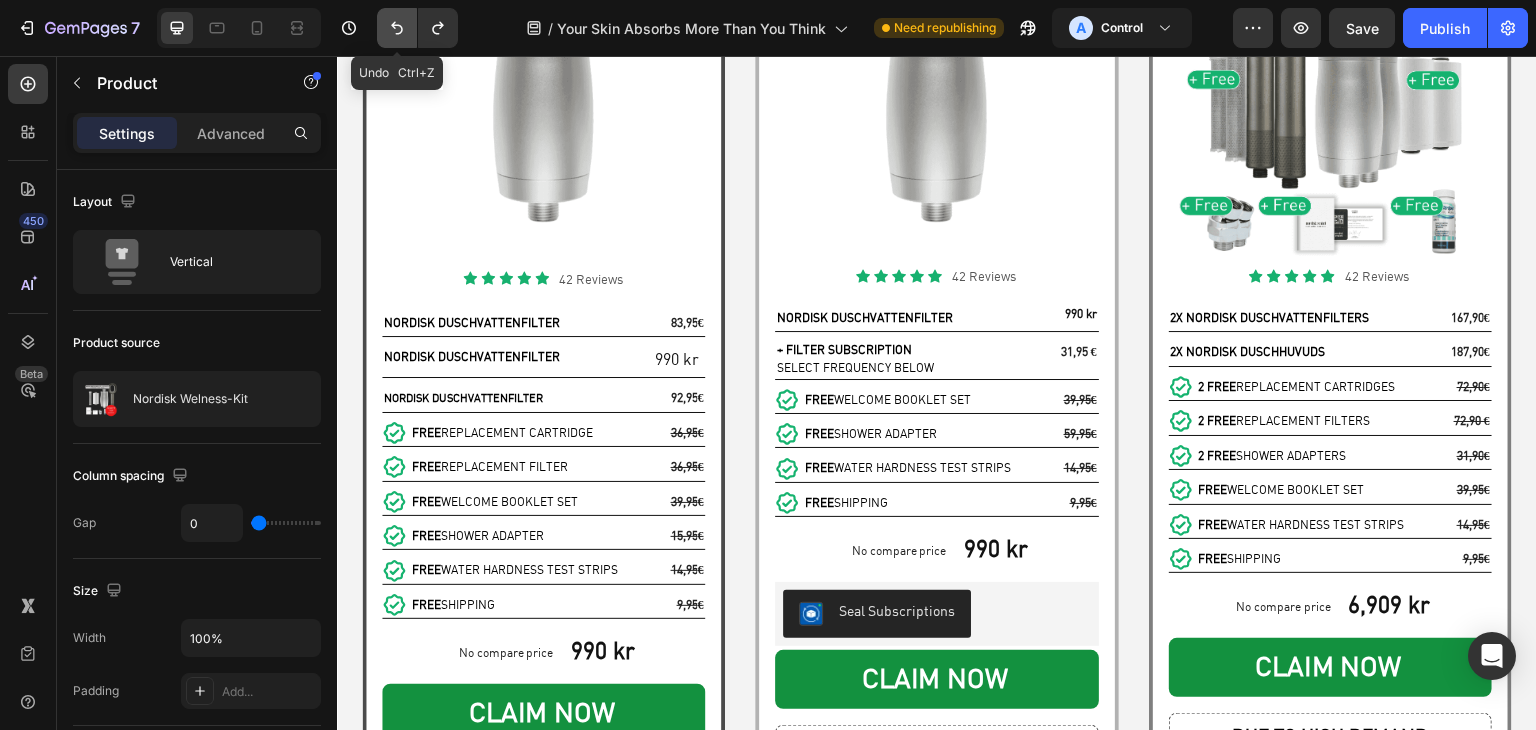 click 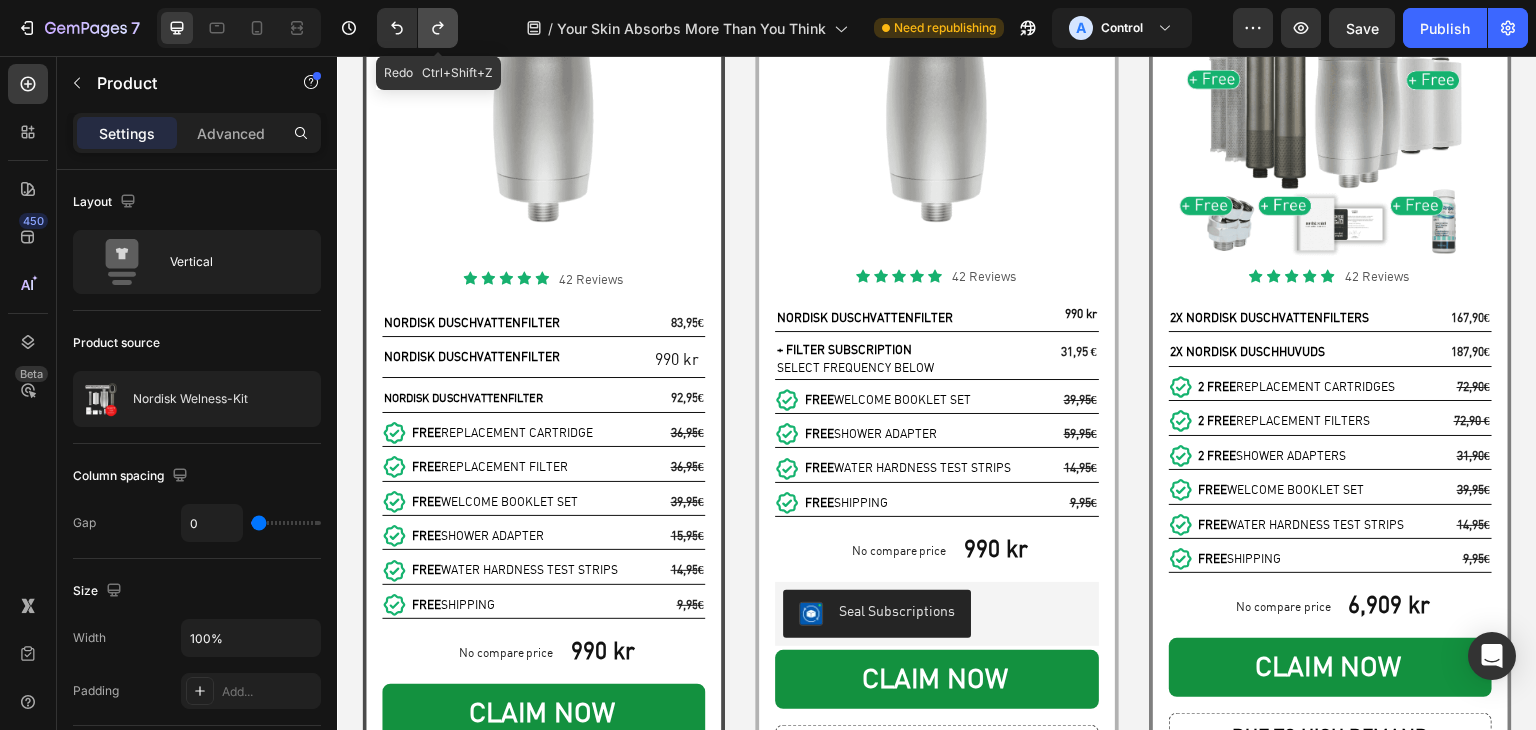 click 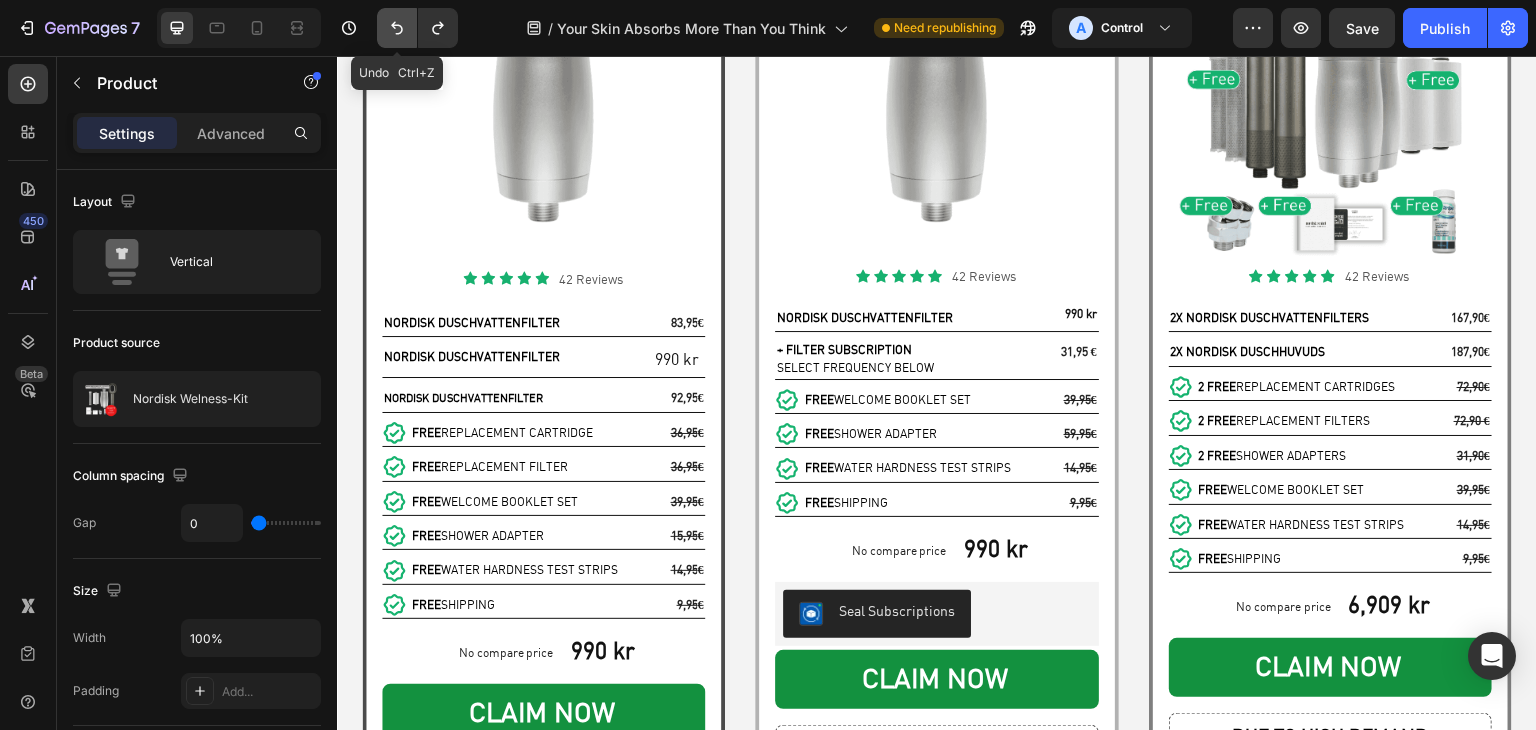 click 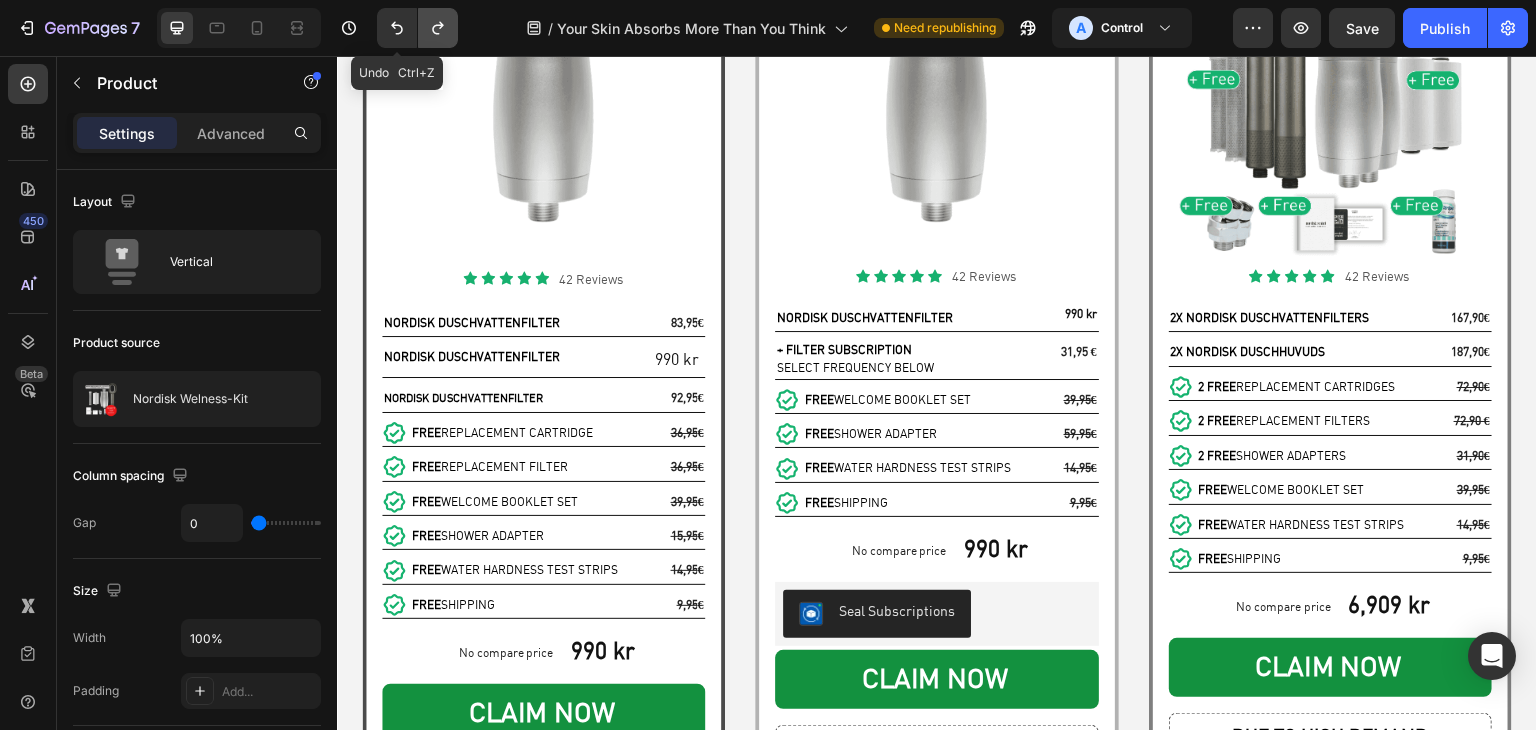 click 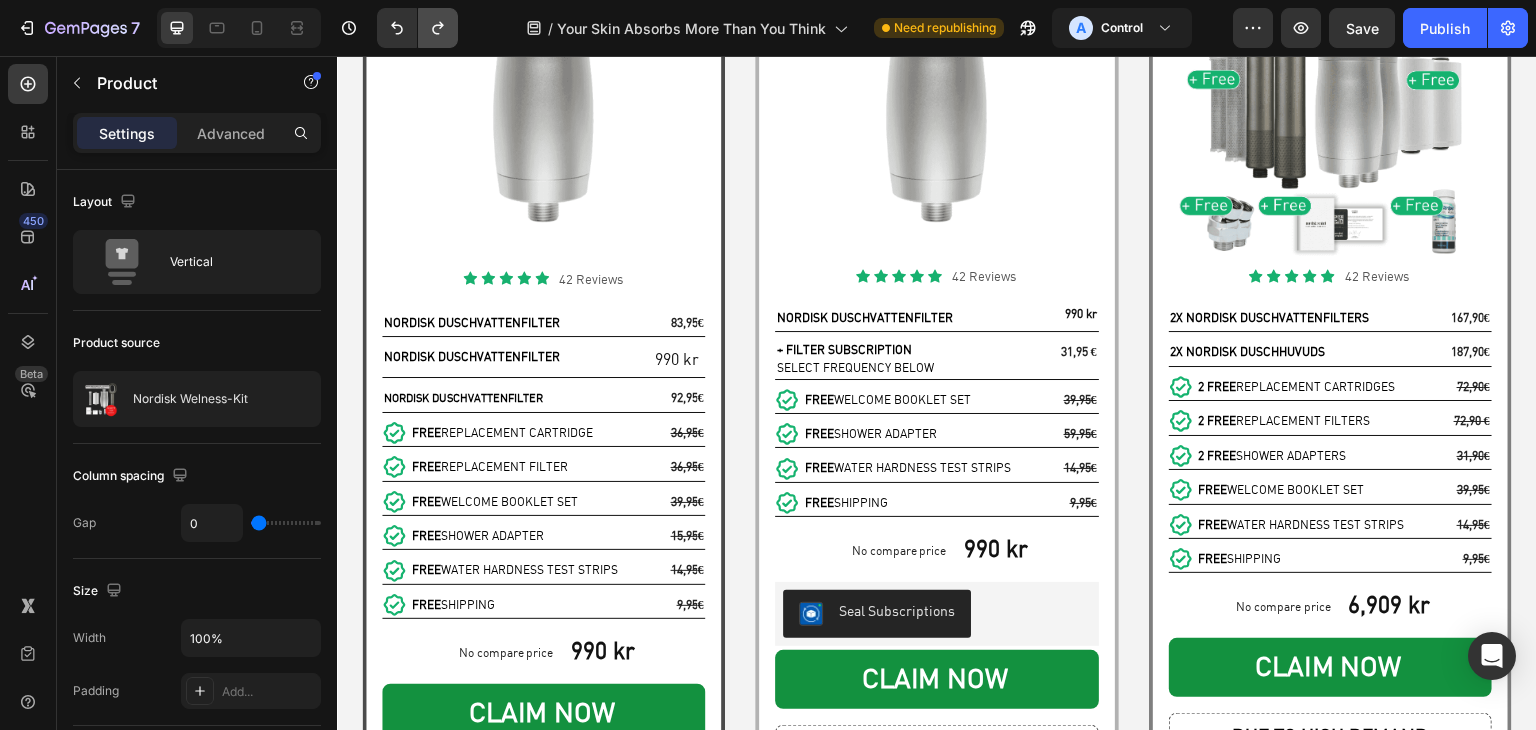 click 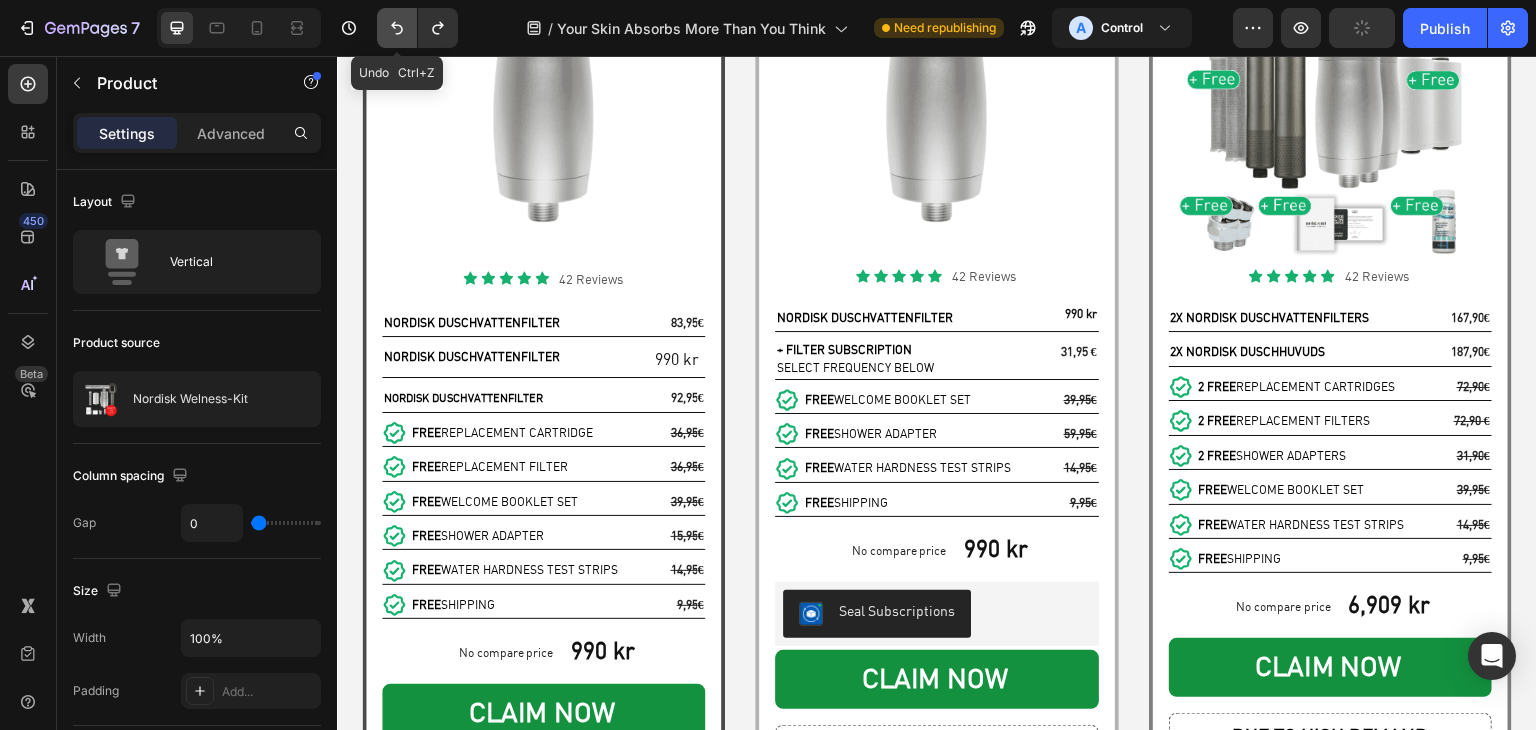 click 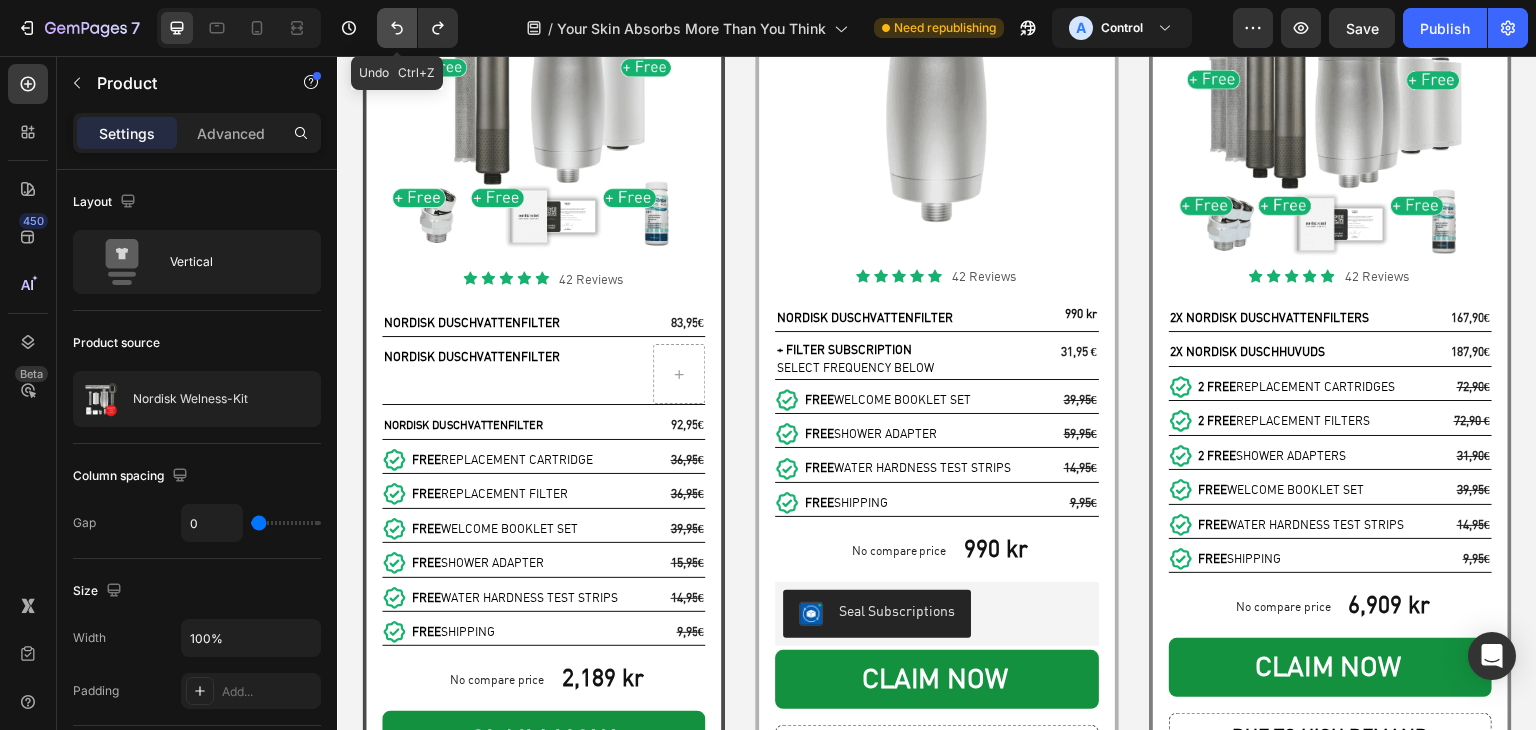 click 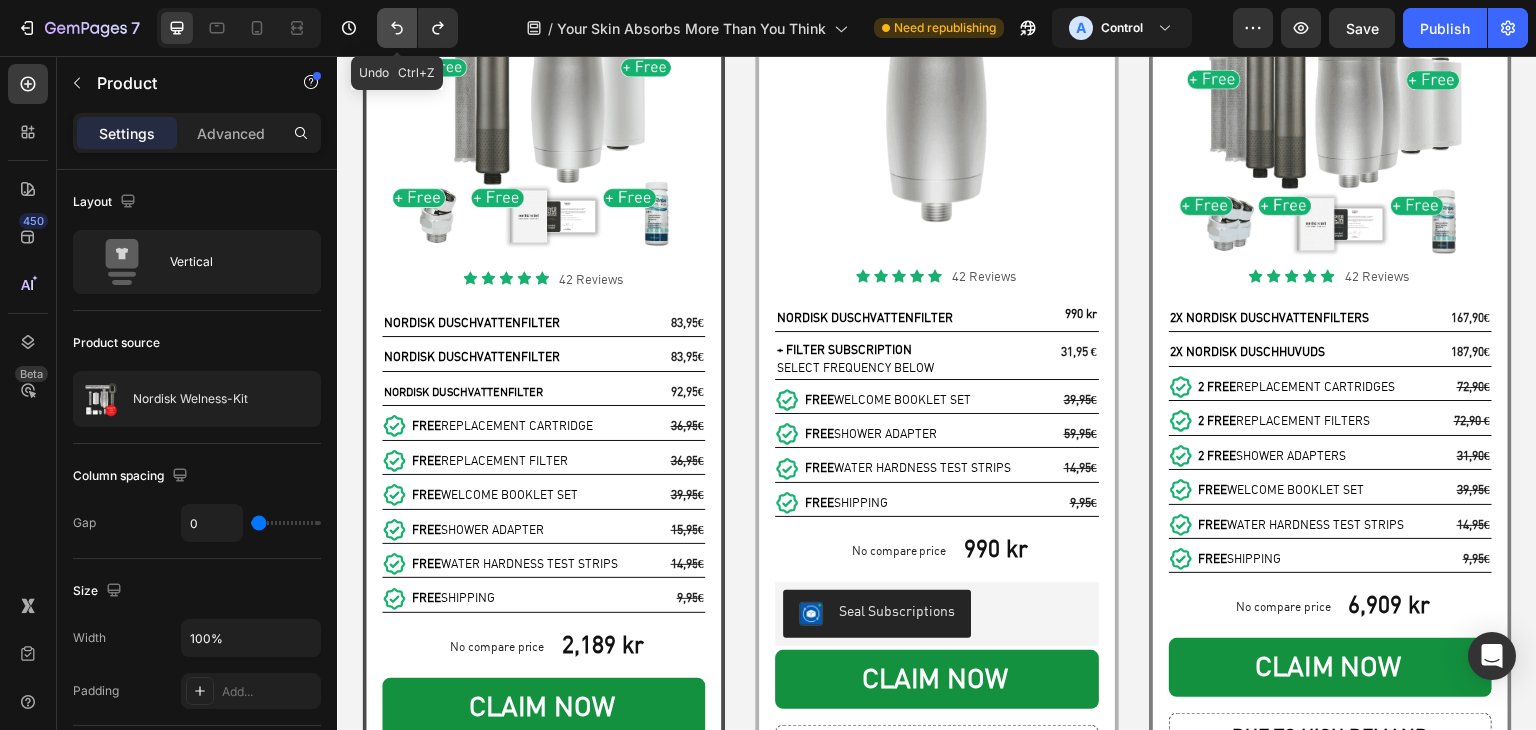 click 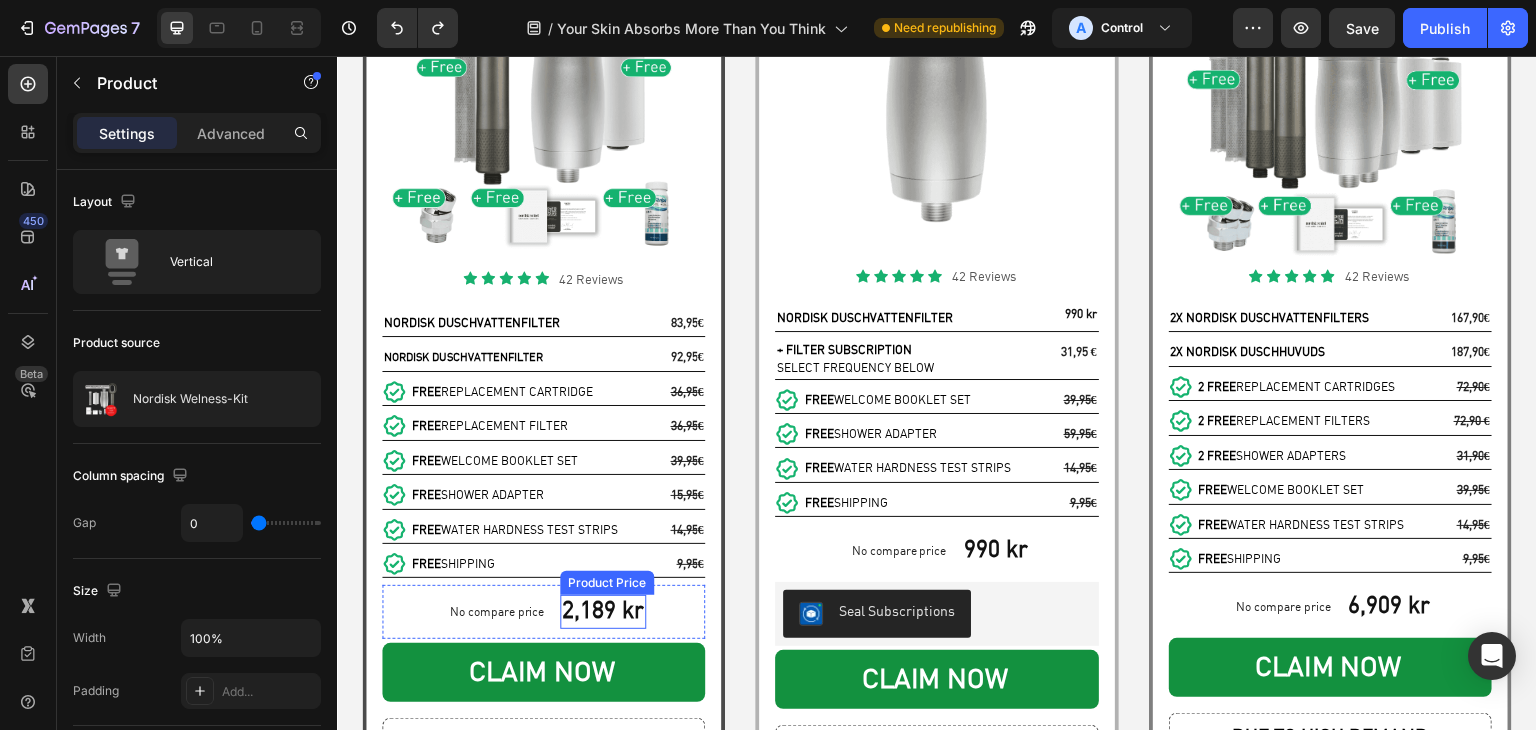 click on "2,189 kr" at bounding box center (603, 612) 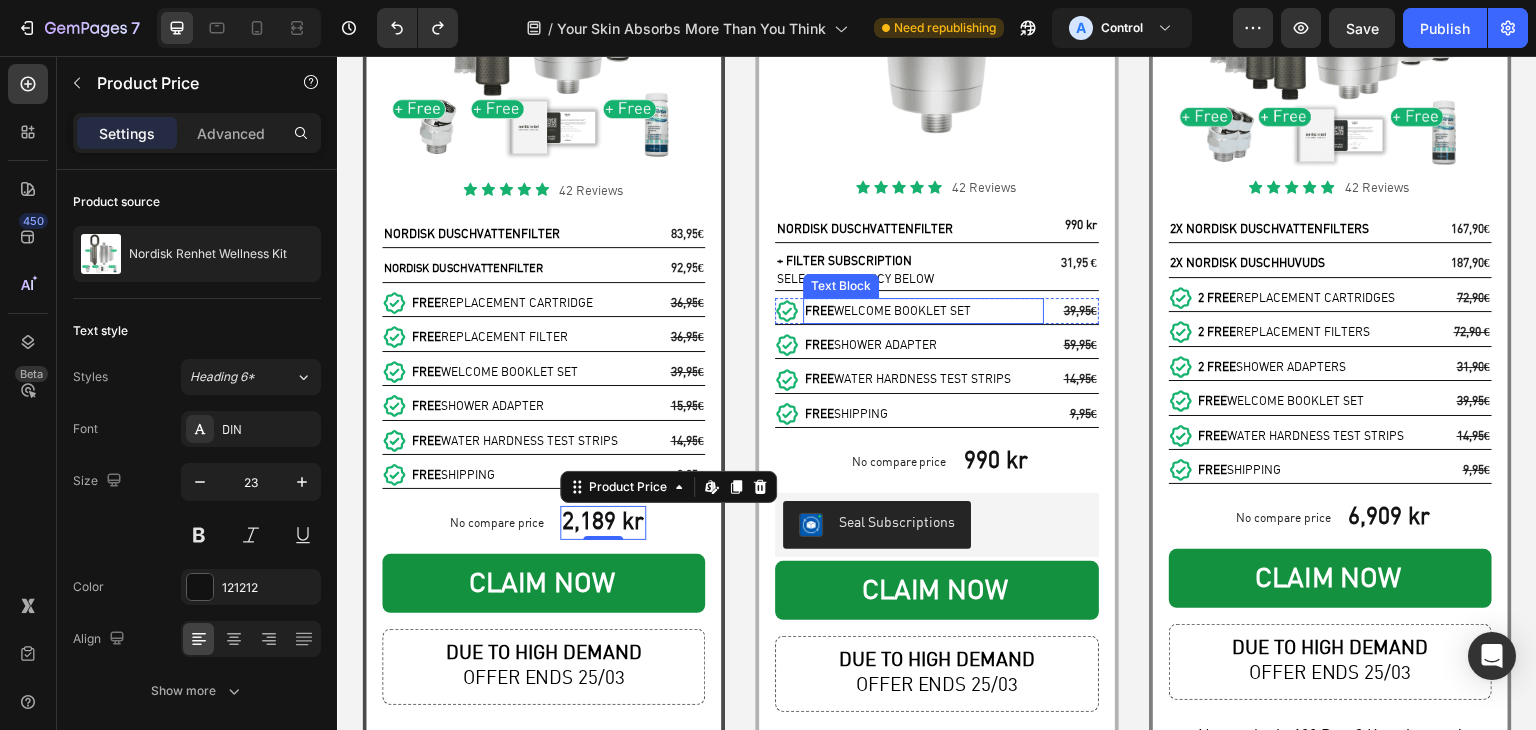scroll, scrollTop: 7947, scrollLeft: 0, axis: vertical 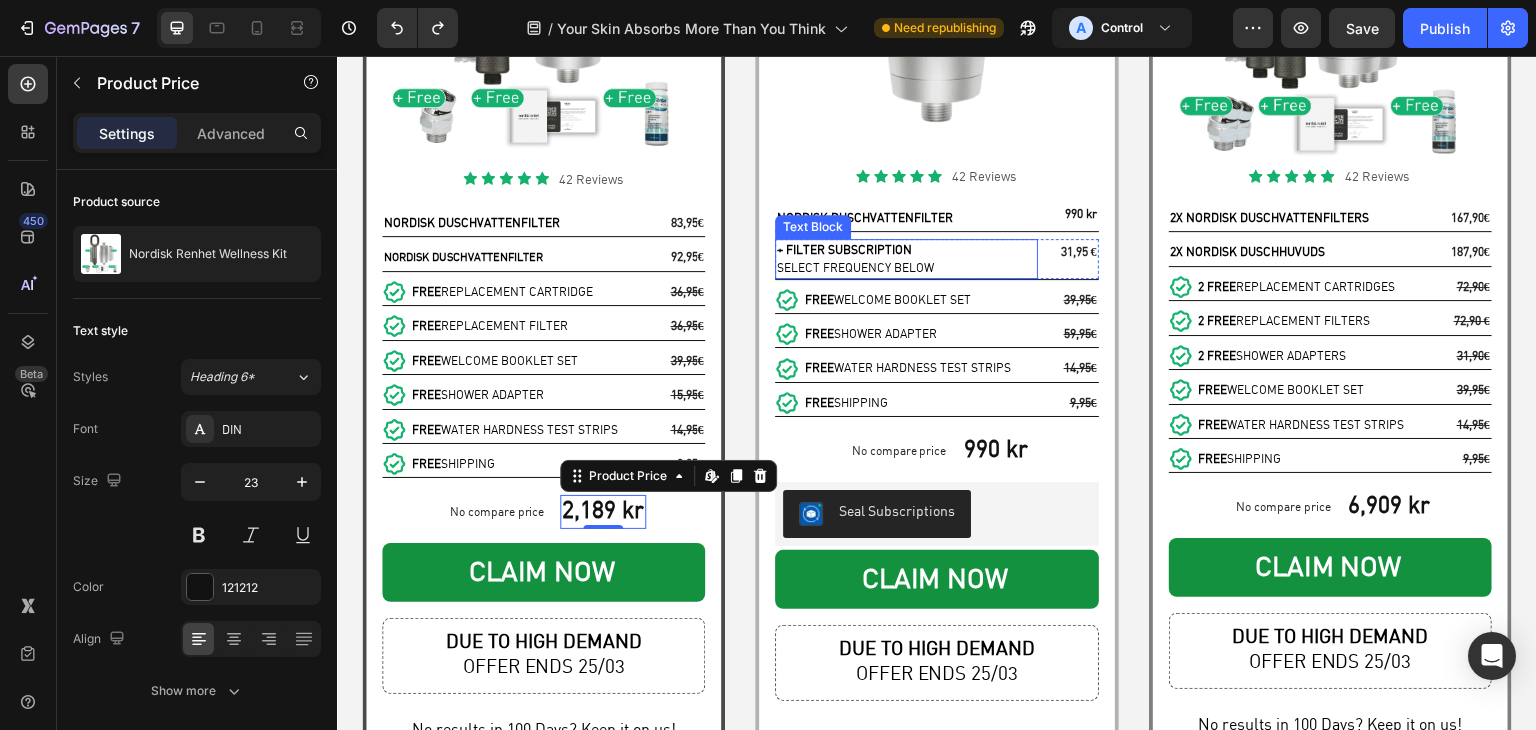 click on "SELECT FREQUENCY BELOW" at bounding box center (906, 268) 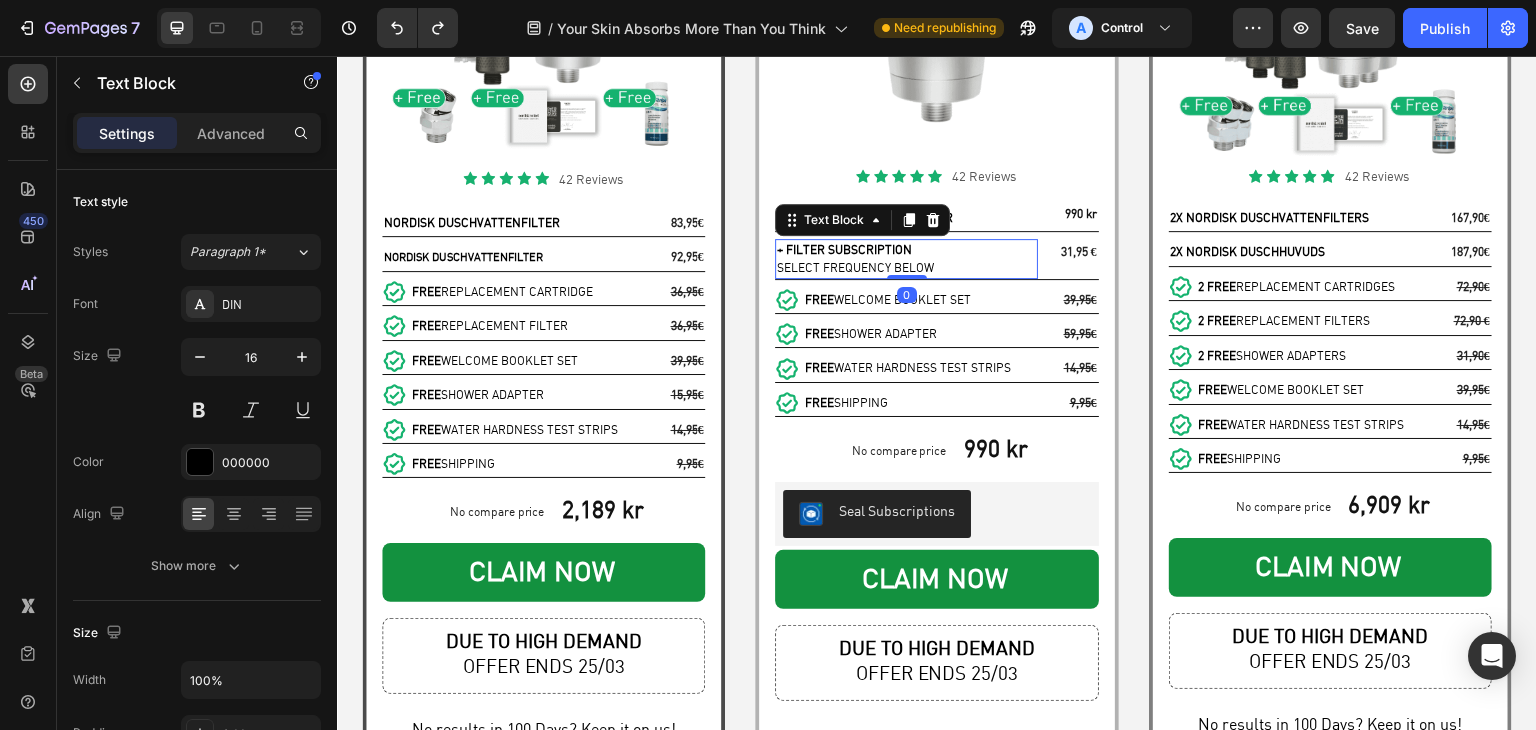 click on "SELECT FREQUENCY BELOW" at bounding box center [906, 268] 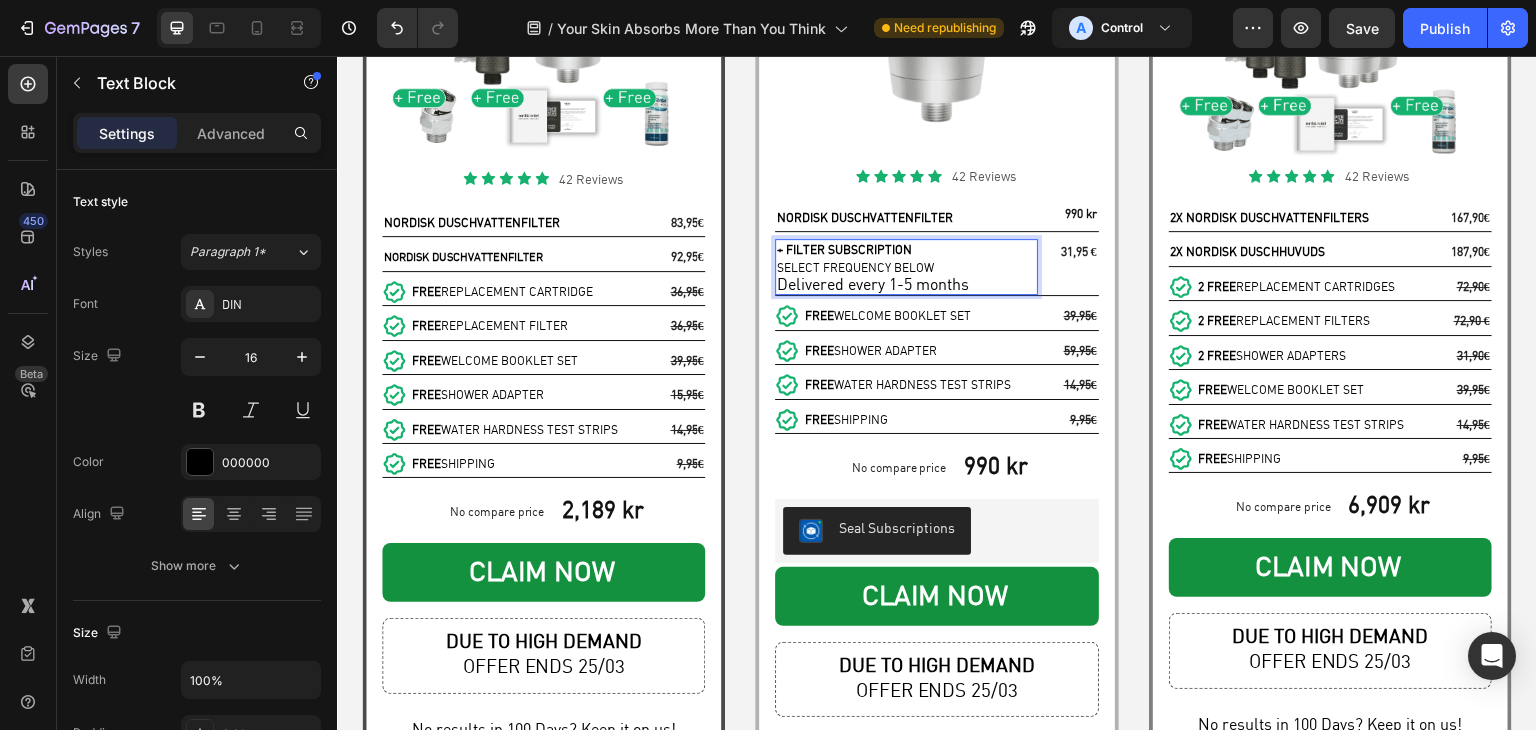 click on "SELECT FREQUENCY BELOW" at bounding box center [855, 268] 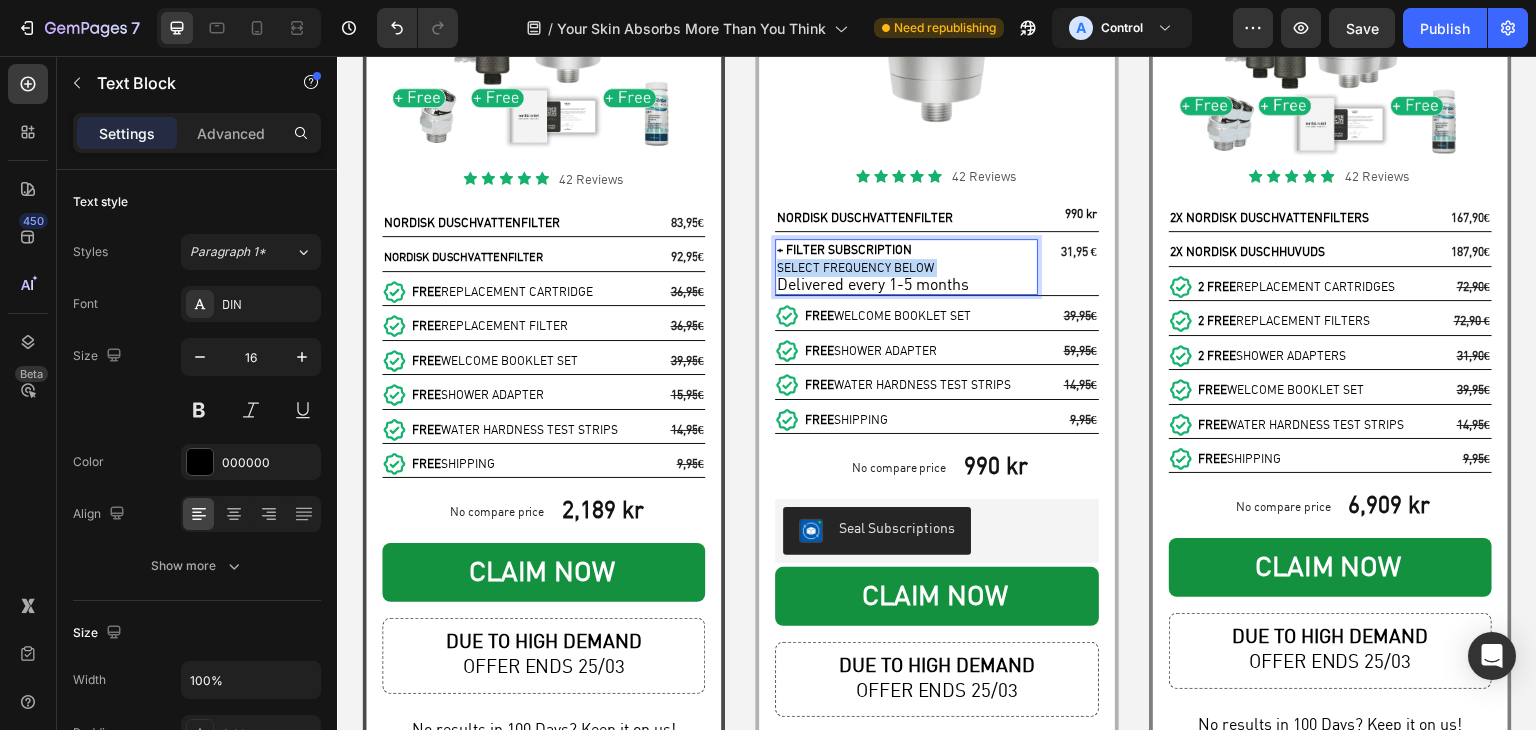 click on "SELECT FREQUENCY BELOW" at bounding box center (855, 268) 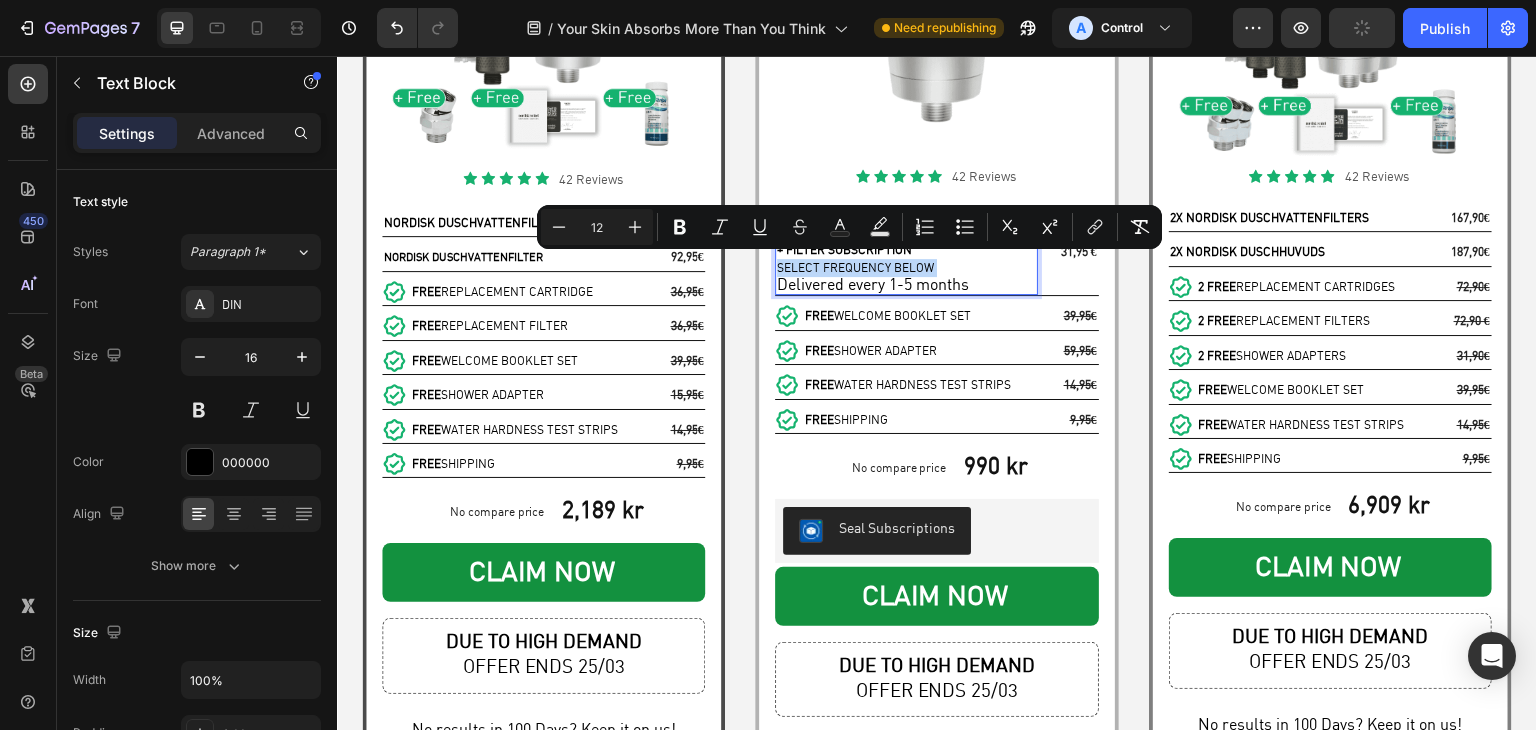 type on "16" 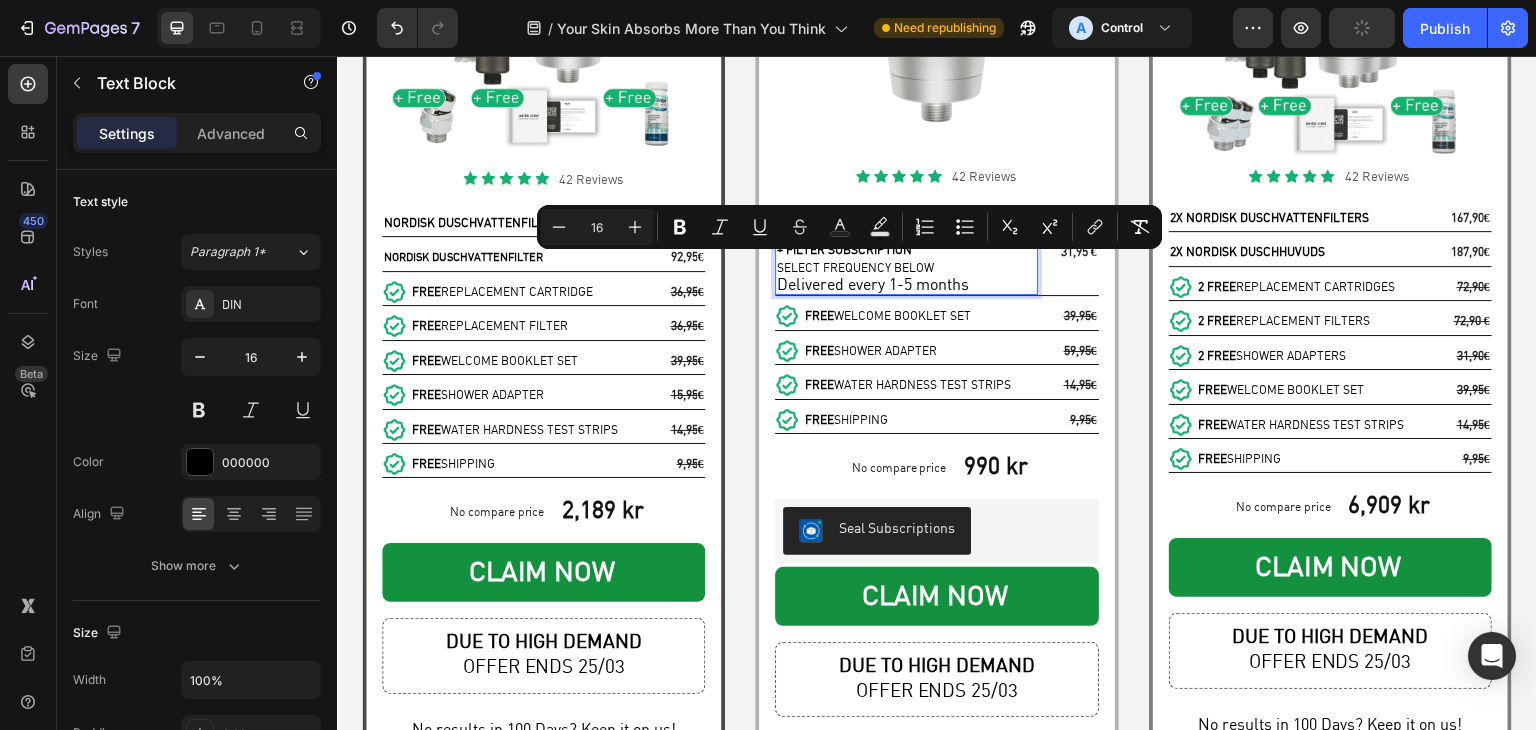 click on "+ FILTER SUBSCRIPTION SELECT FREQUENCY BELOW Delivered every 1-5 months" at bounding box center (906, 267) 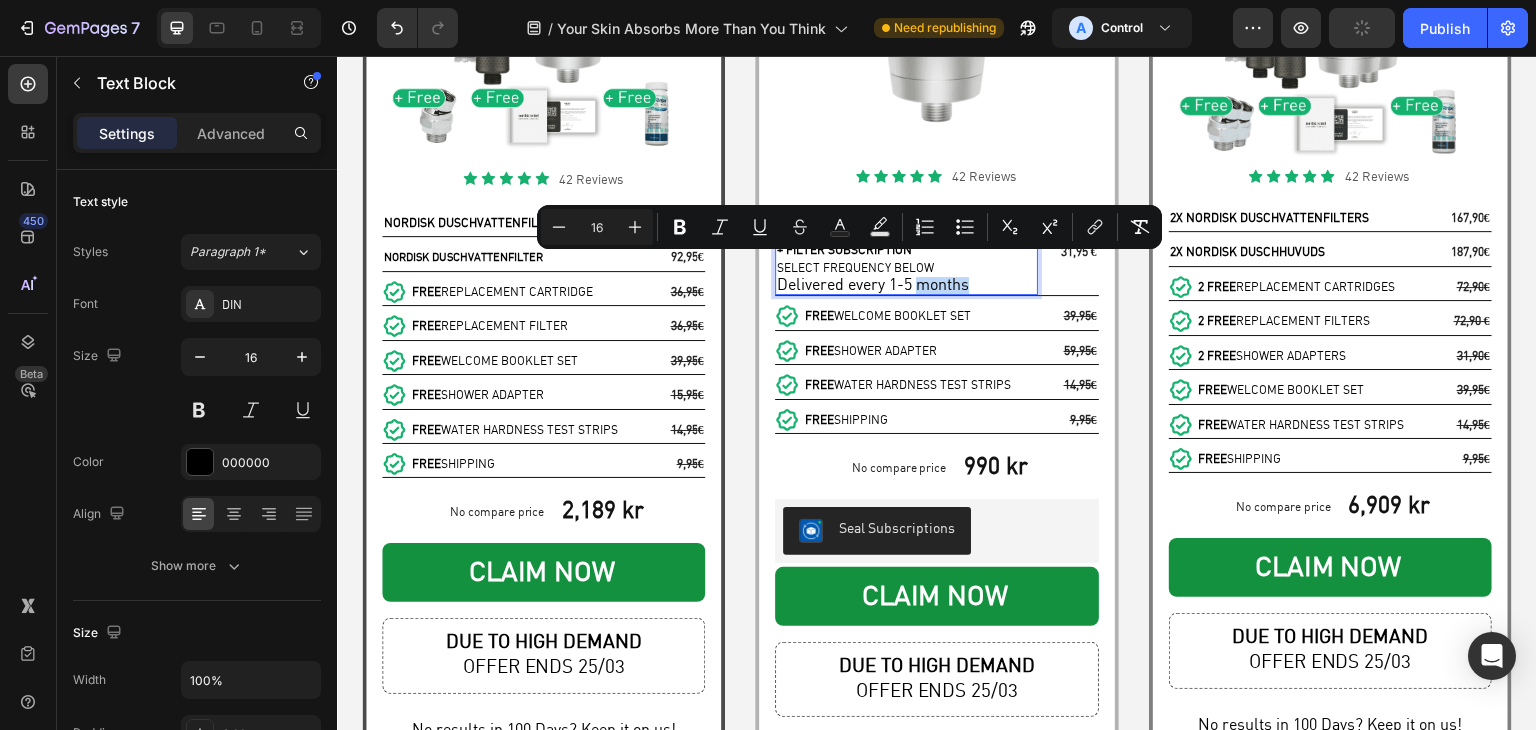 click on "+ FILTER SUBSCRIPTION SELECT FREQUENCY BELOW Delivered every 1-5 months" at bounding box center (906, 267) 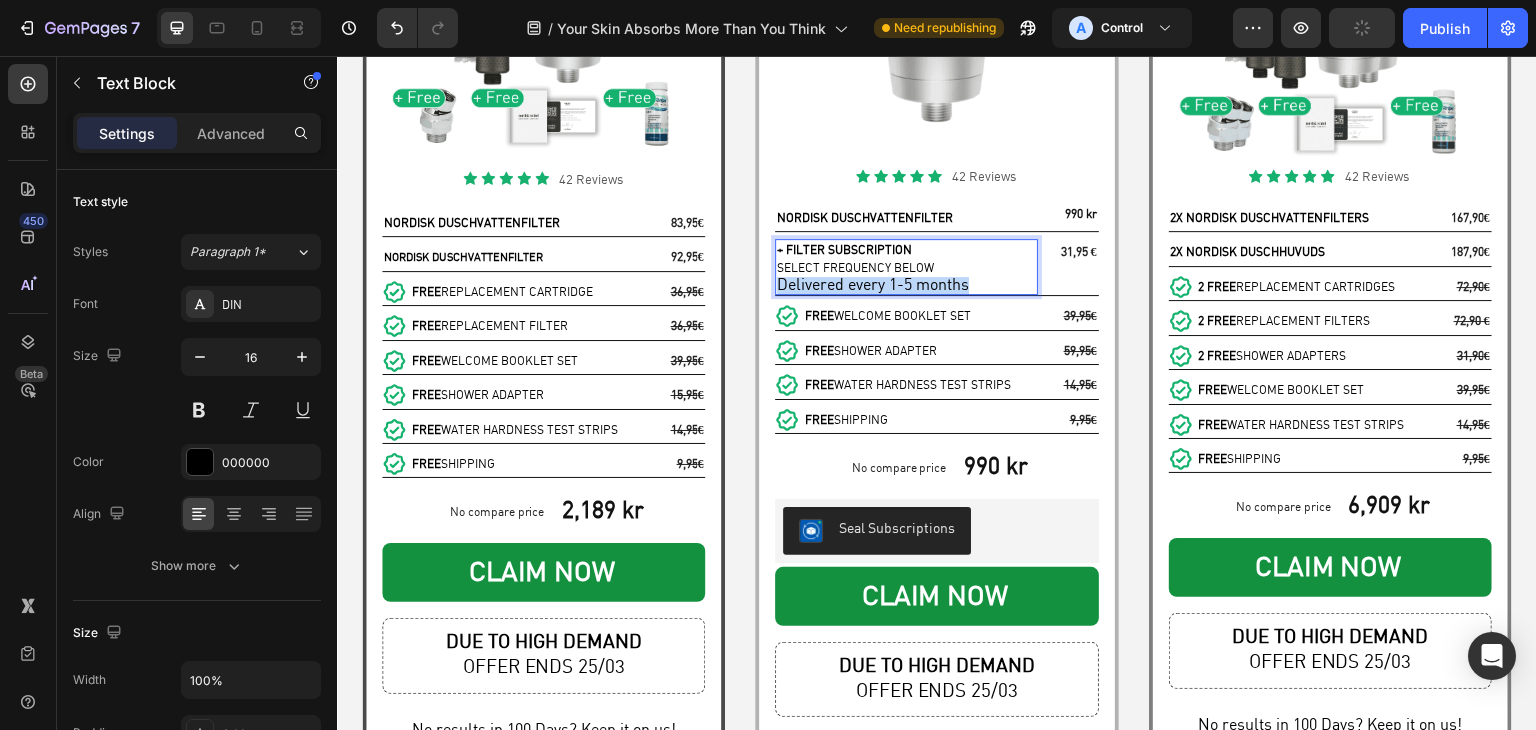 click on "+ FILTER SUBSCRIPTION SELECT FREQUENCY BELOW Delivered every 1-5 months" at bounding box center (906, 267) 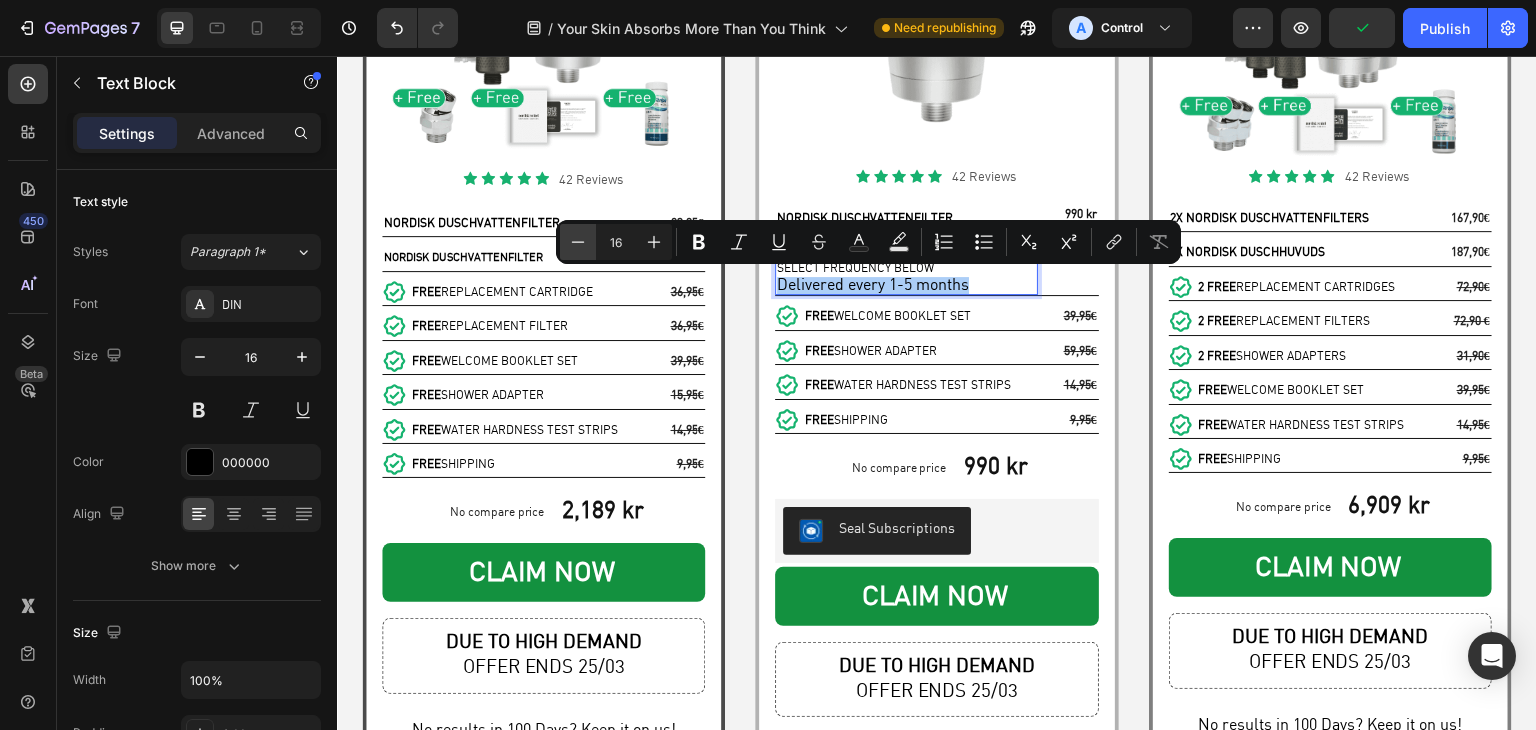 click 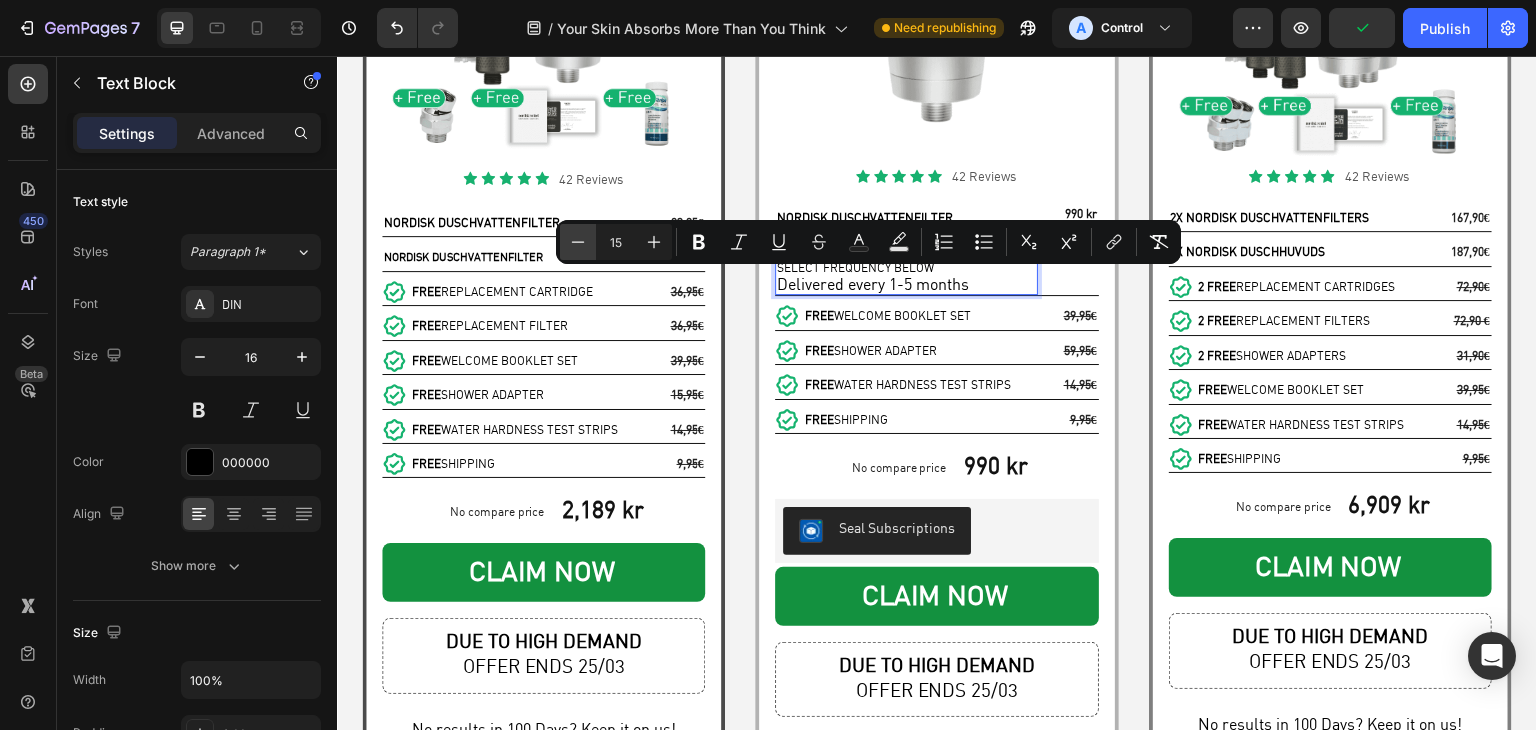 click 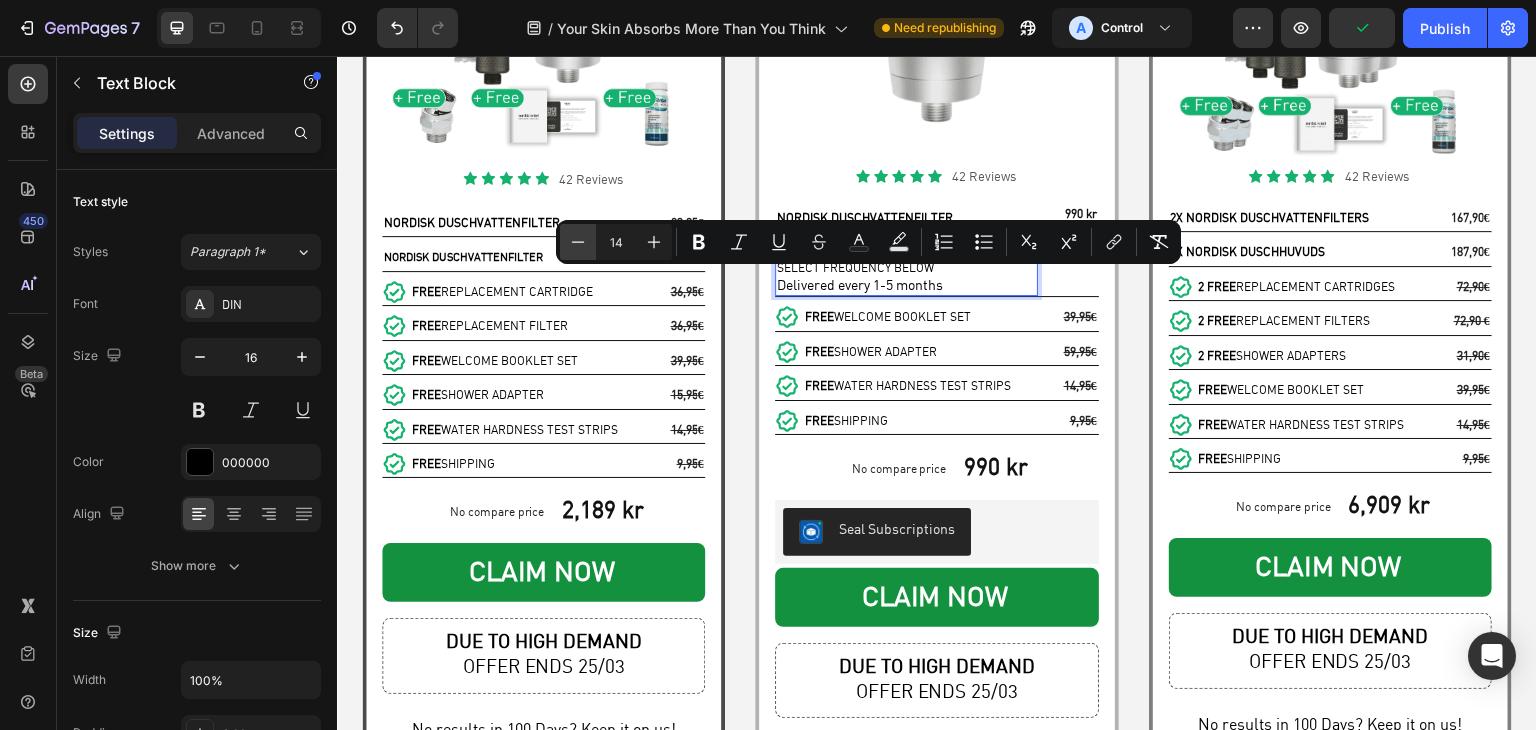 click 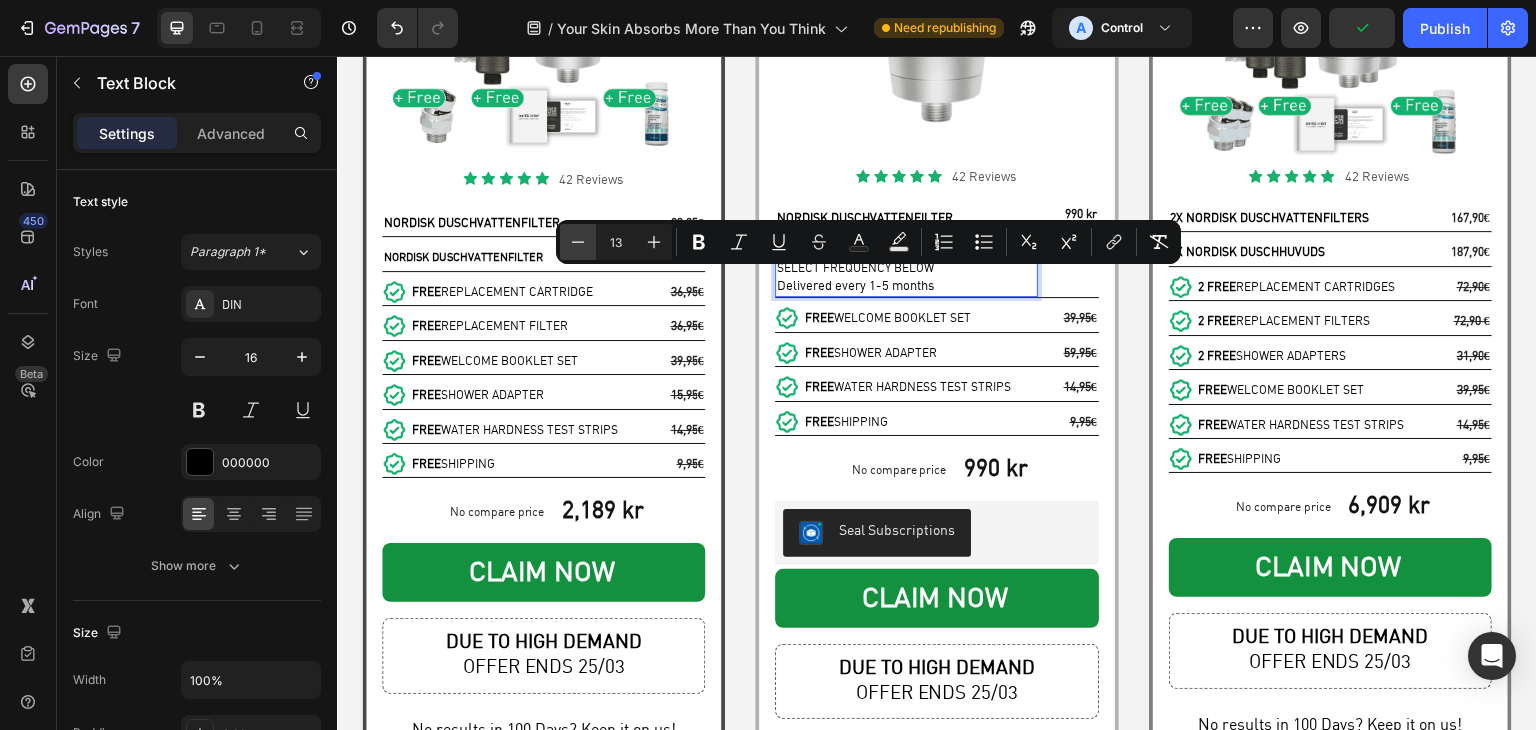 click 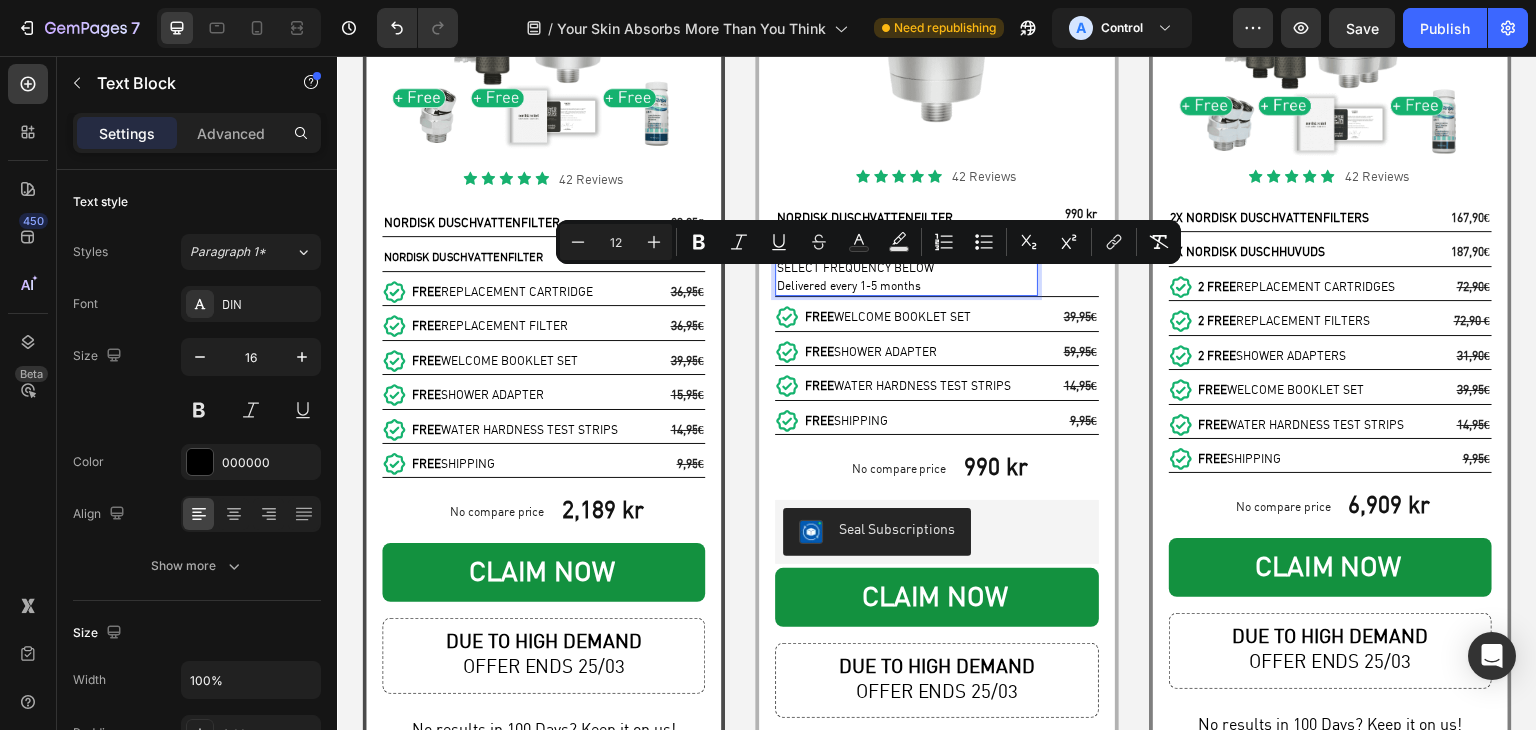 click on "Delivered every 1-5 months" at bounding box center (906, 286) 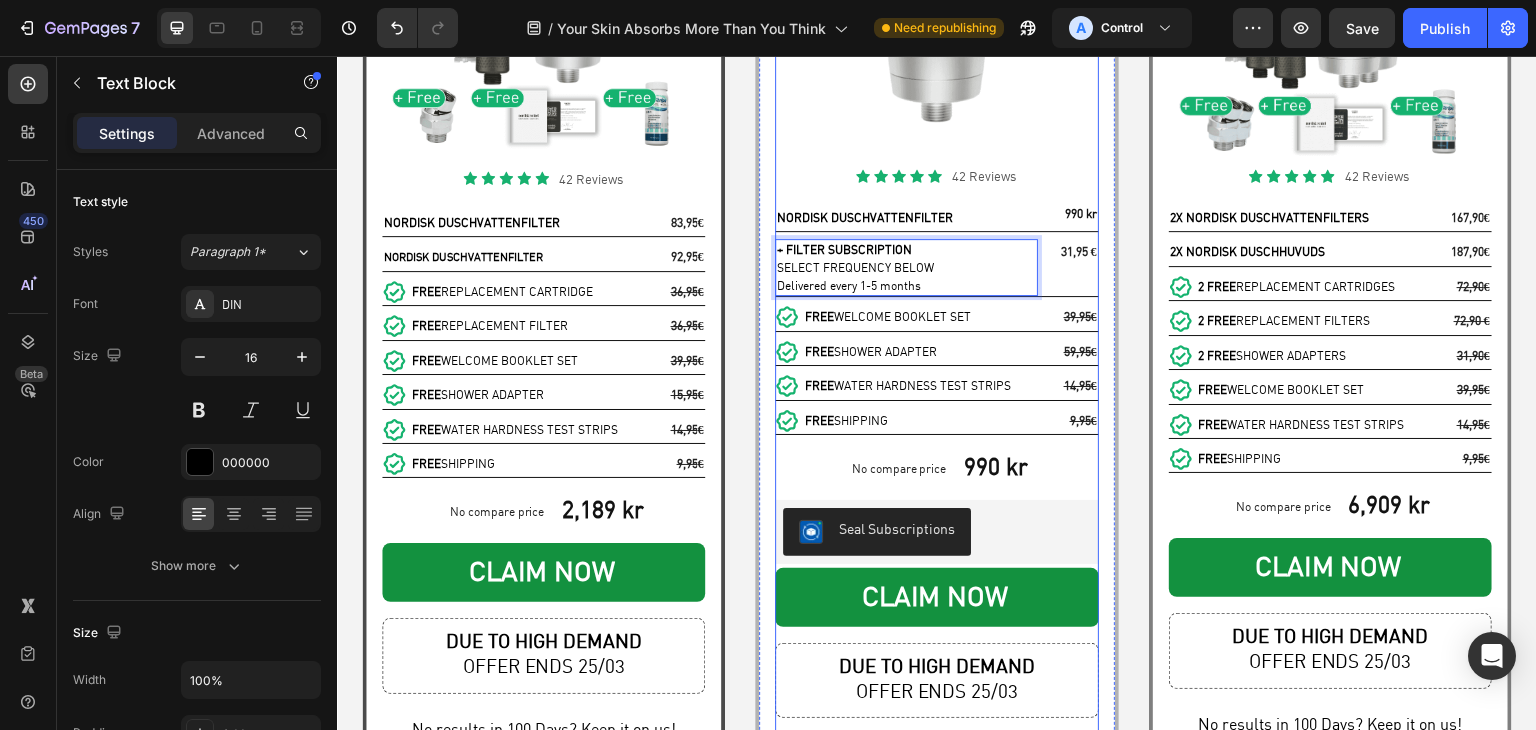 click on "Icon Icon Icon Icon Icon Icon List 42 Reviews Text Block Row NORDISK DUSCHVATTENFILTER Text Block 990 kr Product Price Product Price Row + FILTER SUBSCRIPTION SELECT FREQUENCY BELOW Delivered every 1-5 months Text Block   0 31,95 € Text Block Row FREE  WELCOME BOOKLET SET Text Block 39,95  € Text Block
Icon Row FREE  SHOWER ADAPTER Text Block 59,95  € Text Block
Icon Row FREE  WATER HARDNESS TEST STRIPS Text Block 14,95  € Text Block
Icon Row FREE  SHIPPING Text Block 9,95  € Text Block
Icon Row No compare price Product Price 990 kr Product Price Product Price Row Seal Subscriptions Seal Subscriptions CLAIM NOW Add to Cart DUE TO HIGH DEMAND OFFER ENDS [DATE] Text Block No results in 100 Days? Keep it on us! Text Block Row" at bounding box center (936, 464) 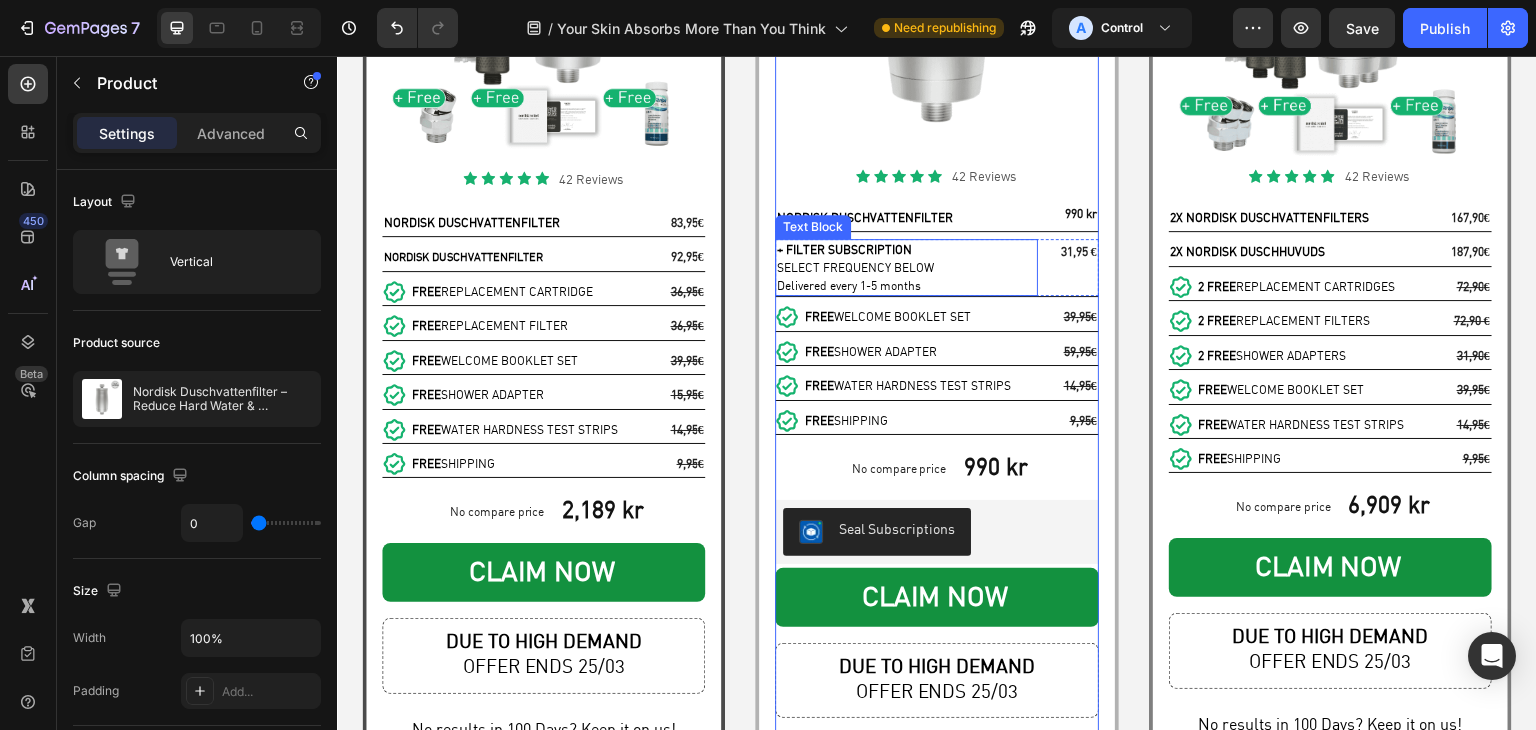 click on "Delivered every 1-5 months" at bounding box center [906, 286] 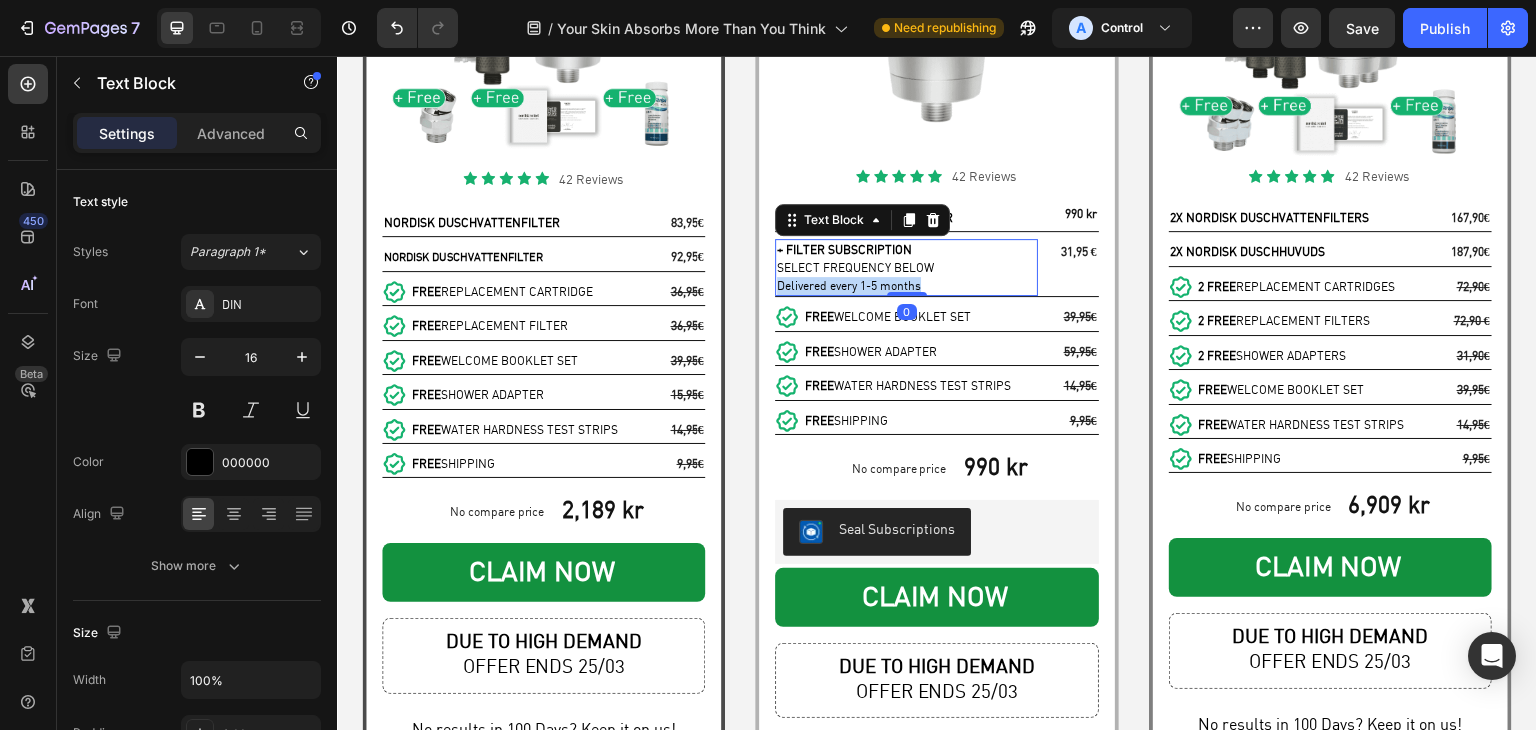click on "Delivered every 1-5 months" at bounding box center (849, 286) 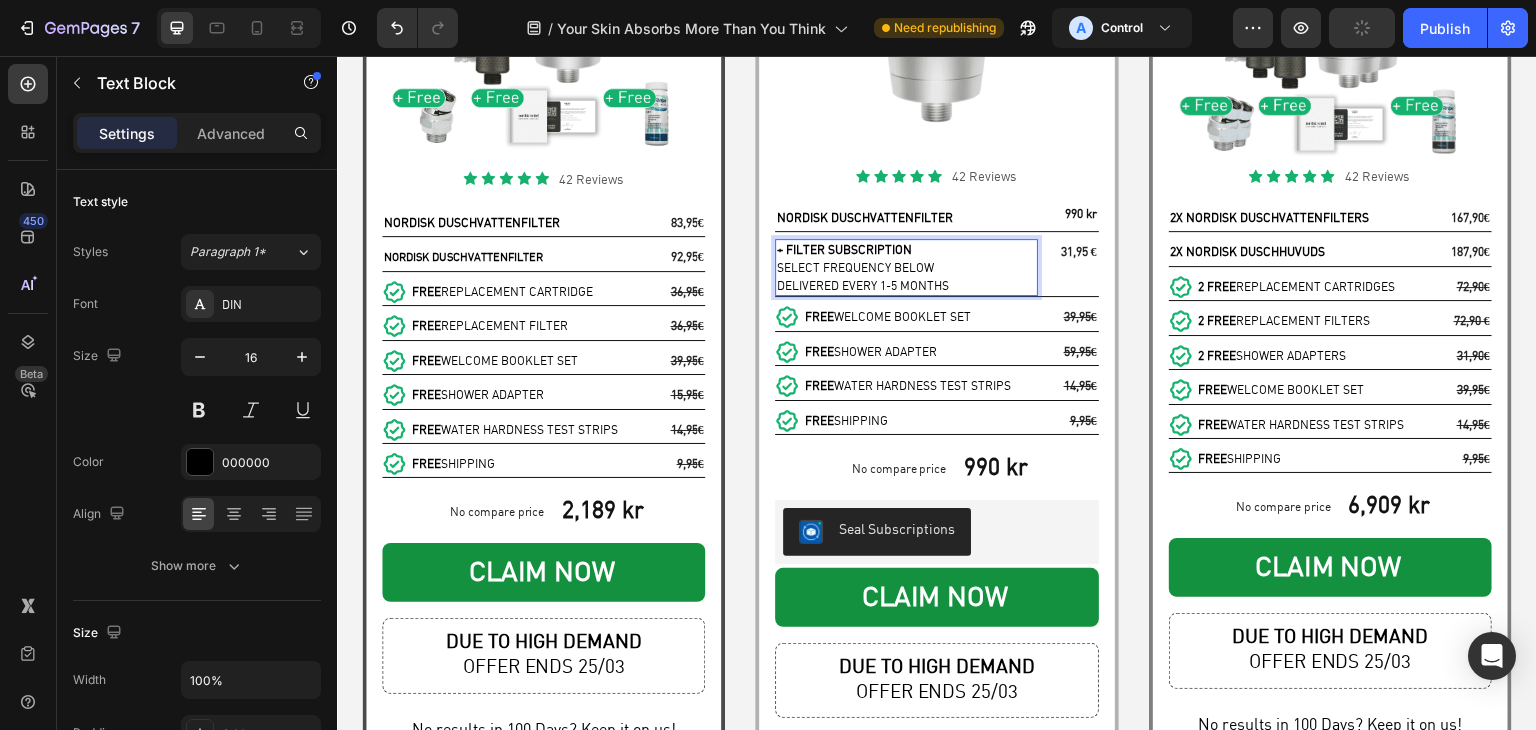 click on "DELIVERED EVERY 1-5 MONTHS" at bounding box center (863, 286) 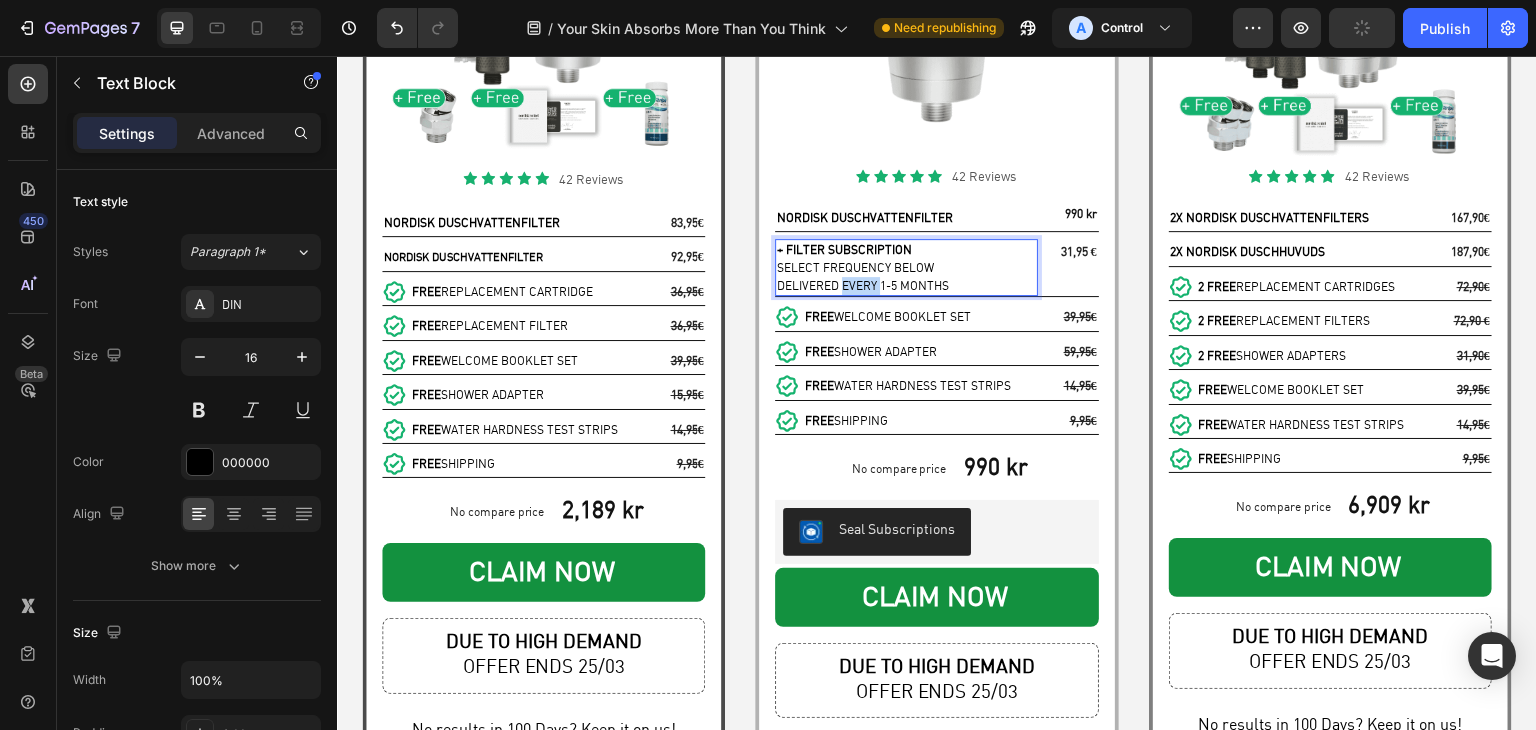 click on "DELIVERED EVERY 1-5 MONTHS" at bounding box center [863, 286] 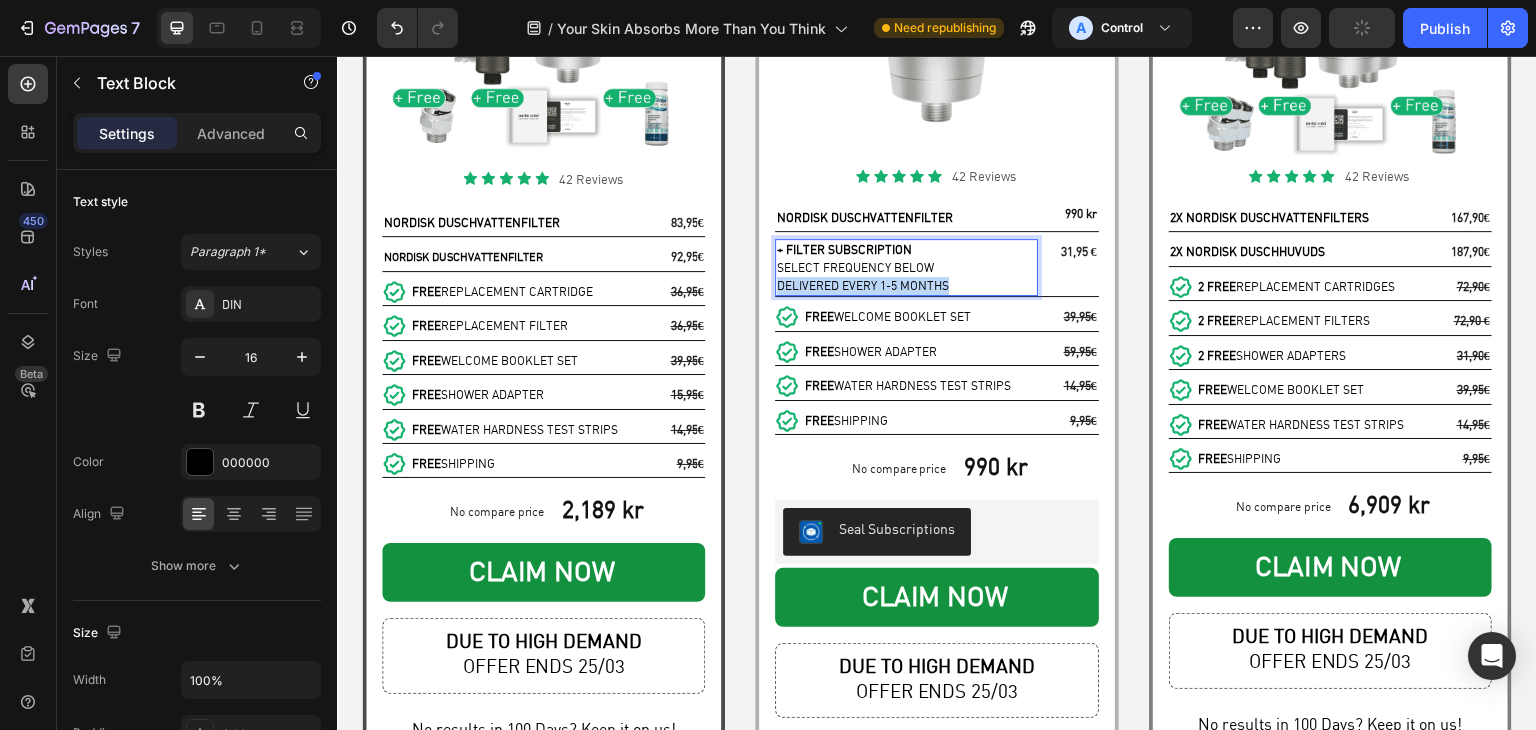 click on "DELIVERED EVERY 1-5 MONTHS" at bounding box center [863, 286] 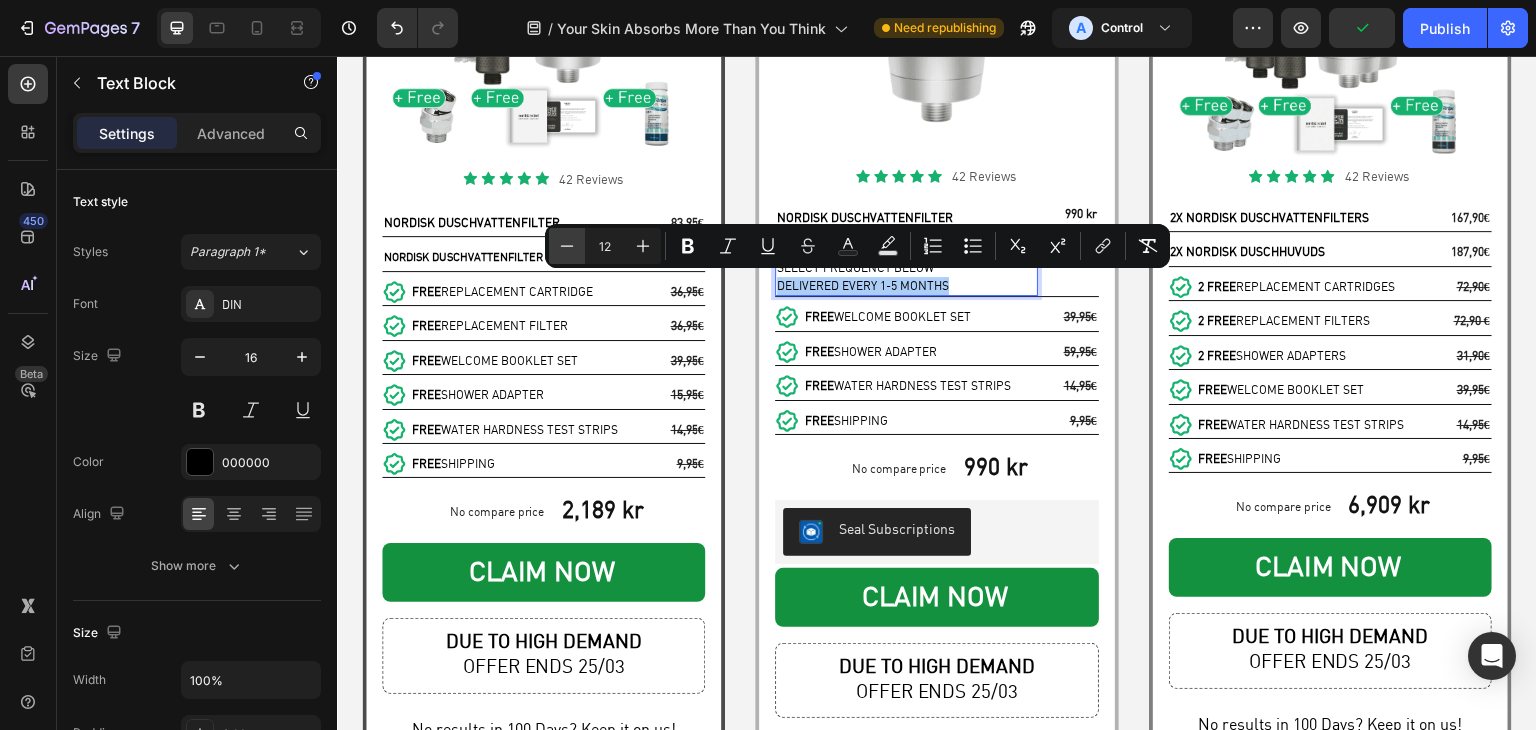 click 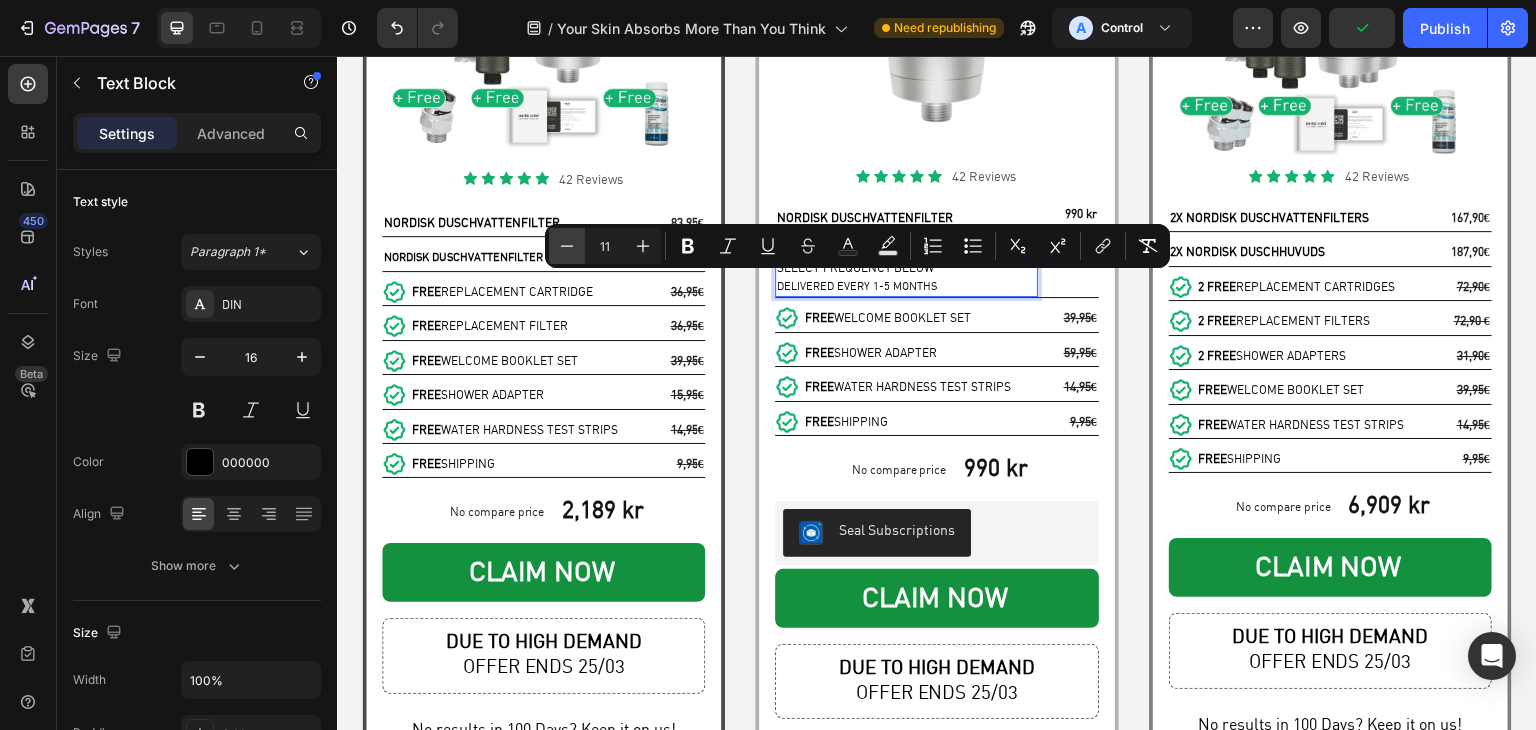 click 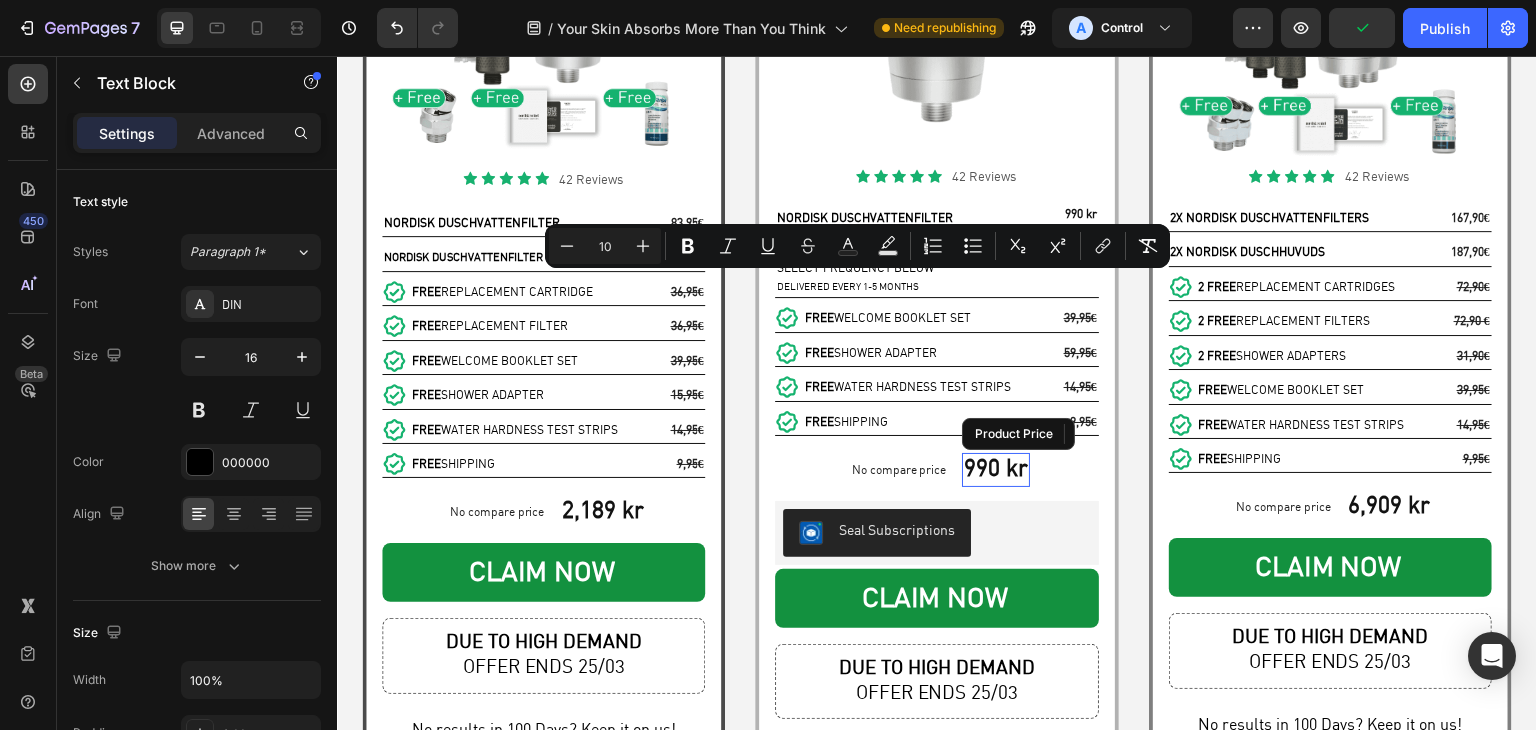 click on "990 kr" at bounding box center [996, 470] 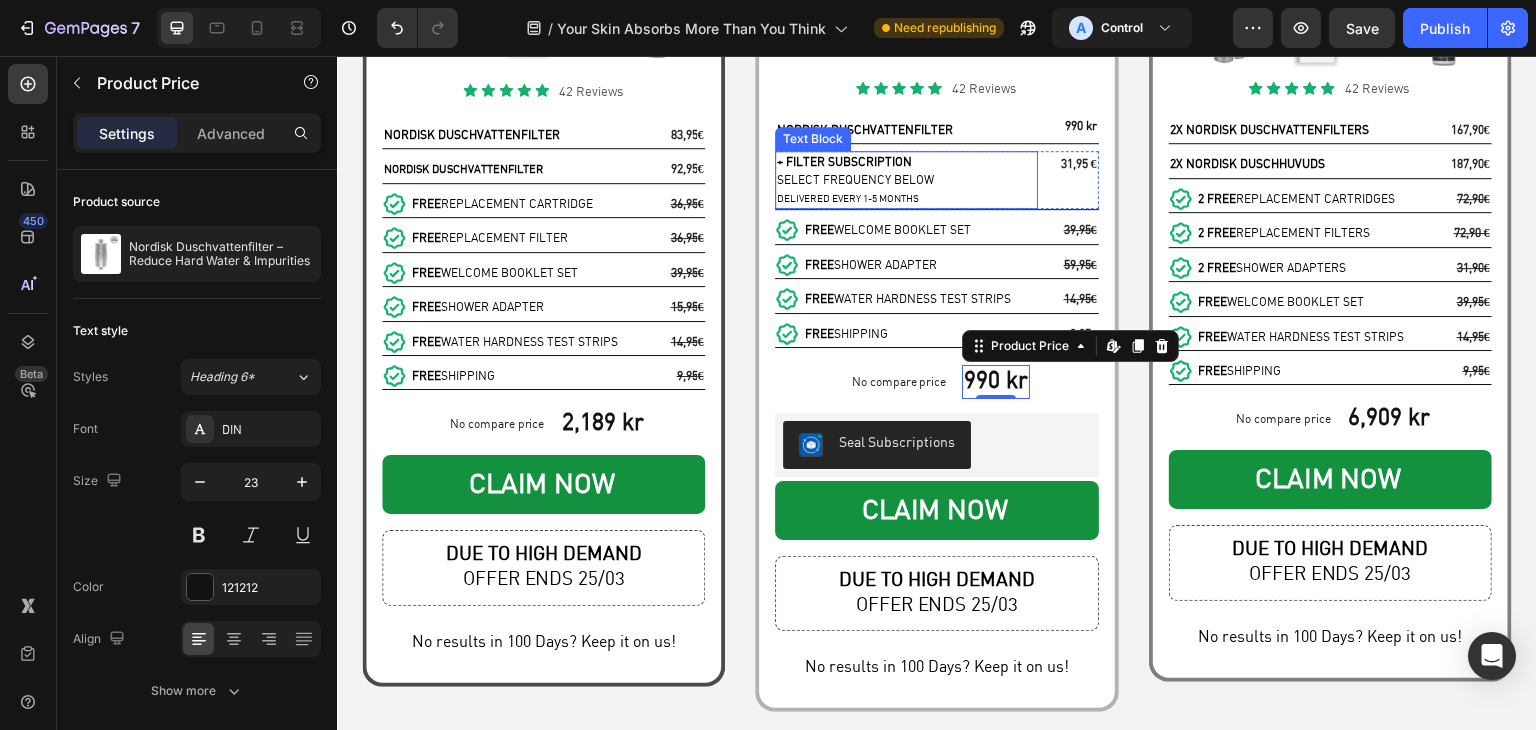 scroll, scrollTop: 8047, scrollLeft: 0, axis: vertical 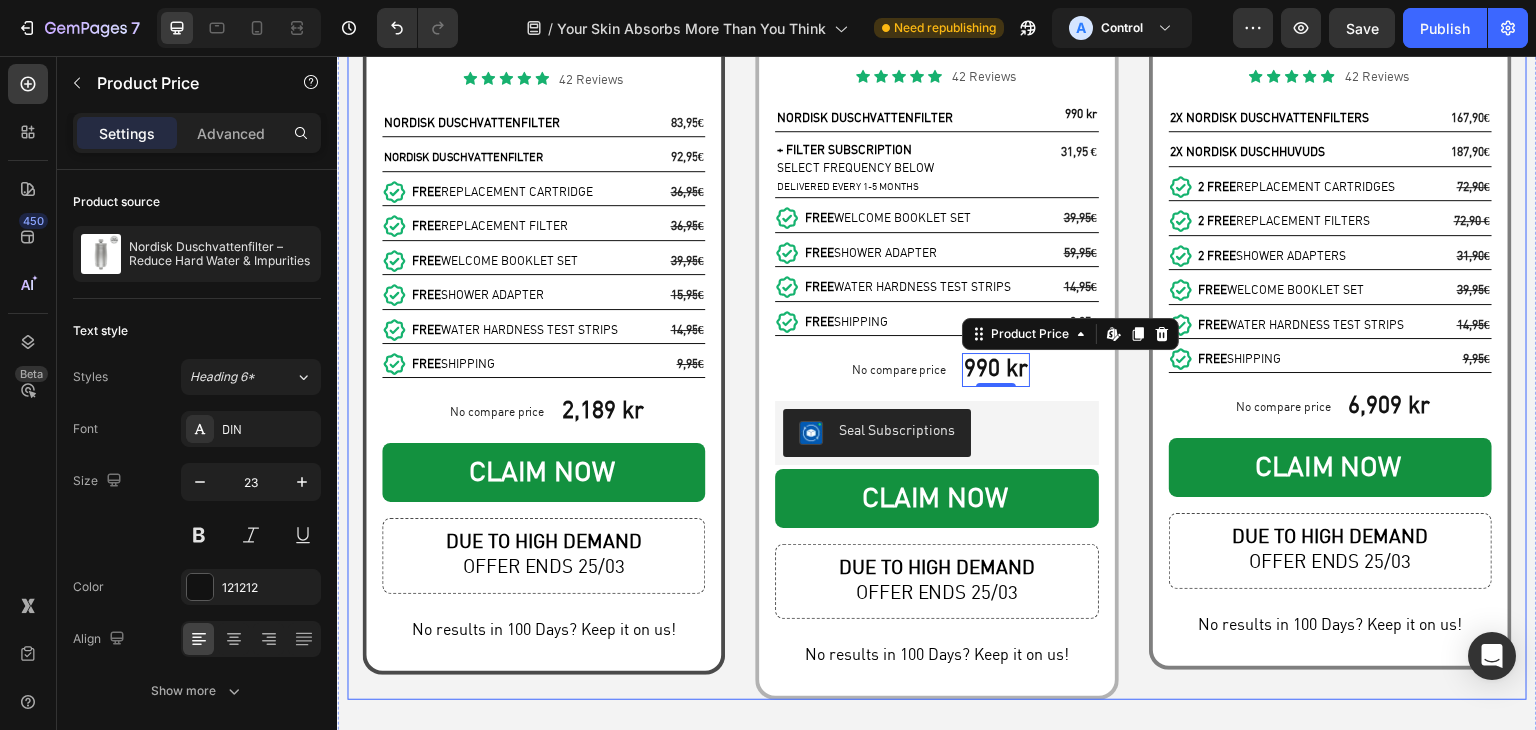 click on "BEST DEAL  Text Block Wellness Kit Text Block (0.17 c per shower) Text Block Product Images Icon Icon Icon Icon Icon Icon List 42 Reviews Text Block Row NORDISK DUSCHVATTENFILTER Text Block 83,95  € Text Block Row NORDISK DUSCHVATTENFILTER Text Block 92,95  € Text Block Row FREE  REPLACEMENT CARTRIDGE Text Block 36,95  € Text Block
Icon Row FREE  REPLACEMENT FILTER Text Block 36,95  € Text Block
Icon Row FREE  WELCOME BOOKLET SET Text Block 39,95  € Text Block
Icon Row FREE  SHOWER ADAPTER Text Block 15,95  € Text Block
Icon Row FREE  WATER HARDNESS TEST STRIPS Text Block 14,95  € Text Block
Icon Row FREE  SHIPPING Text Block 9,95  € Text Block
Icon Row No compare price Product Price 2,189 kr Product Price Product Price Row CLAIM NOW Add to Cart DUE TO HIGH DEMAND OFFER ENDS 25/03 Text Block No results in 100 Days? Keep it on us! Text Block Row Product Row MOST POPULAR Text Block Duschvattenfilter" at bounding box center [937, 127] 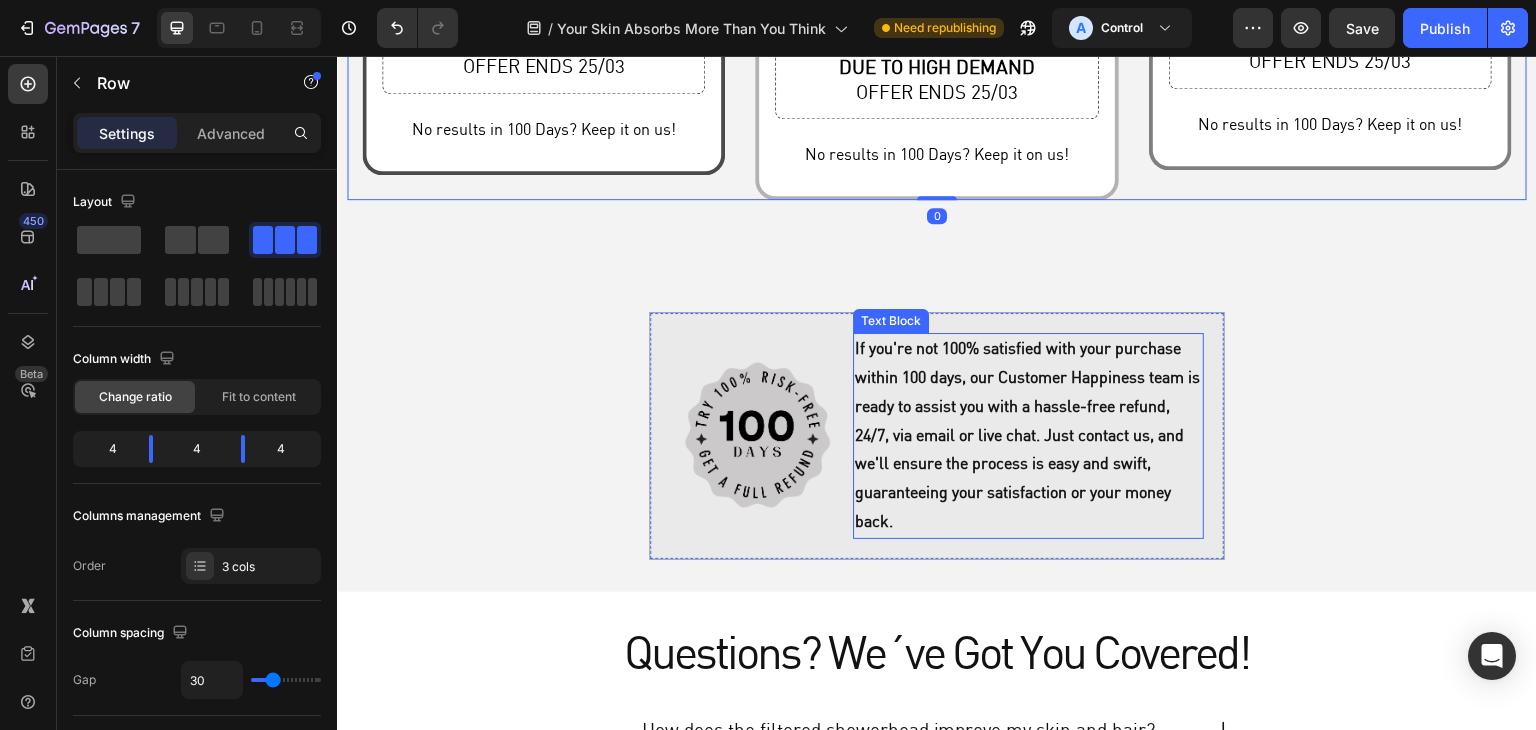 scroll, scrollTop: 8747, scrollLeft: 0, axis: vertical 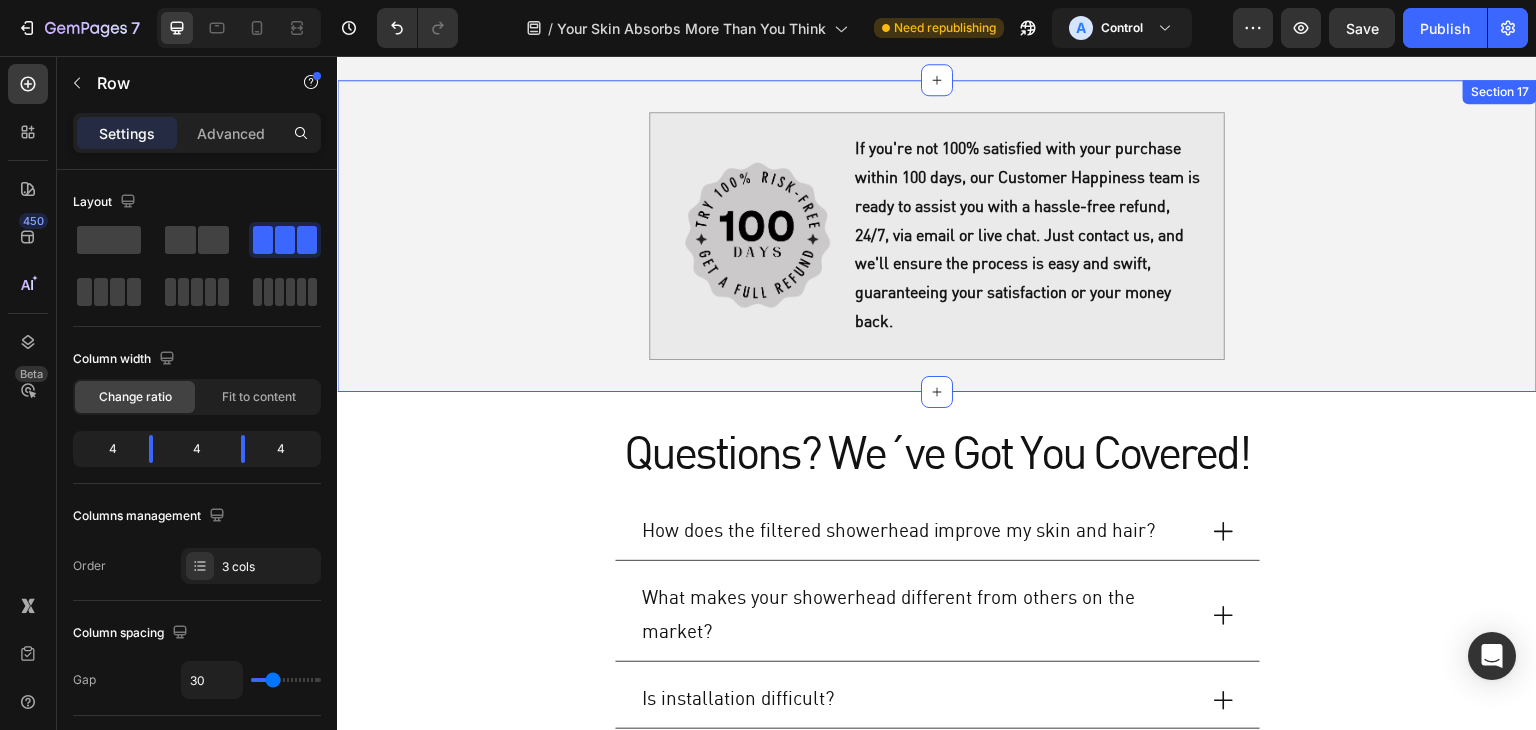 click on "If you're not 100% satisfied with your purchase within 100 days, our Customer Happiness team is ready to assist you with a hassle-free refund, 24/7, via email or live chat. Just contact us, and we'll ensure the process is easy and swift, guaranteeing your satisfaction or your money back." at bounding box center (1027, 235) 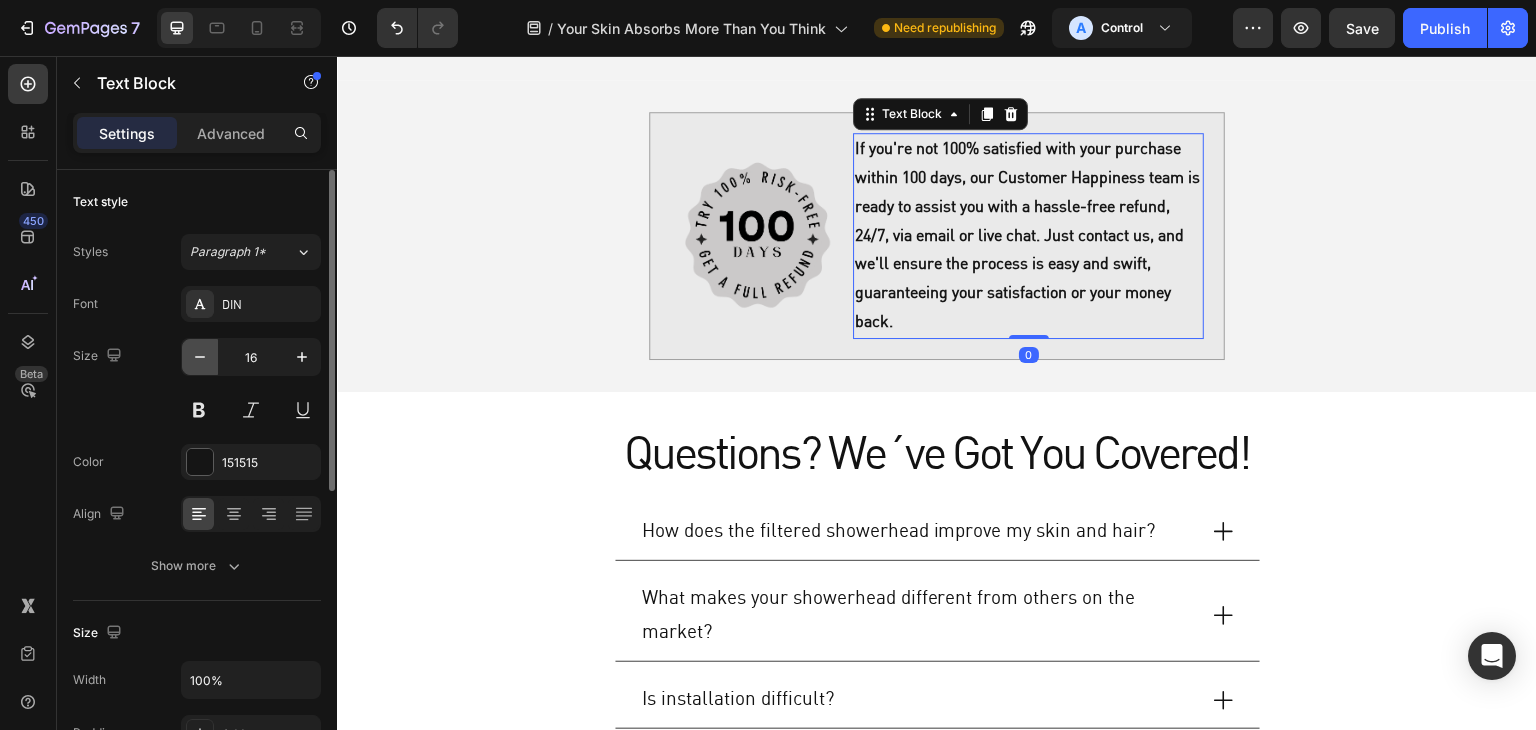 click 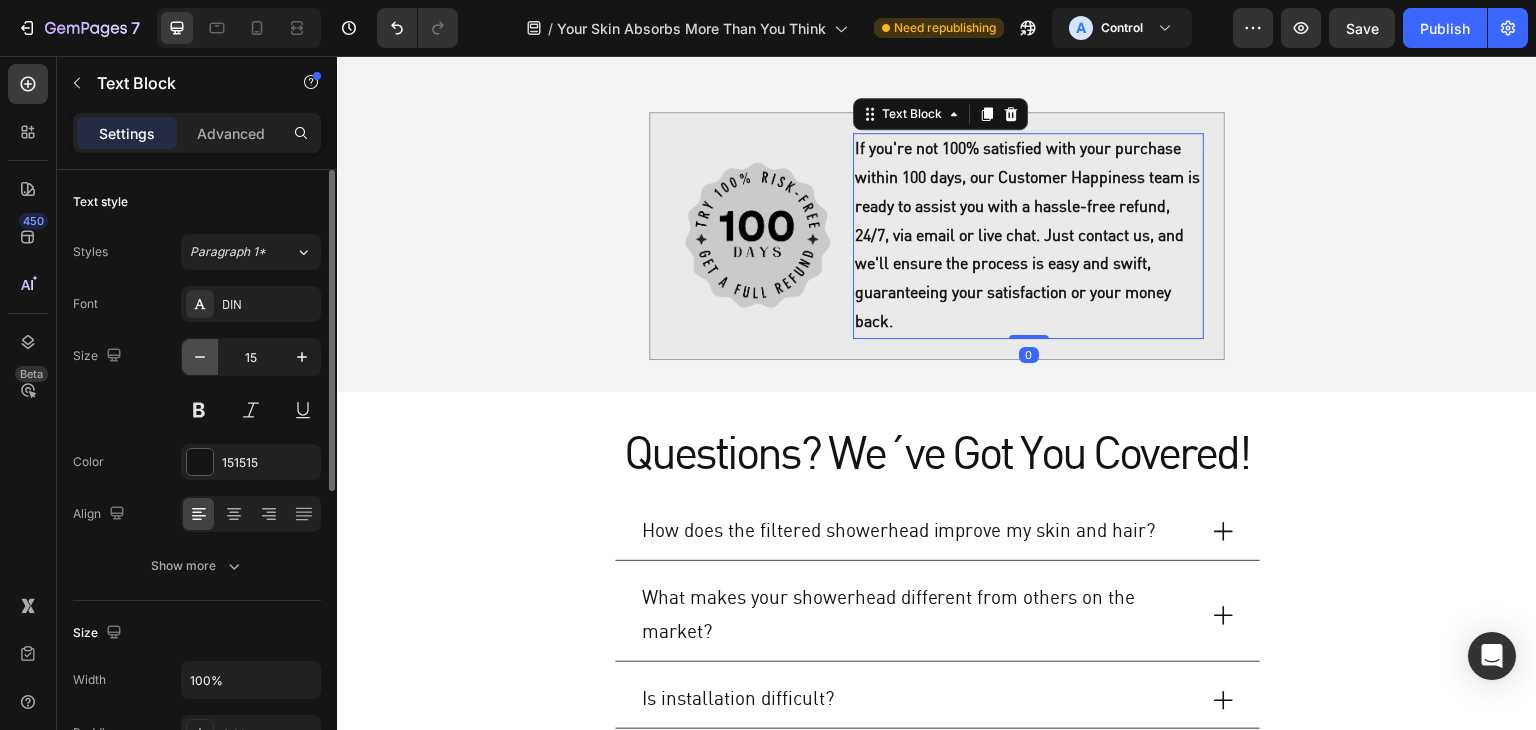 click 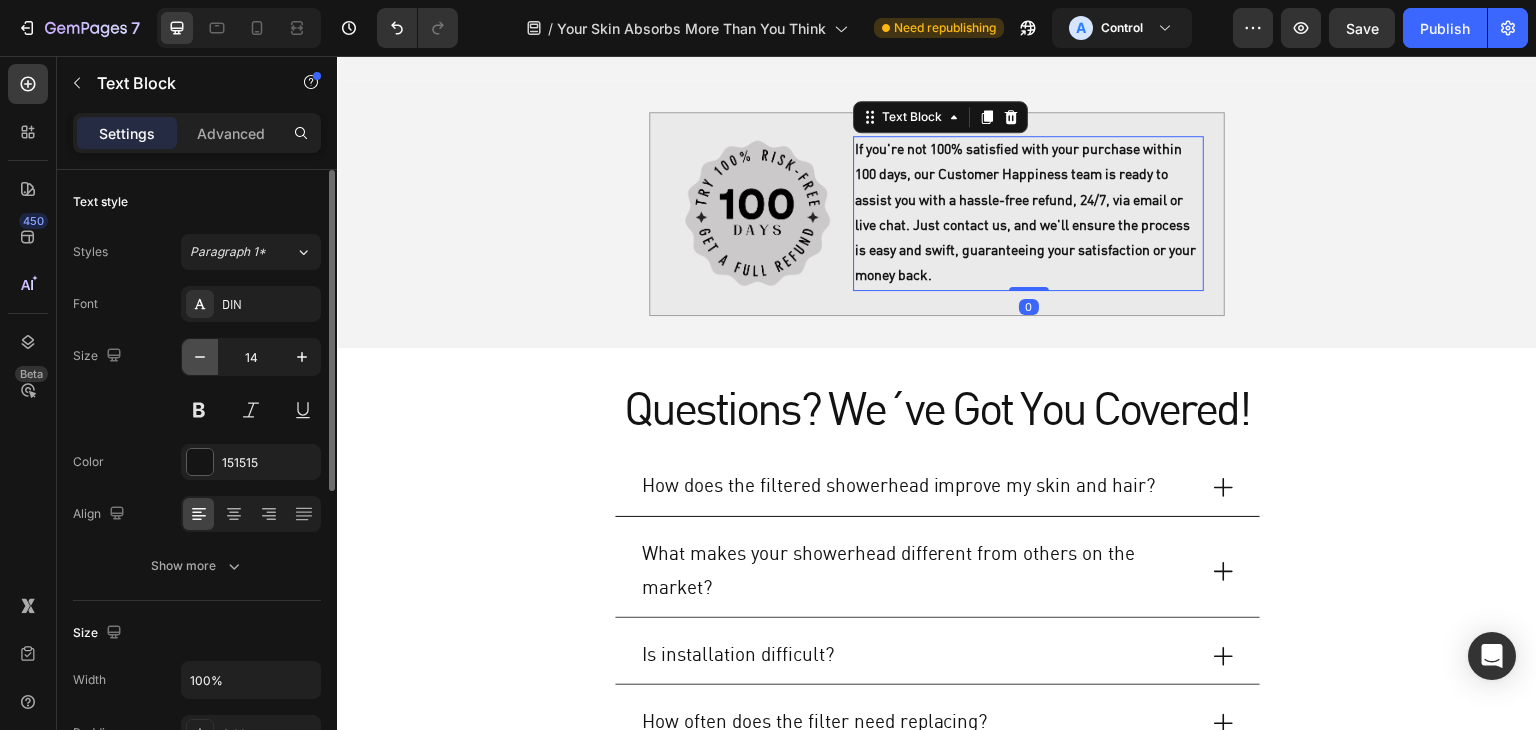 click 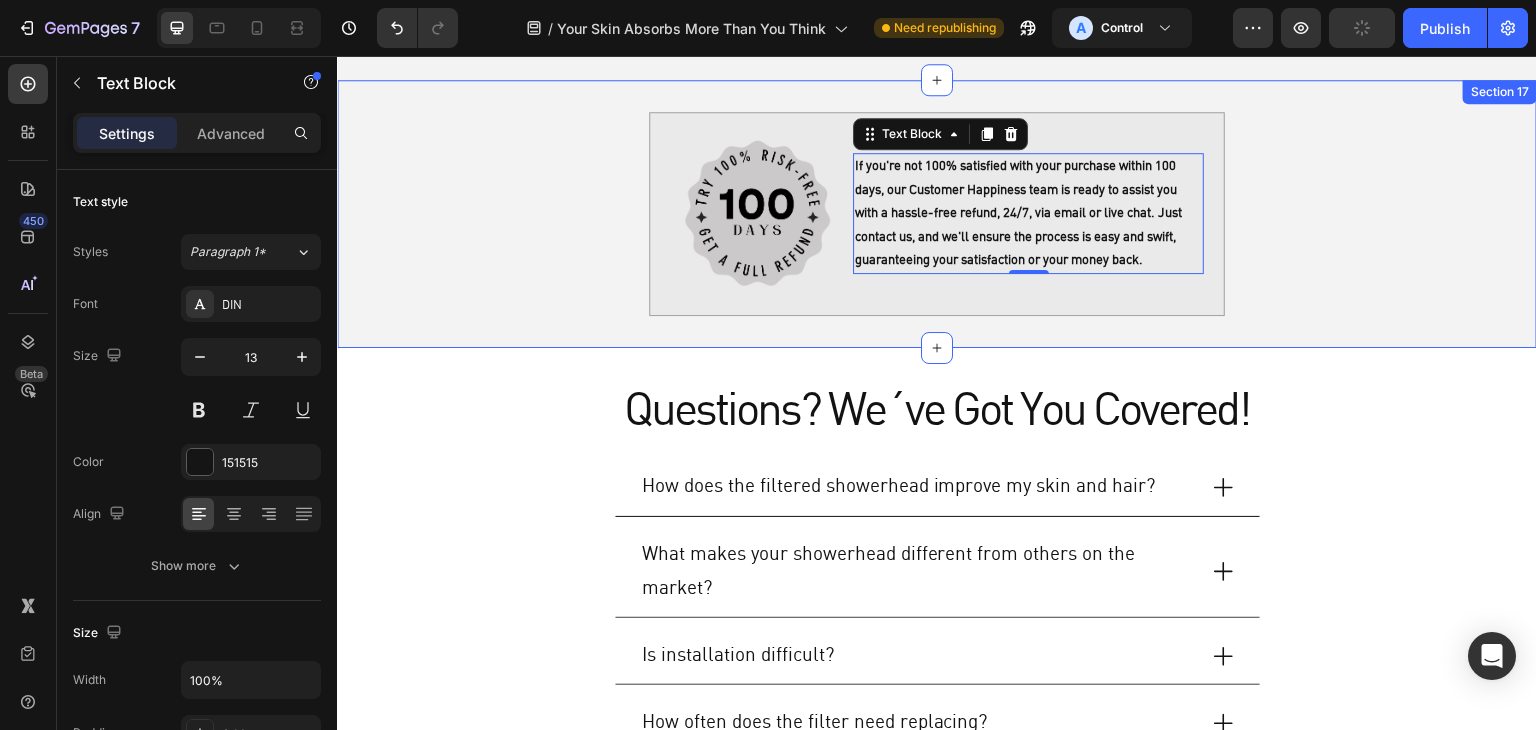 click on "Image If you're not 100% satisfied with your purchase within 100 days, our Customer Happiness team is ready to assist you with a hassle-free refund, 24/7, via email or live chat. Just contact us, and we'll ensure the process is easy and swift, guaranteeing your satisfaction or your money back. Text Block Row
Row Image Row If you're not 100% satisfied with your purchase within 100 days, our Customer Happiness team is ready to assist you with a hassle-free refund, 24/7, via email or live chat. Just contact us, and we'll ensure the process is easy and swift, guaranteeing your satisfaction or your money back. Text Block   0 Row" at bounding box center [937, 213] 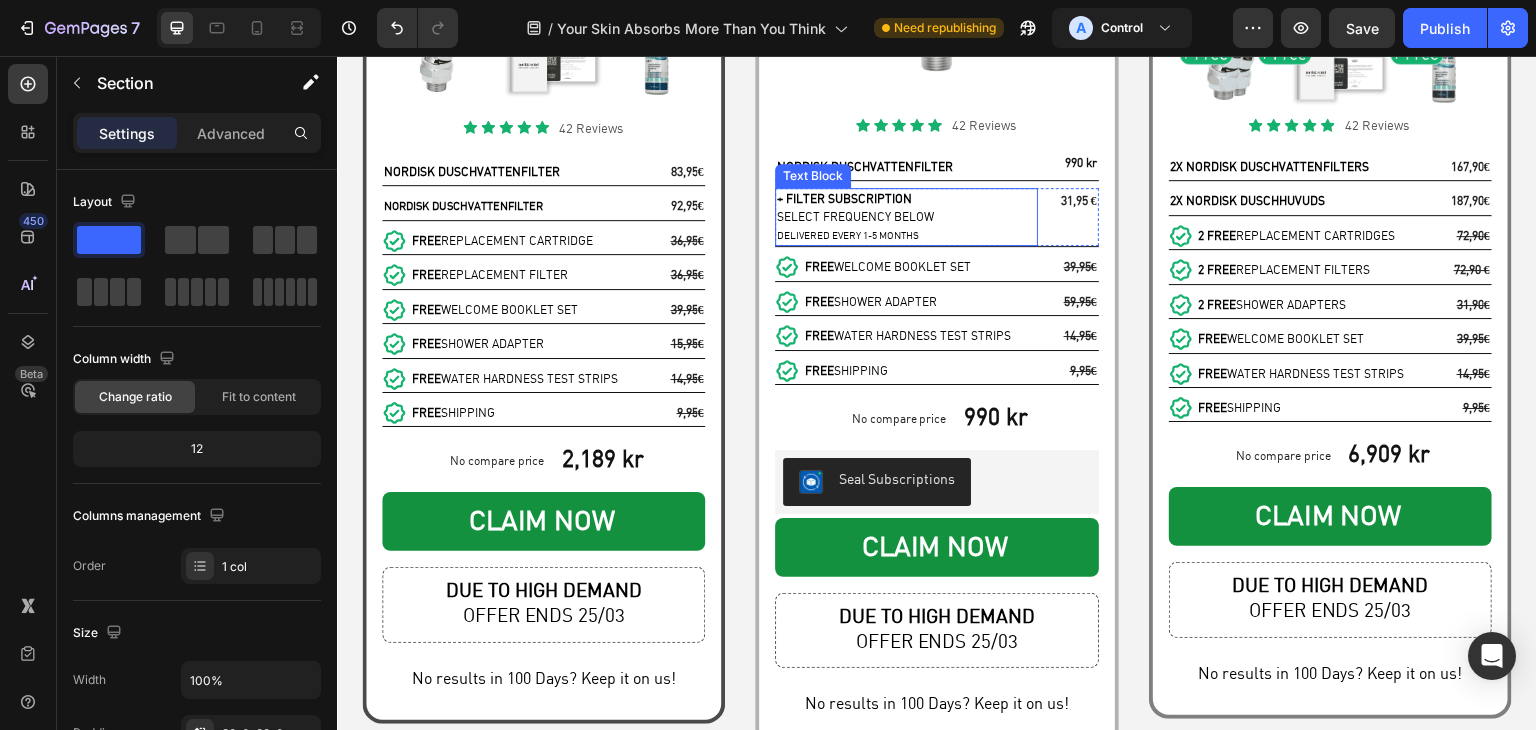 scroll, scrollTop: 8047, scrollLeft: 0, axis: vertical 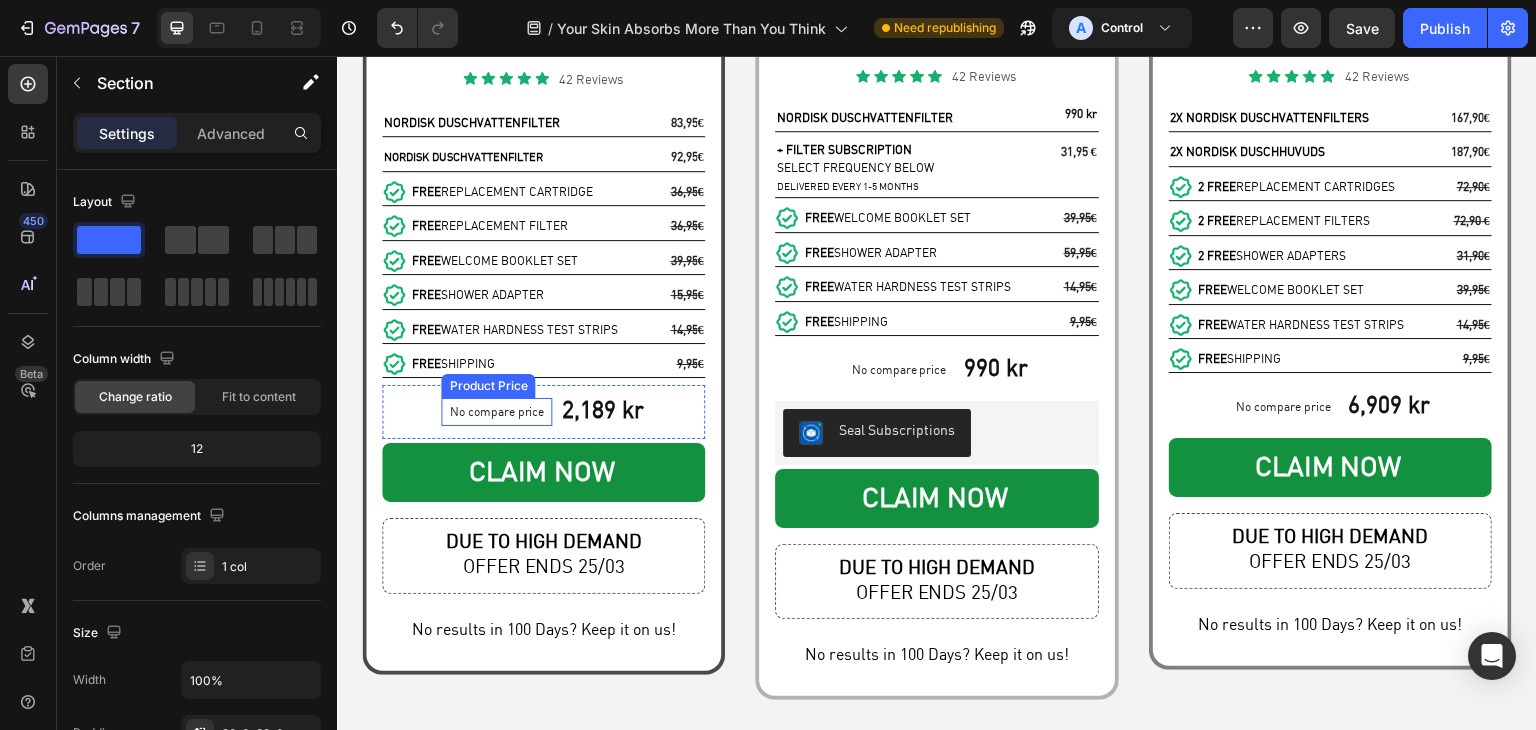 click on "No compare price" at bounding box center (496, 412) 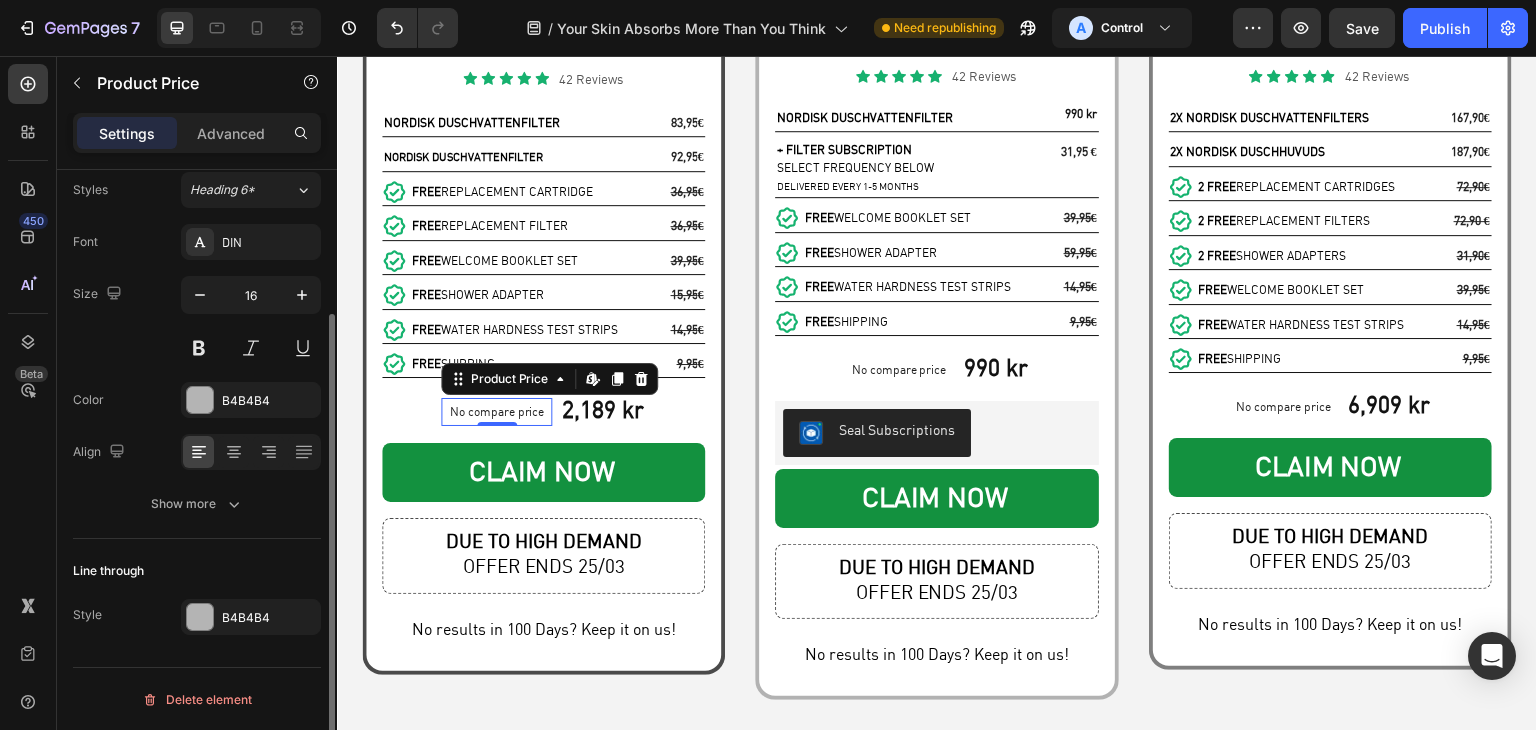 scroll, scrollTop: 0, scrollLeft: 0, axis: both 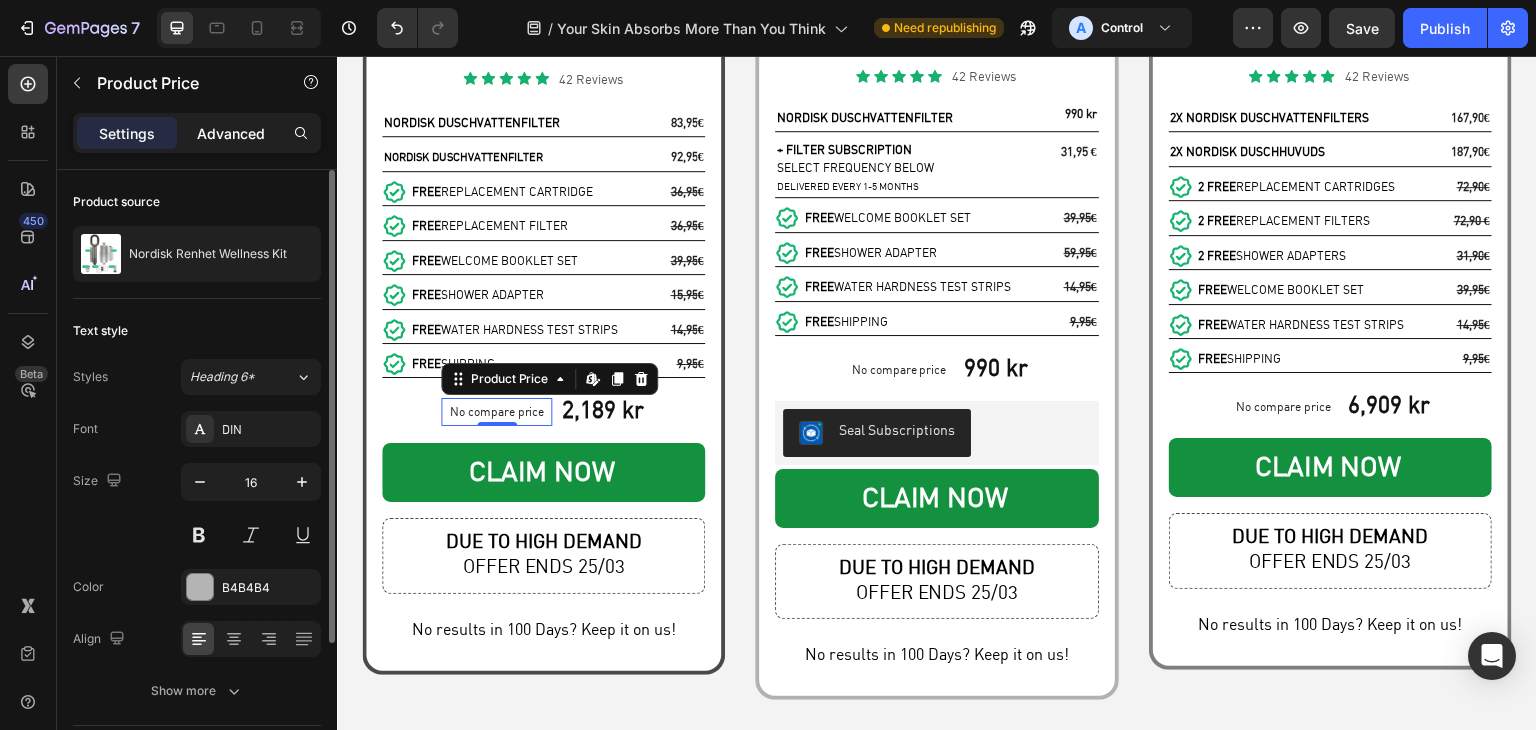 click on "Advanced" 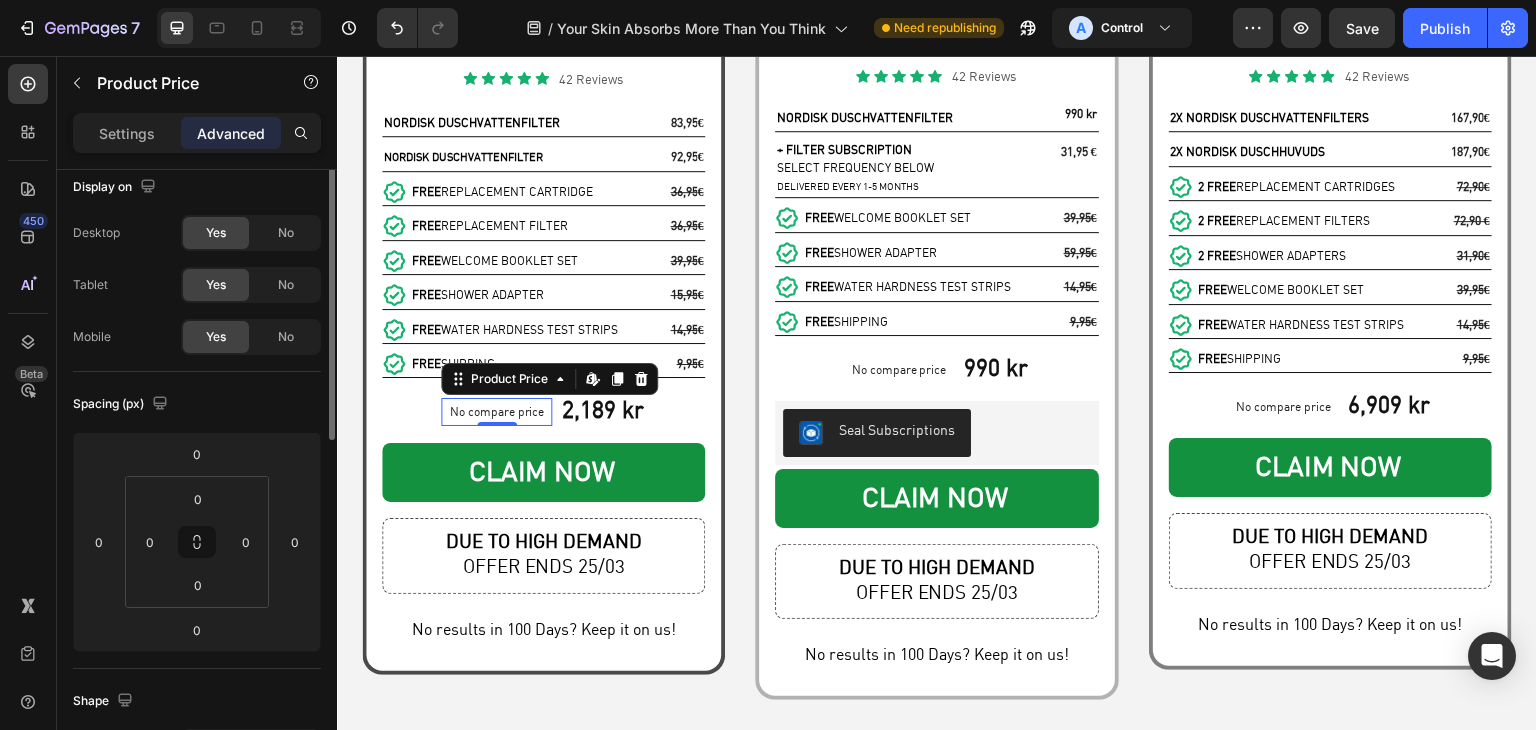 scroll, scrollTop: 0, scrollLeft: 0, axis: both 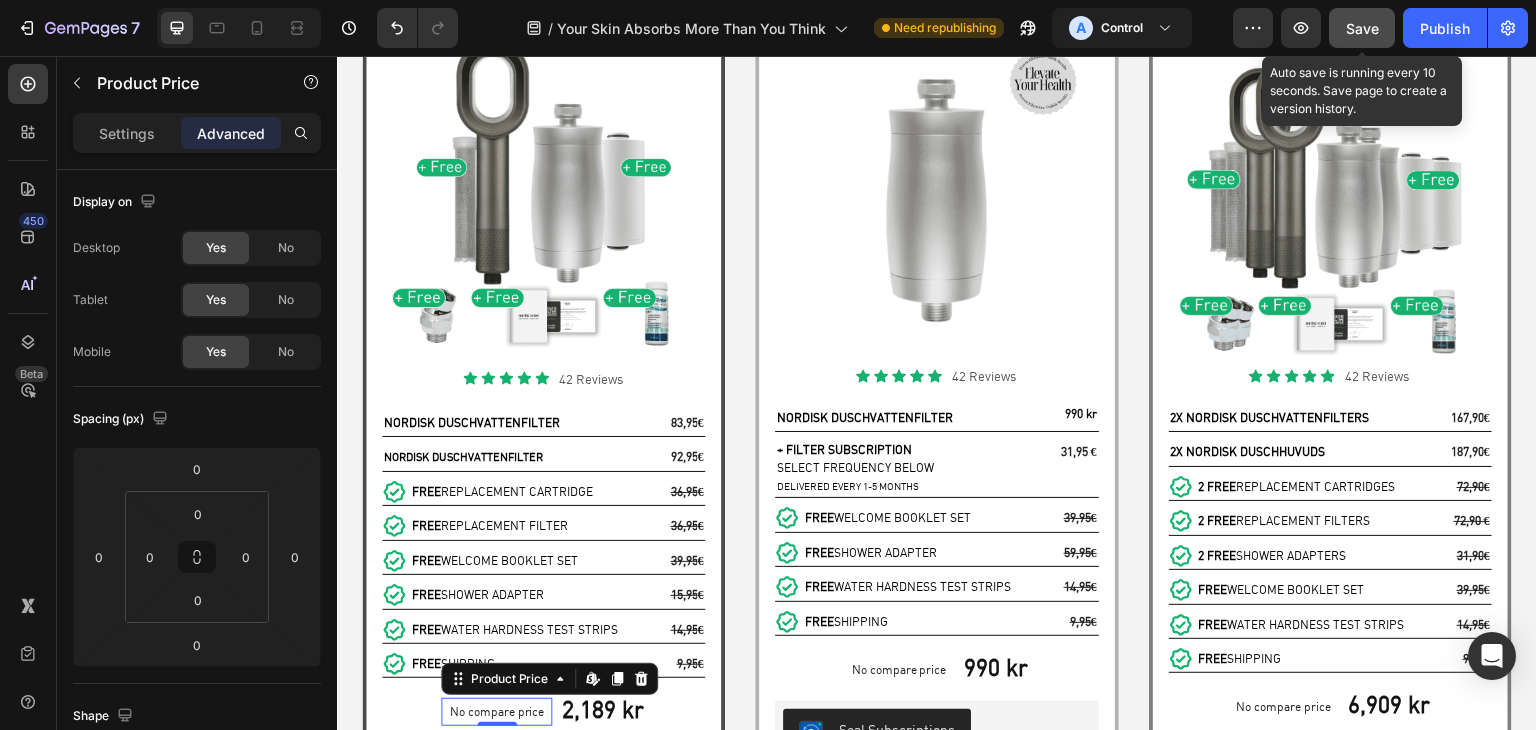 drag, startPoint x: 770, startPoint y: 248, endPoint x: 1368, endPoint y: 21, distance: 639.6351 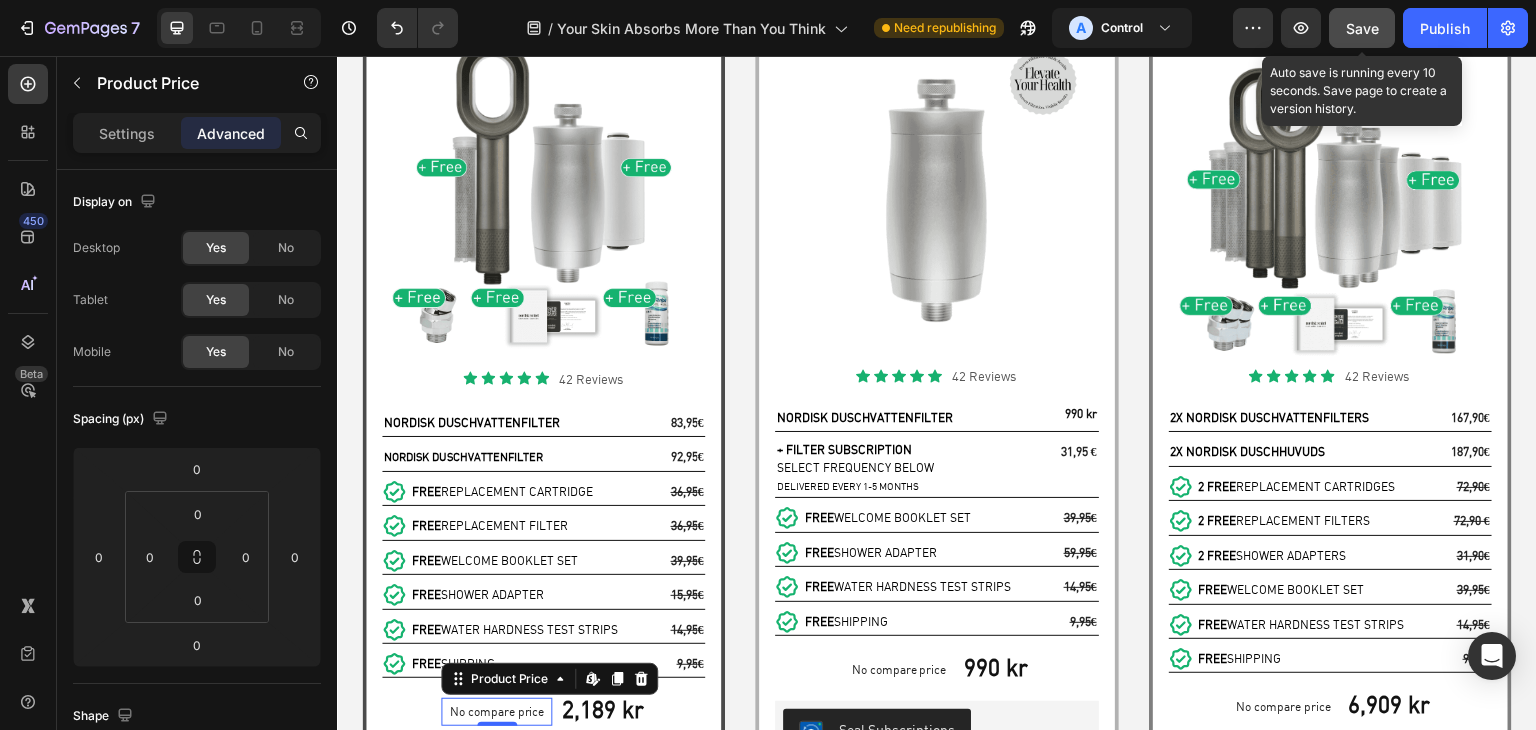 click on "Save" at bounding box center [1362, 28] 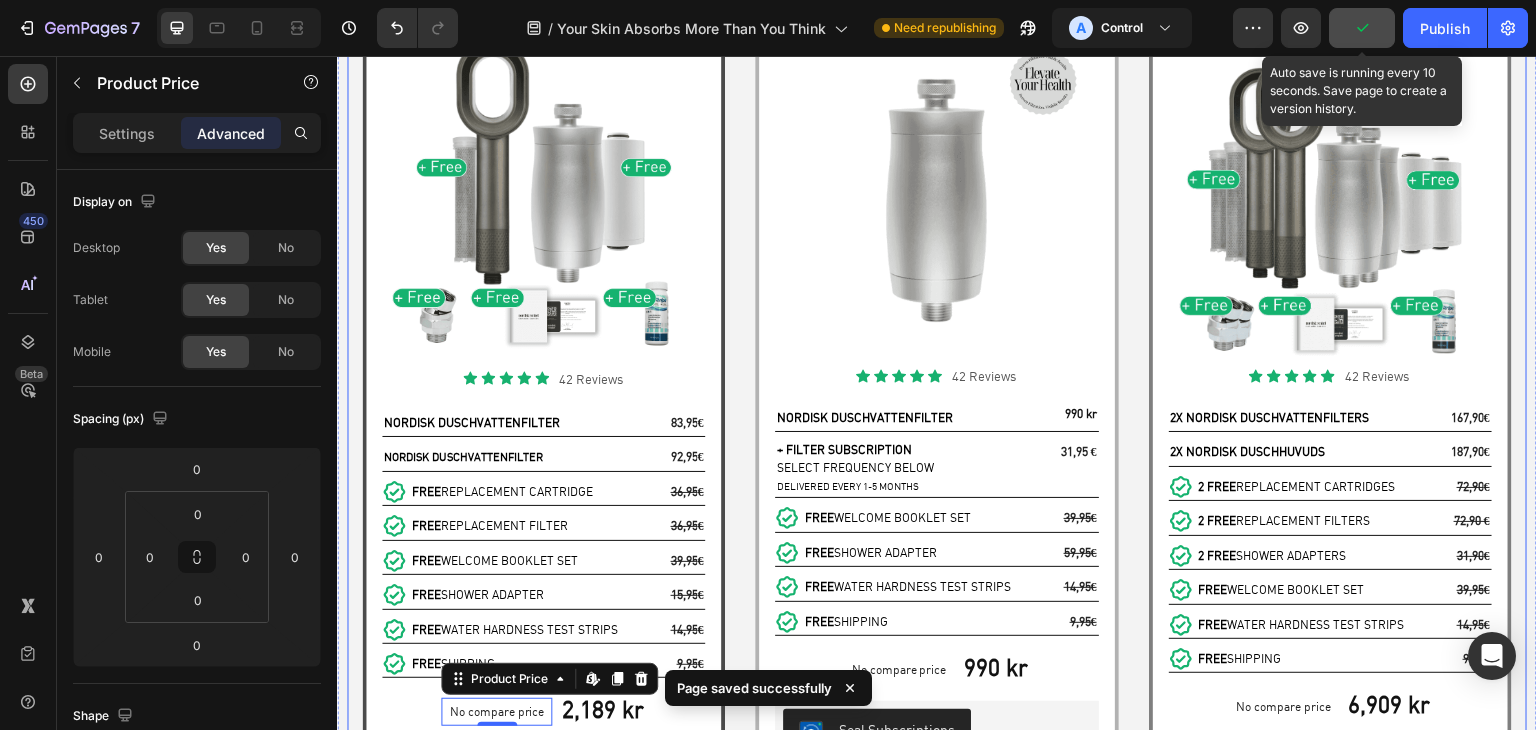 click on "BEST DEAL  Text Block Wellness Kit Text Block (0.17 c per shower) Text Block Product Images Icon Icon Icon Icon Icon Icon List 42 Reviews Text Block Row NORDISK DUSCHVATTENFILTER Text Block 83,95  € Text Block Row NORDISK DUSCHVATTENFILTER Text Block 92,95  € Text Block Row FREE  REPLACEMENT CARTRIDGE Text Block 36,95  € Text Block
Icon Row FREE  REPLACEMENT FILTER Text Block 36,95  € Text Block
Icon Row FREE  WELCOME BOOKLET SET Text Block 39,95  € Text Block
Icon Row FREE  SHOWER ADAPTER Text Block 15,95  € Text Block
Icon Row FREE  WATER HARDNESS TEST STRIPS Text Block 14,95  € Text Block
Icon Row FREE  SHIPPING Text Block 9,95  € Text Block
Icon Row No compare price Product Price   Edit content in Shopify 0 2,189 kr Product Price Product Price Row CLAIM NOW Add to Cart DUE TO HIGH DEMAND OFFER ENDS [DATE] Text Block No results in 100 Days? Keep it on us! Text Block Row Product Row MOST POPULAR" at bounding box center (937, 427) 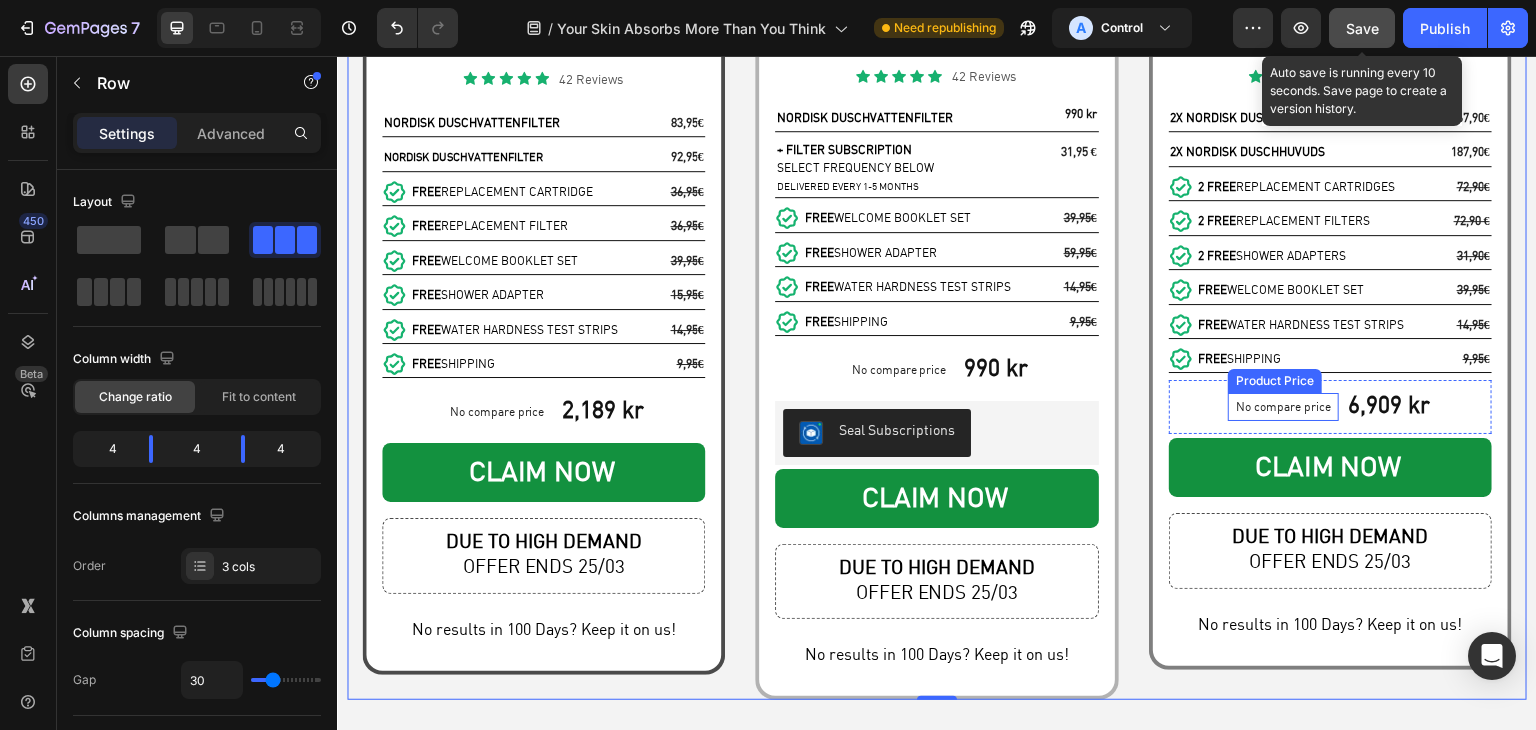 scroll, scrollTop: 7947, scrollLeft: 0, axis: vertical 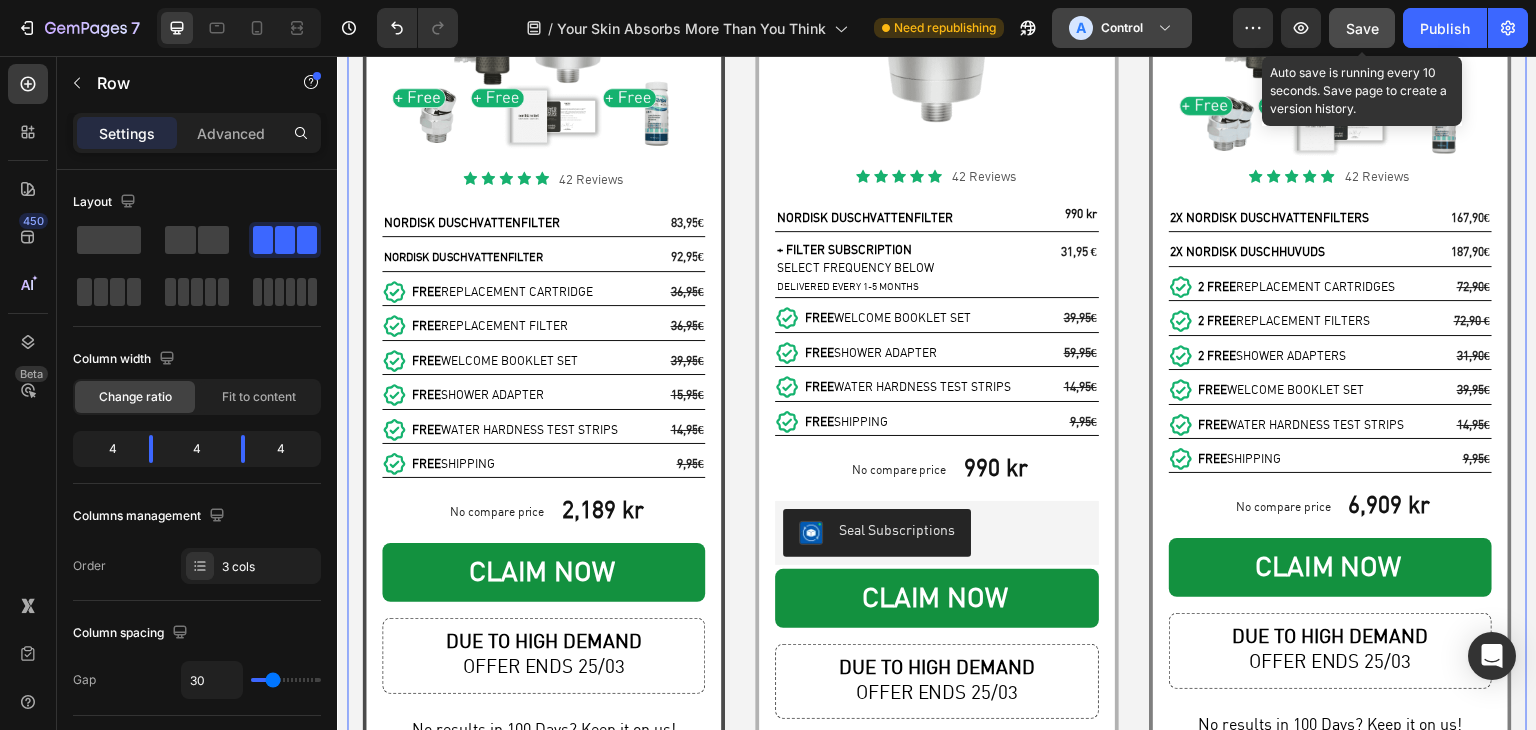 click on "A Control" 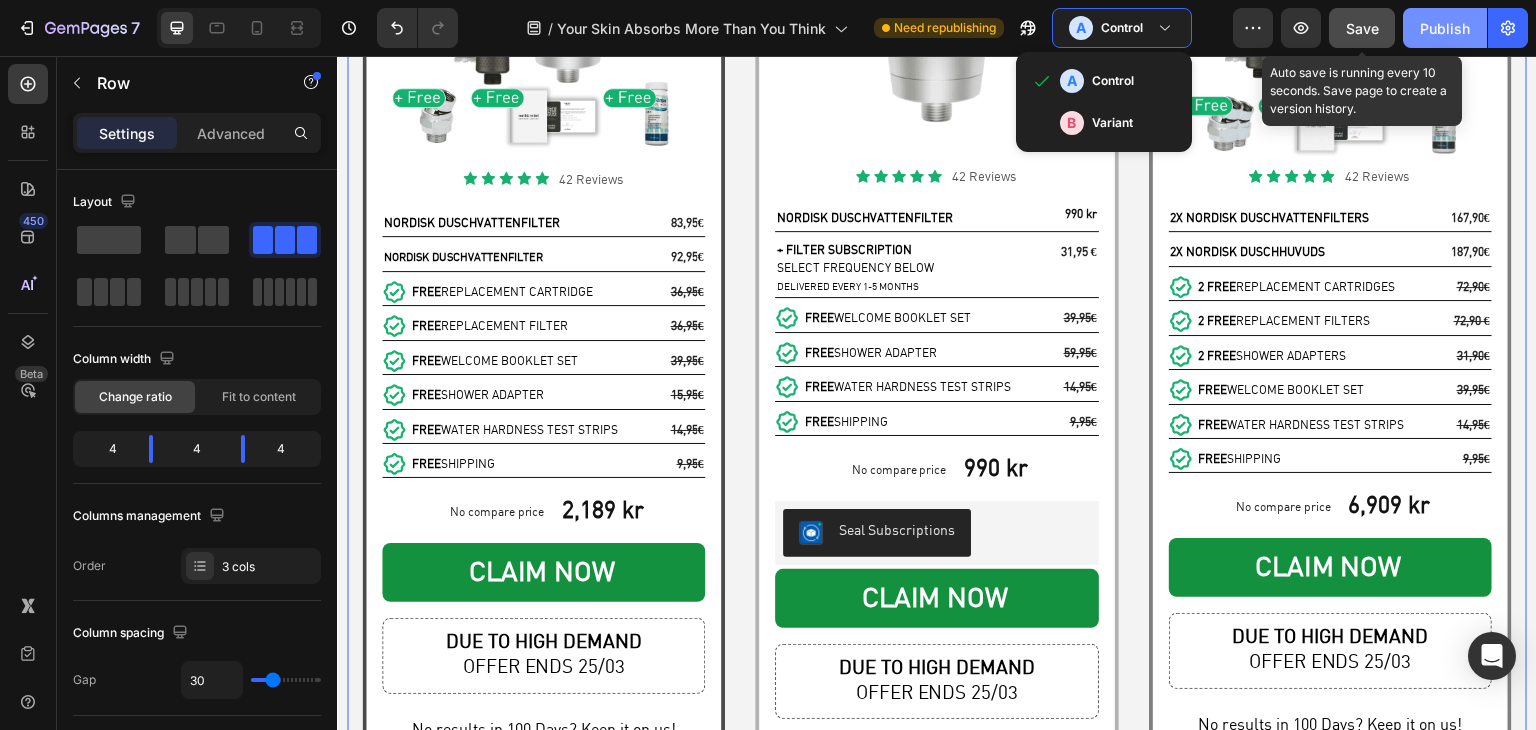 click on "Publish" 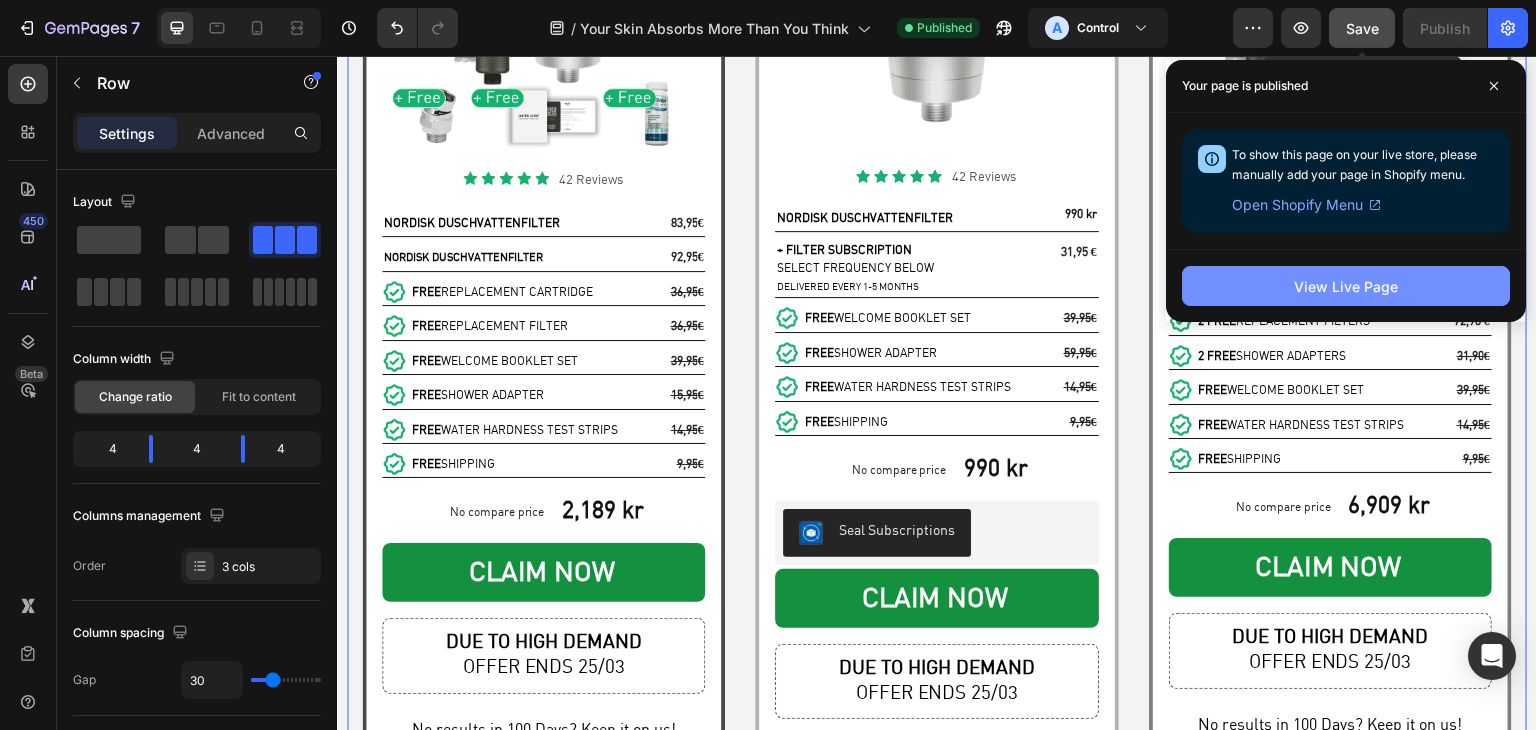 click on "View Live Page" at bounding box center [1346, 286] 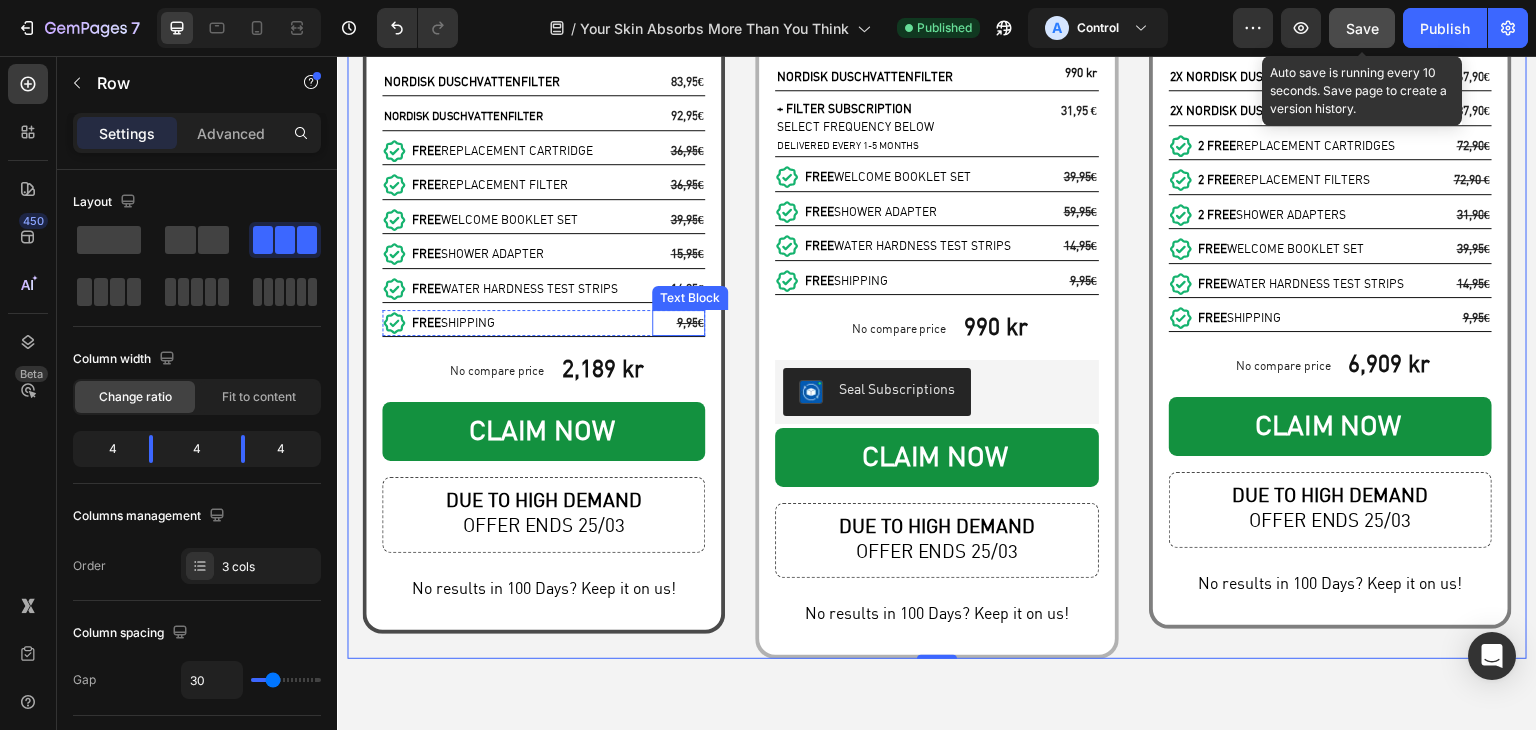 scroll, scrollTop: 8147, scrollLeft: 0, axis: vertical 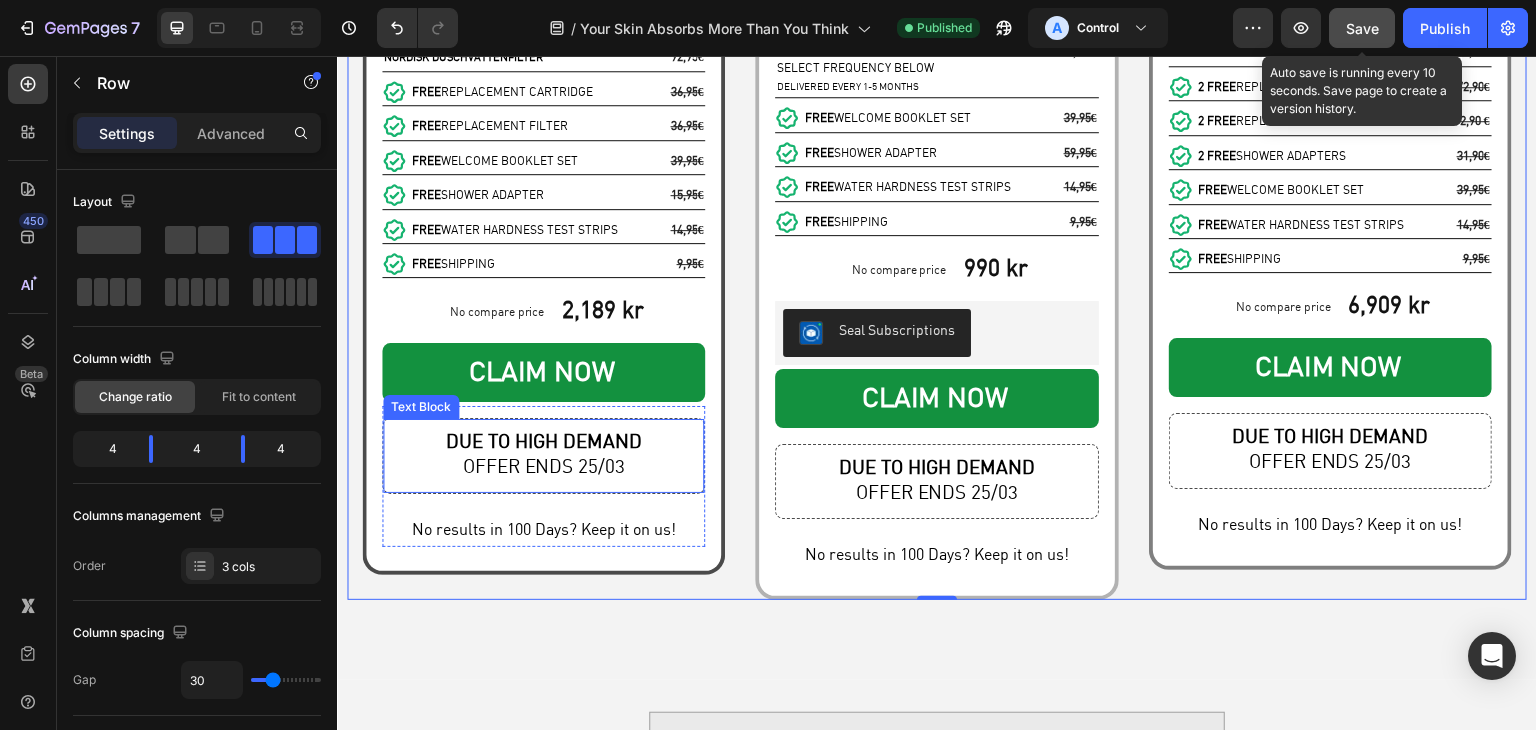 click on "OFFER ENDS 25/03" at bounding box center (543, 468) 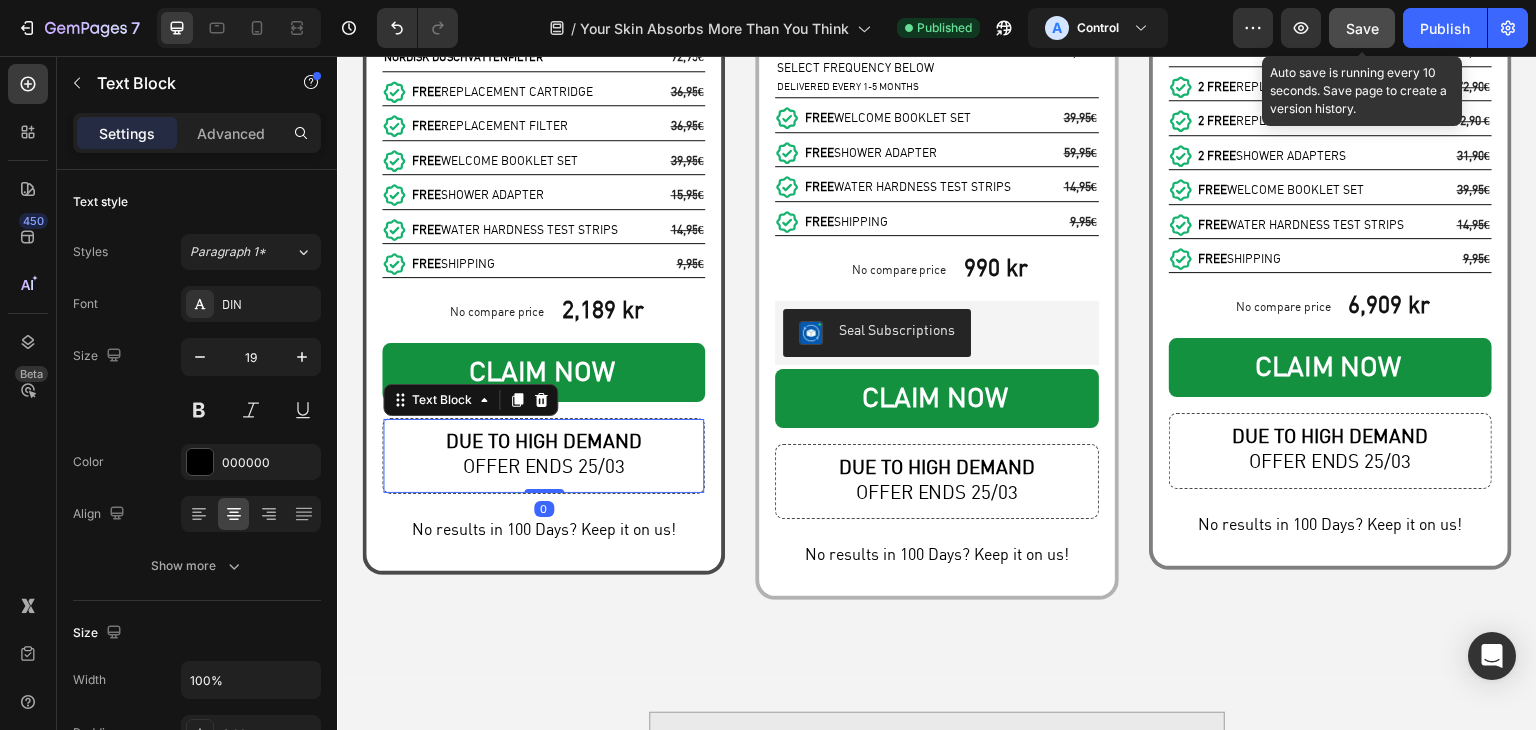 click on "OFFER ENDS 25/03" at bounding box center [543, 468] 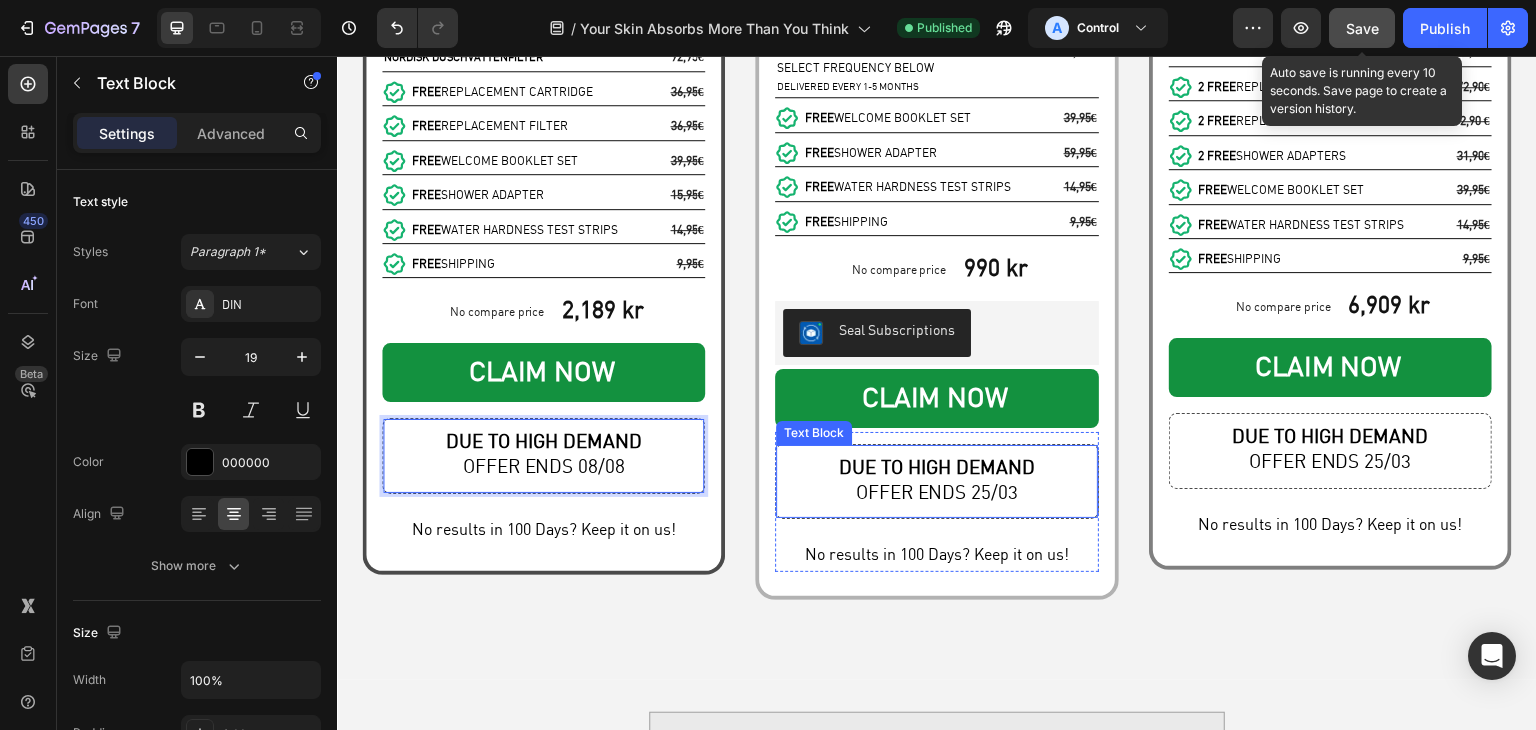 click on "OFFER ENDS 25/03" at bounding box center [936, 494] 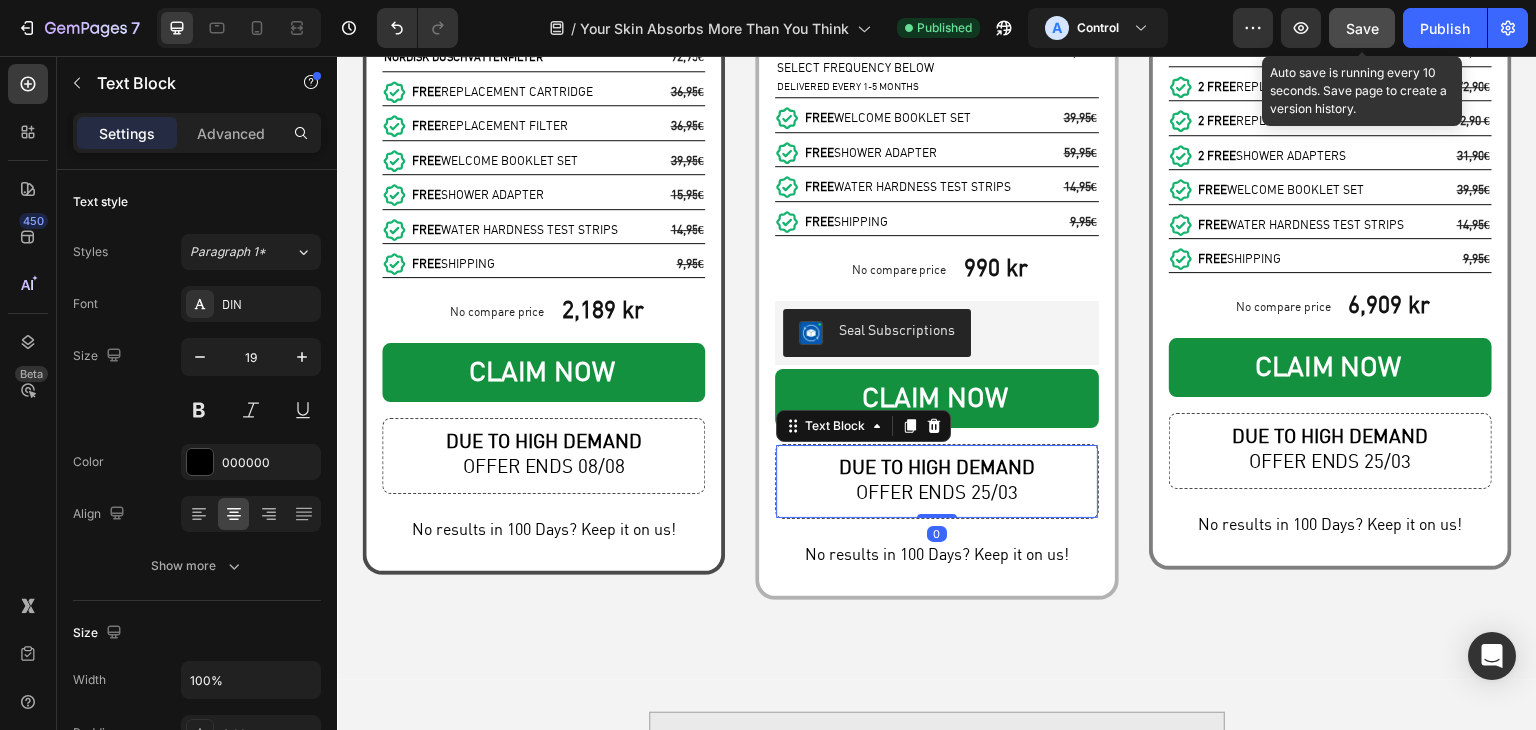 click on "OFFER ENDS 25/03" at bounding box center (936, 494) 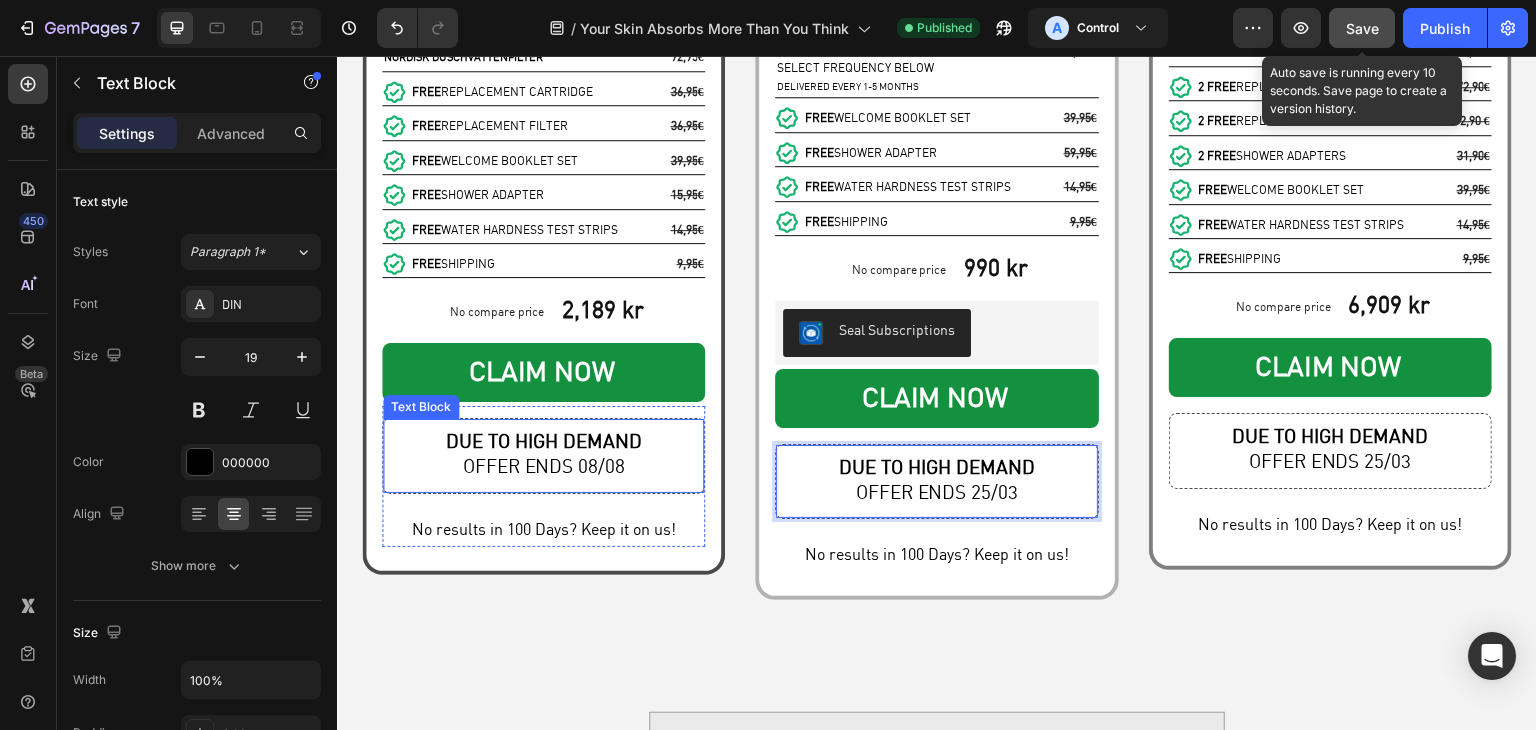 click on "DUE TO HIGH DEMAND" at bounding box center (543, 443) 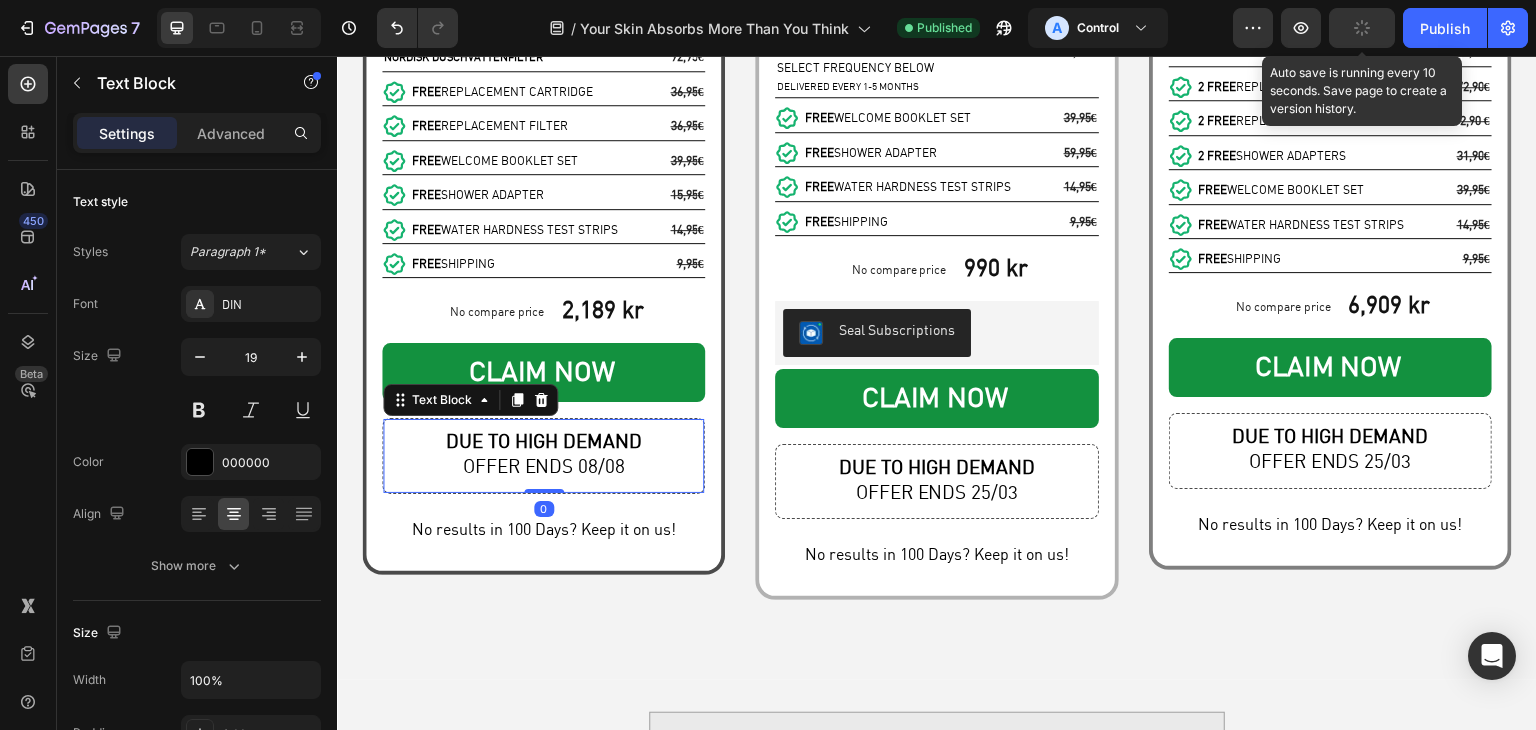 click on "OFFER ENDS 08/08" at bounding box center (543, 468) 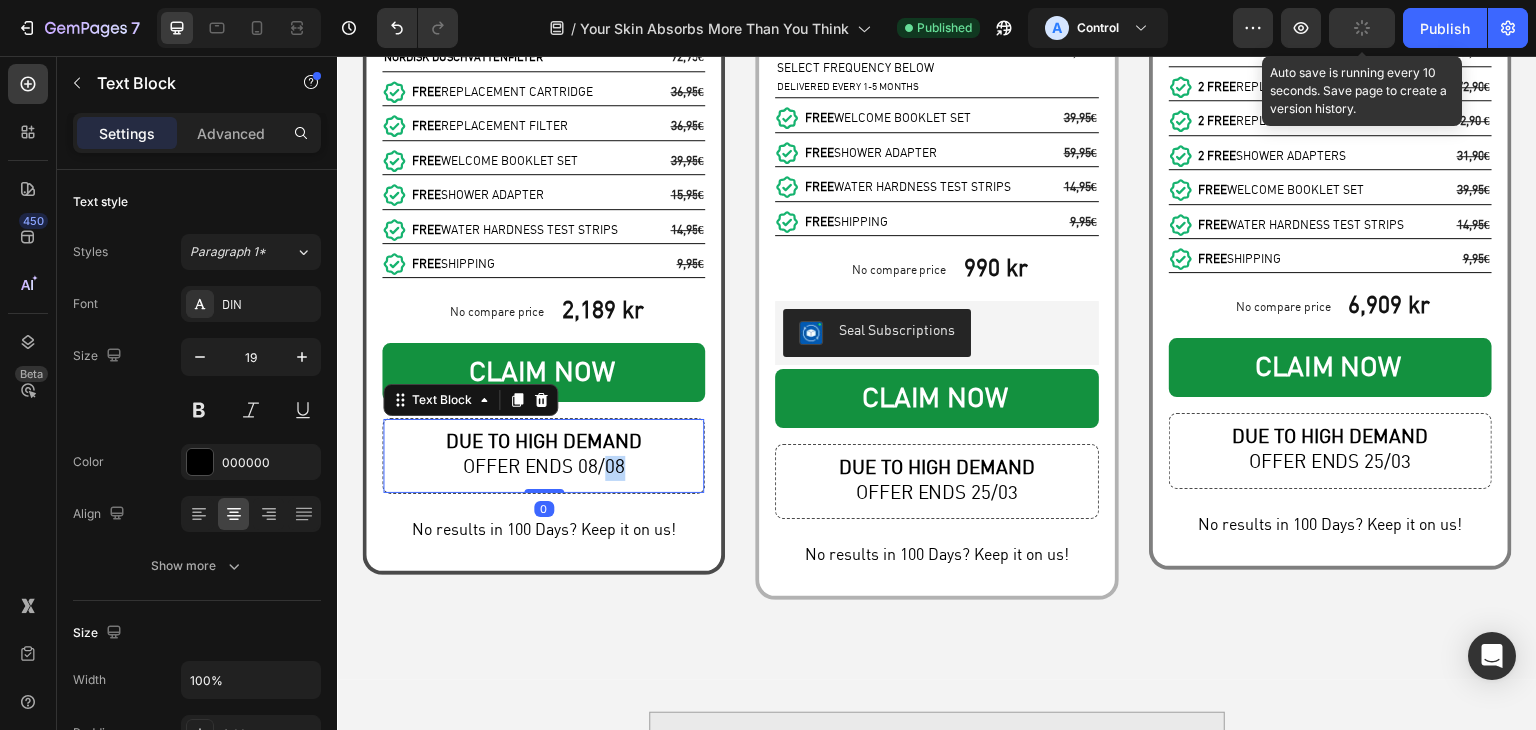 click on "OFFER ENDS 08/08" at bounding box center [543, 468] 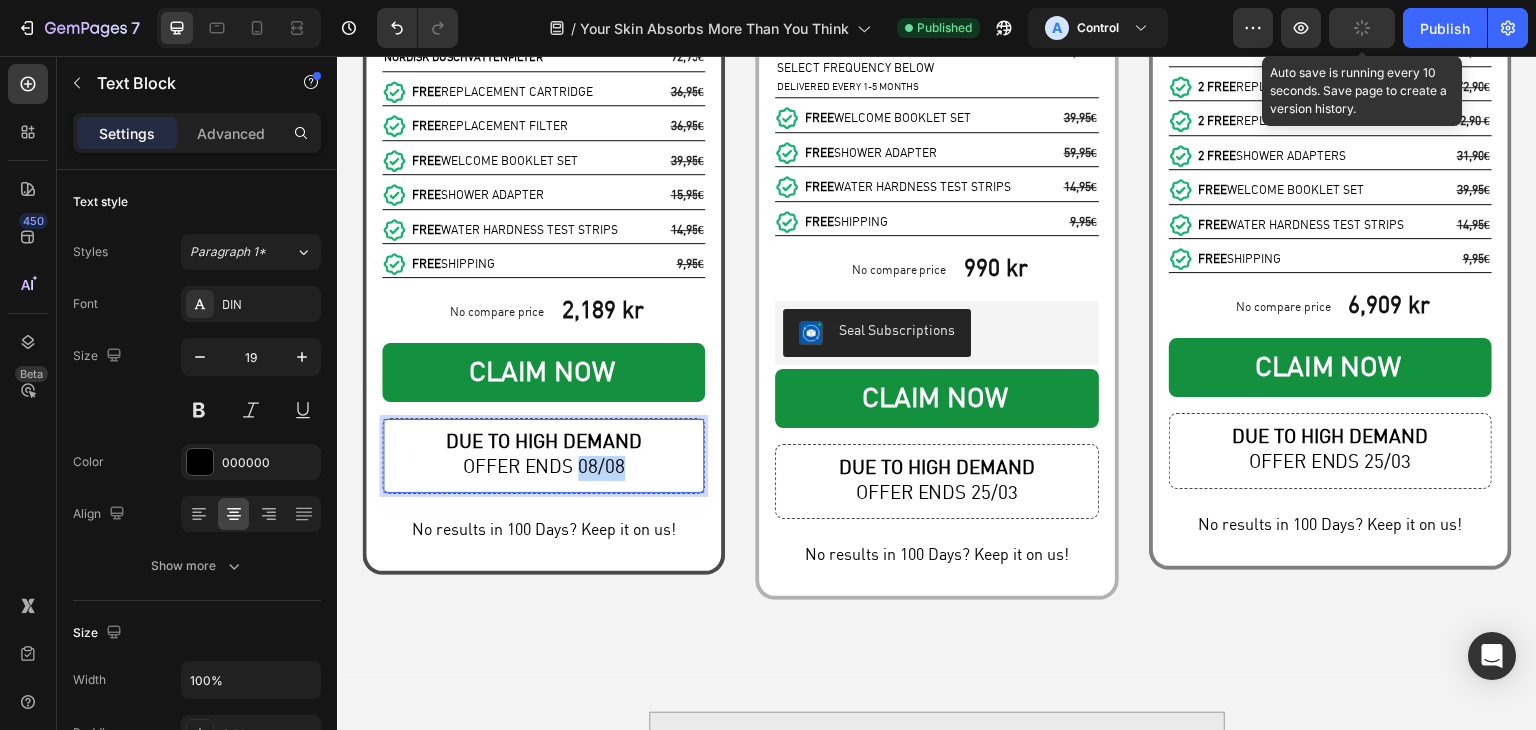 click on "OFFER ENDS 08/08" at bounding box center [543, 468] 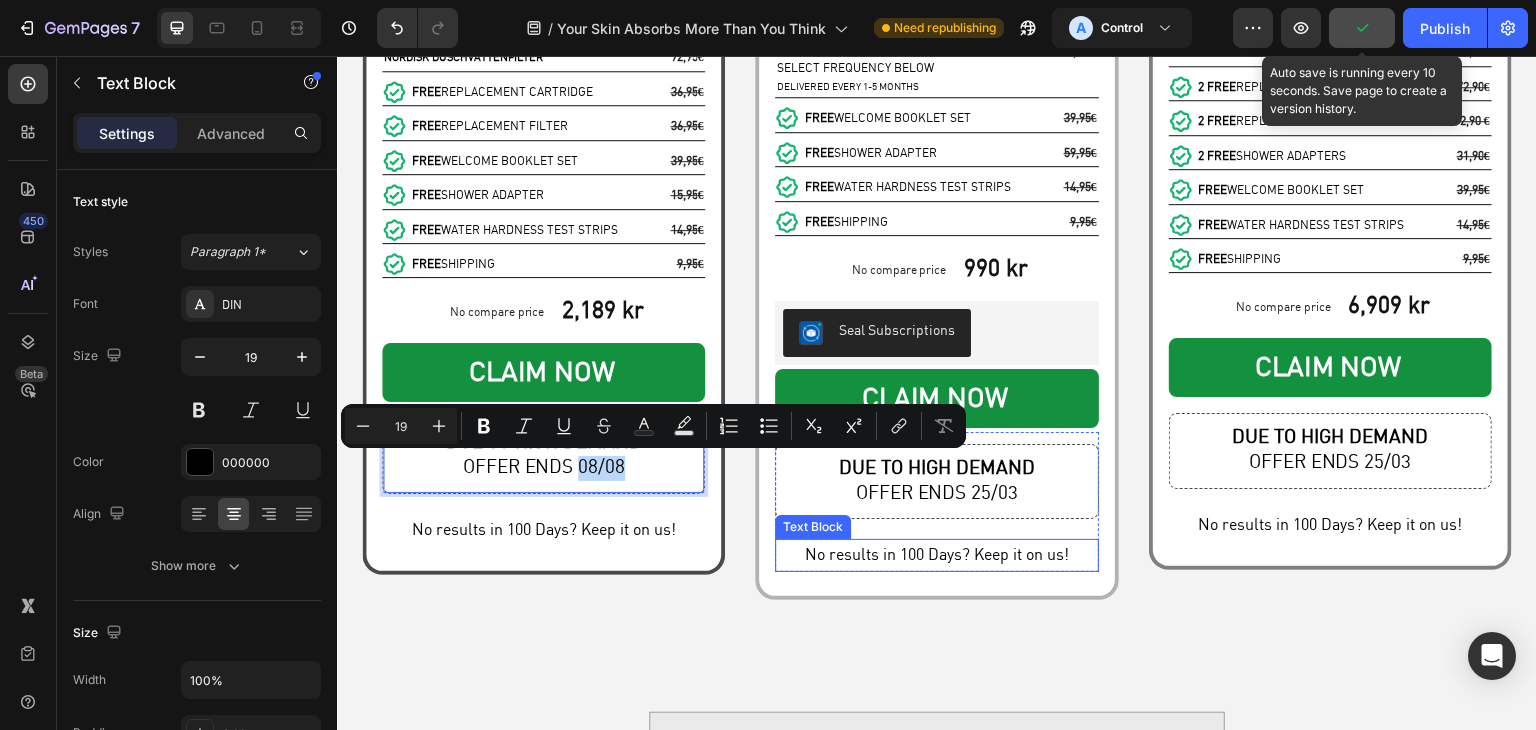 copy on "08/08" 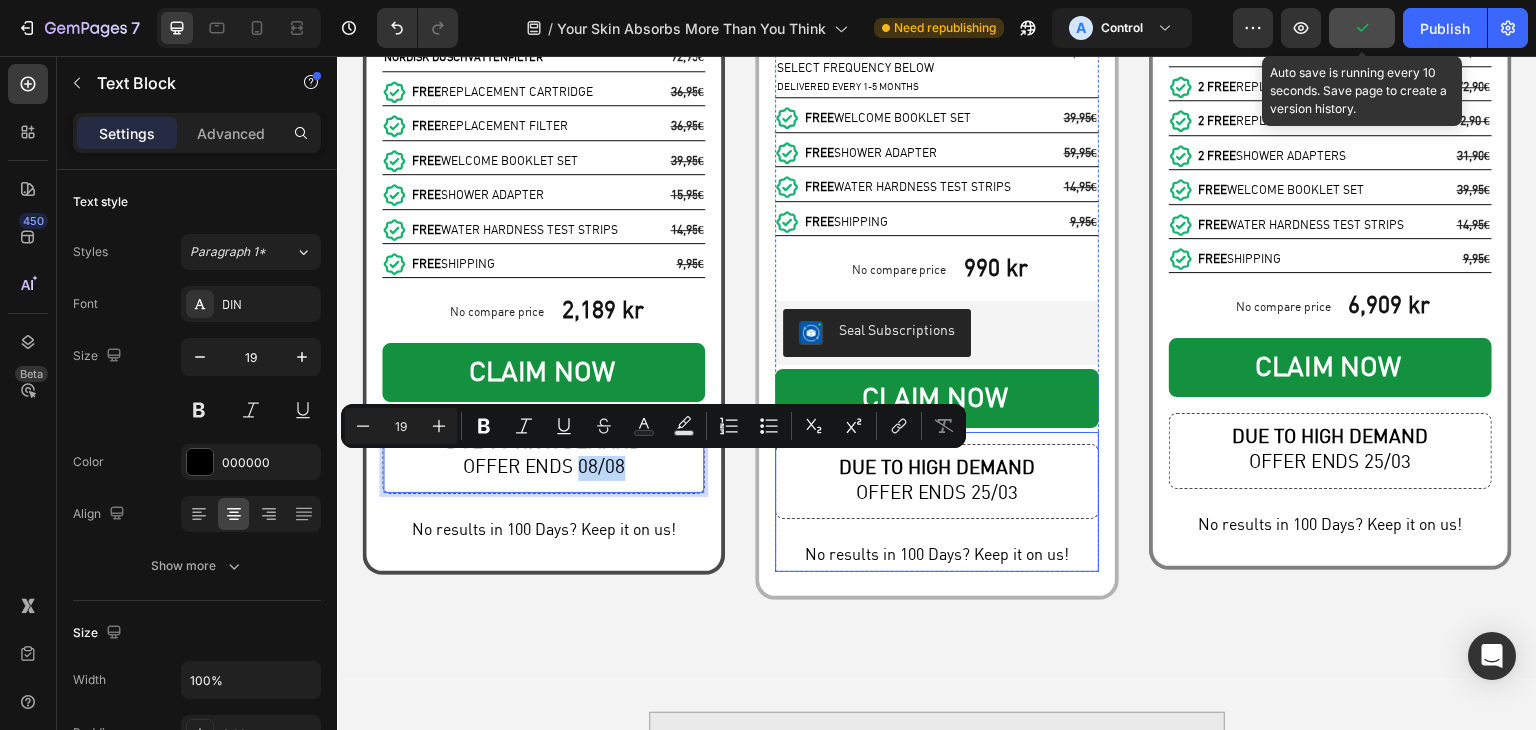 click on "OFFER ENDS 25/03" at bounding box center [936, 494] 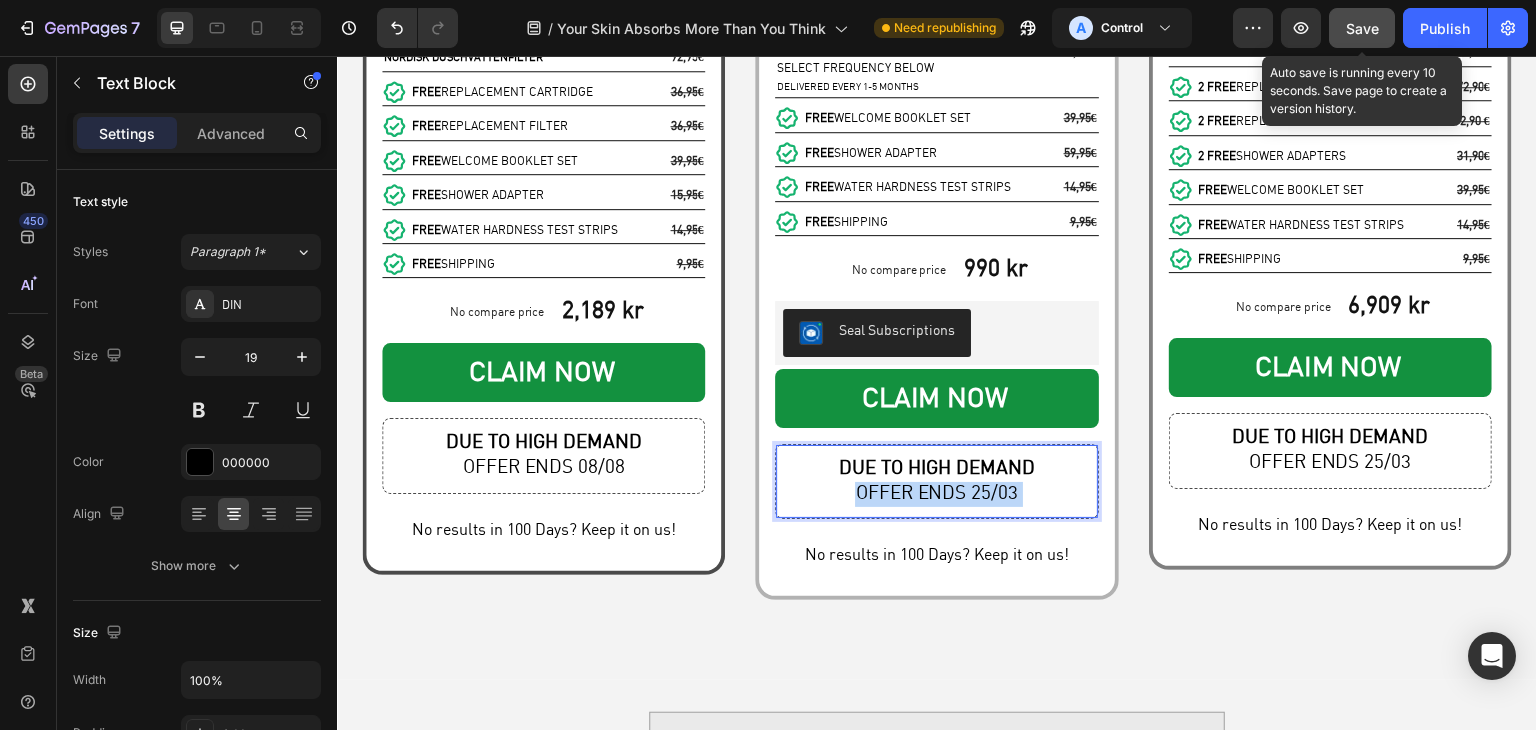 click on "OFFER ENDS 25/03" at bounding box center (936, 494) 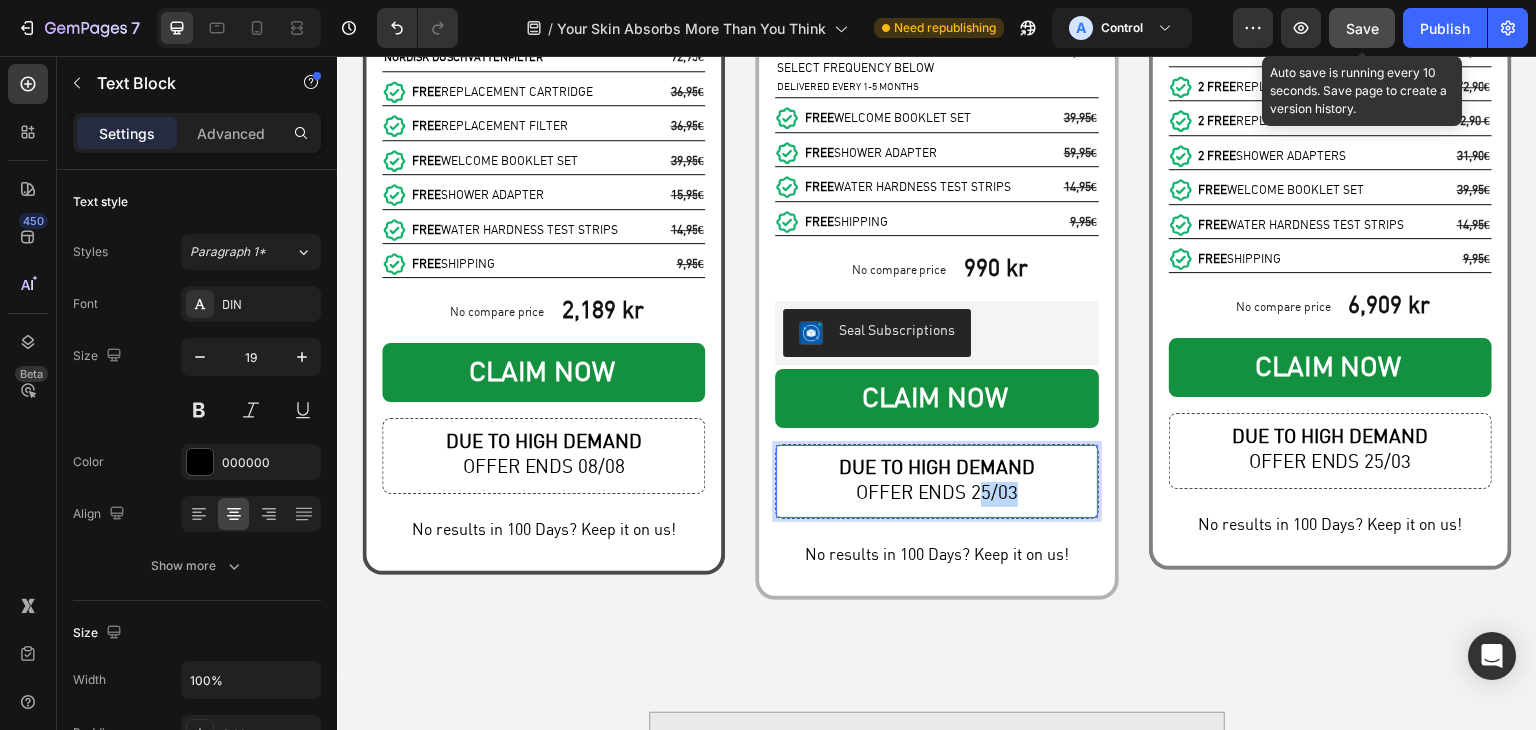 click on "OFFER ENDS 25/03" at bounding box center (936, 494) 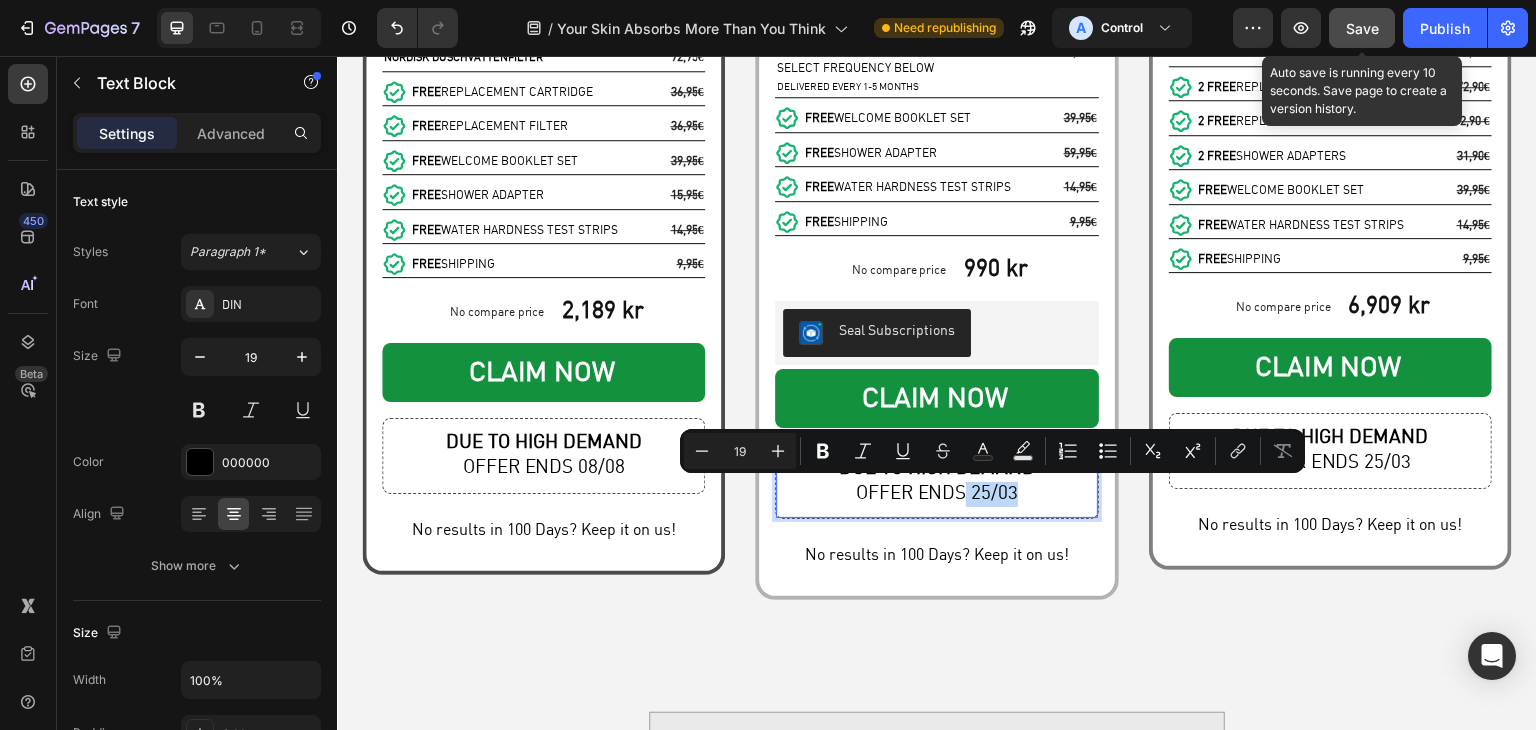 click on "OFFER ENDS 25/03" at bounding box center [936, 494] 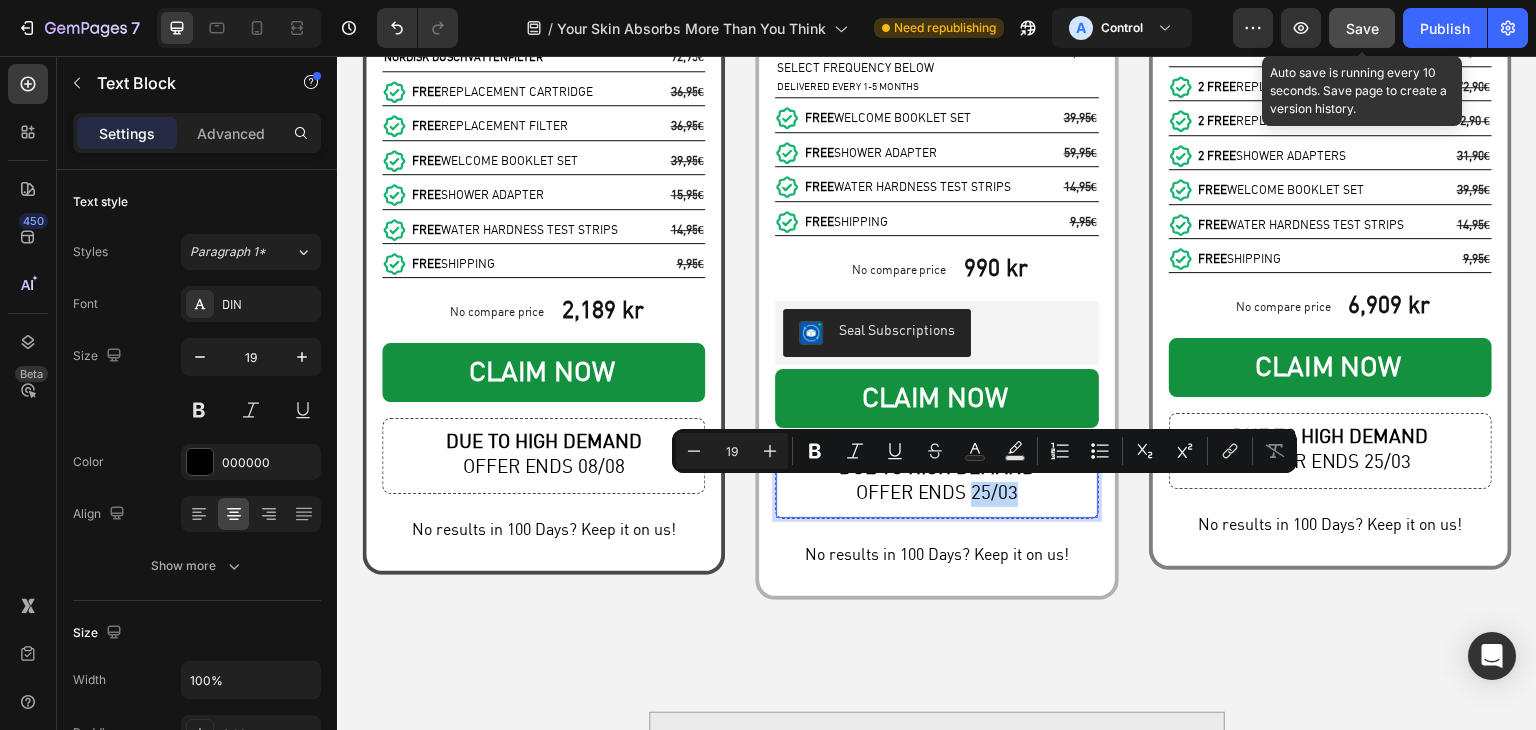 click on "OFFER ENDS 25/03" at bounding box center [936, 494] 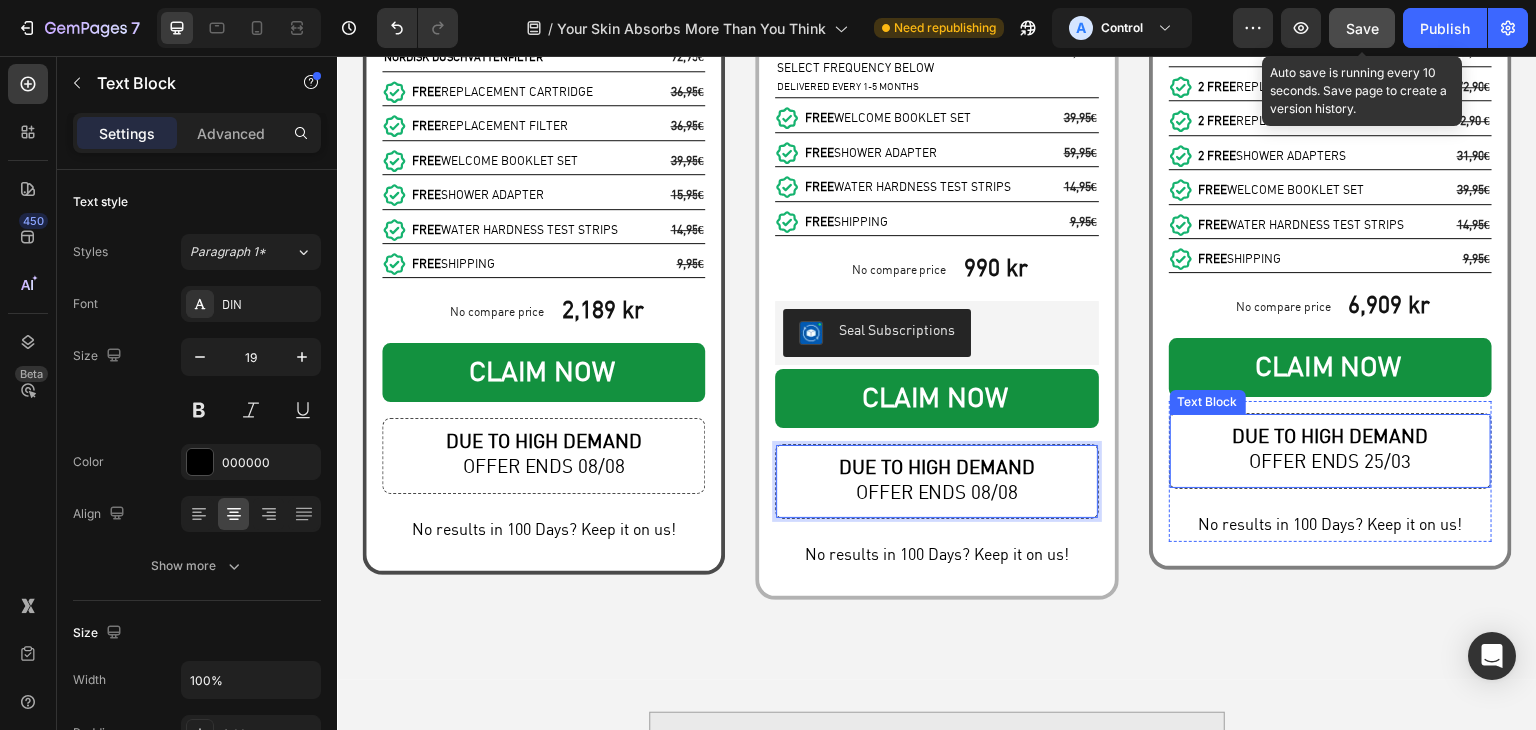 click on "DUE TO HIGH DEMAND OFFER ENDS 25/03 Text Block" at bounding box center [1330, 450] 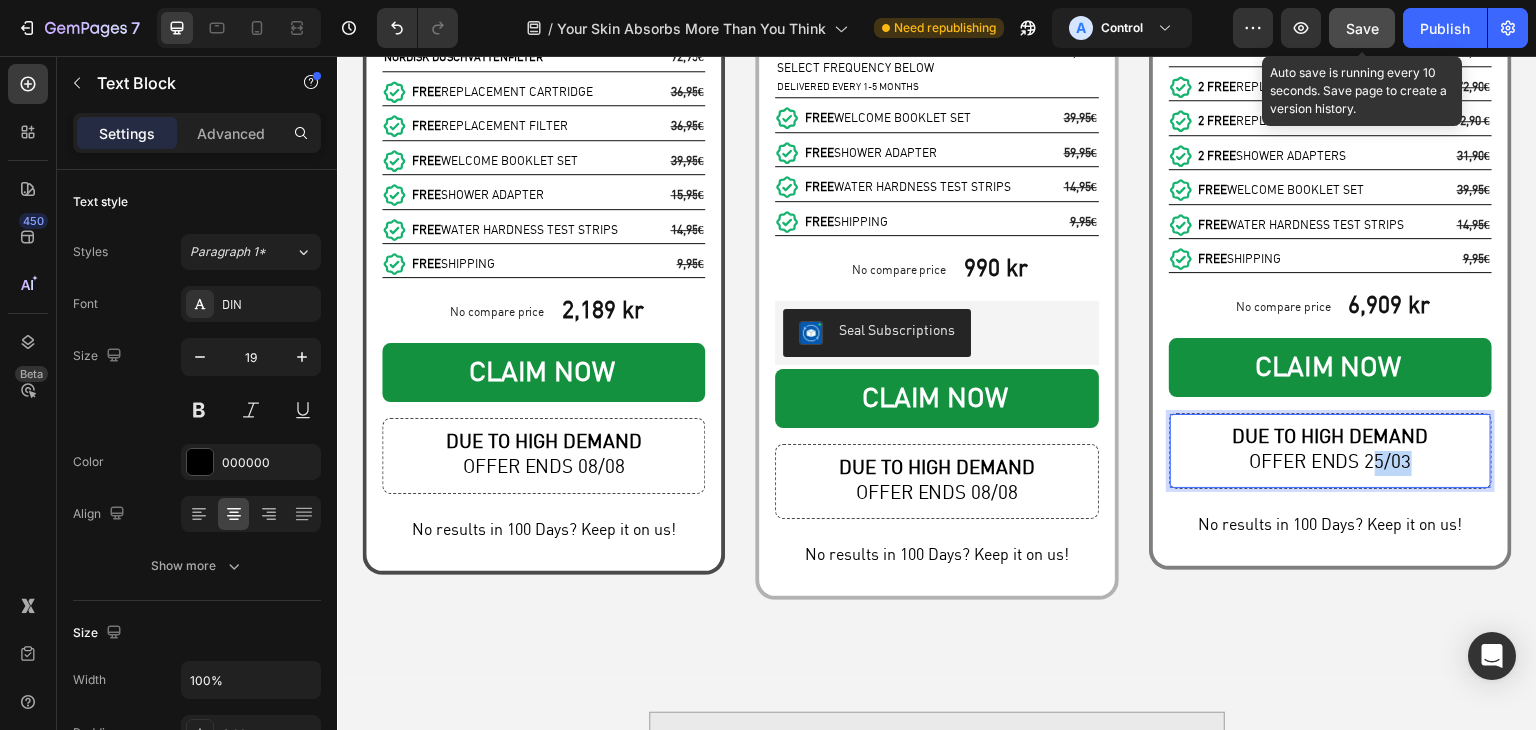 drag, startPoint x: 1358, startPoint y: 458, endPoint x: 1405, endPoint y: 455, distance: 47.095646 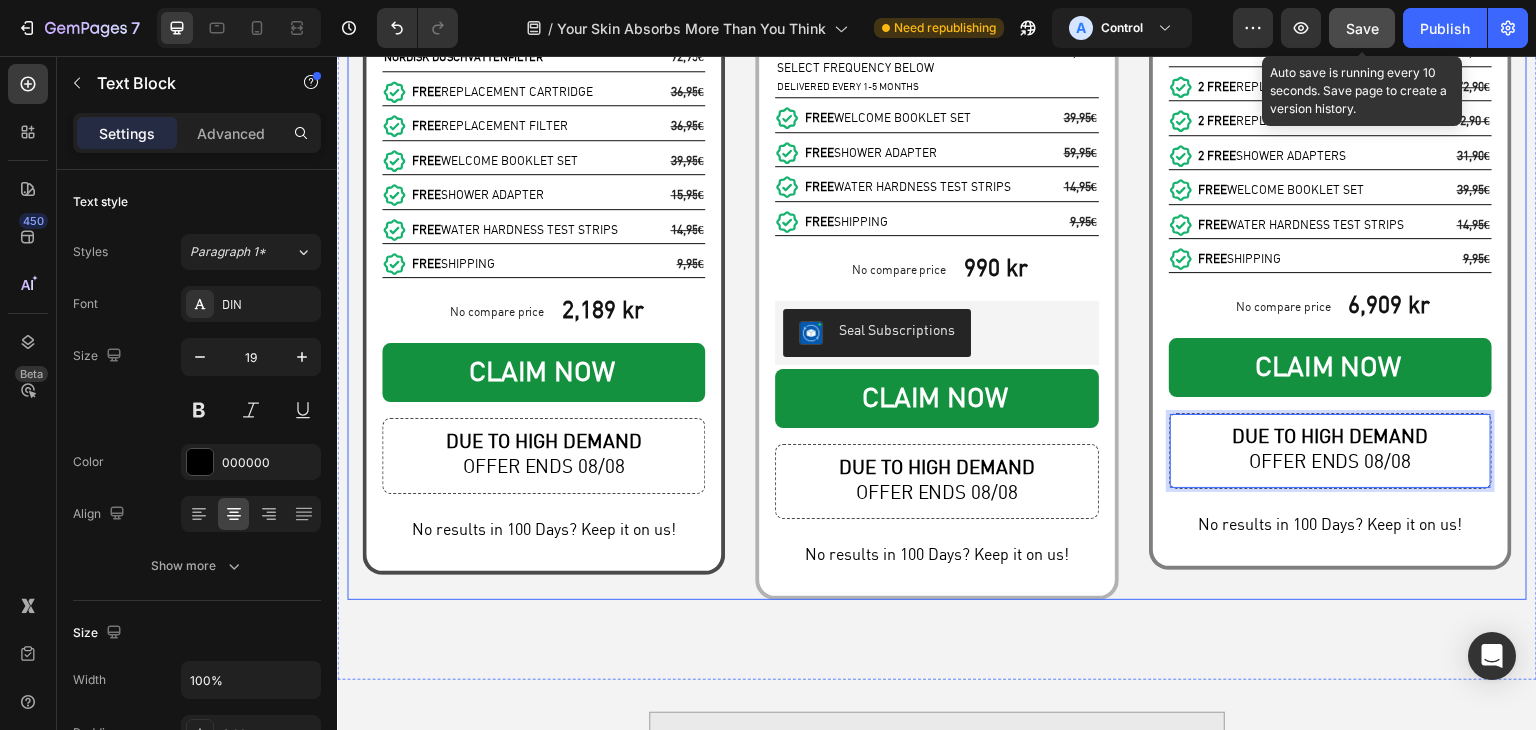 click on "BEST DEAL  Text Block Wellness Kit Text Block (0.17 c per shower) Text Block Product Images Icon Icon Icon Icon Icon Icon List 42 Reviews Text Block Row NORDISK DUSCHVATTENFILTER Text Block 83,95  € Text Block Row NORDISK DUSCHVATTENFILTER Text Block 92,95  € Text Block Row FREE  REPLACEMENT CARTRIDGE Text Block 36,95  € Text Block
Icon Row FREE  REPLACEMENT FILTER Text Block 36,95  € Text Block
Icon Row FREE  WELCOME BOOKLET SET Text Block 39,95  € Text Block
Icon Row FREE  SHOWER ADAPTER Text Block 15,95  € Text Block
Icon Row FREE  WATER HARDNESS TEST STRIPS Text Block 14,95  € Text Block
Icon Row FREE  SHIPPING Text Block 9,95  € Text Block
Icon Row No compare price Product Price 2,189 kr Product Price Product Price Row CLAIM NOW Add to Cart DUE TO HIGH DEMAND OFFER ENDS 08/08 Text Block No results in 100 Days? Keep it on us! Text Block Row Product Row MOST POPULAR Text Block Duschvattenfilter" at bounding box center (937, 27) 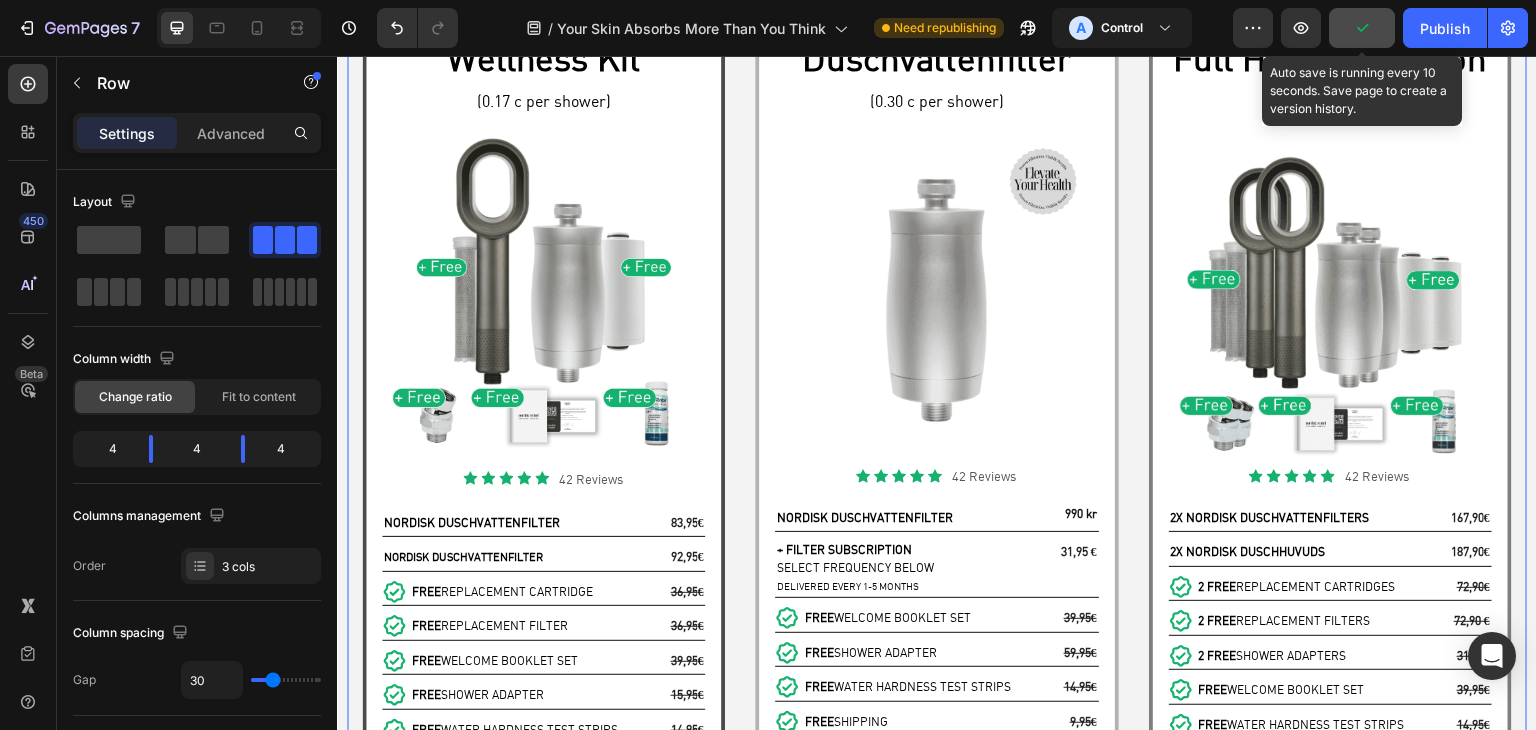 scroll, scrollTop: 7847, scrollLeft: 0, axis: vertical 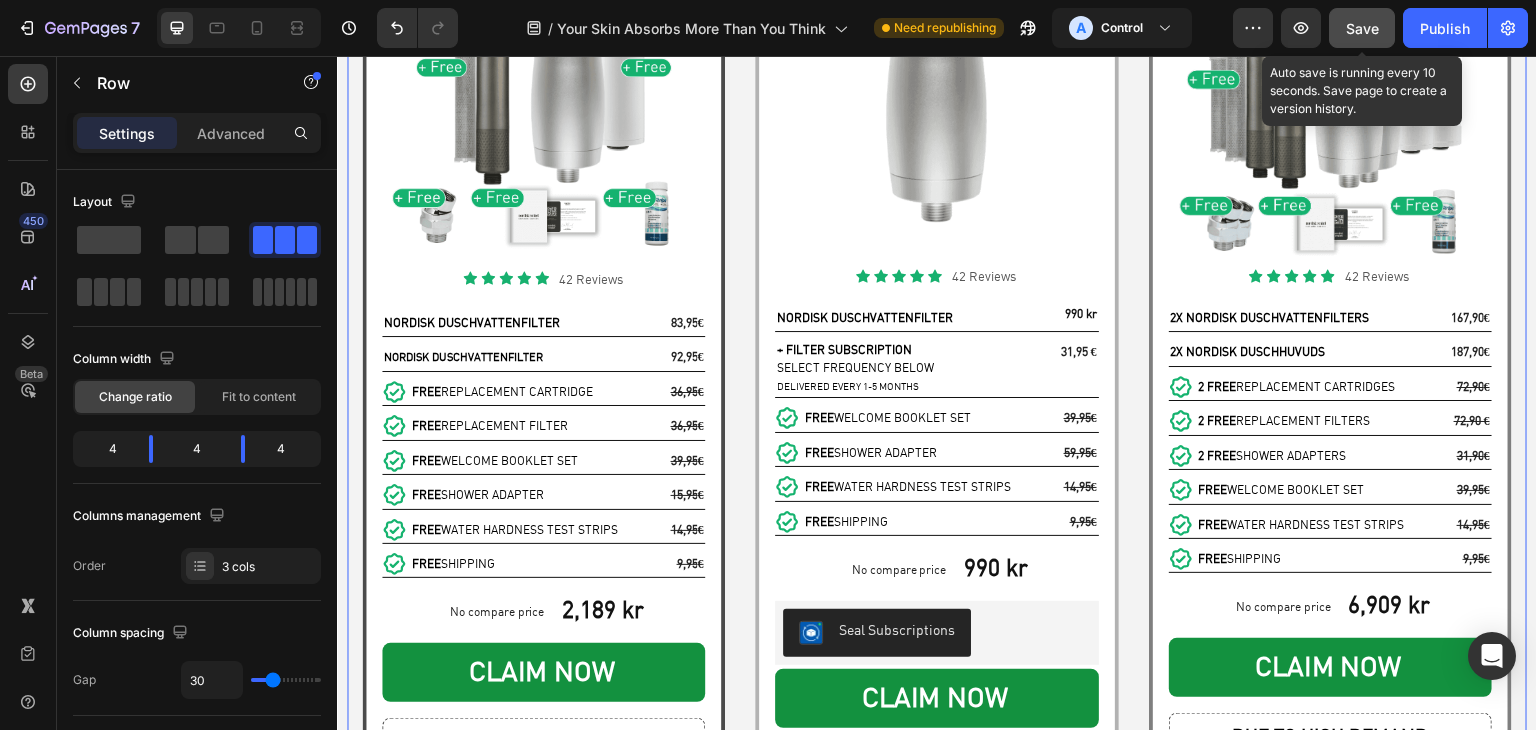 click on "Save" at bounding box center (1362, 28) 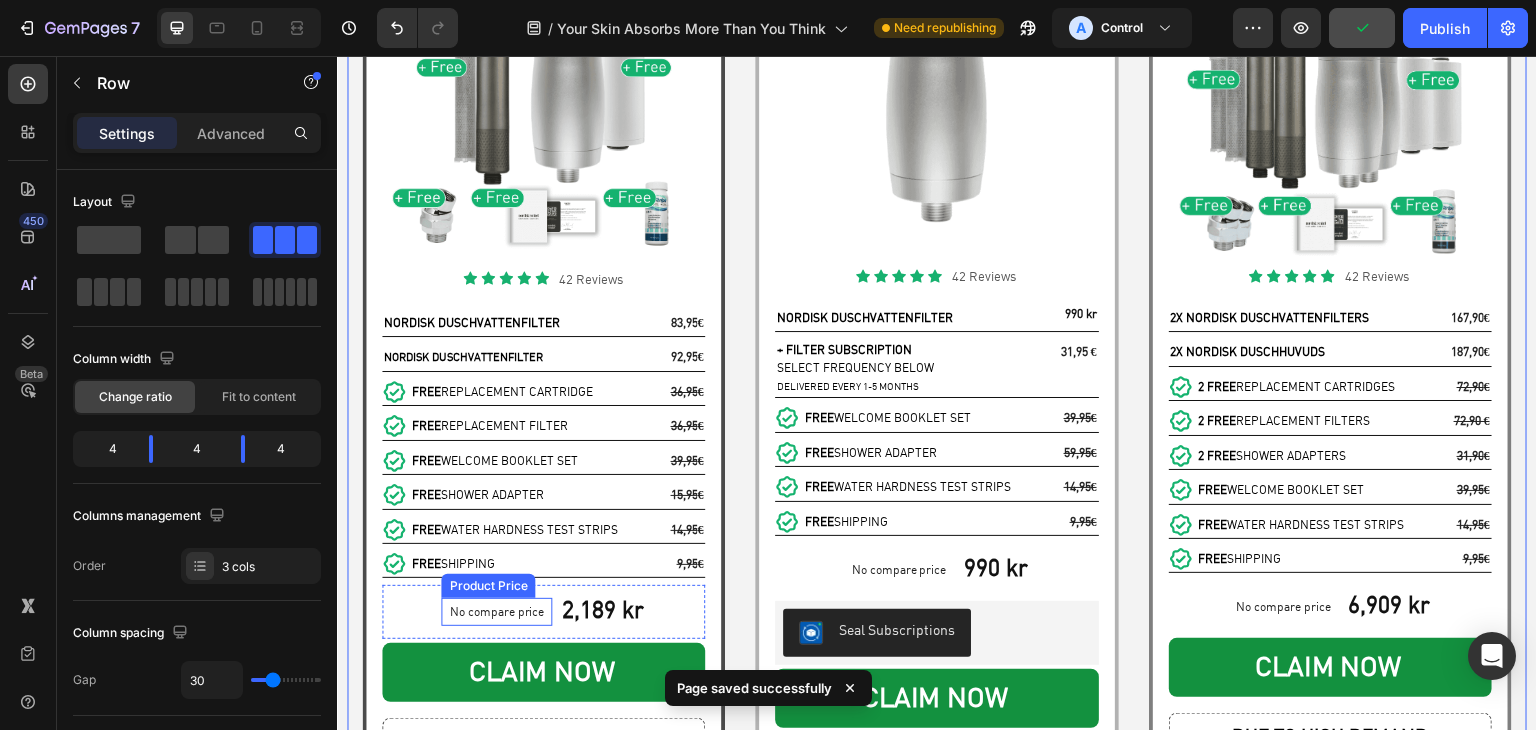 click on "No compare price" at bounding box center [496, 612] 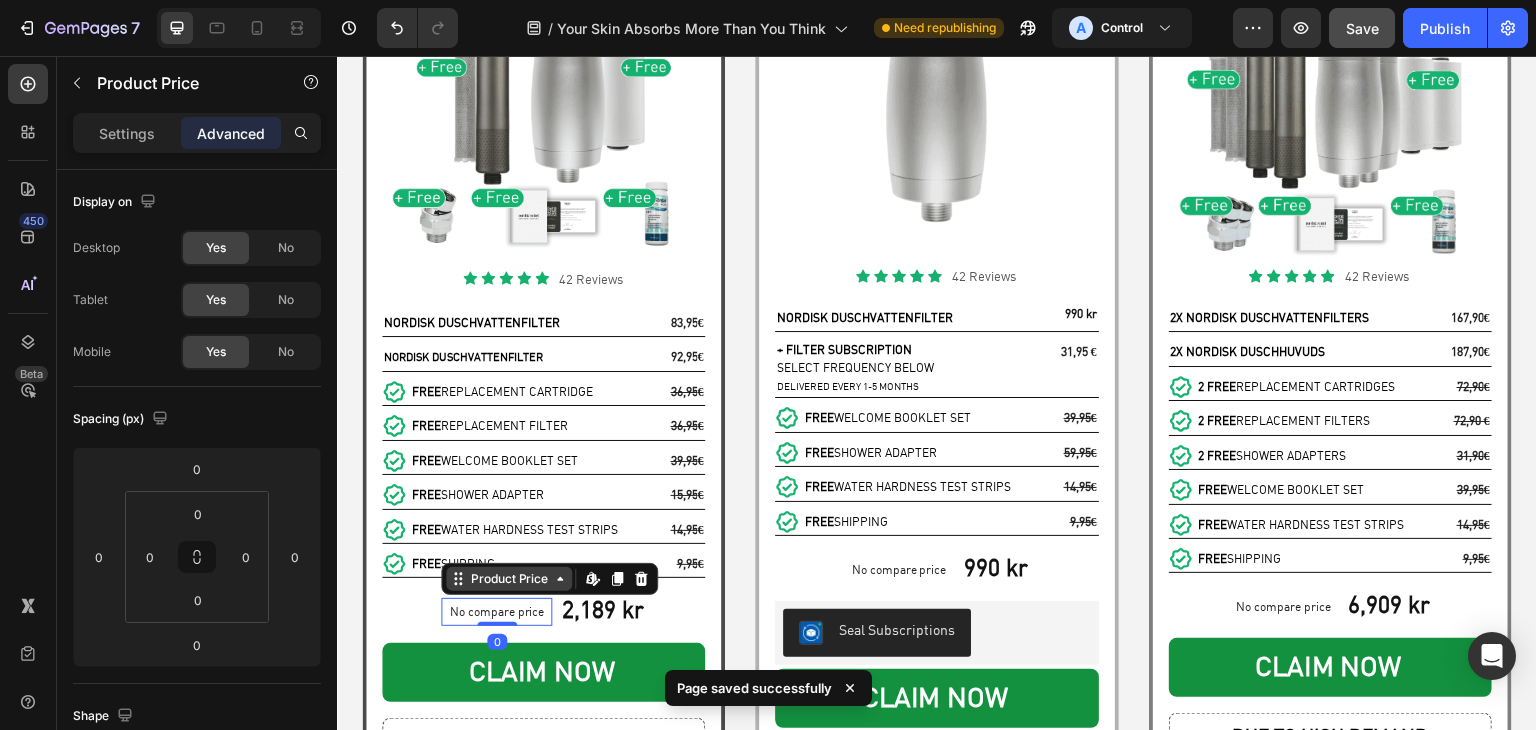 click on "Product Price" at bounding box center [509, 579] 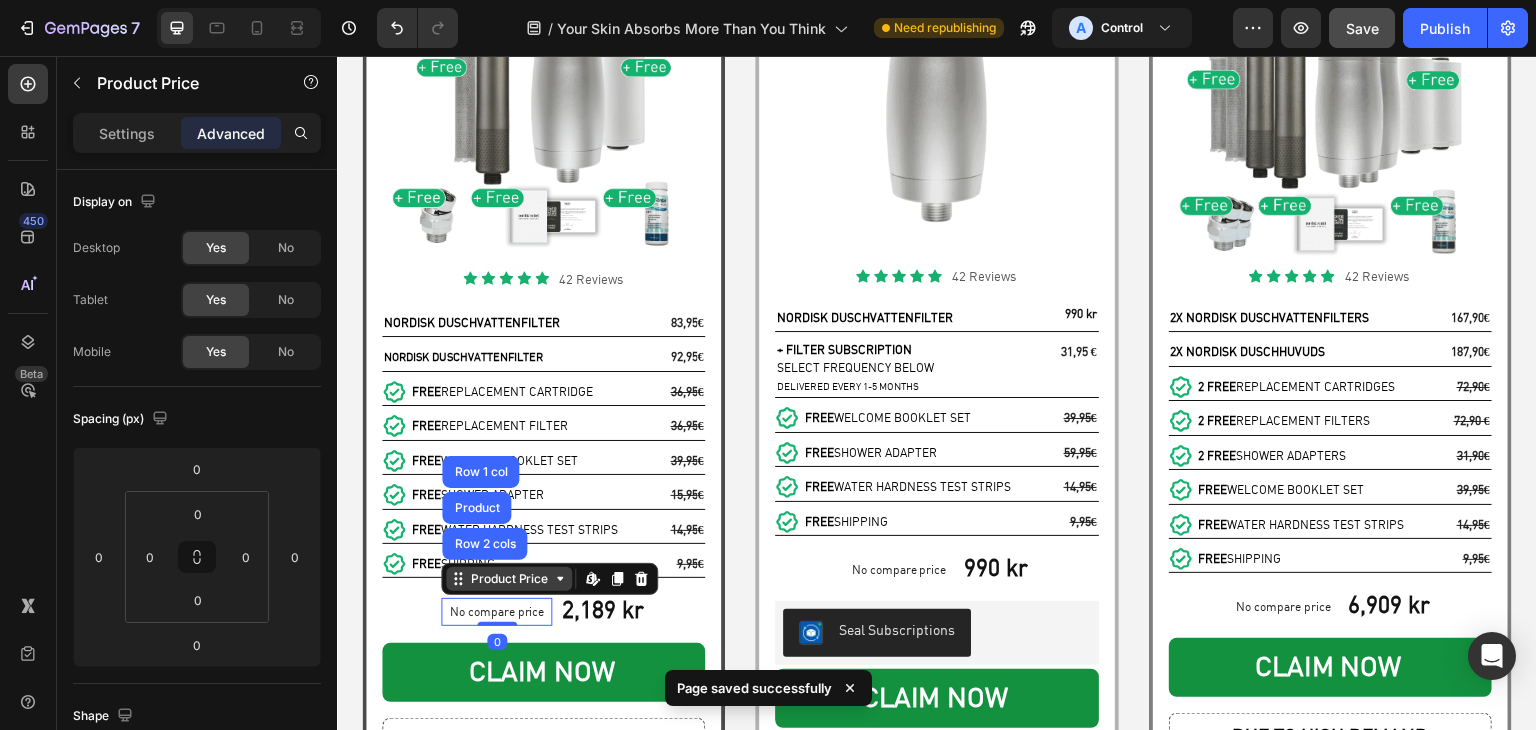 click on "Product Price" at bounding box center (509, 579) 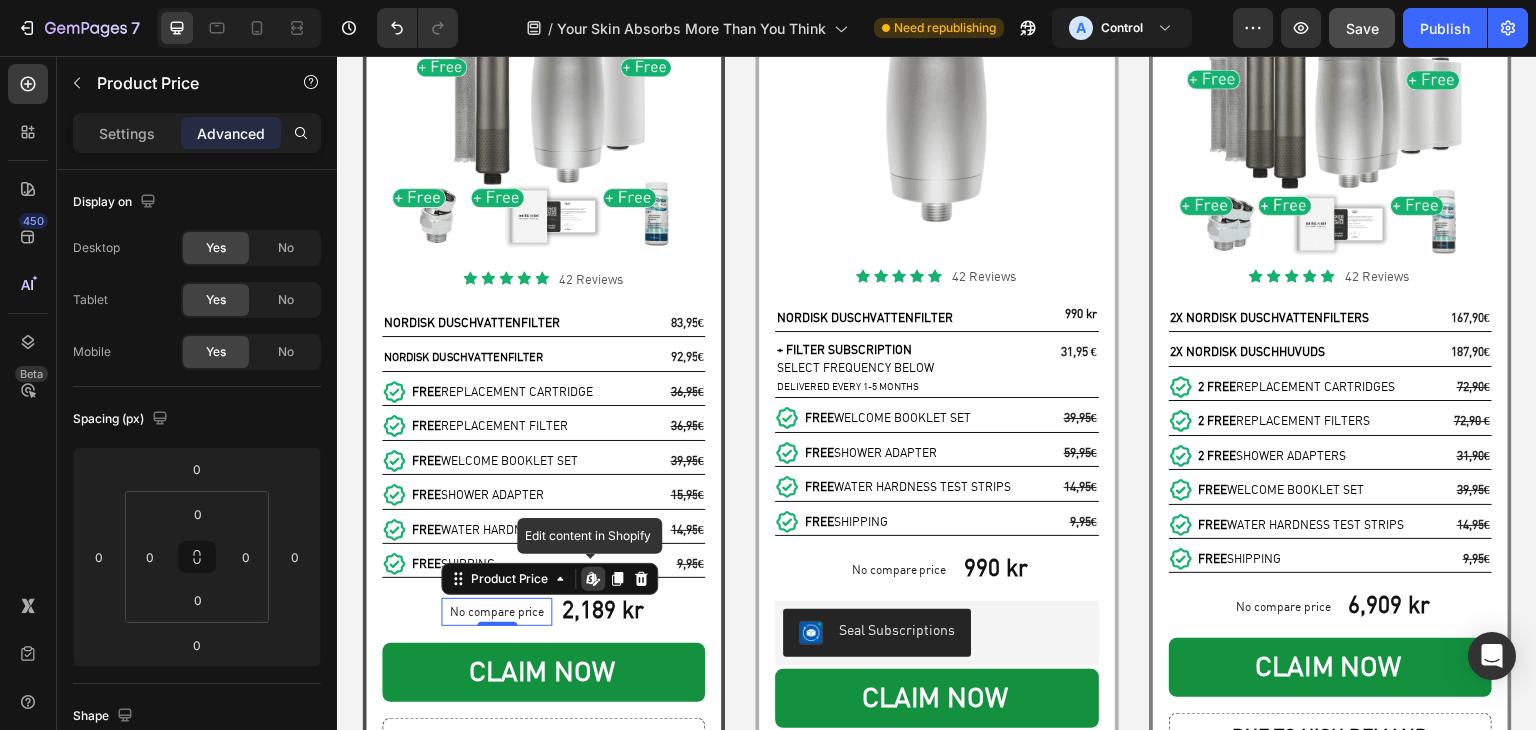 click 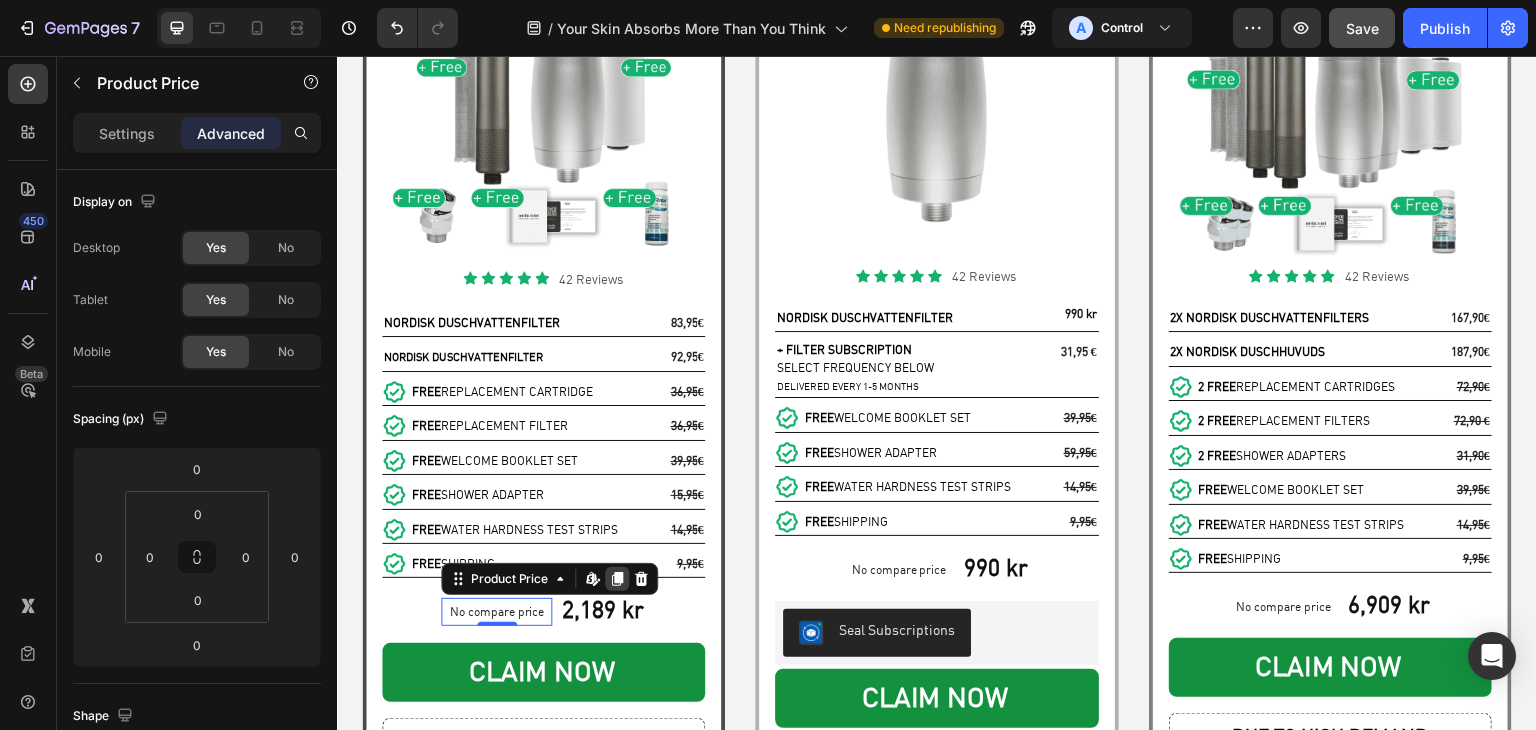 click 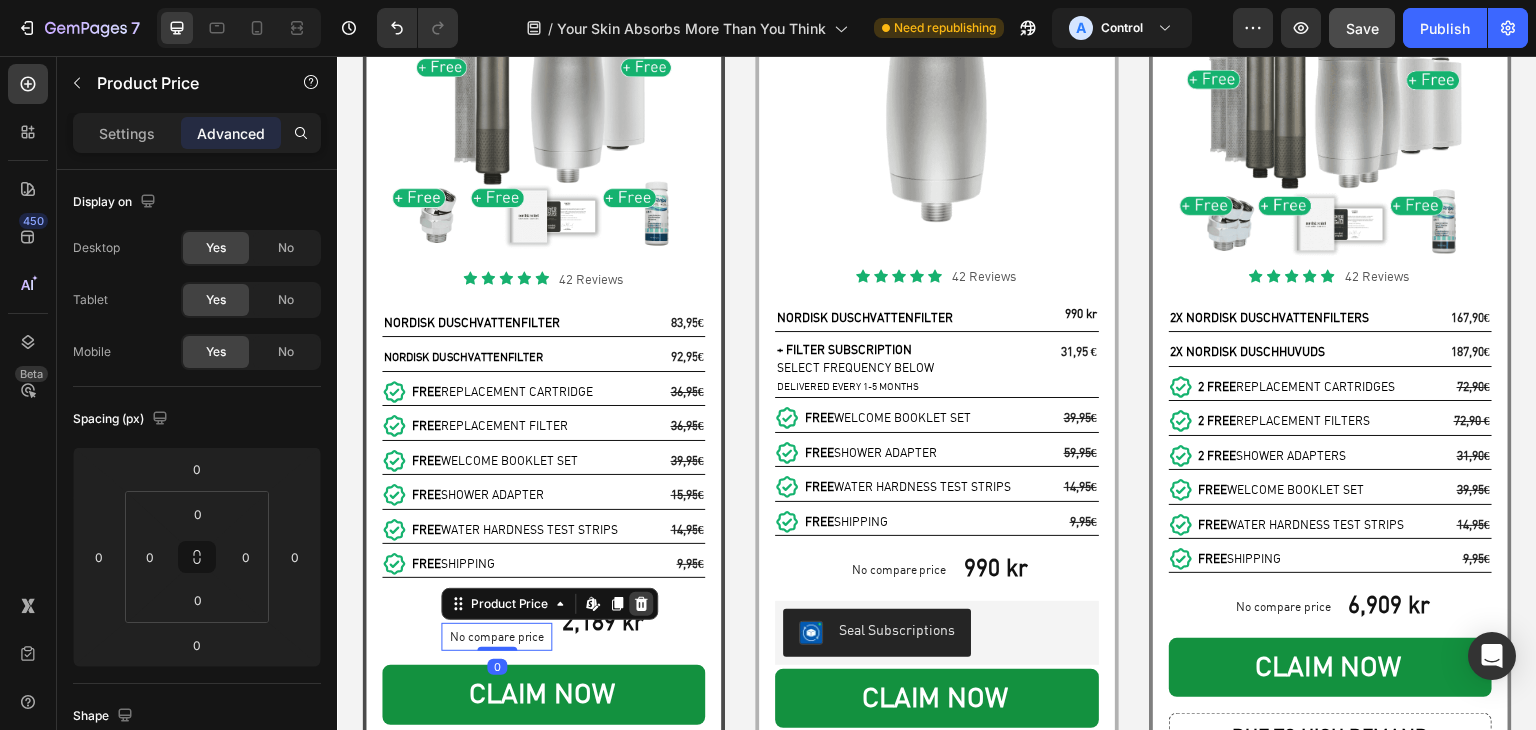 click 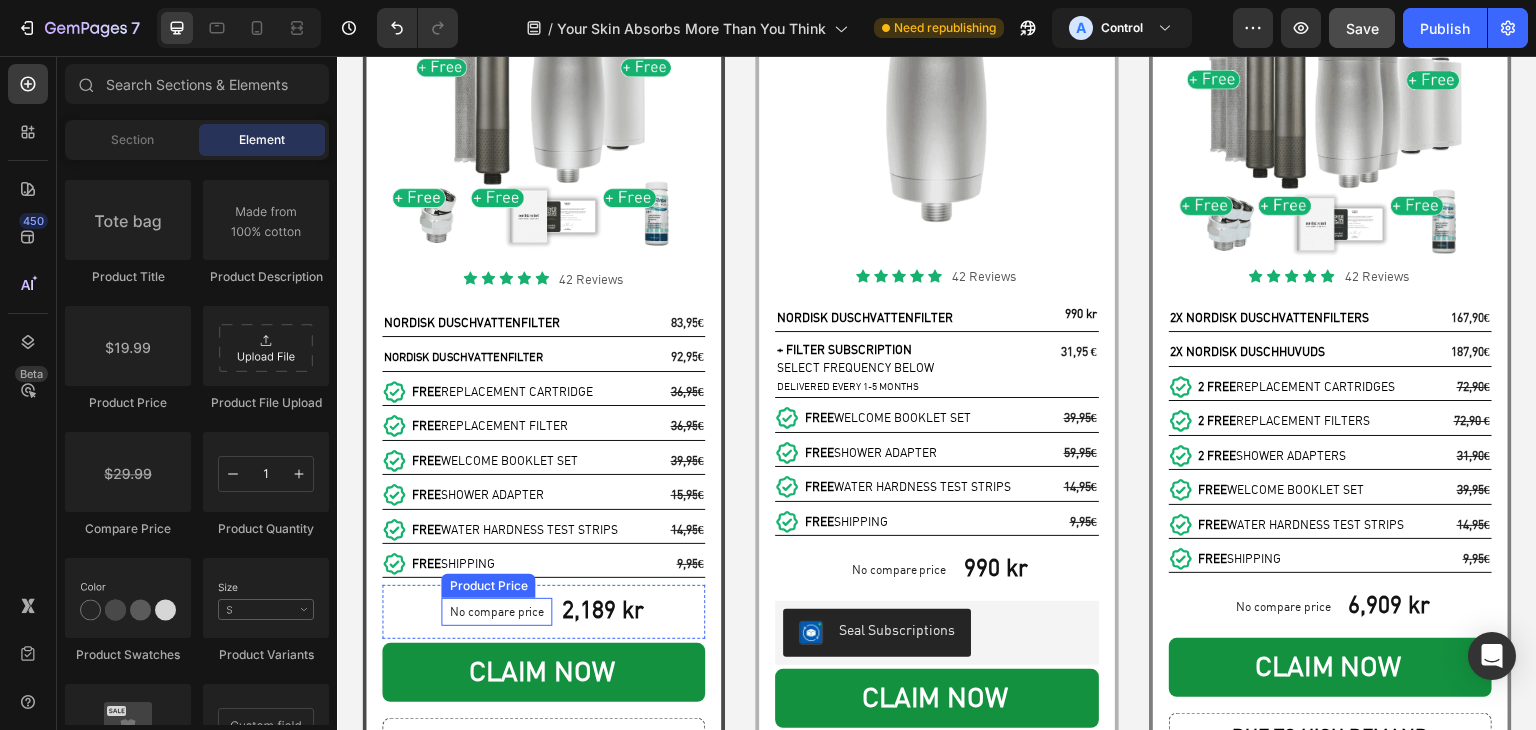 click on "No compare price" at bounding box center [496, 612] 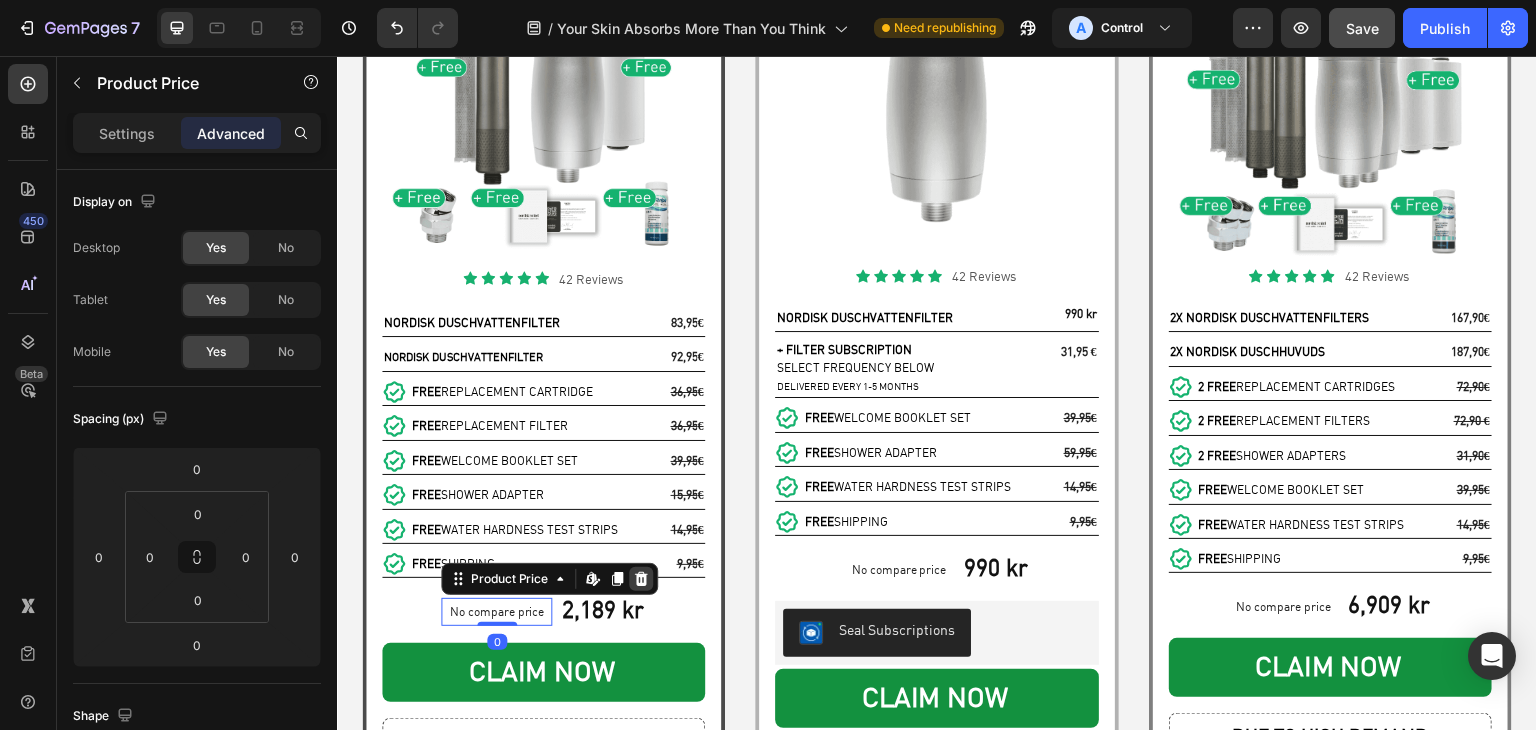 click 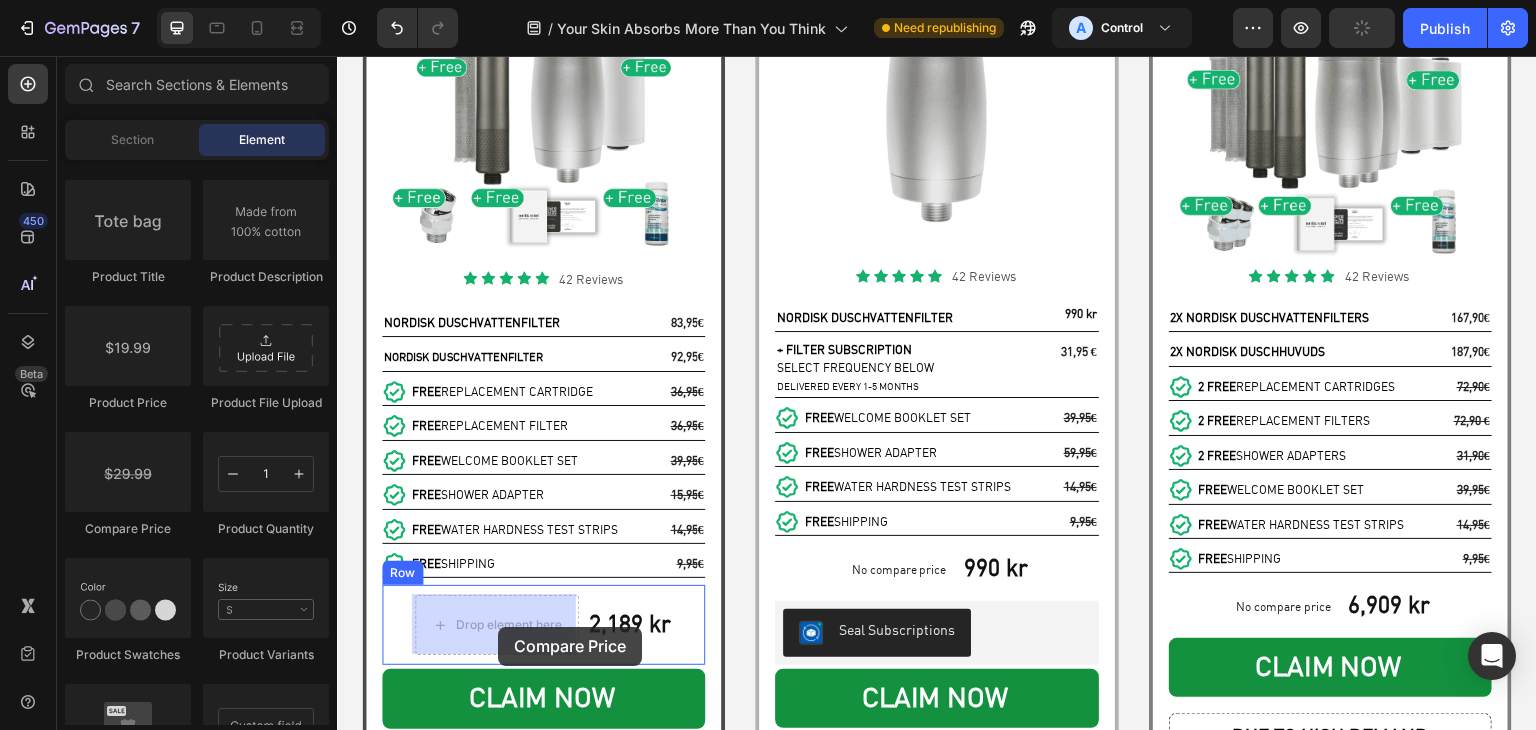 drag, startPoint x: 697, startPoint y: 599, endPoint x: 498, endPoint y: 627, distance: 200.96019 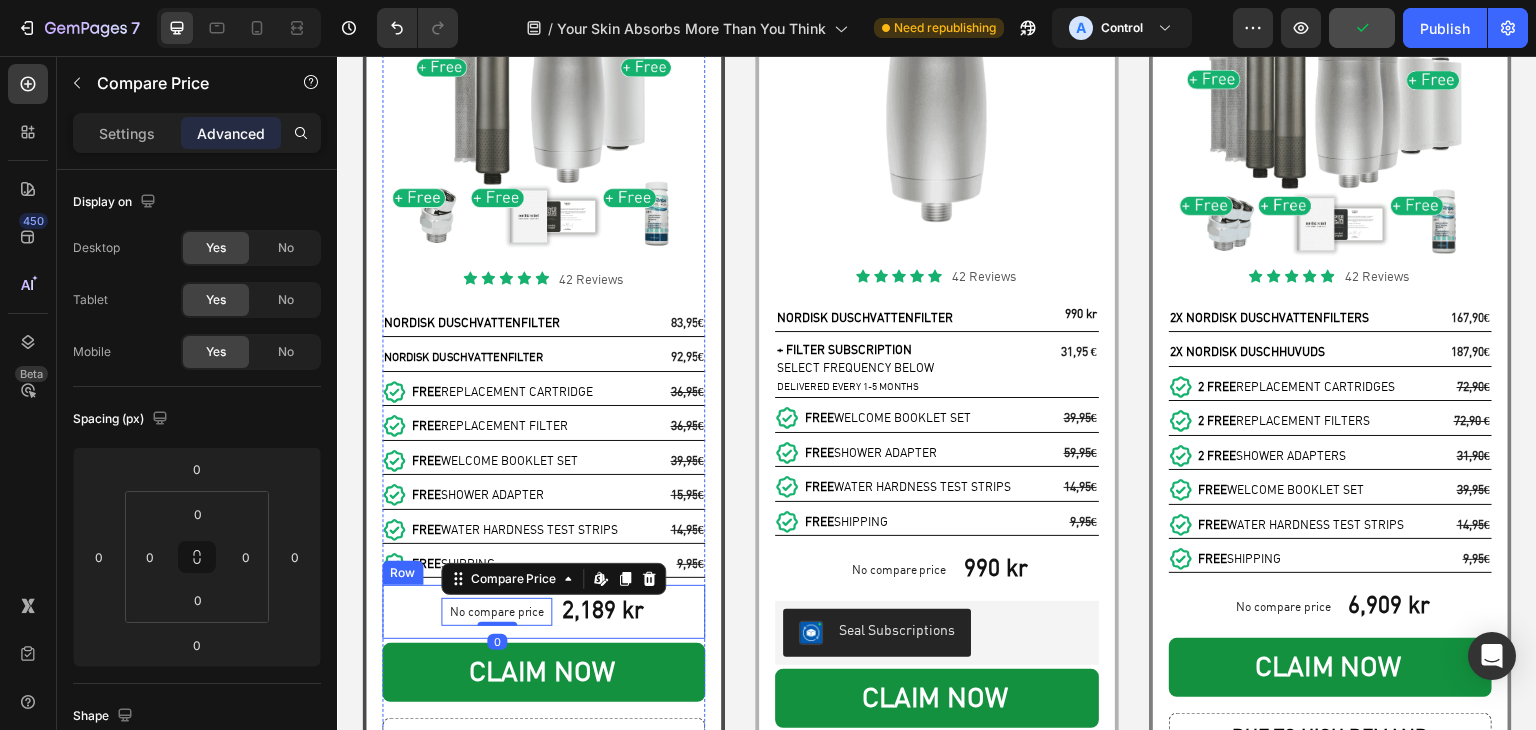 click on "No compare price Compare Price   Edit content in Shopify 0 2,189 kr Product Price Product Price Row" at bounding box center (543, 612) 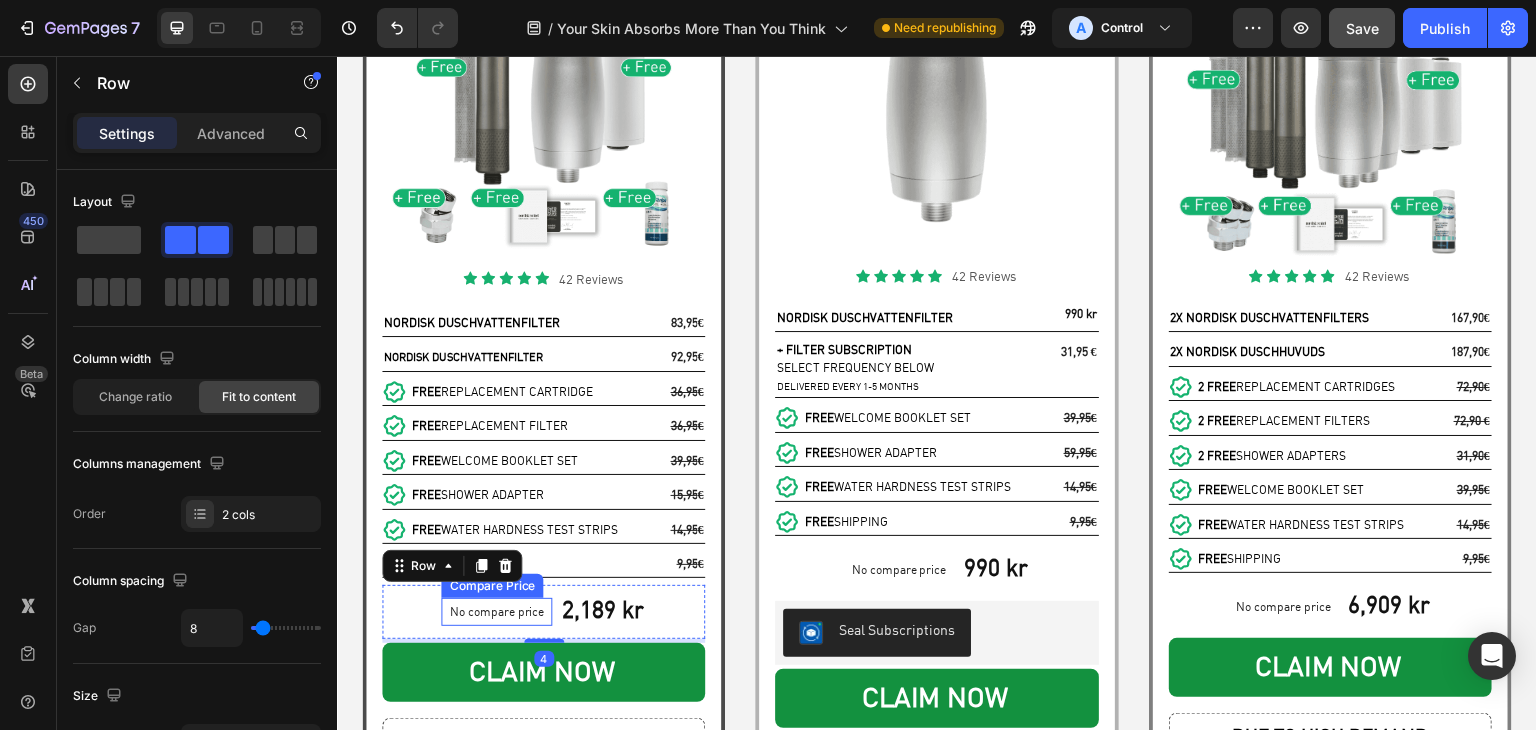 click on "No compare price" at bounding box center [496, 612] 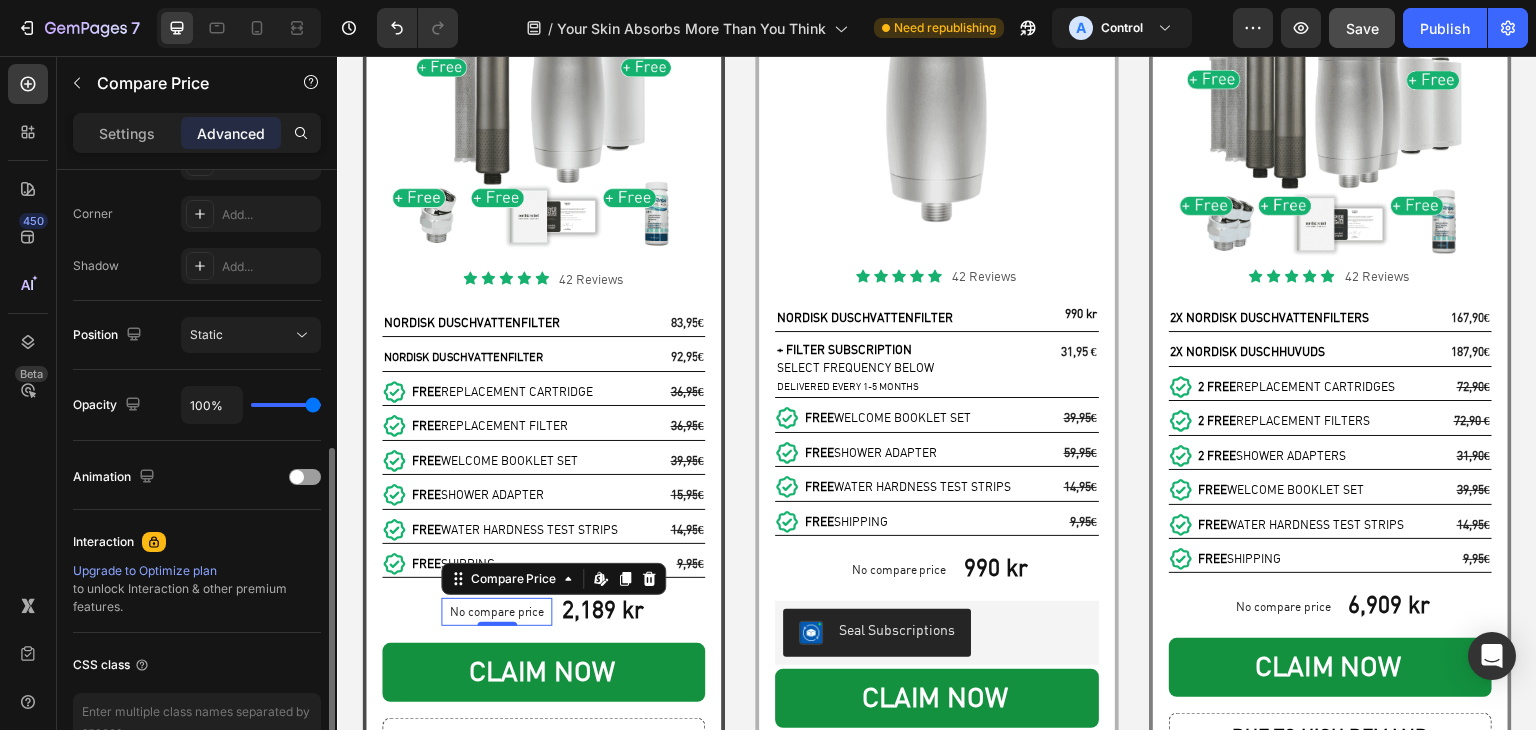 scroll, scrollTop: 715, scrollLeft: 0, axis: vertical 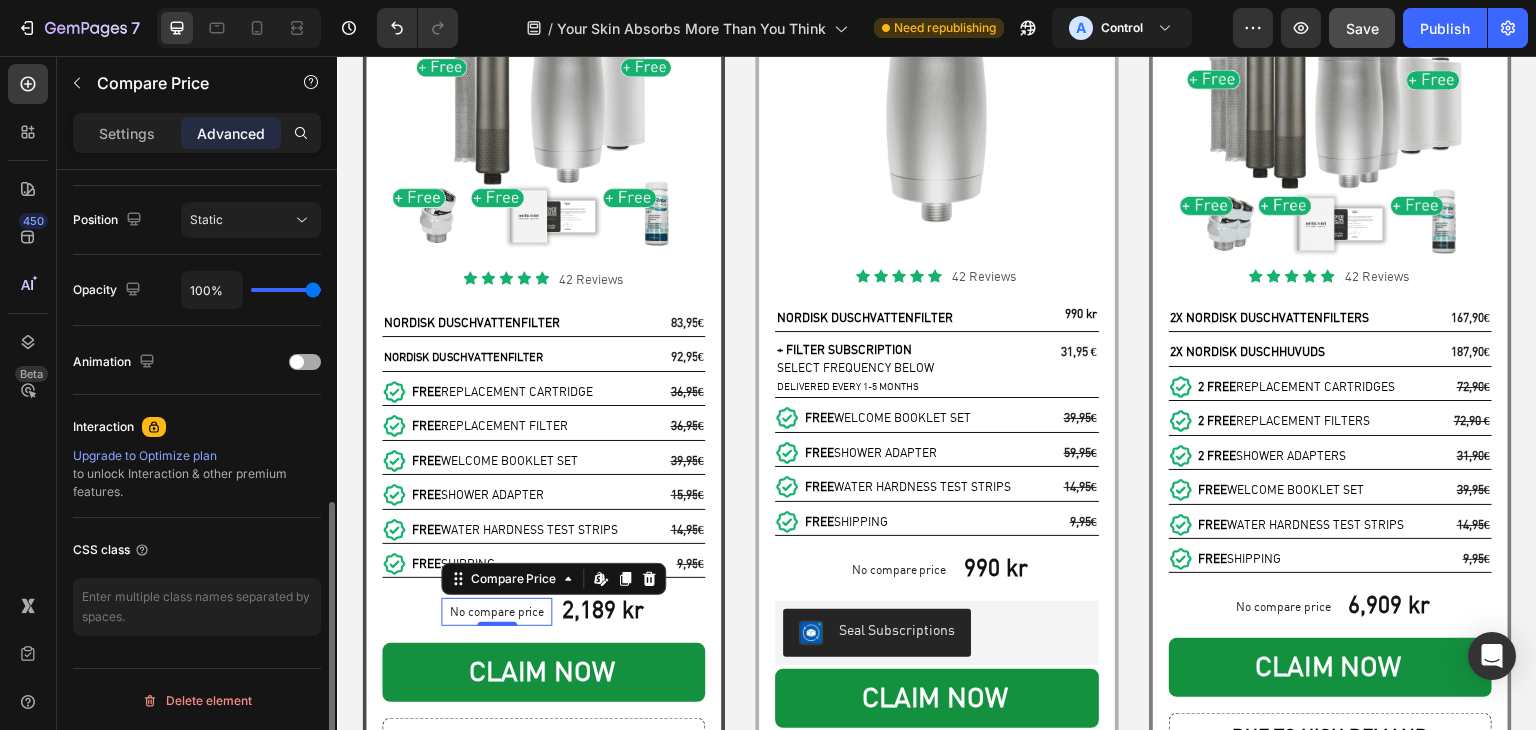 click at bounding box center [305, 362] 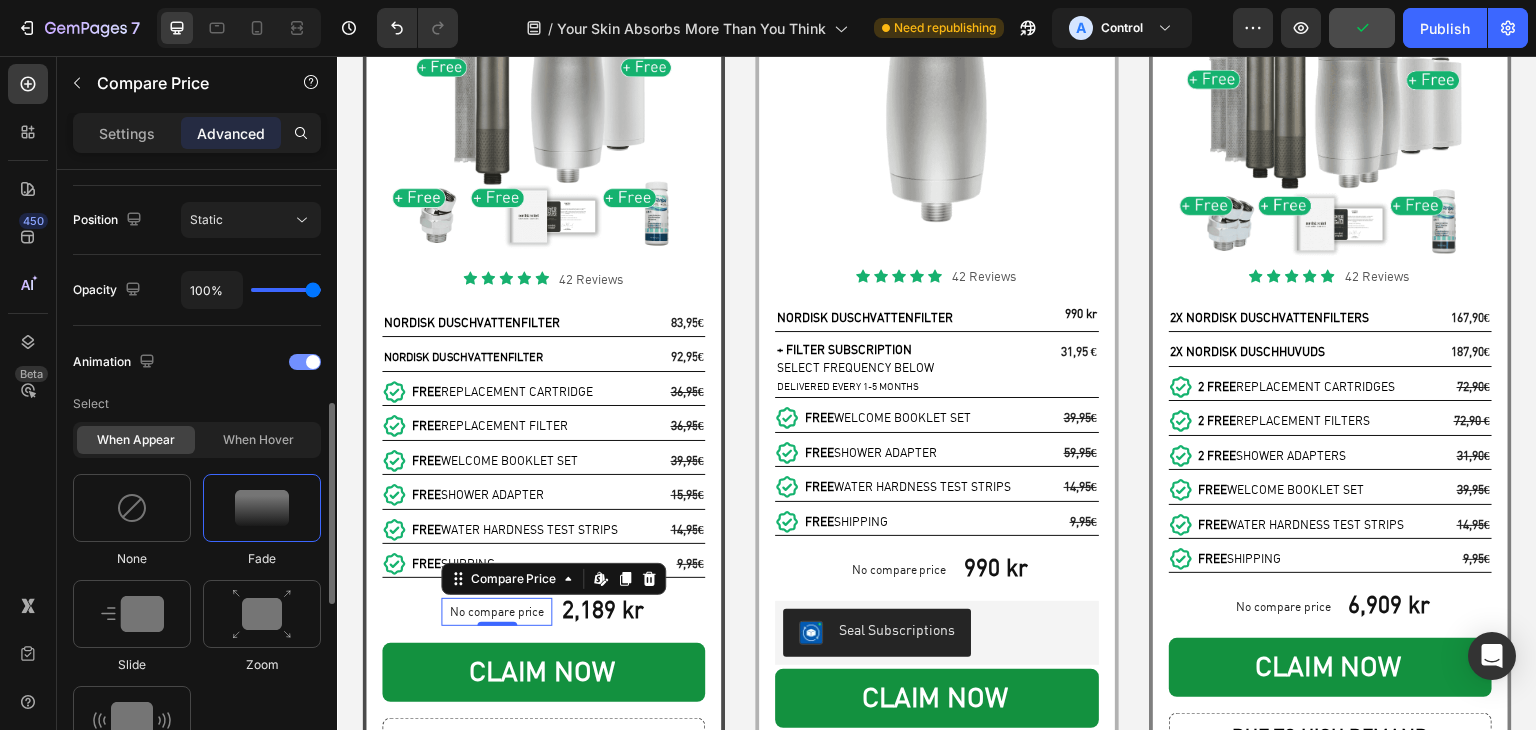 click at bounding box center (305, 362) 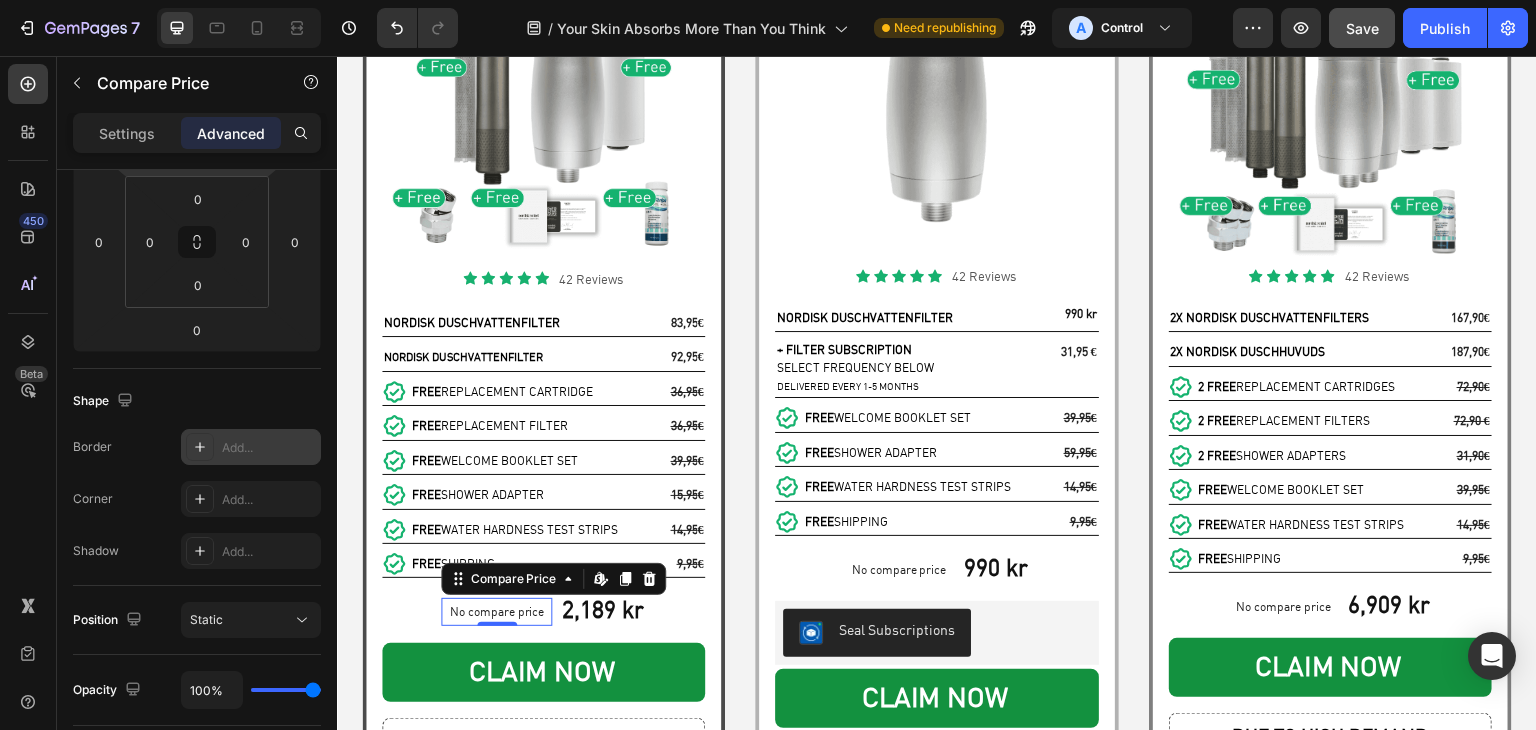 scroll, scrollTop: 0, scrollLeft: 0, axis: both 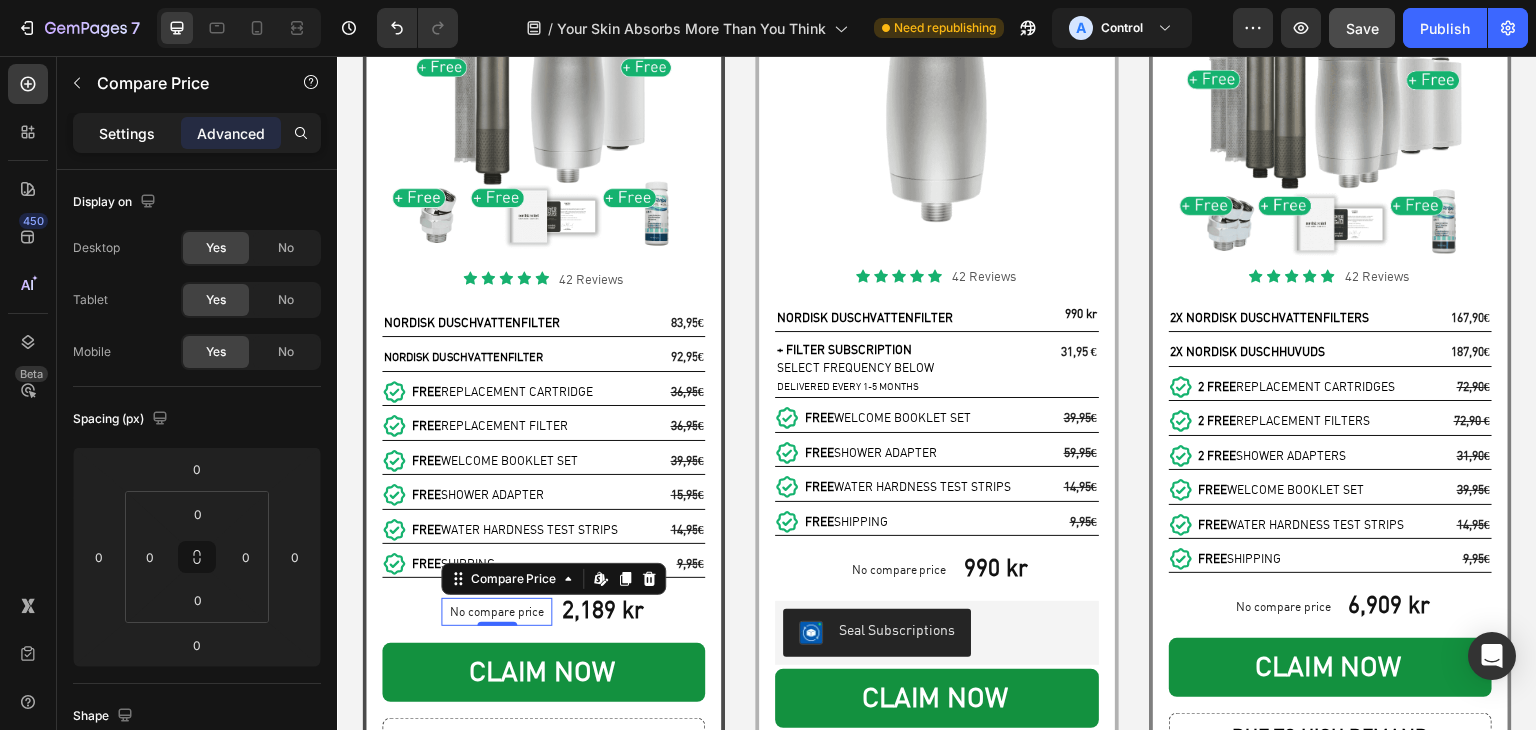 click on "Settings" 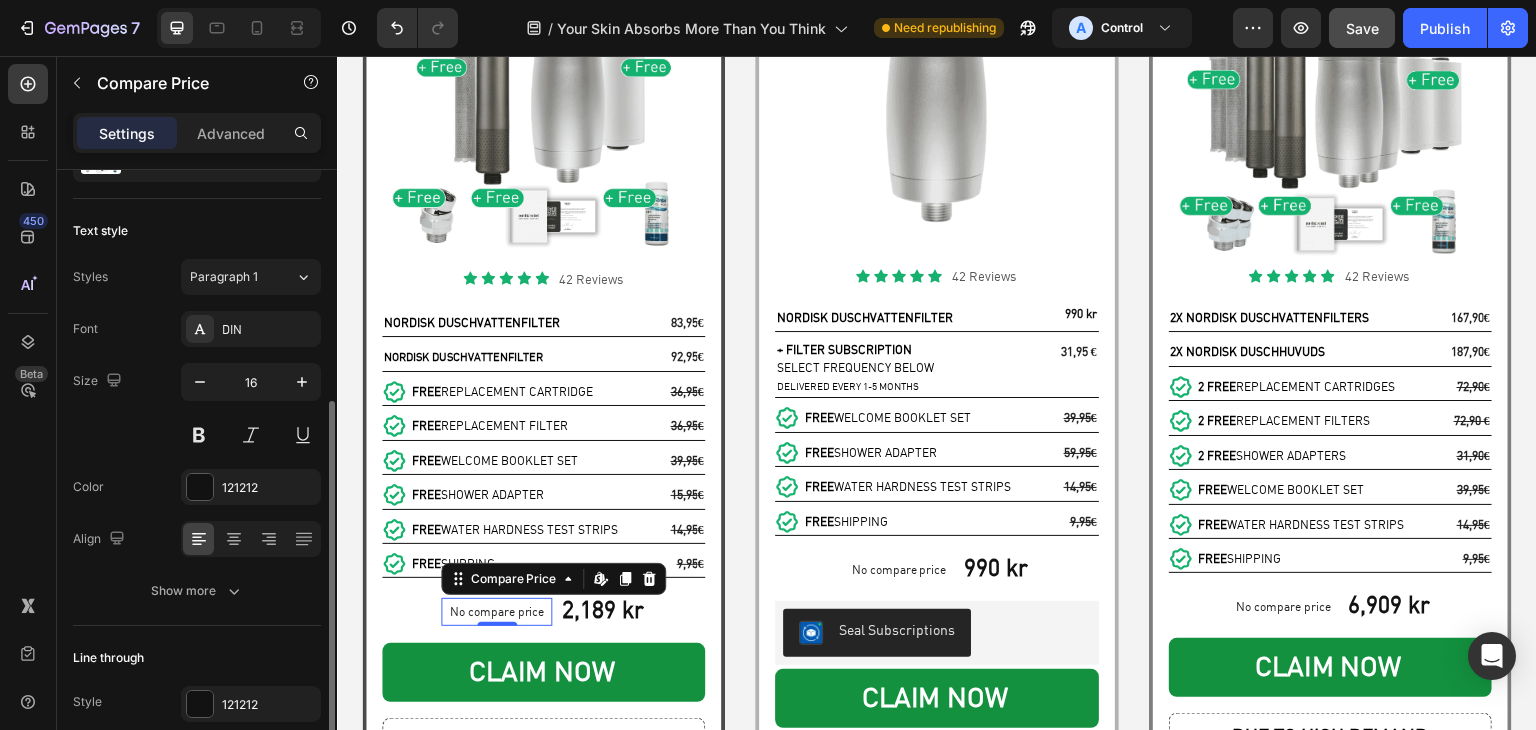 scroll, scrollTop: 187, scrollLeft: 0, axis: vertical 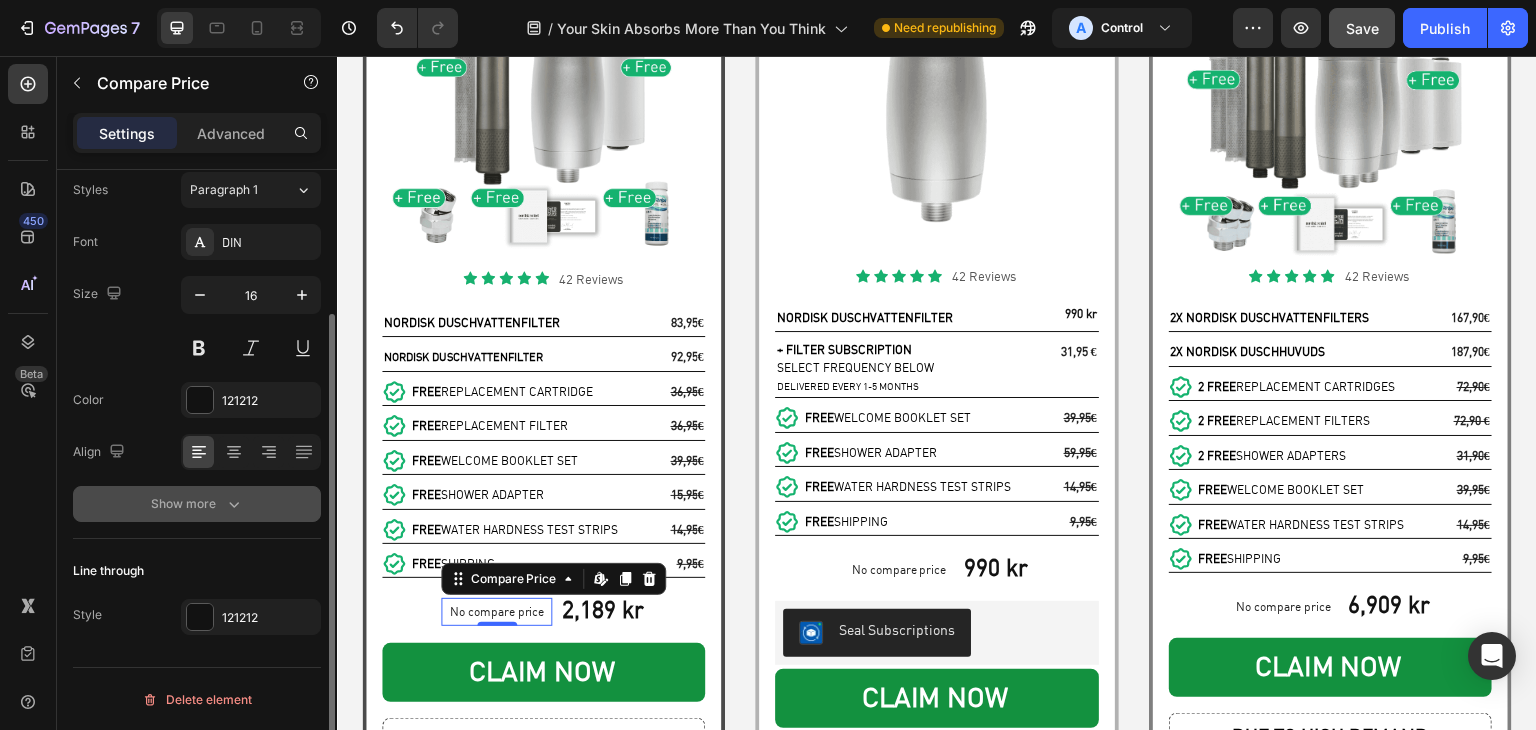 click on "Show more" at bounding box center [197, 504] 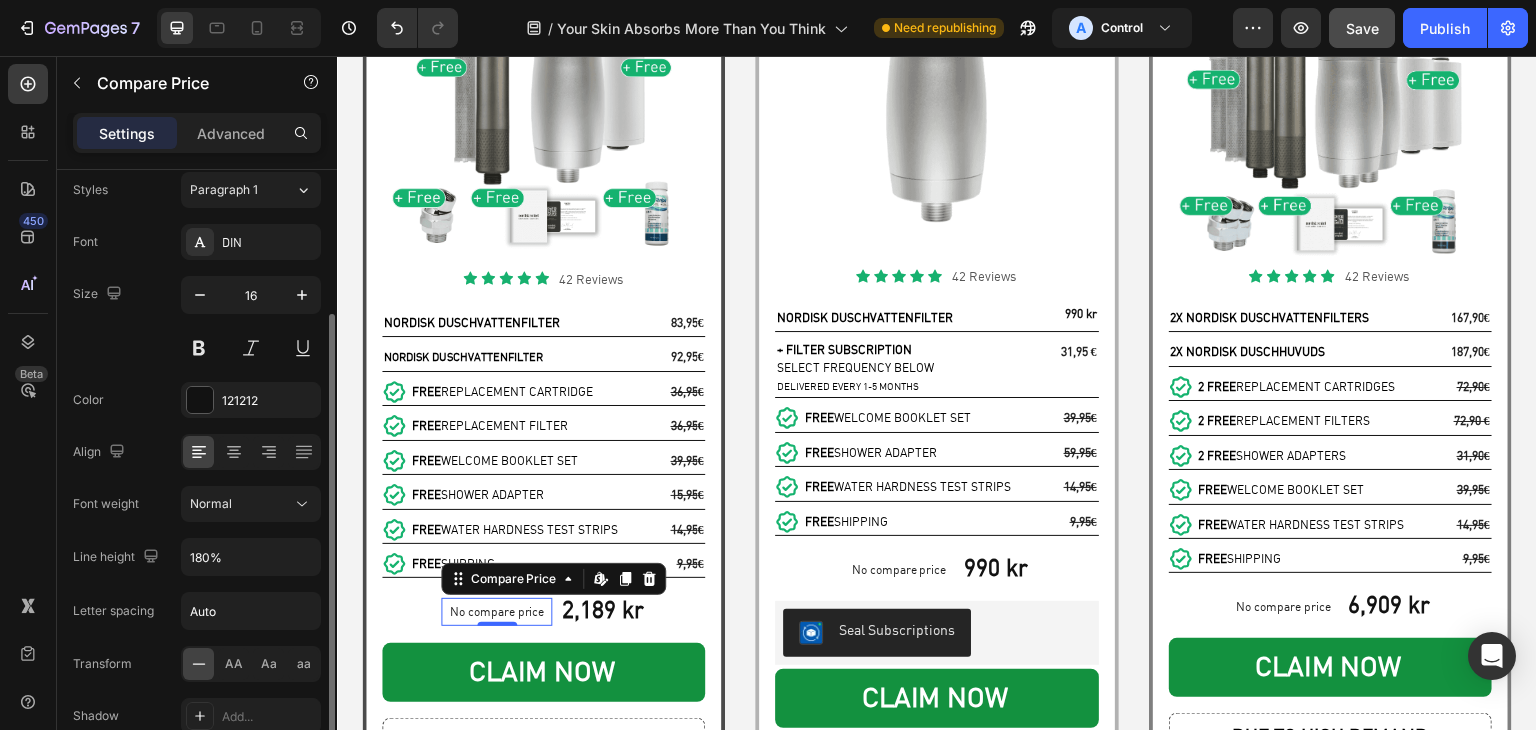 scroll, scrollTop: 450, scrollLeft: 0, axis: vertical 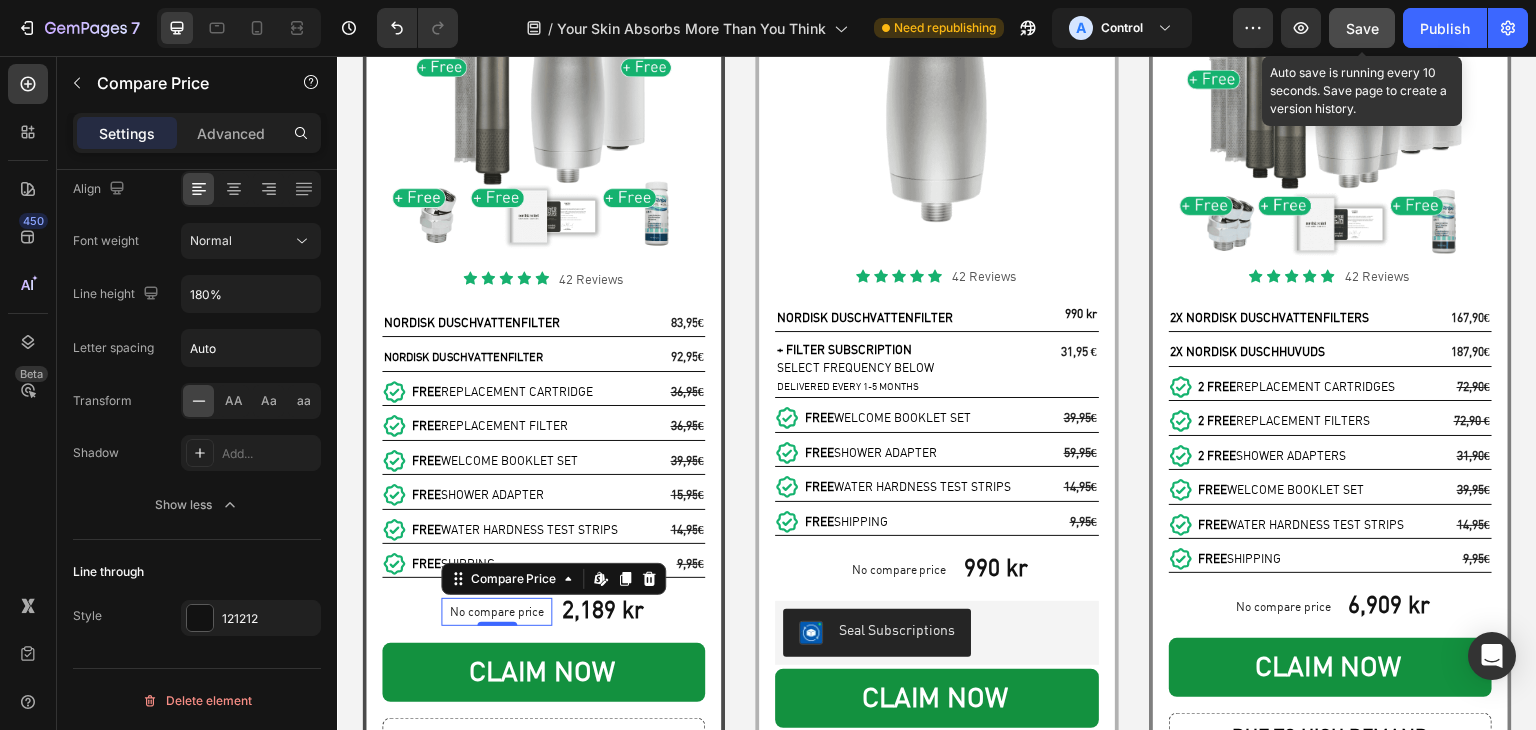 click on "Save" at bounding box center [1362, 28] 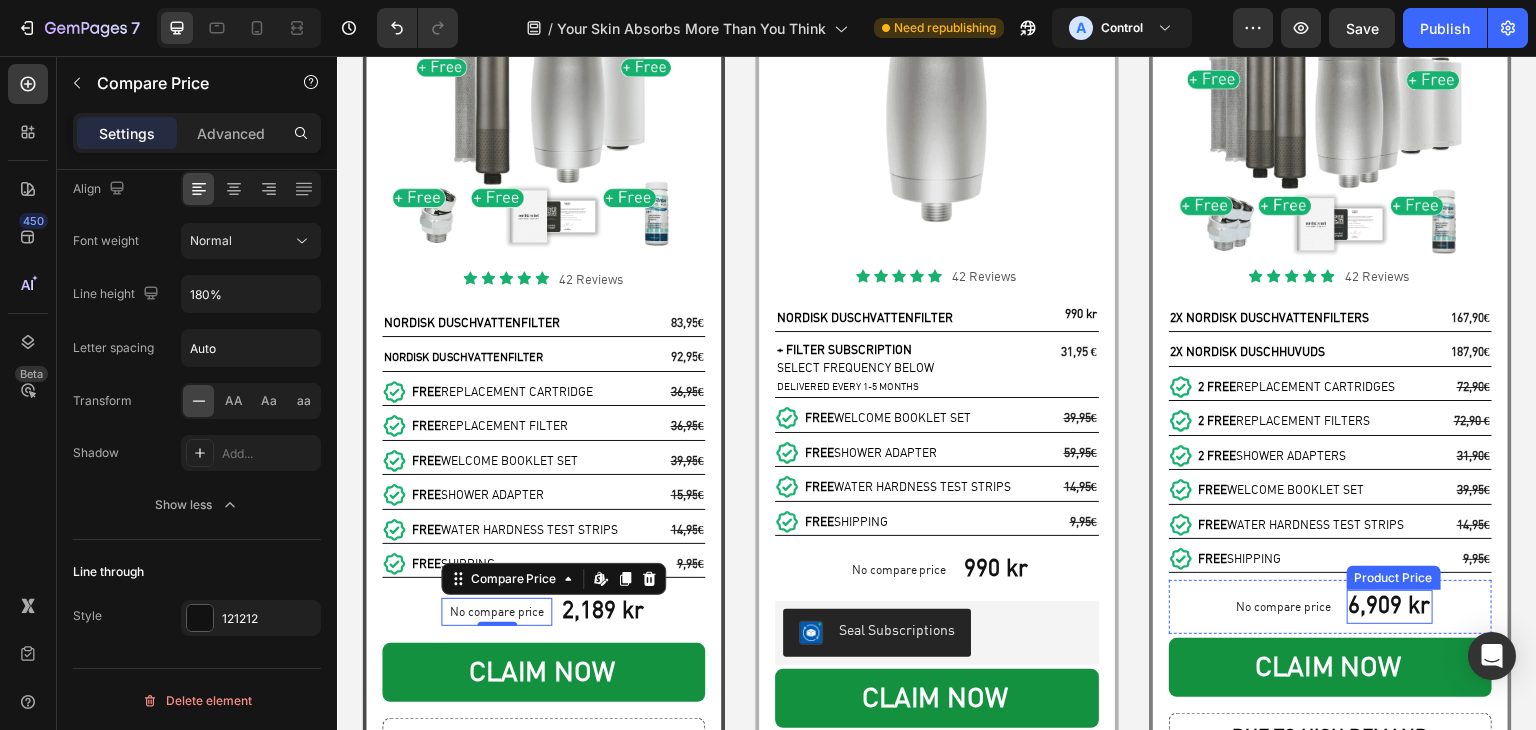 click on "6,909 kr" at bounding box center [1390, 607] 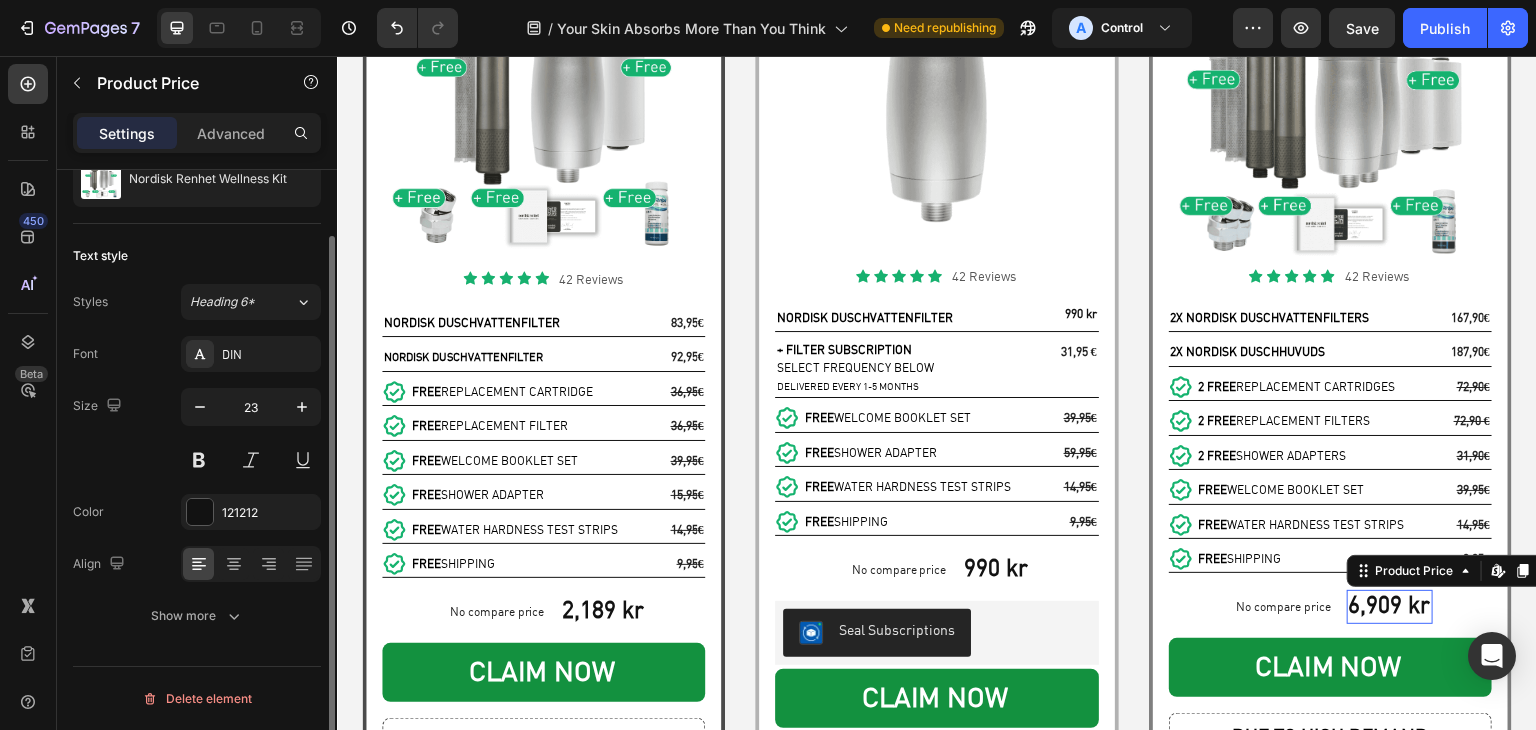 scroll, scrollTop: 74, scrollLeft: 0, axis: vertical 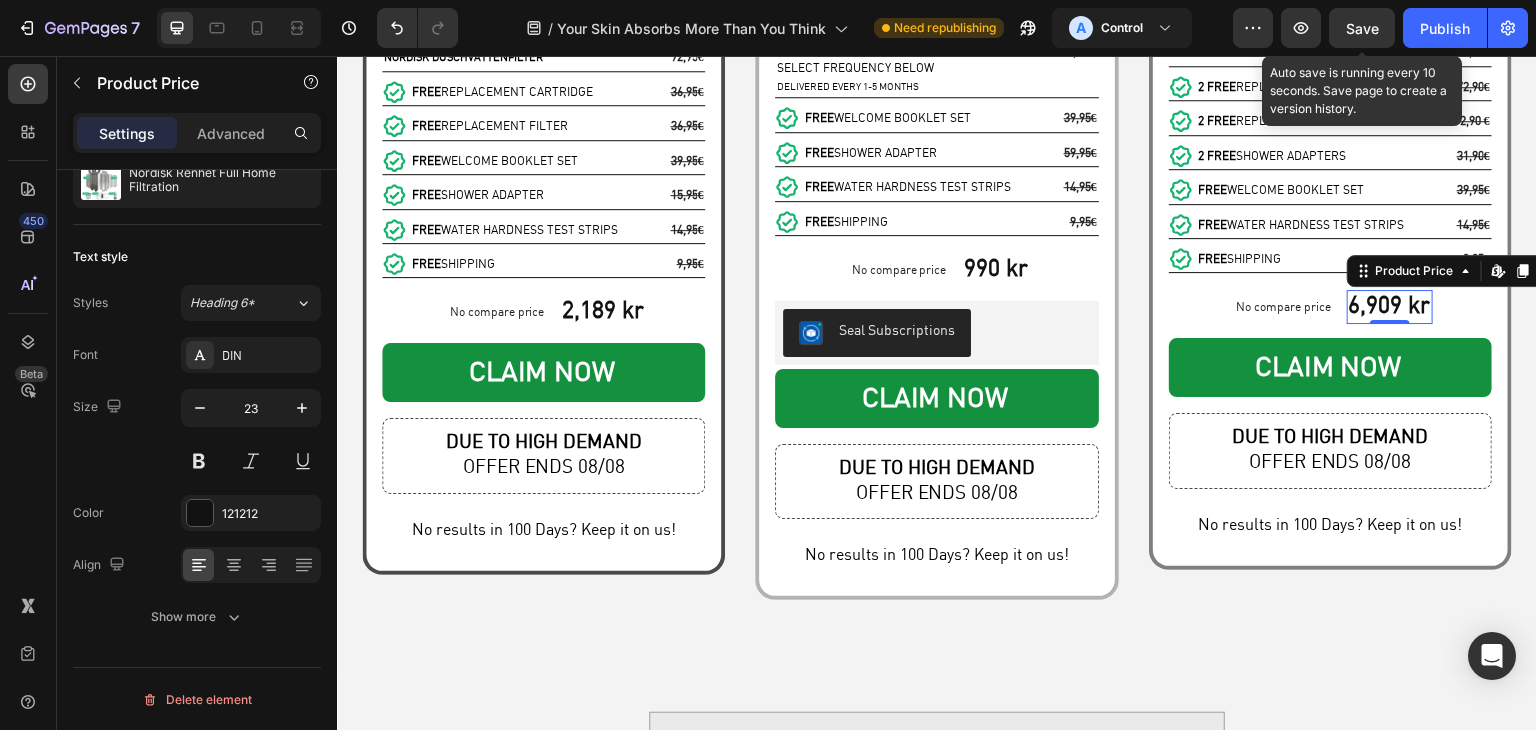 click on "Save" at bounding box center (1362, 28) 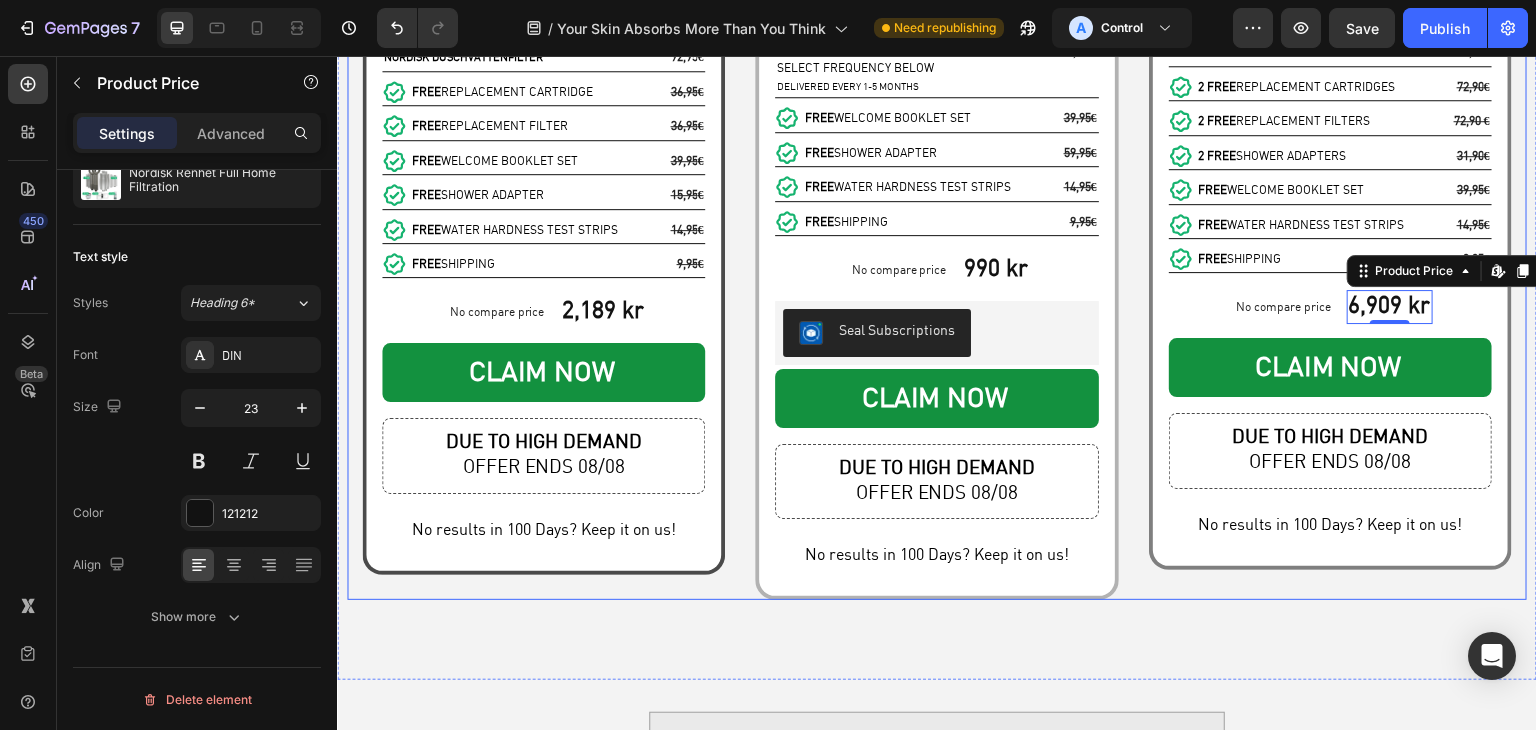 scroll, scrollTop: 7847, scrollLeft: 0, axis: vertical 